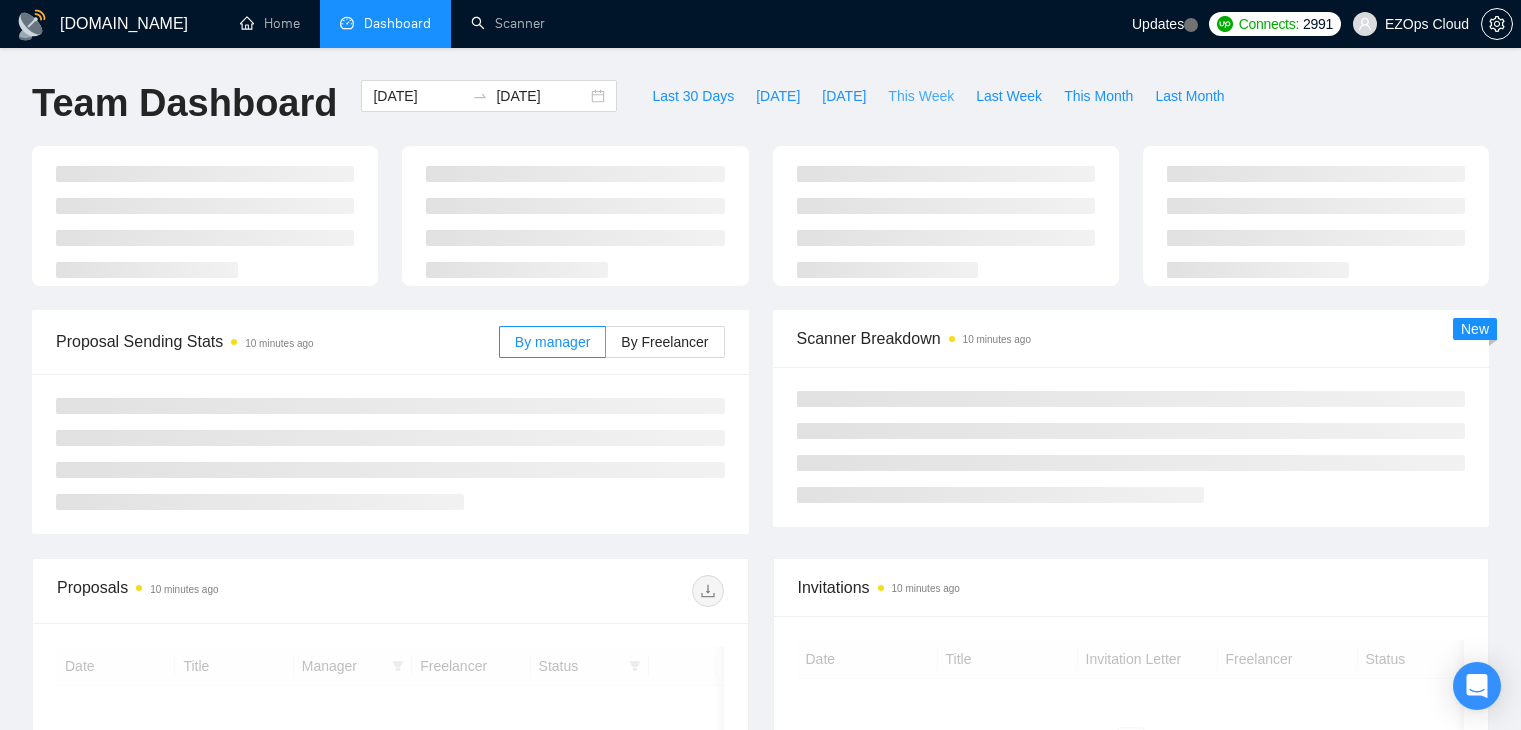scroll, scrollTop: 0, scrollLeft: 0, axis: both 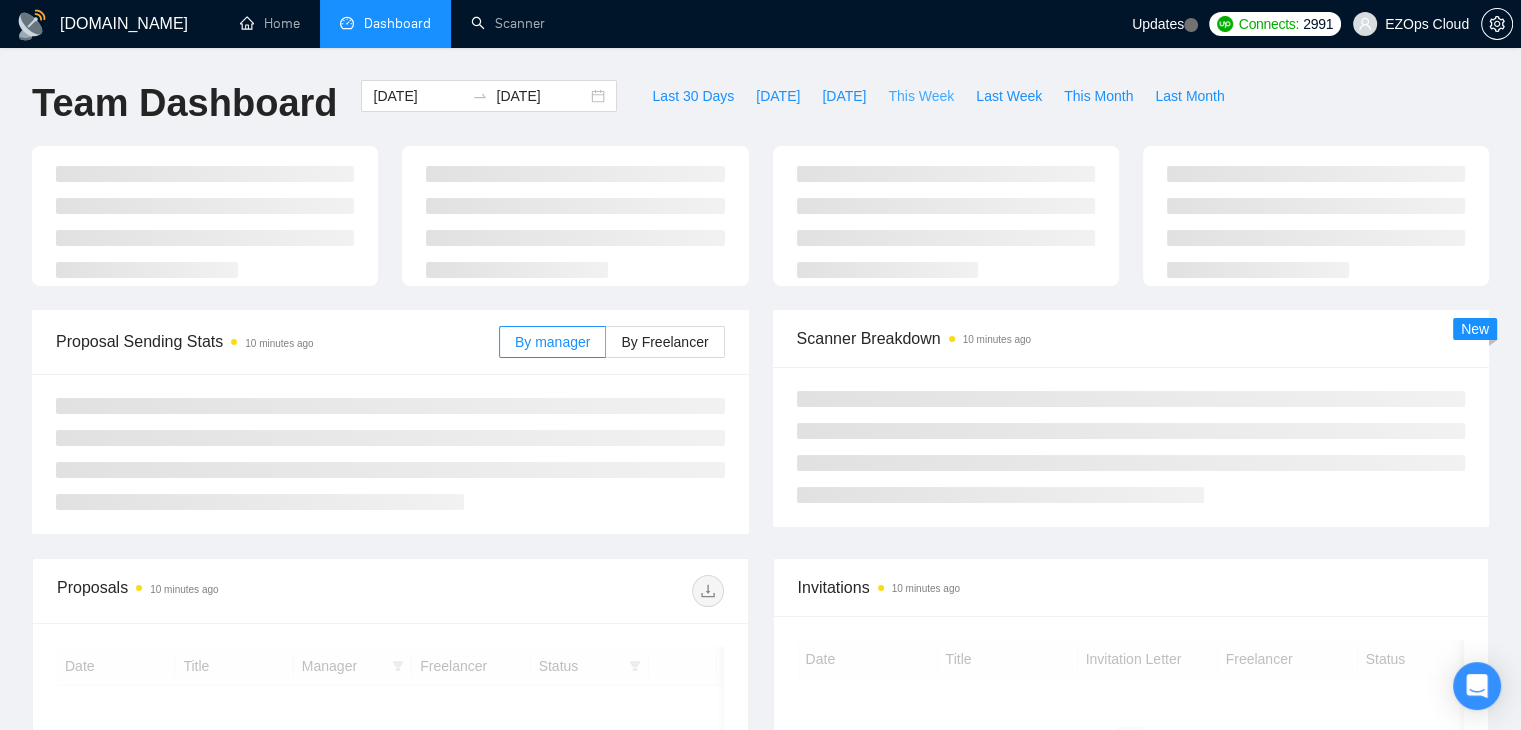 click on "This Week" at bounding box center [921, 96] 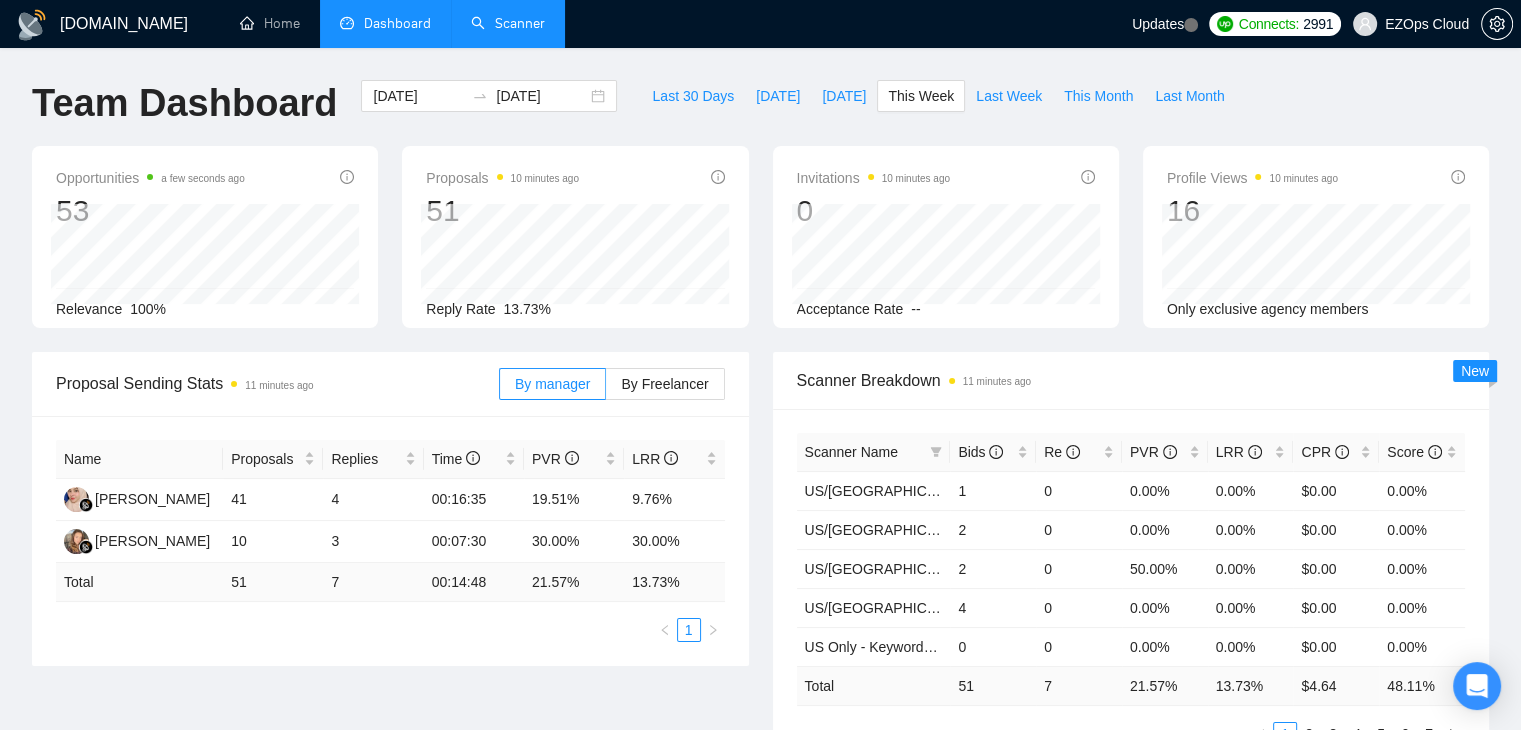click on "Scanner" at bounding box center [508, 23] 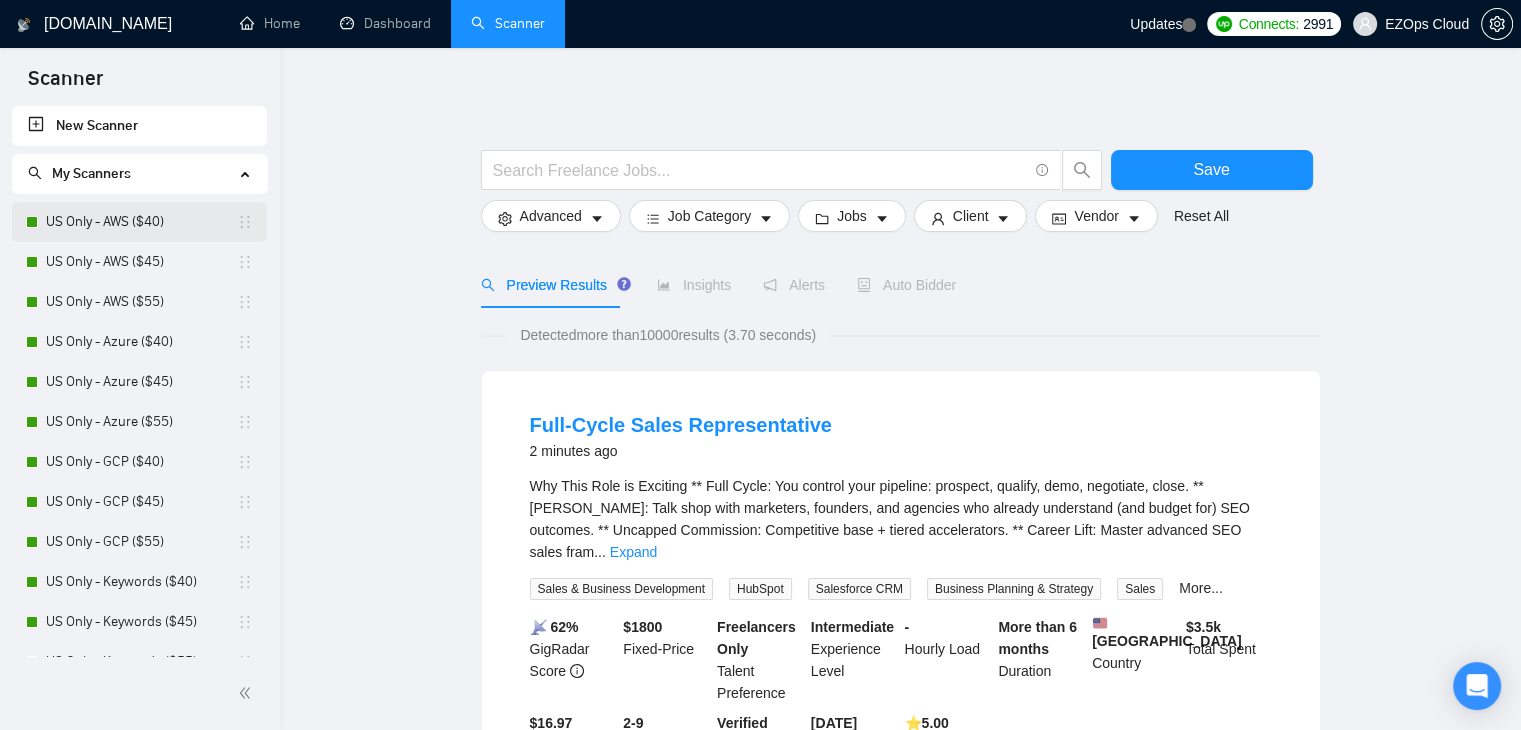 click on "US Only - AWS ($40)" at bounding box center [141, 222] 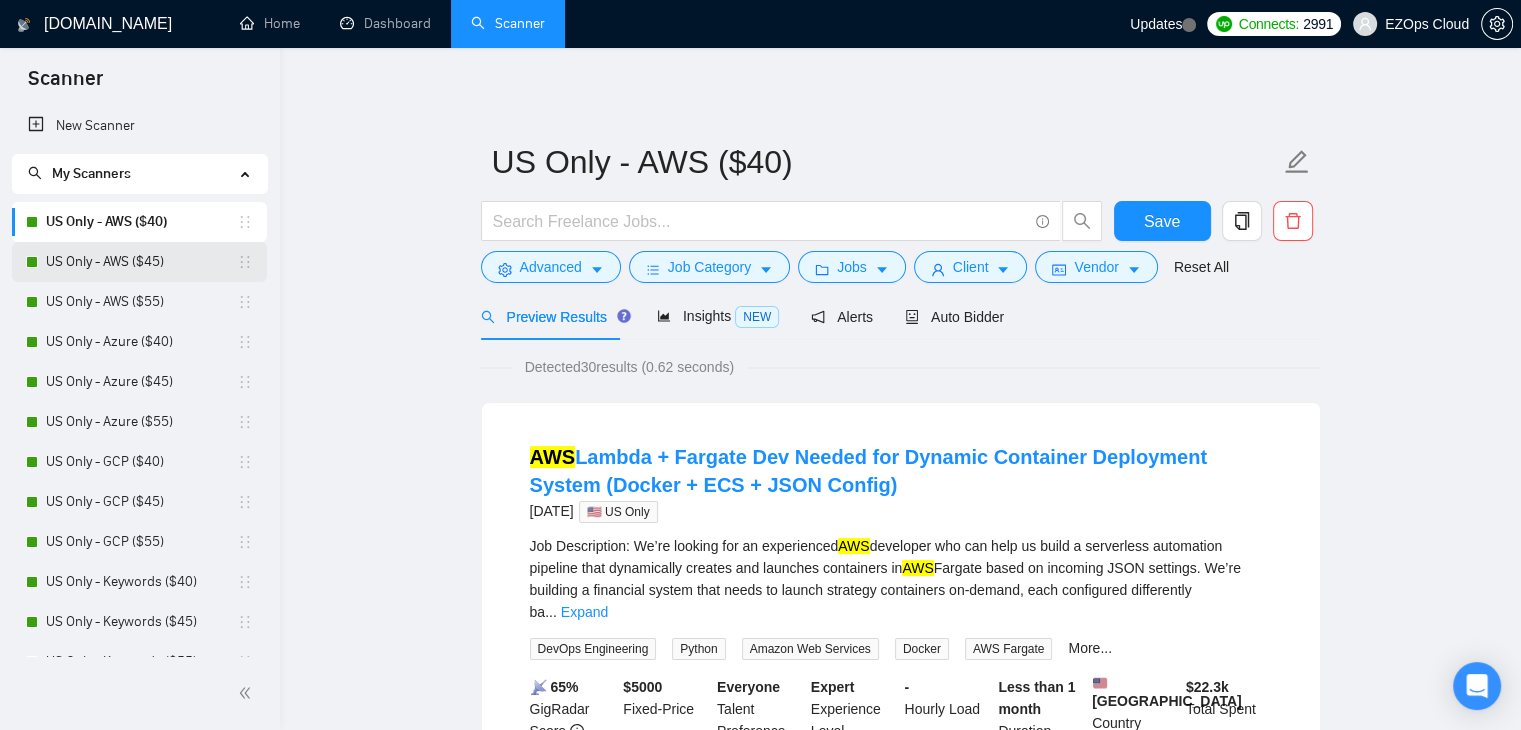 click on "US Only - AWS ($45)" at bounding box center (141, 262) 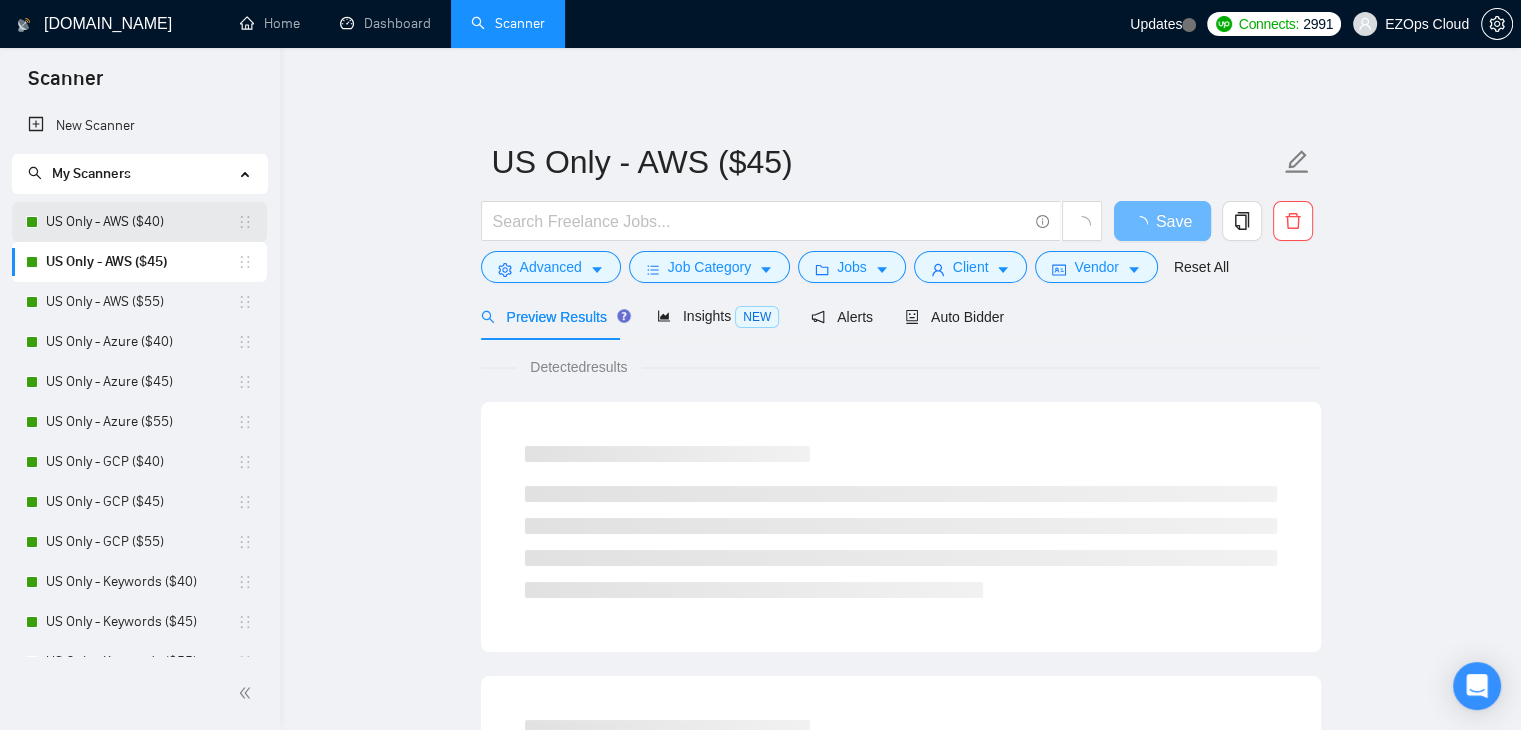 click on "US Only - AWS ($40)" at bounding box center (141, 222) 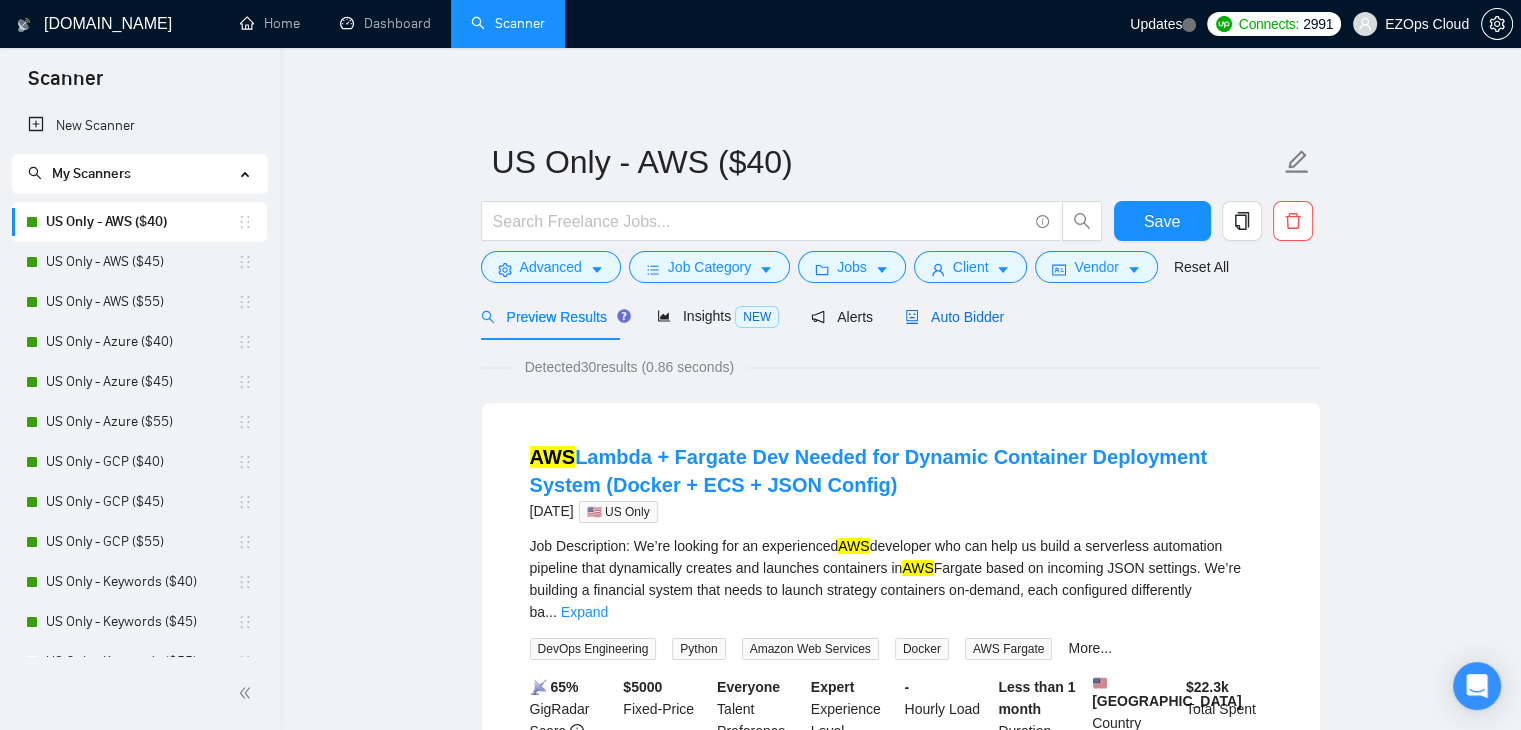 click on "Auto Bidder" at bounding box center (954, 317) 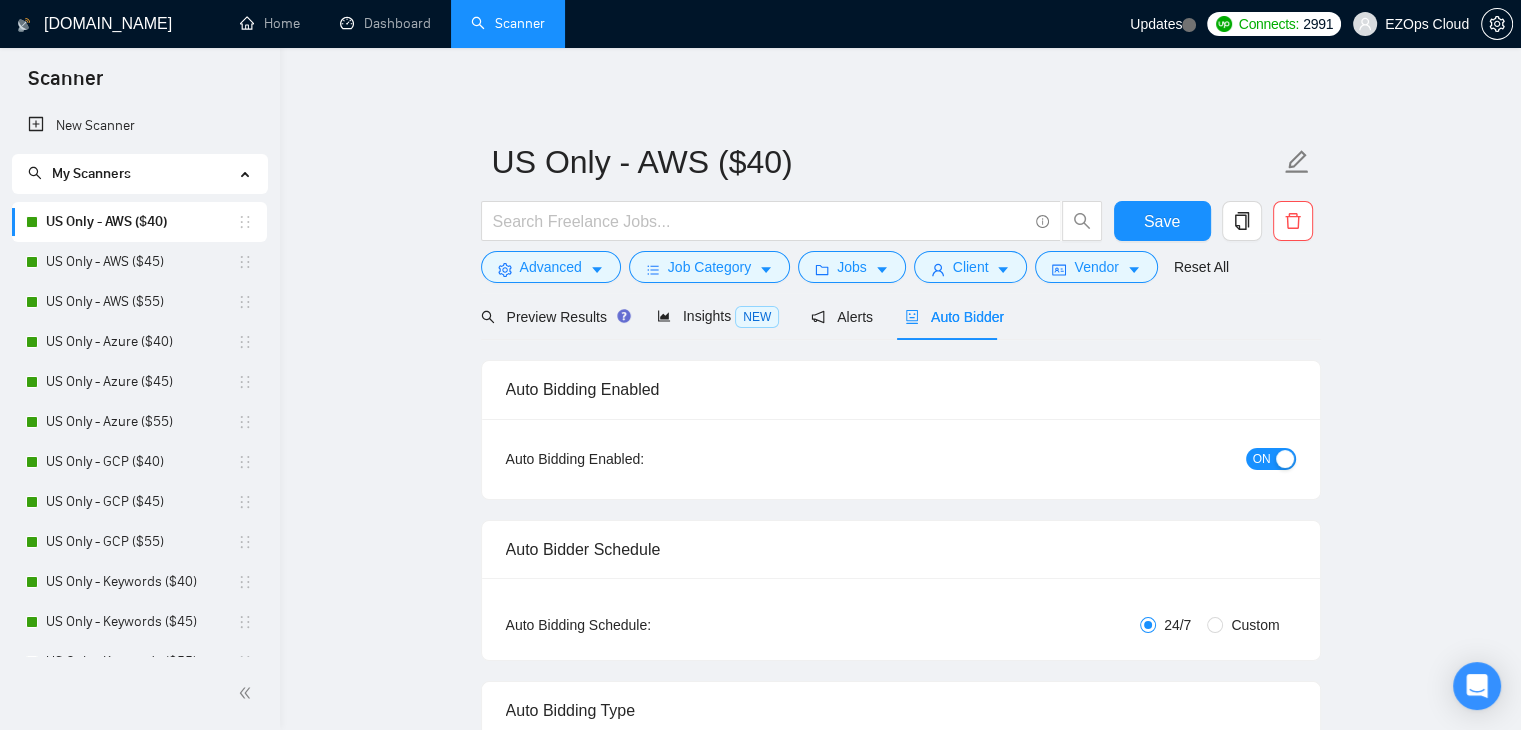 type 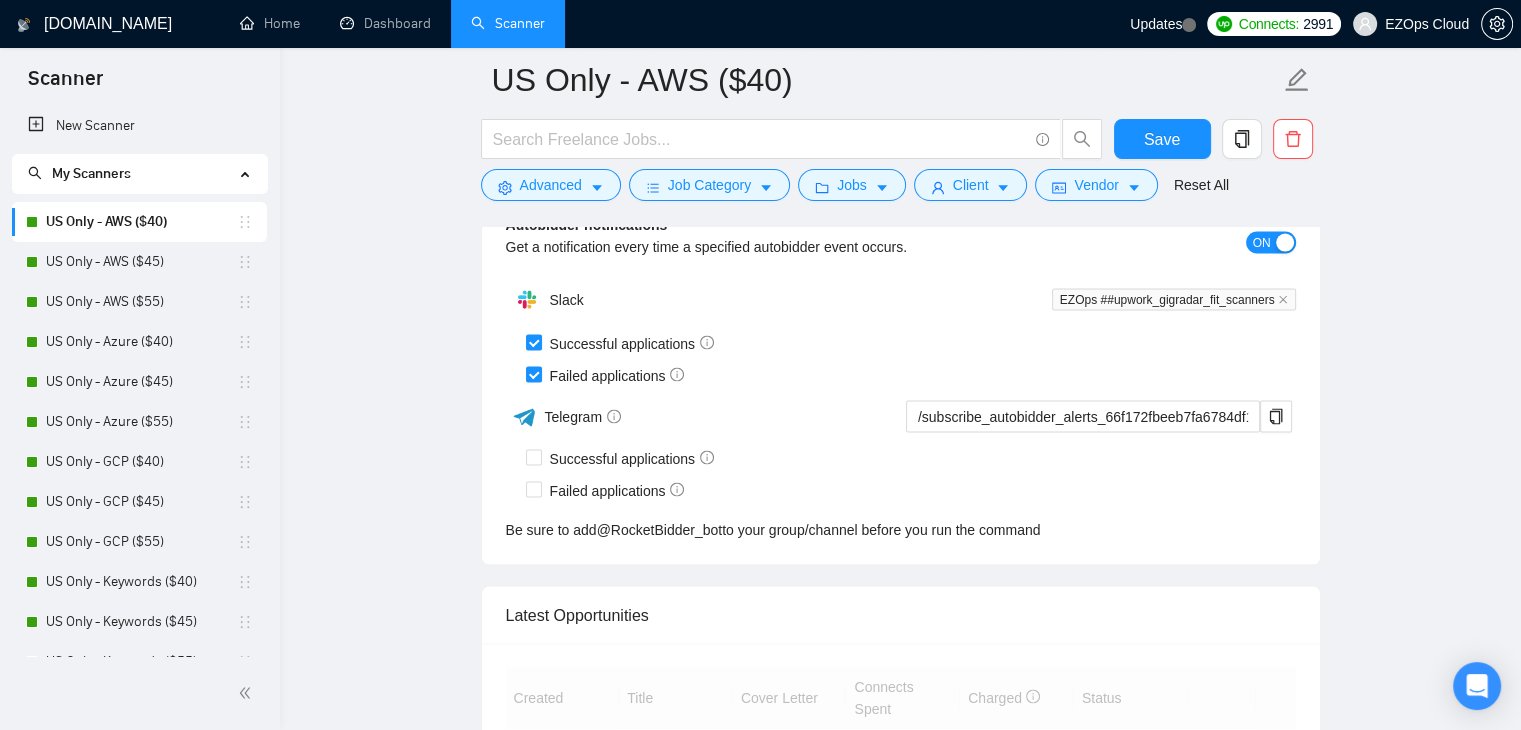 scroll, scrollTop: 4252, scrollLeft: 0, axis: vertical 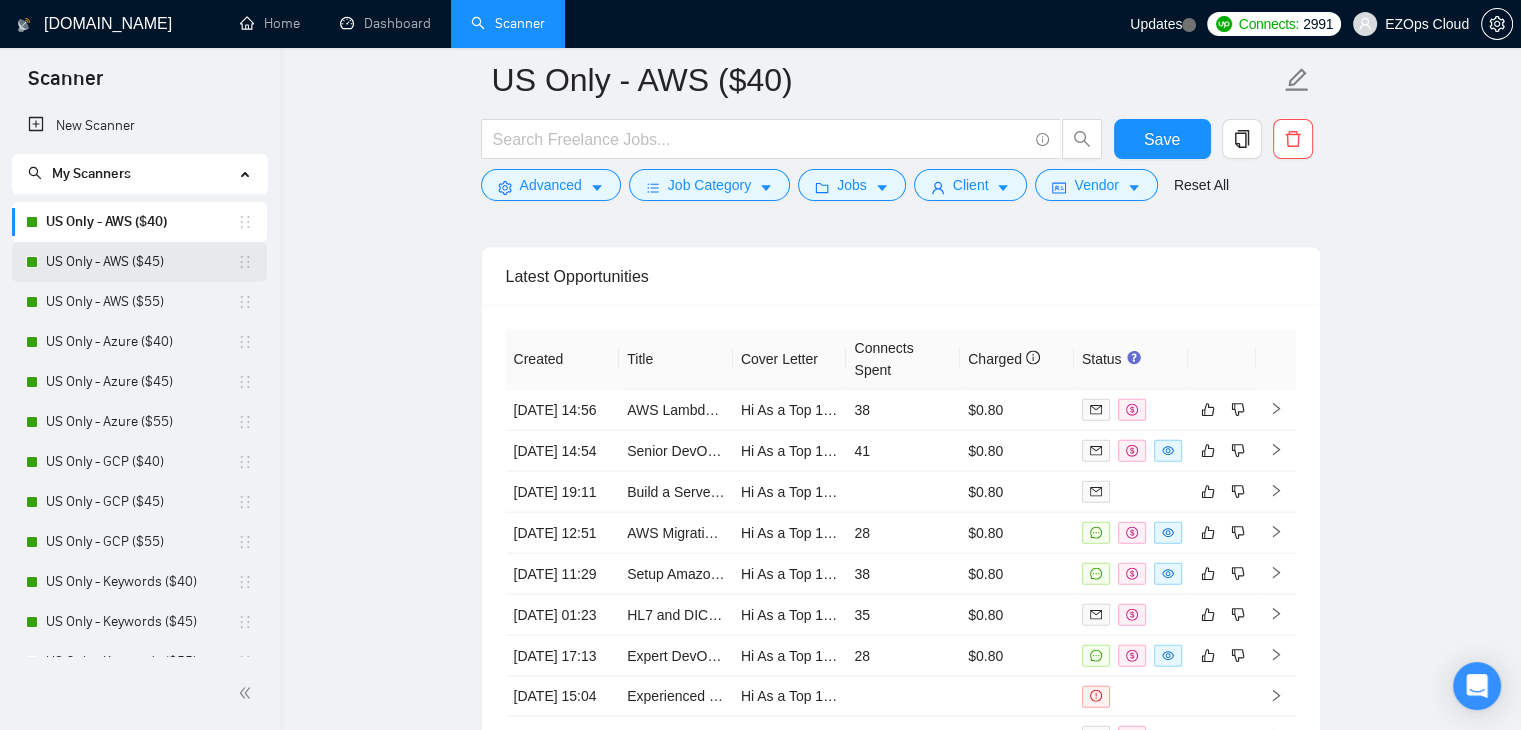 click on "US Only - AWS ($45)" at bounding box center (141, 262) 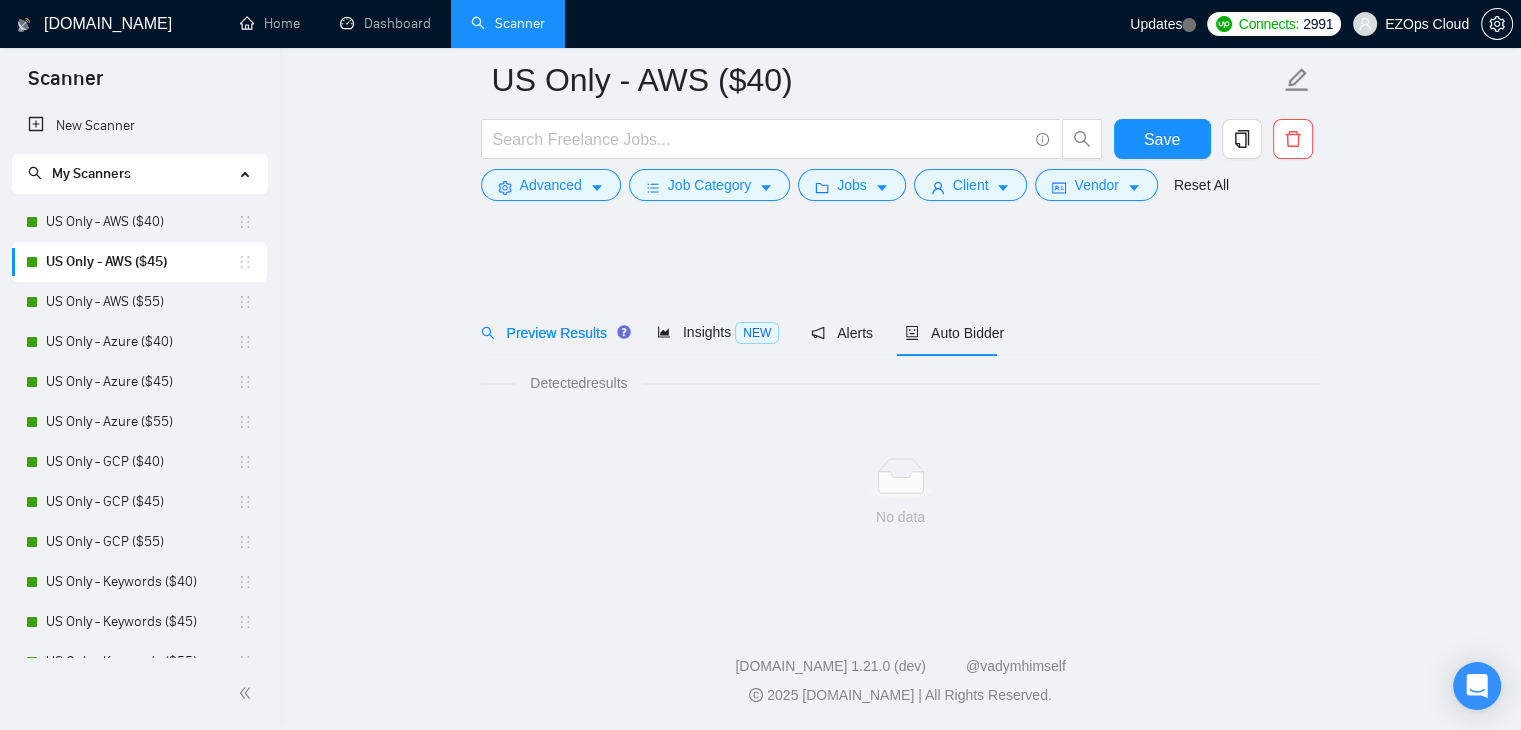 scroll, scrollTop: 0, scrollLeft: 0, axis: both 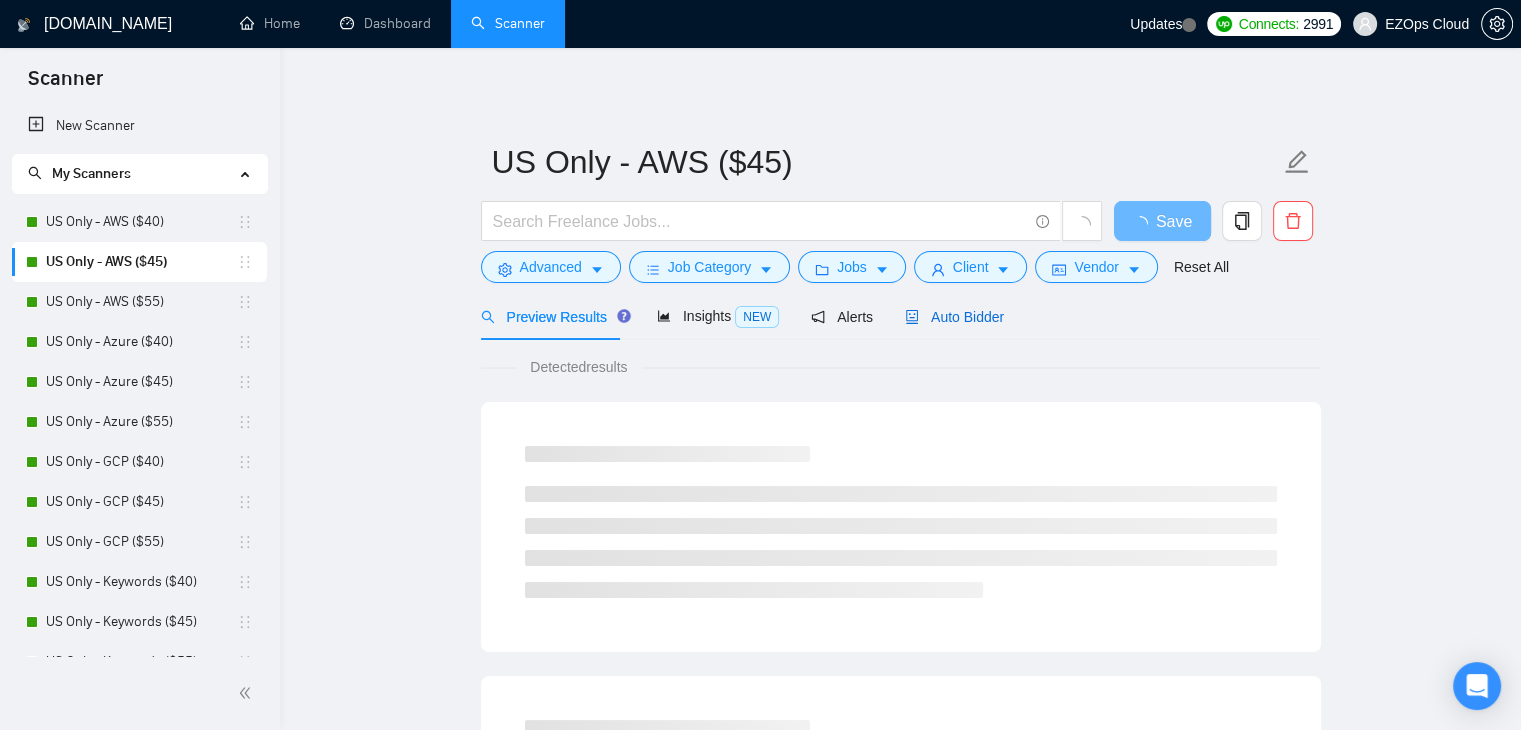 click on "Auto Bidder" at bounding box center (954, 317) 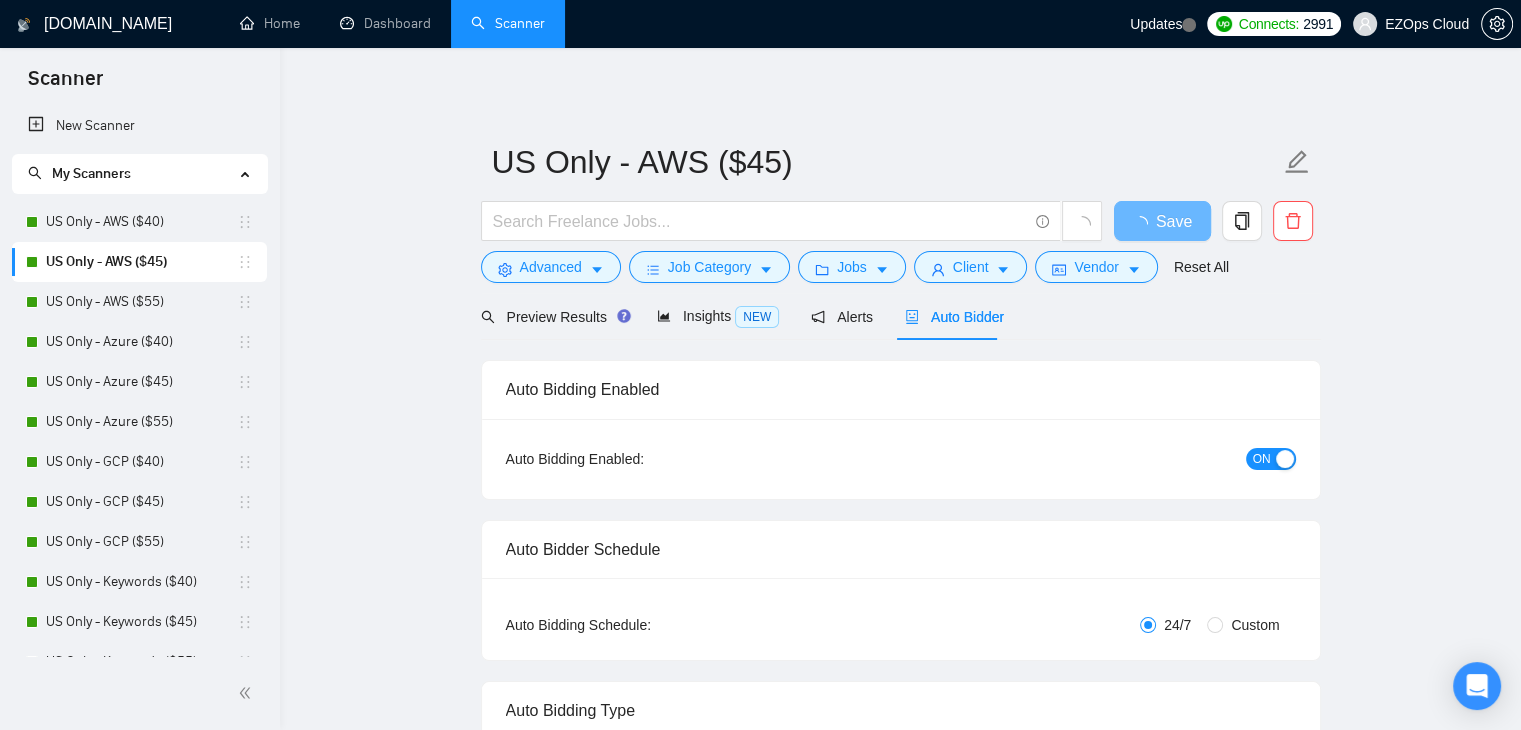 type 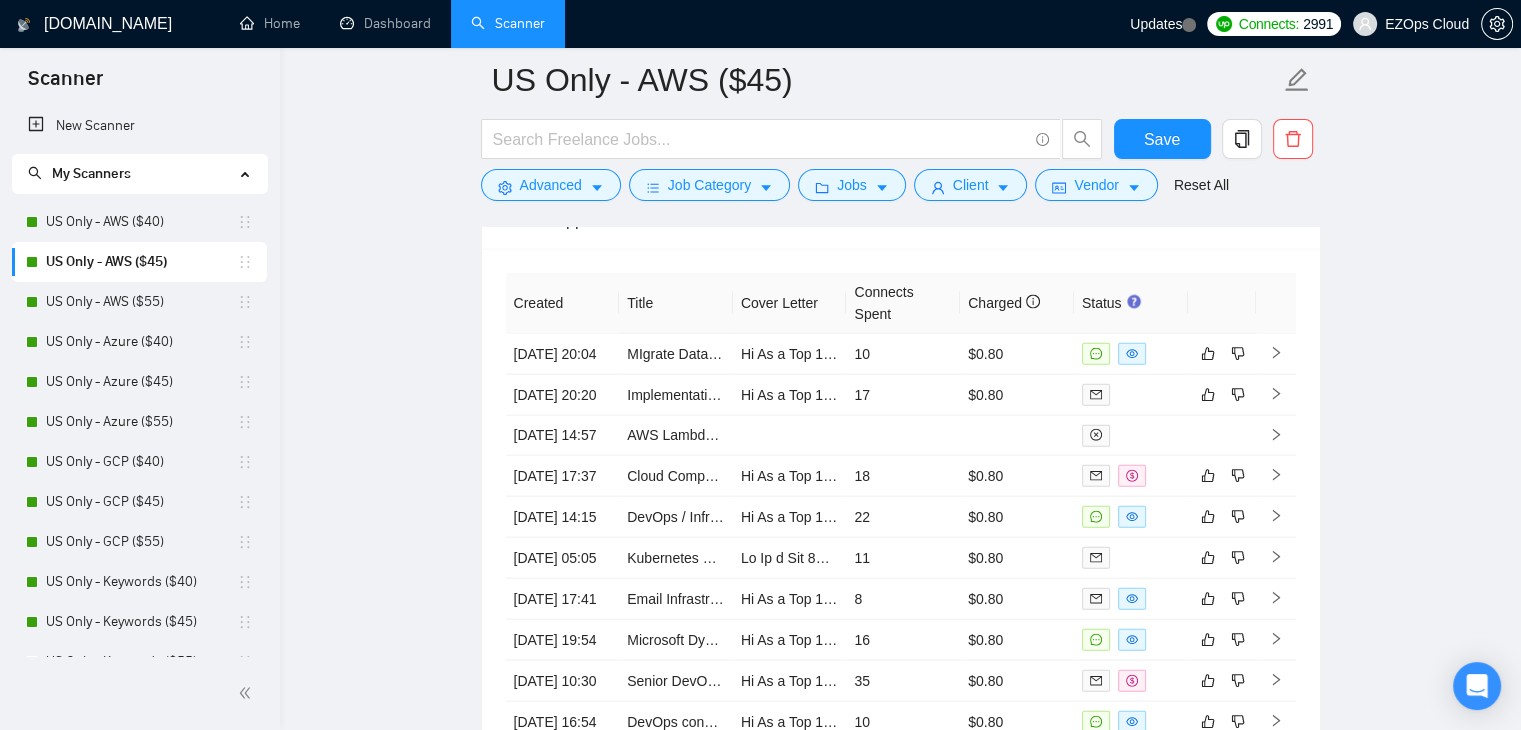 scroll, scrollTop: 4425, scrollLeft: 0, axis: vertical 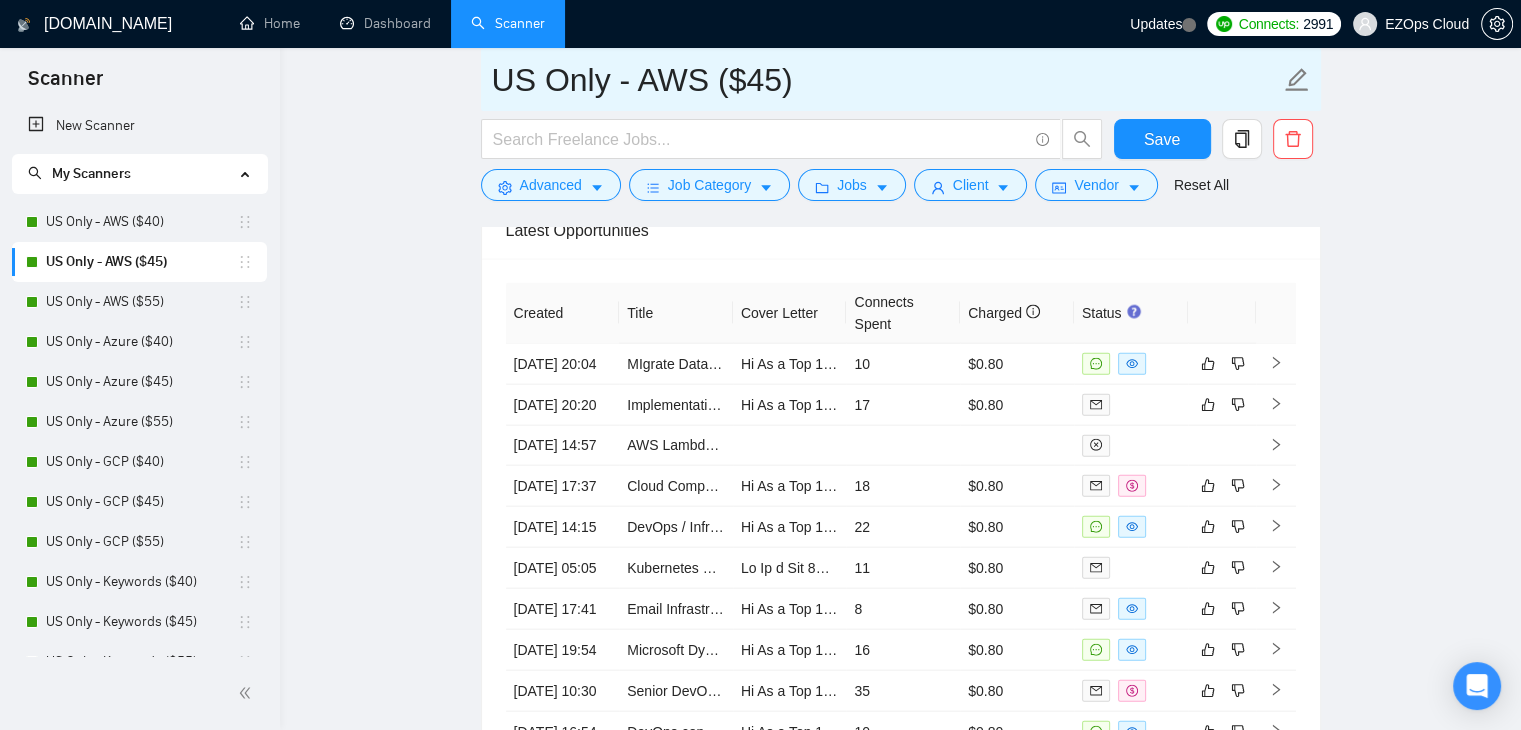 drag, startPoint x: 832, startPoint y: 83, endPoint x: 409, endPoint y: 73, distance: 423.1182 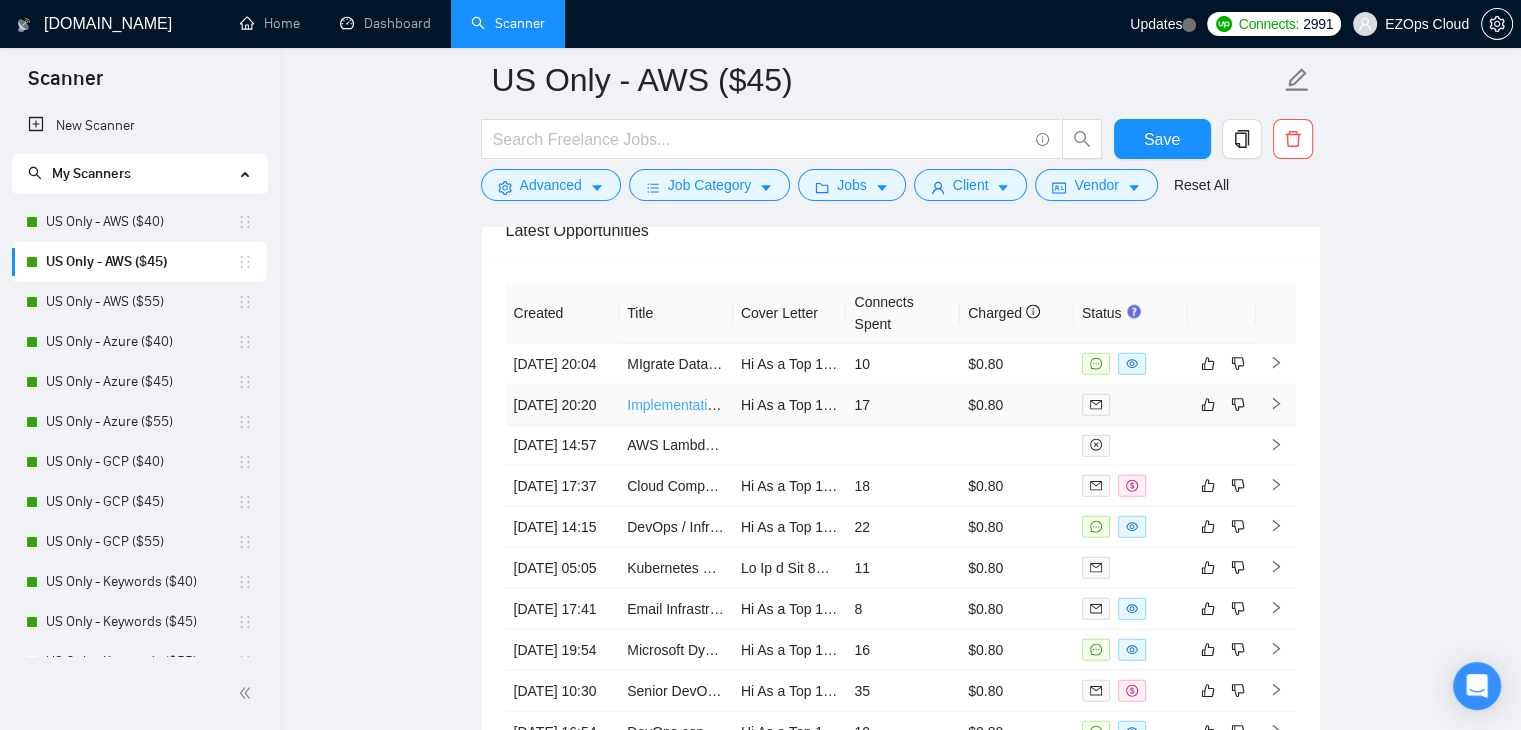 click on "Implementation Solution Architect – ERP & Cloud Build-Out" at bounding box center [811, 405] 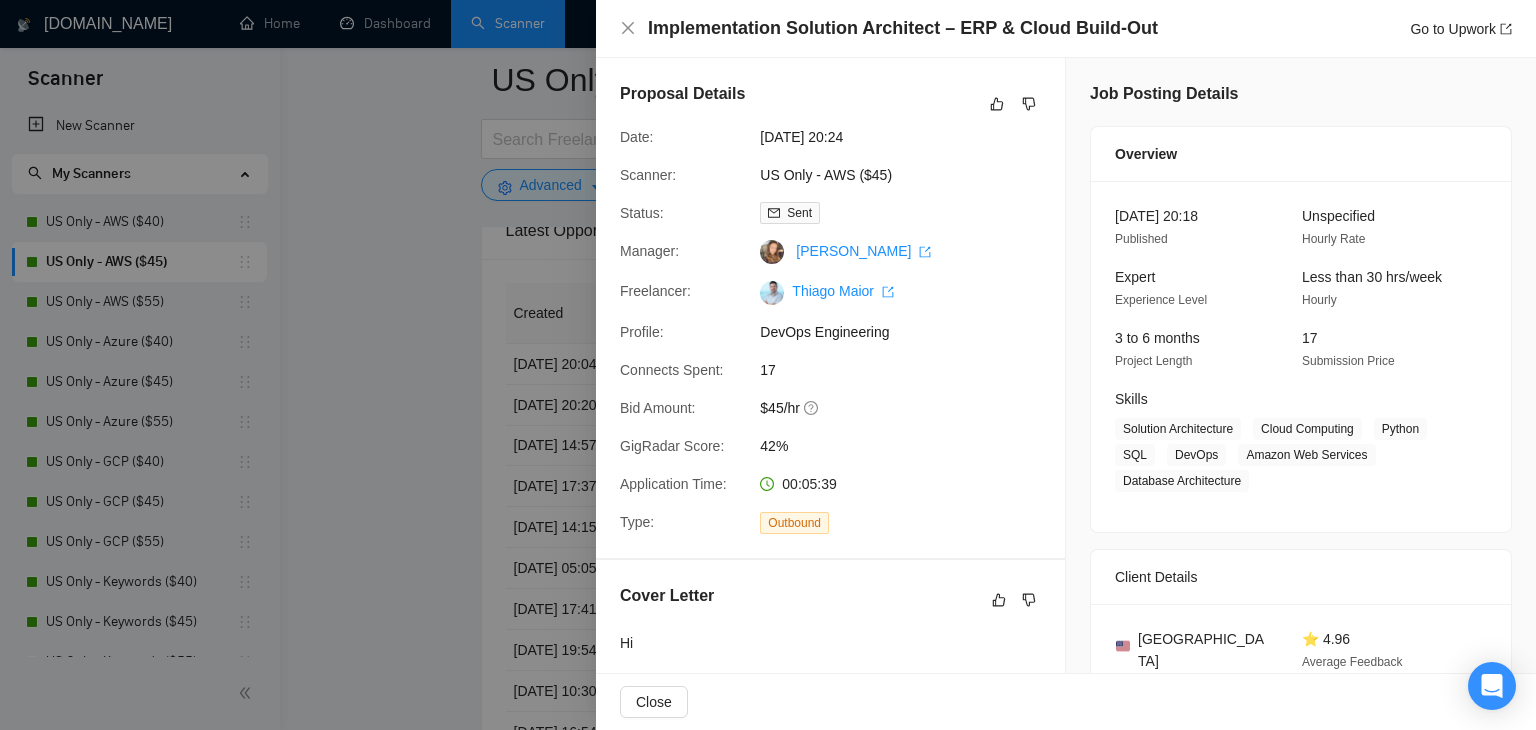 click at bounding box center [768, 365] 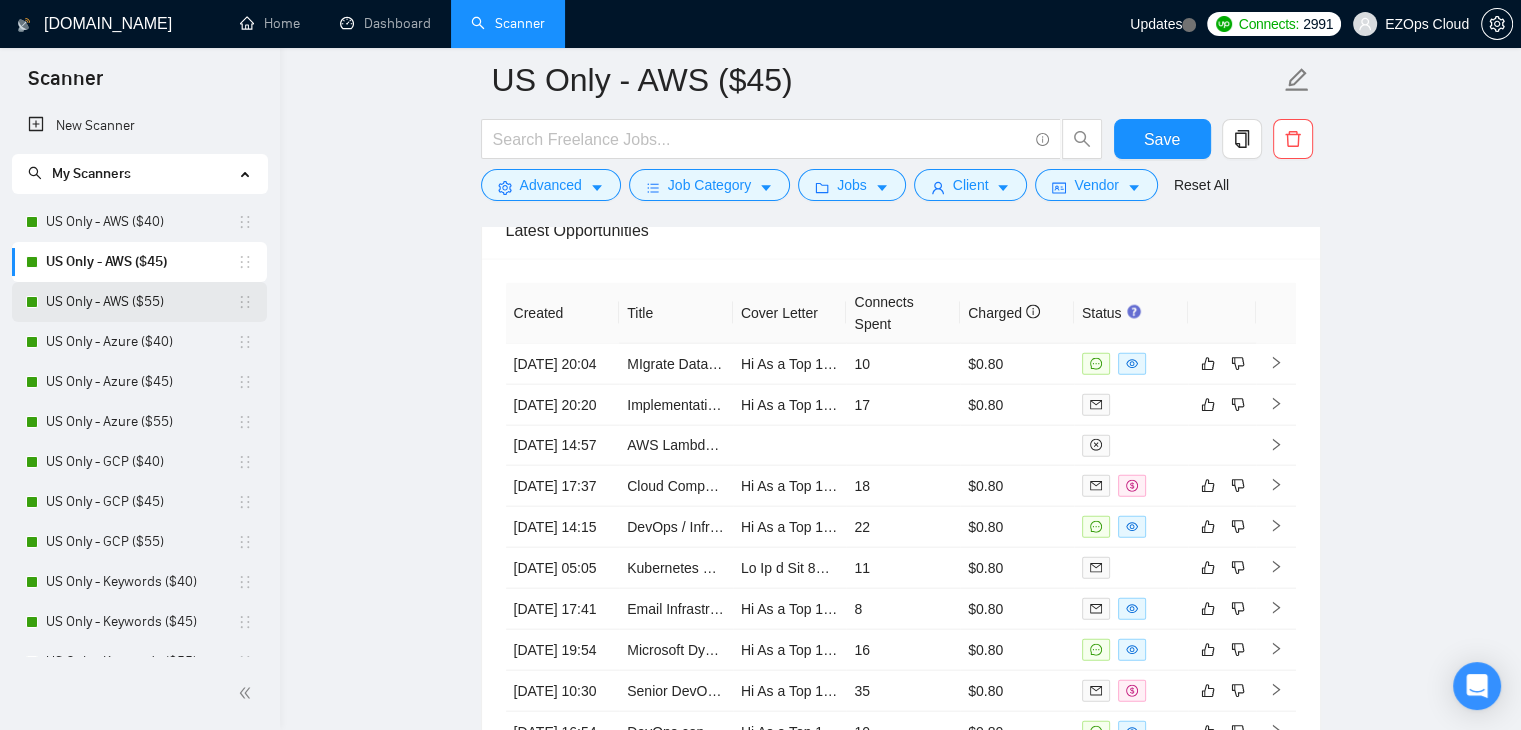 click on "US Only - AWS ($55)" at bounding box center [141, 302] 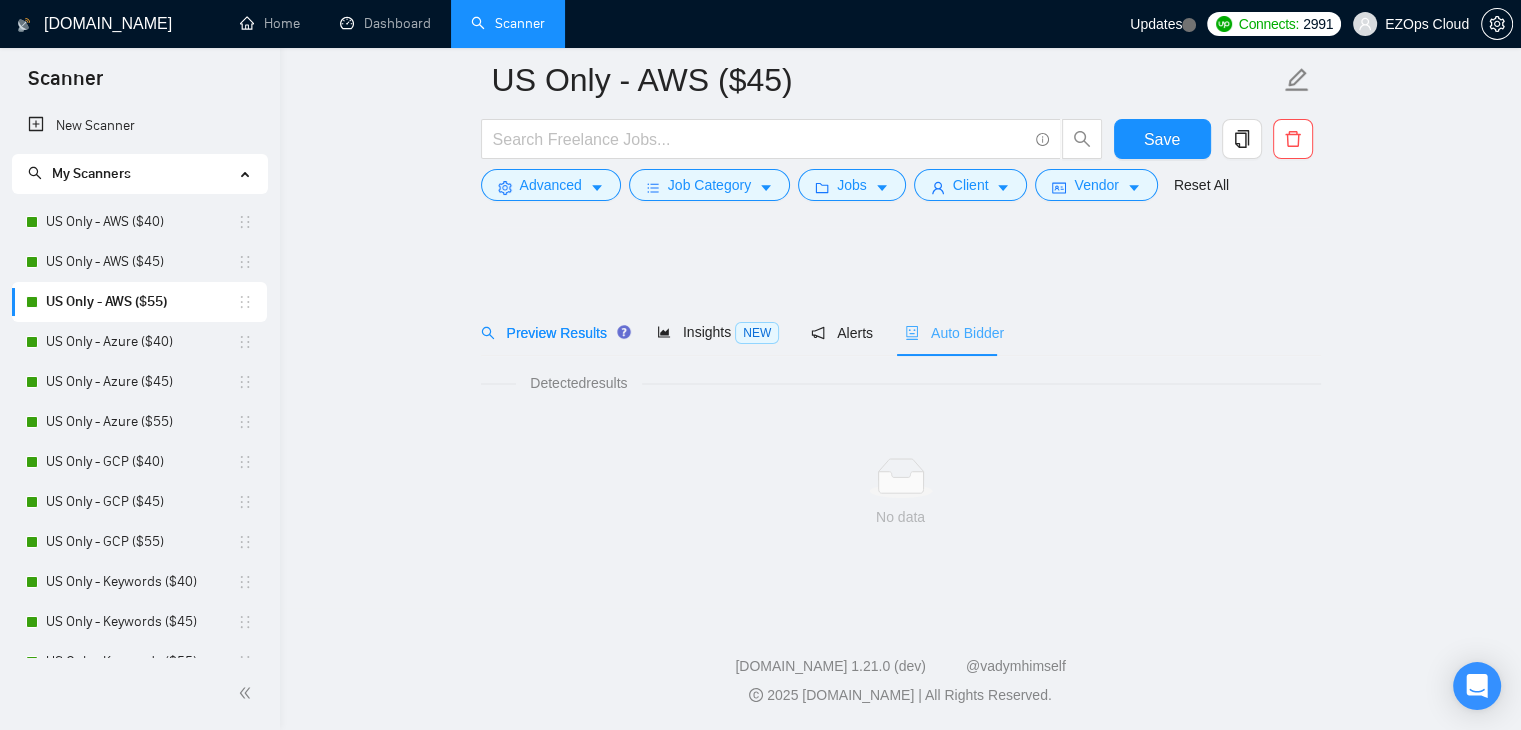 scroll, scrollTop: 0, scrollLeft: 0, axis: both 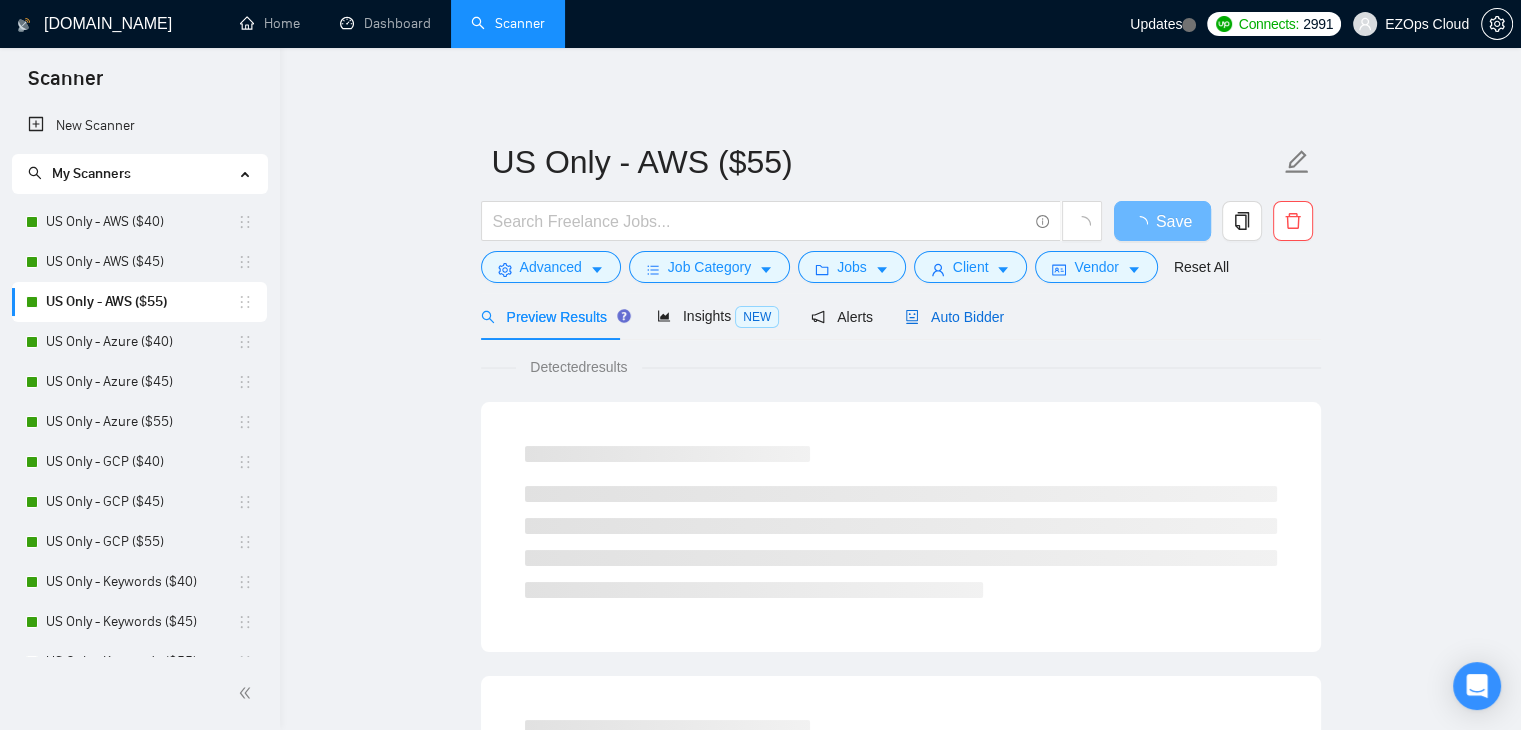 click on "Auto Bidder" at bounding box center (954, 317) 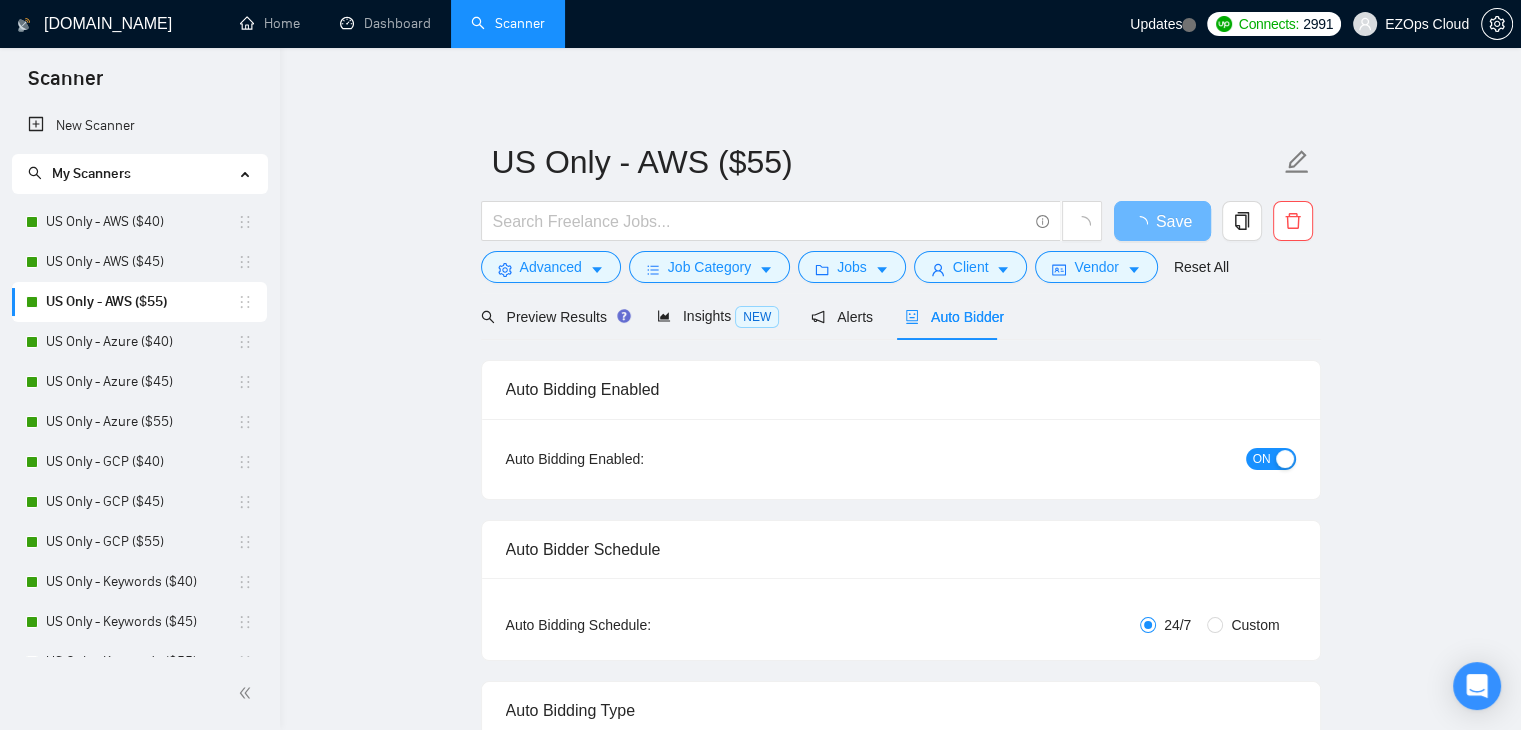 type 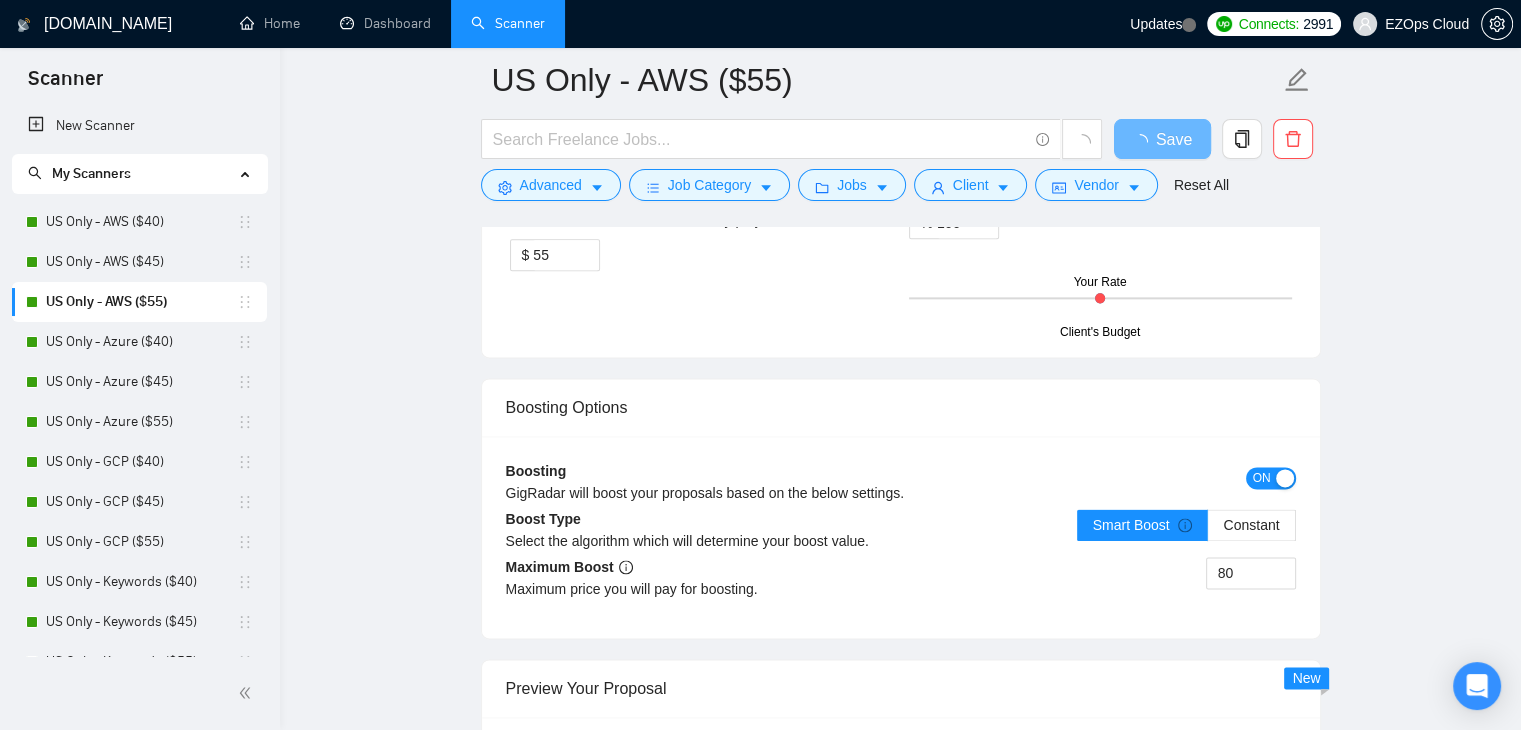 scroll, scrollTop: 4041, scrollLeft: 0, axis: vertical 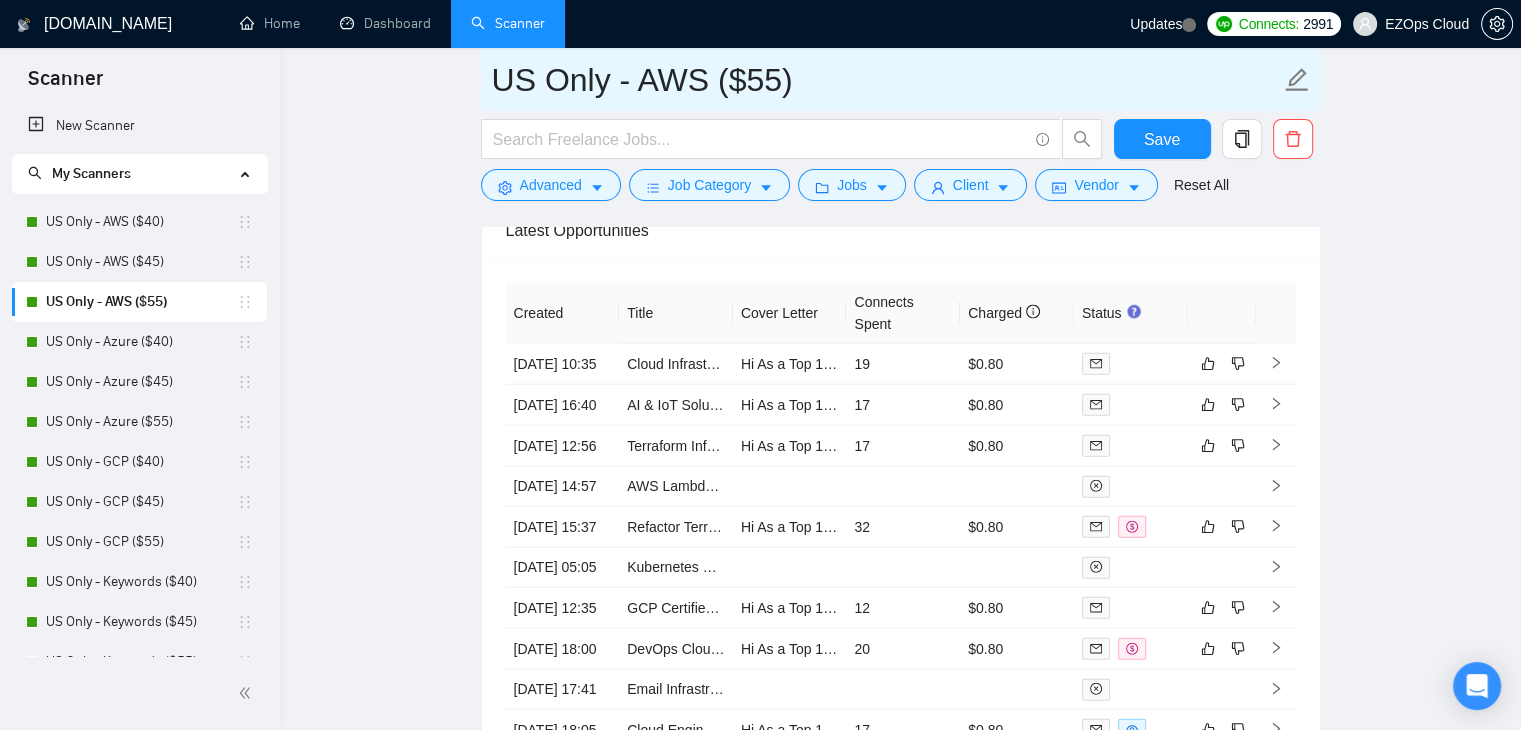 drag, startPoint x: 814, startPoint y: 77, endPoint x: 477, endPoint y: 69, distance: 337.09494 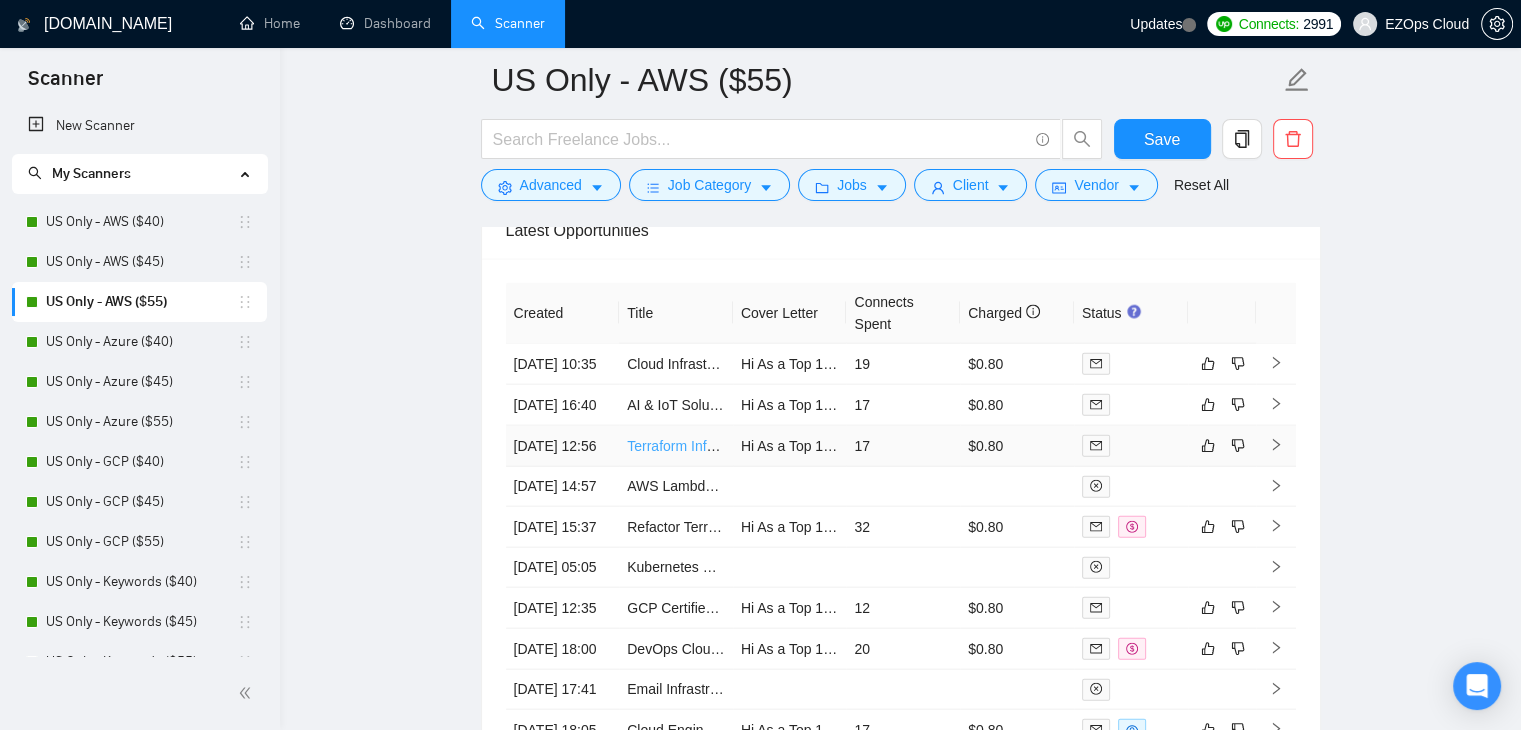 click on "Terraform Infrastructure as Code (IaC) Specialist – AWS ECS, RDS, SNS" at bounding box center [854, 446] 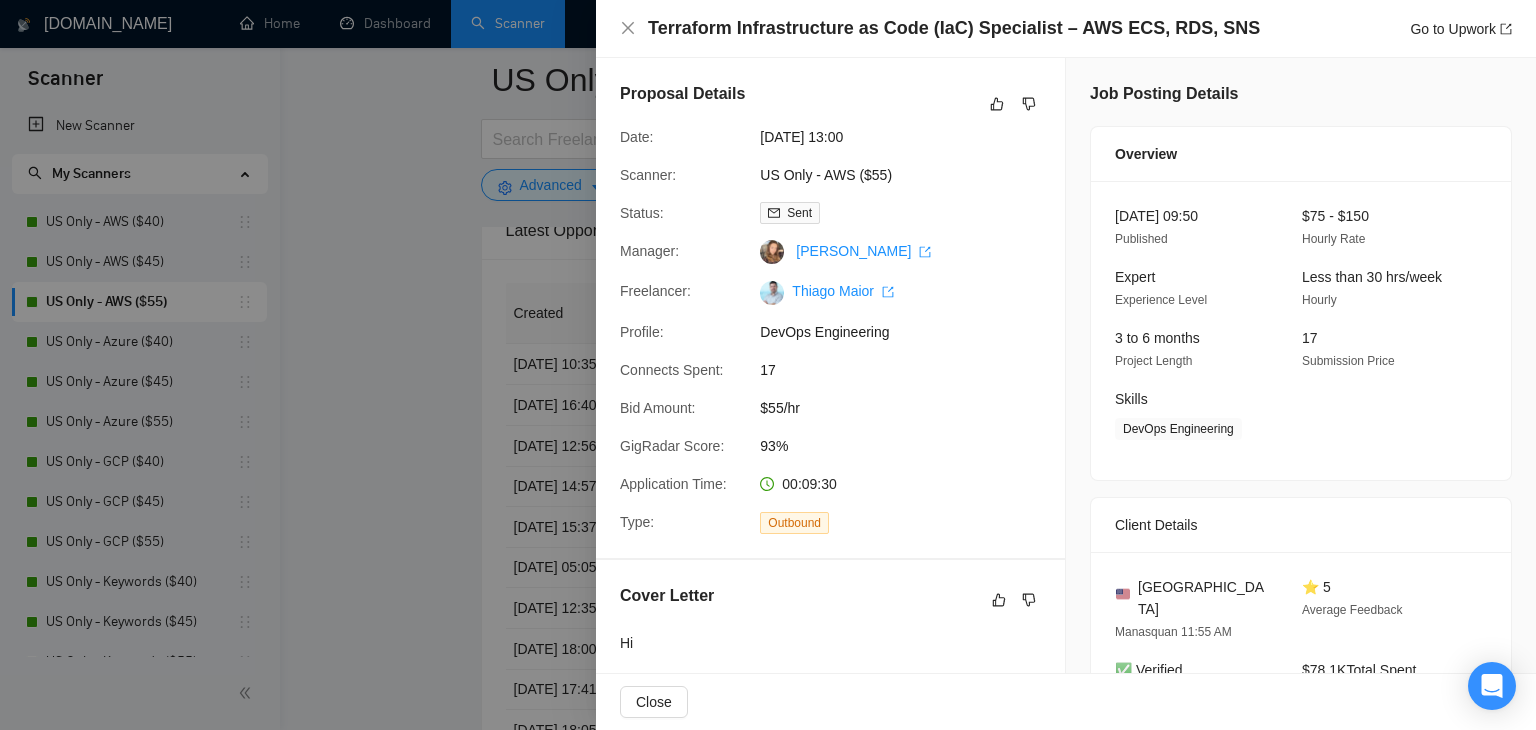 click at bounding box center (768, 365) 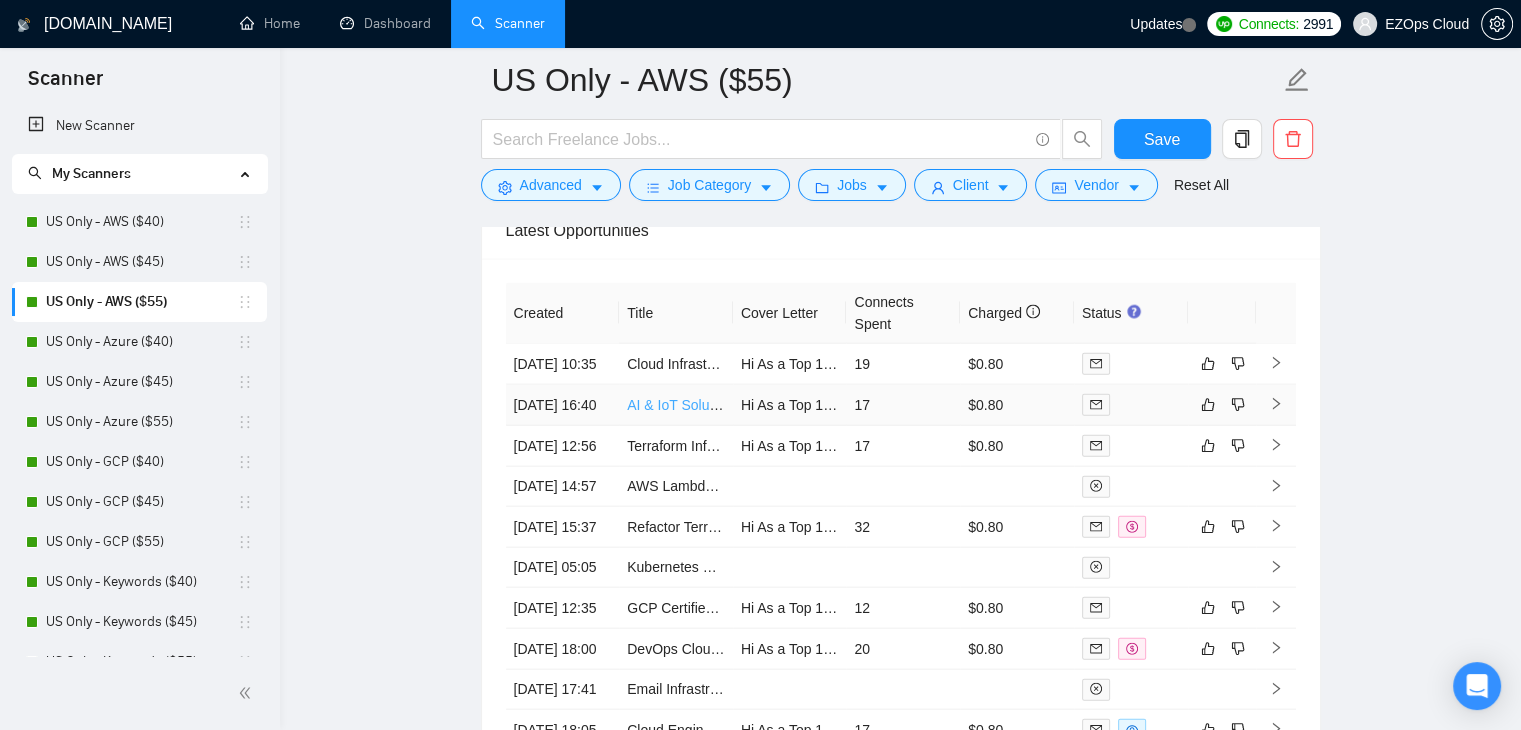 click on "AI & IoT Solutions Architect" at bounding box center [711, 405] 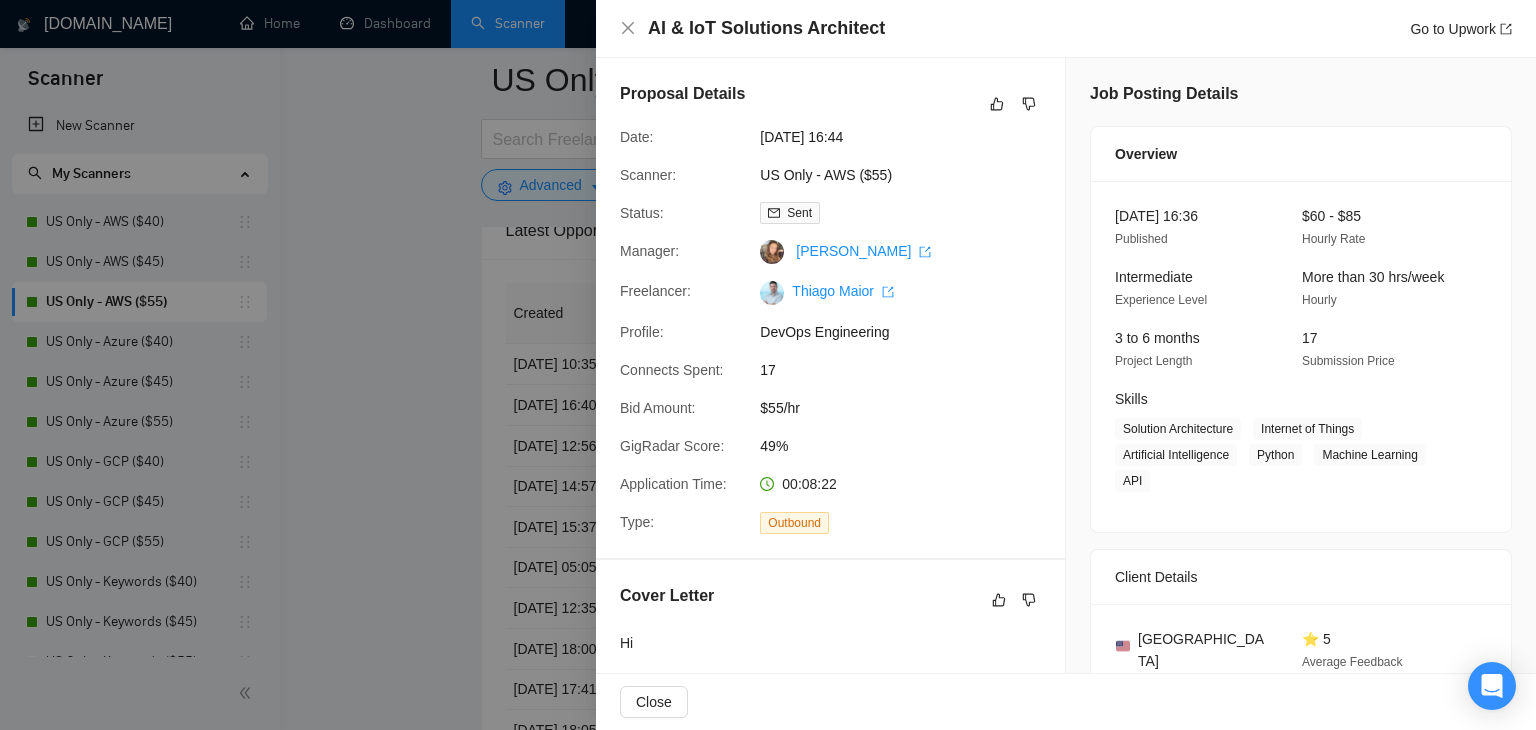 click at bounding box center [768, 365] 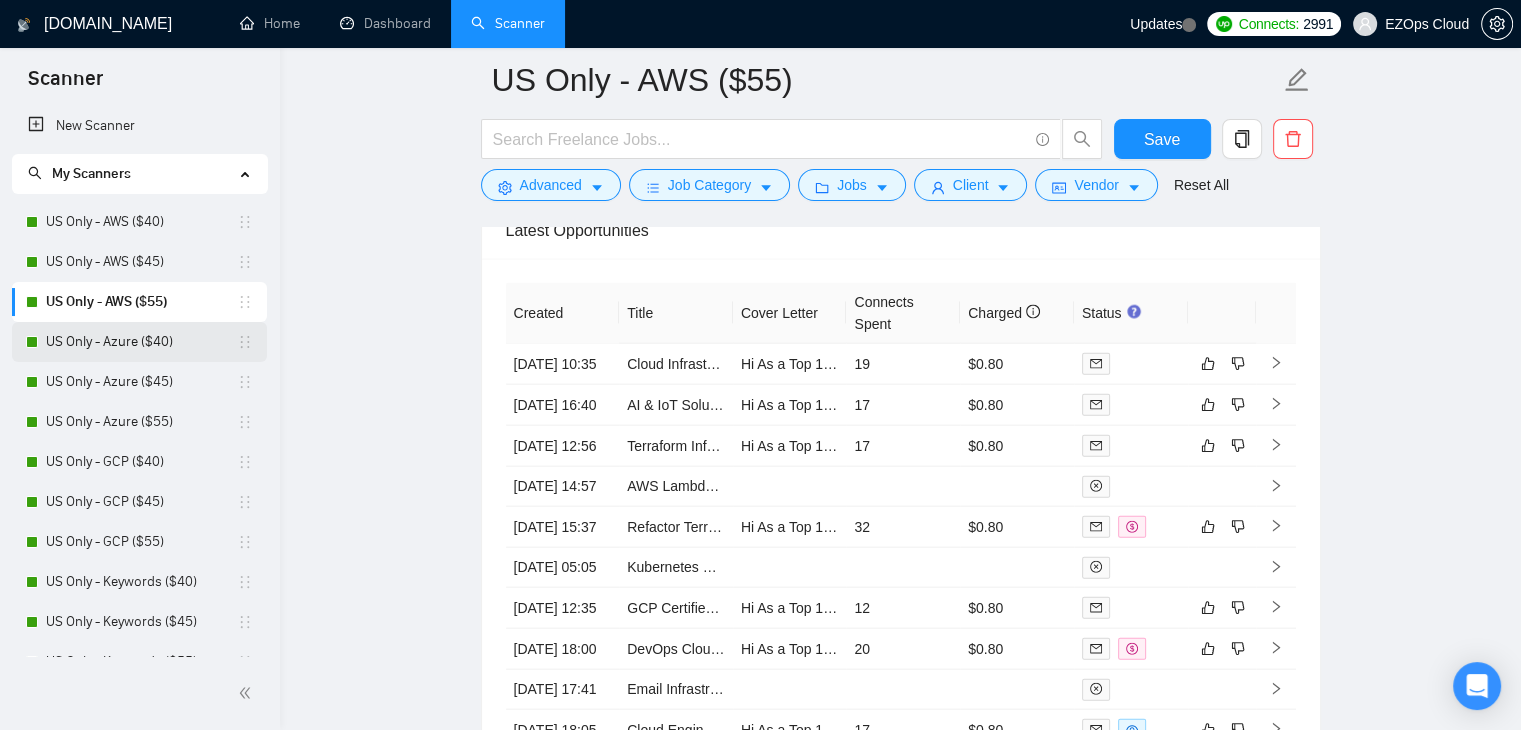 click on "US Only - Azure ($40)" at bounding box center (141, 342) 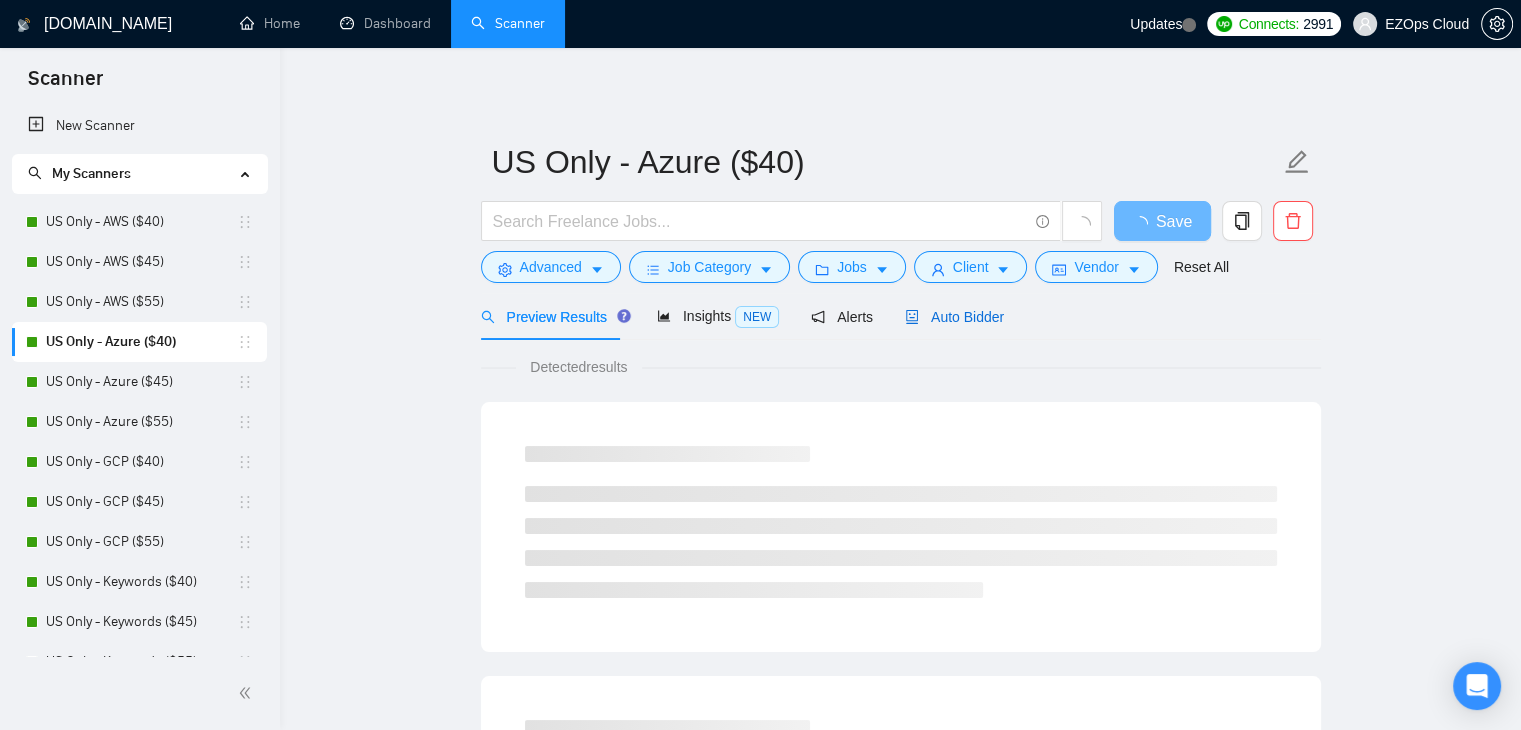 drag, startPoint x: 977, startPoint y: 306, endPoint x: 1535, endPoint y: 643, distance: 651.86884 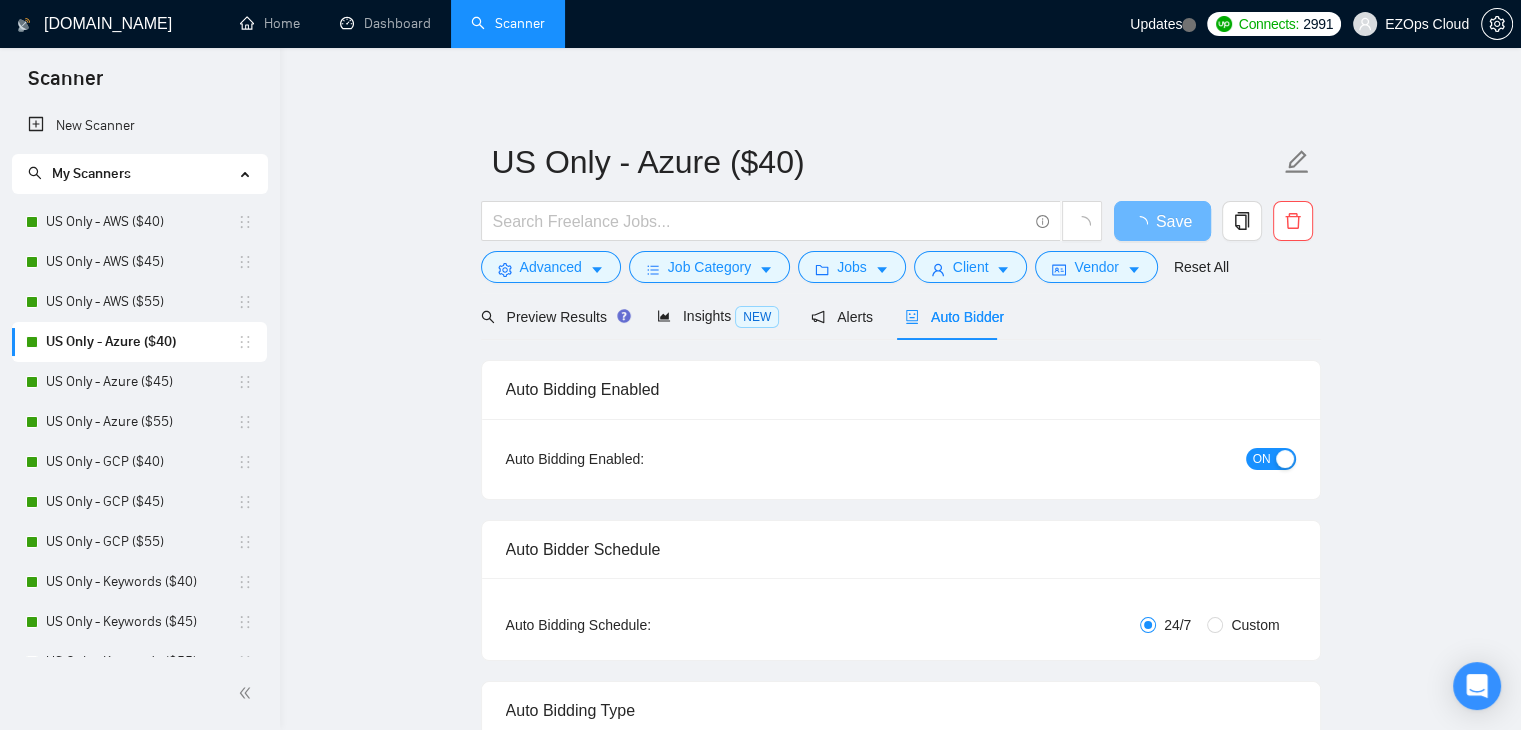 type 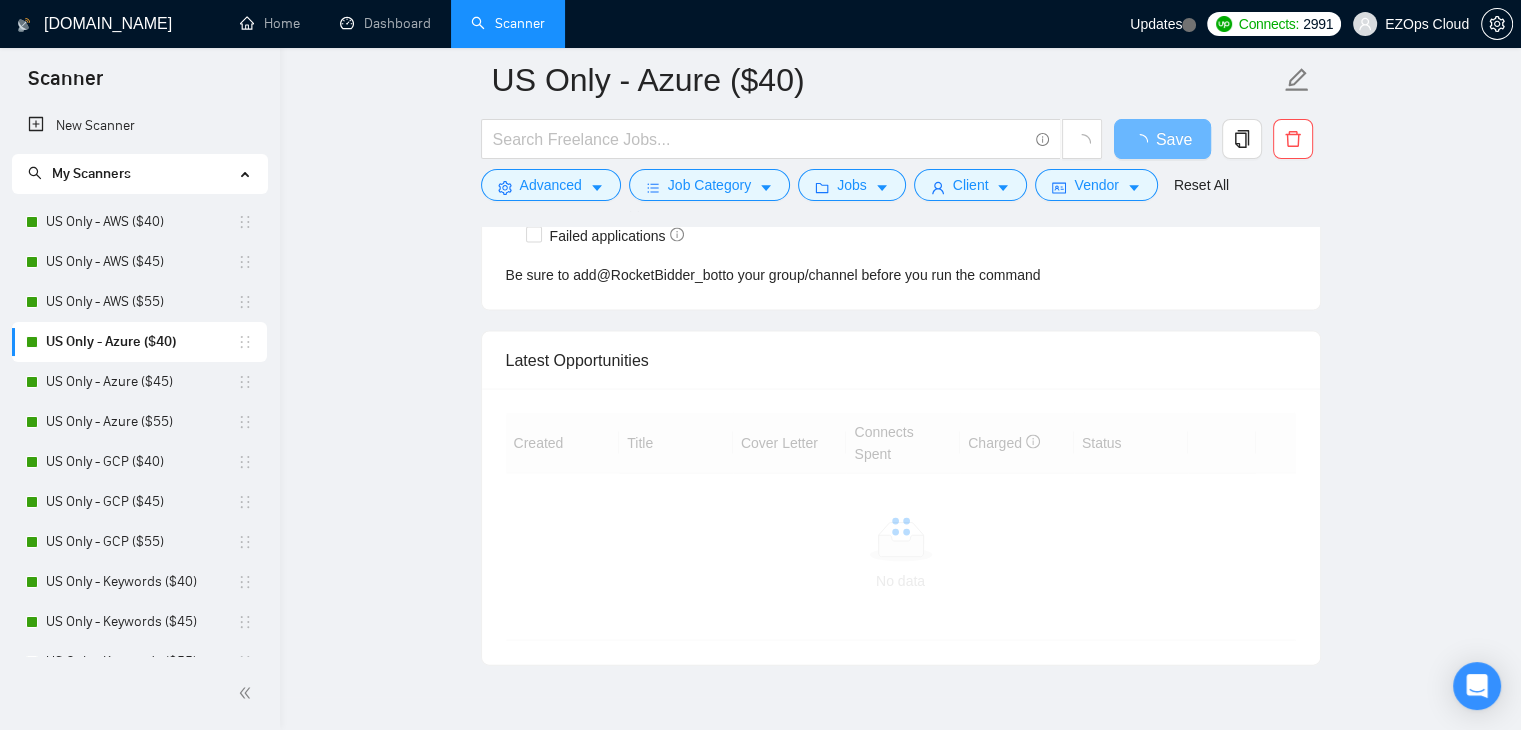 scroll, scrollTop: 4225, scrollLeft: 0, axis: vertical 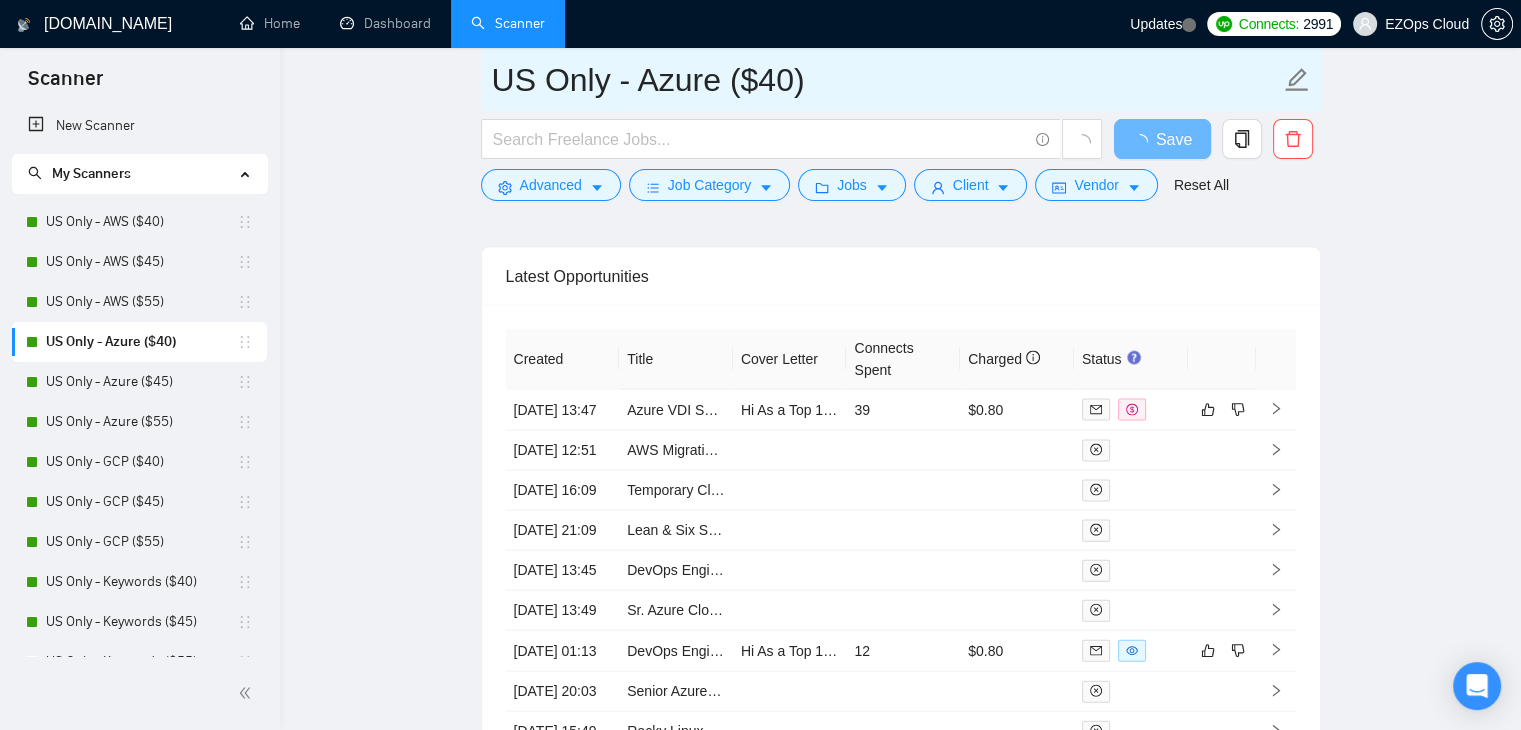drag, startPoint x: 812, startPoint y: 75, endPoint x: 435, endPoint y: 63, distance: 377.19092 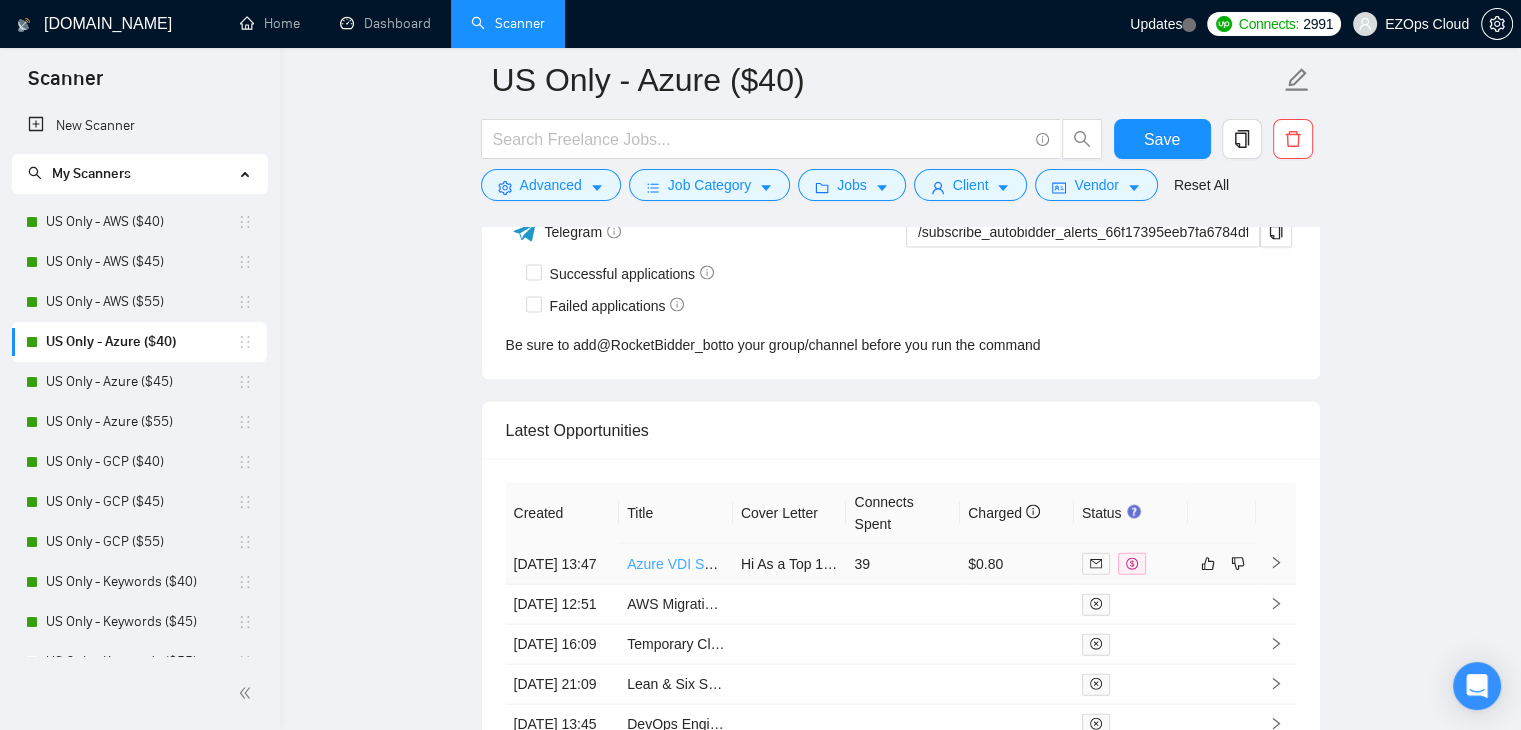 click on "Azure VDI Solution Development in GCC" at bounding box center (754, 564) 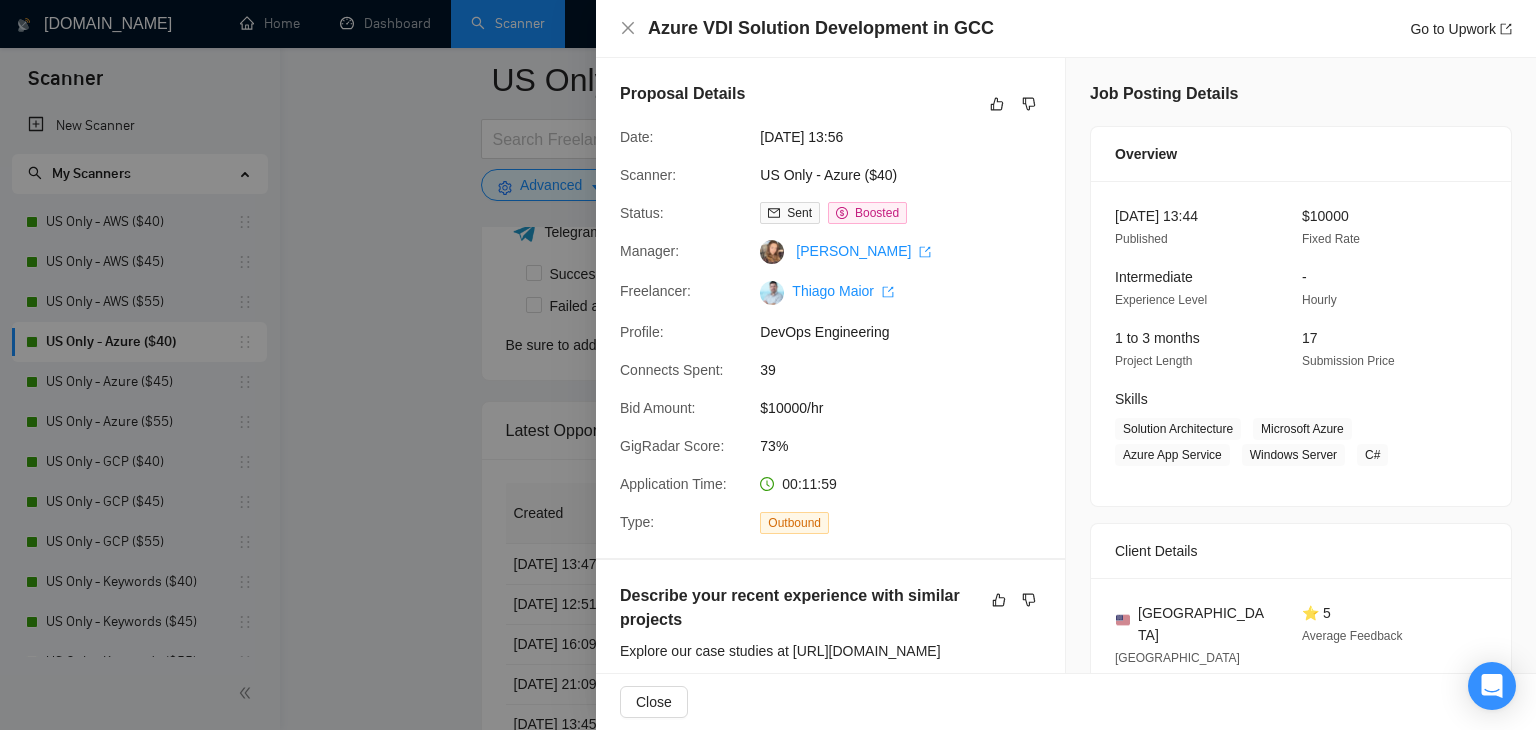 click at bounding box center (768, 365) 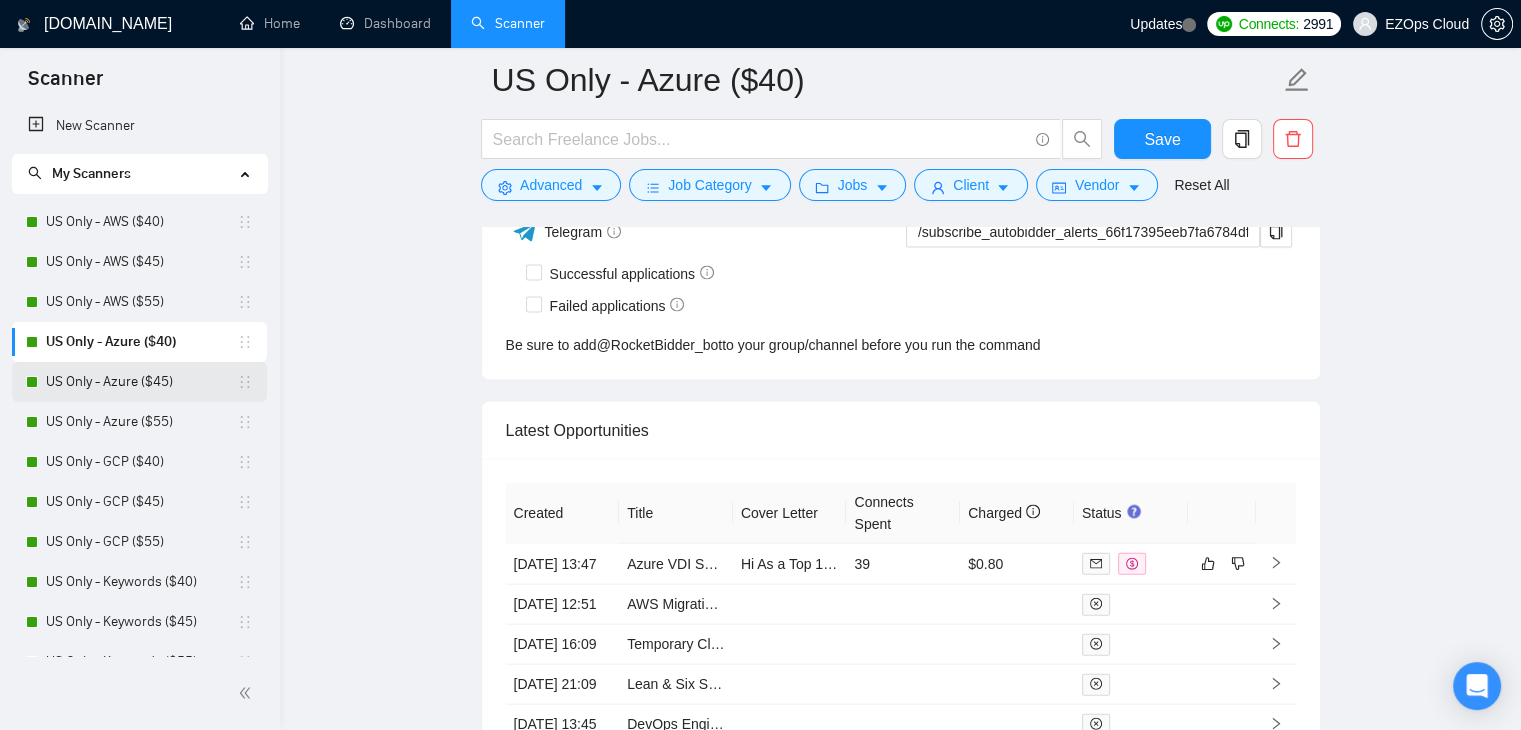 click on "US Only - Azure ($45)" at bounding box center [141, 382] 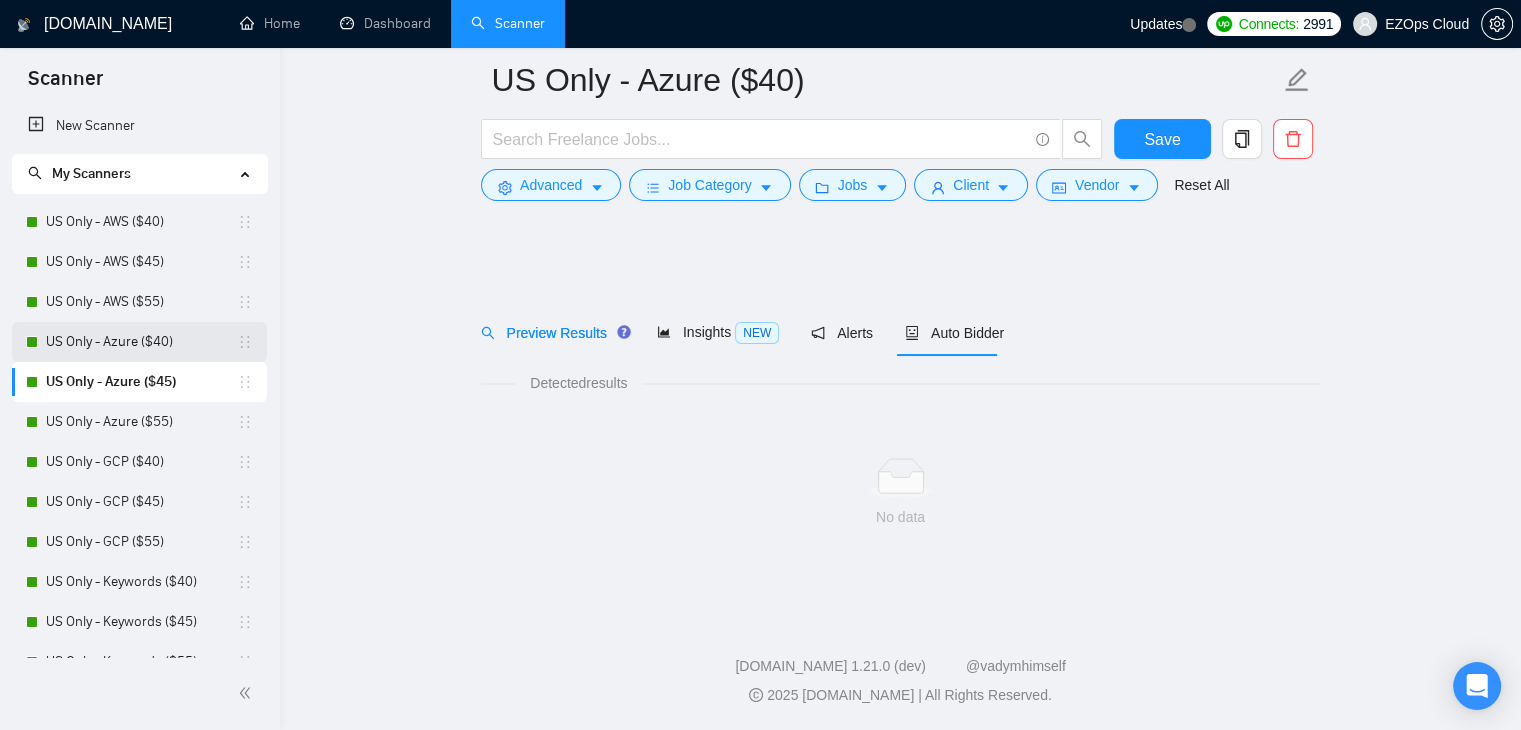 scroll, scrollTop: 0, scrollLeft: 0, axis: both 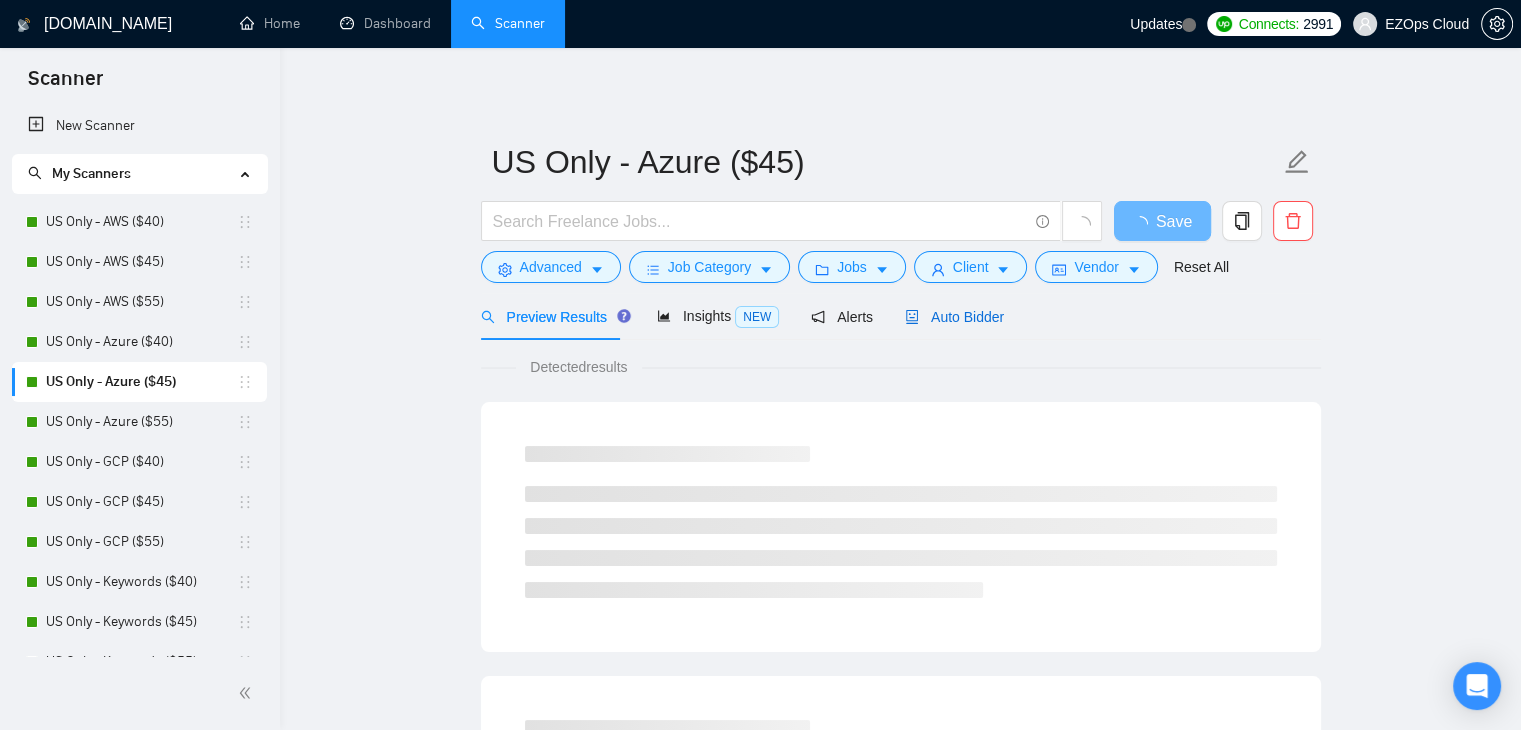 click on "Auto Bidder" at bounding box center (954, 317) 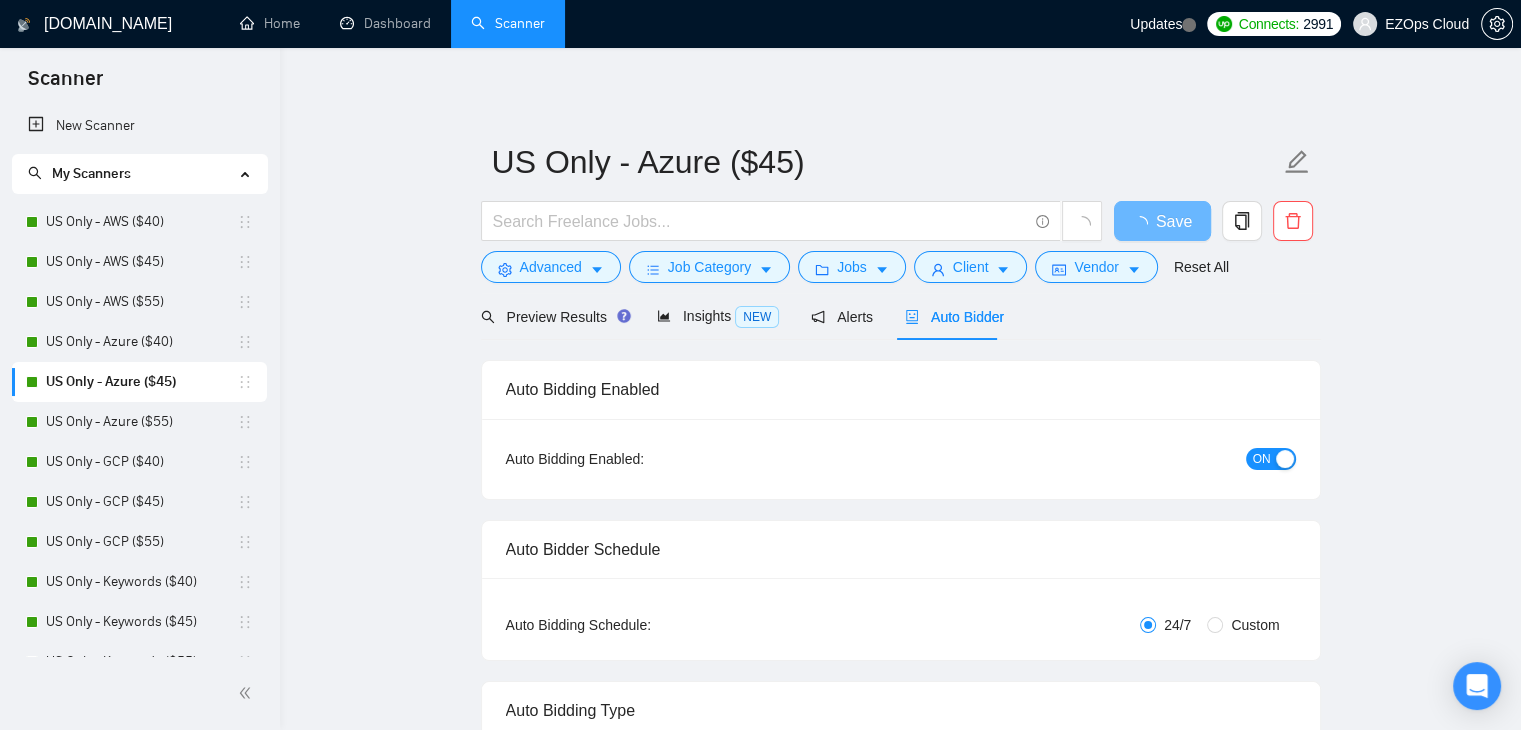 type 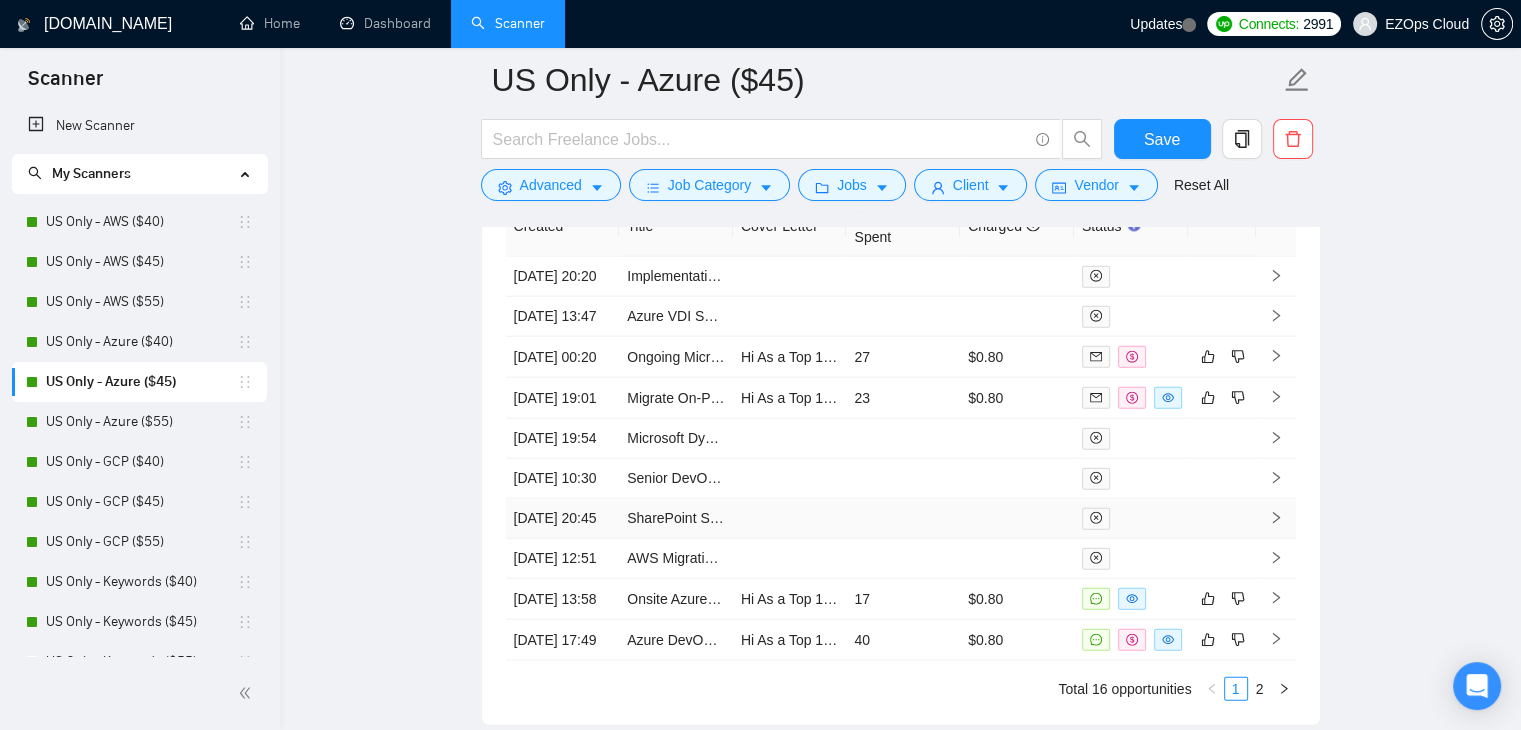 scroll, scrollTop: 4479, scrollLeft: 0, axis: vertical 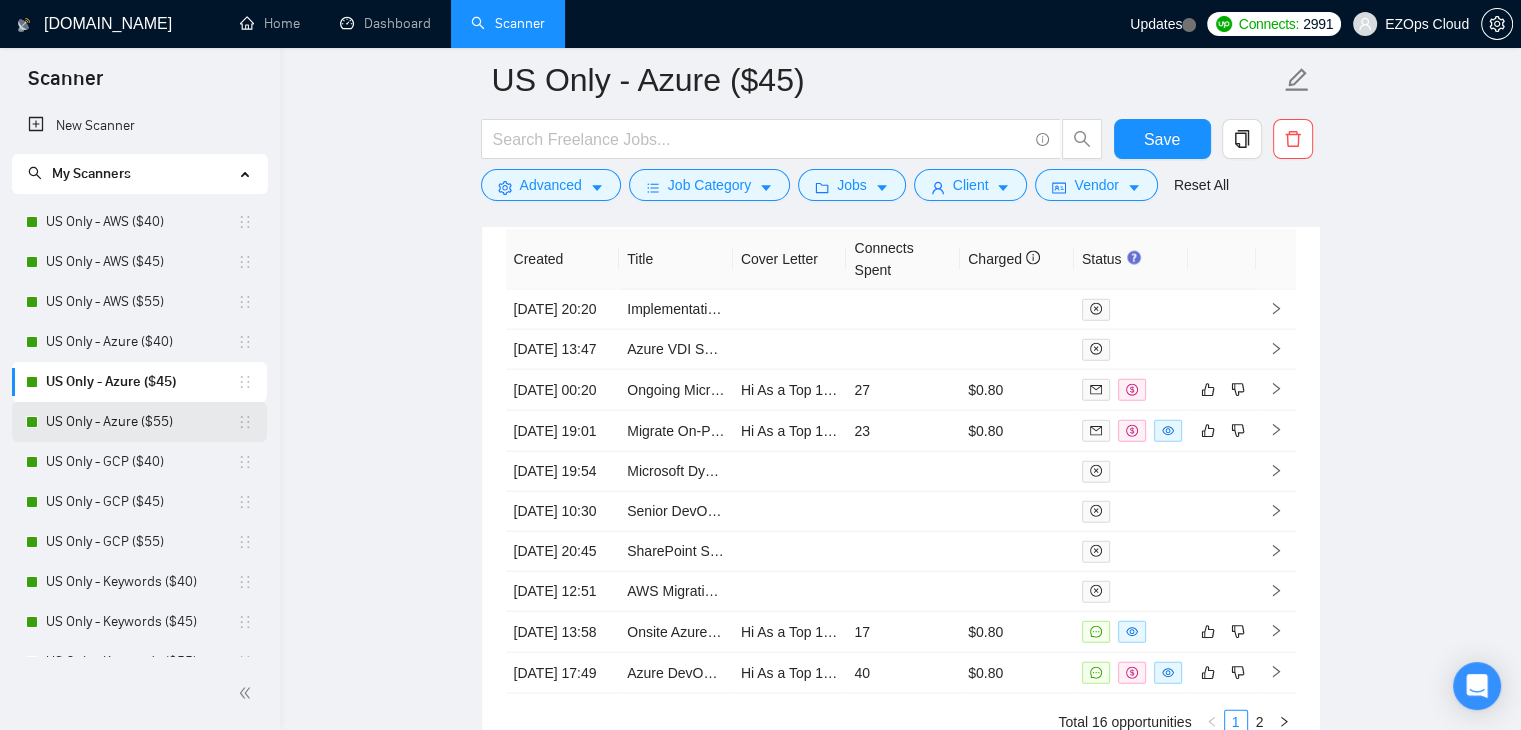 click on "US Only - Azure ($55)" at bounding box center (141, 422) 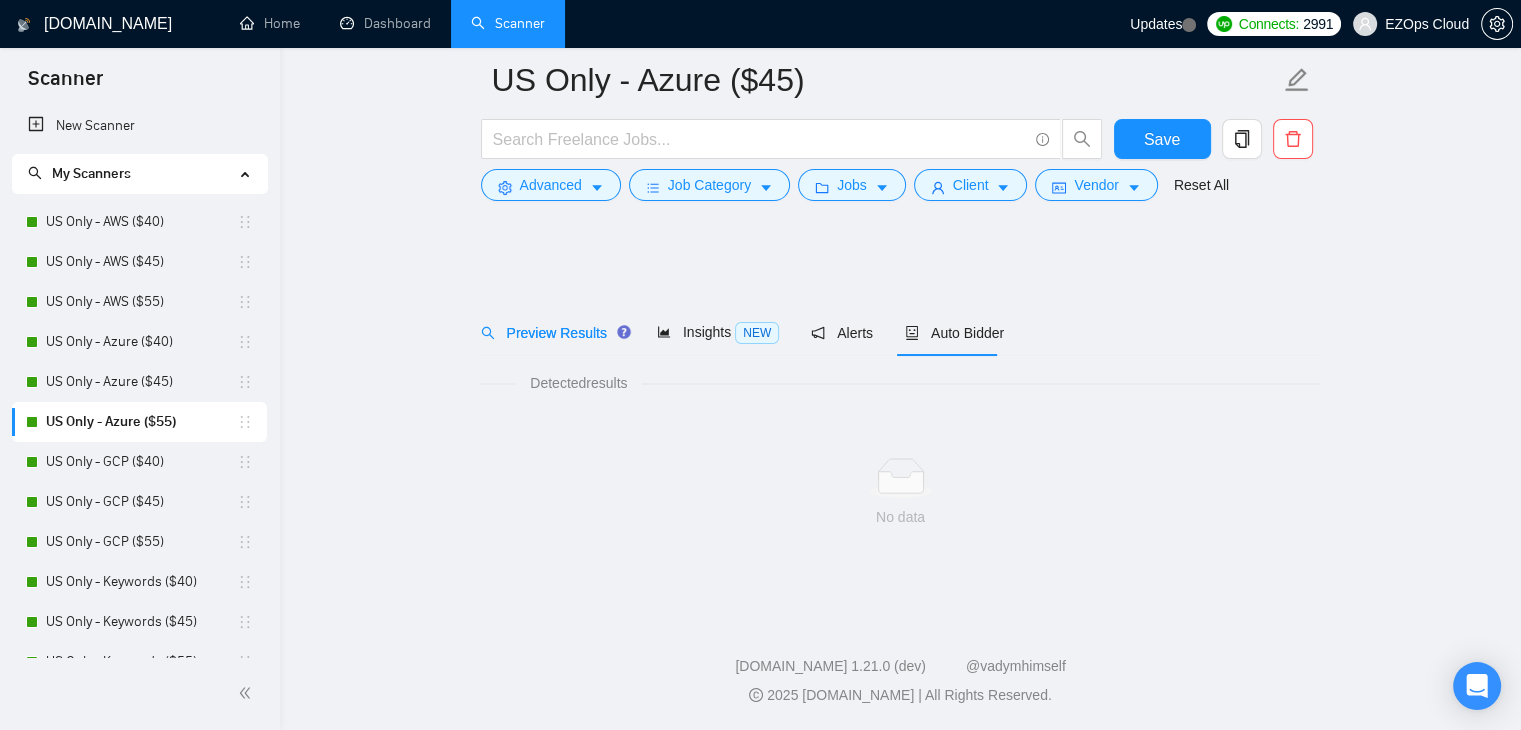 scroll, scrollTop: 0, scrollLeft: 0, axis: both 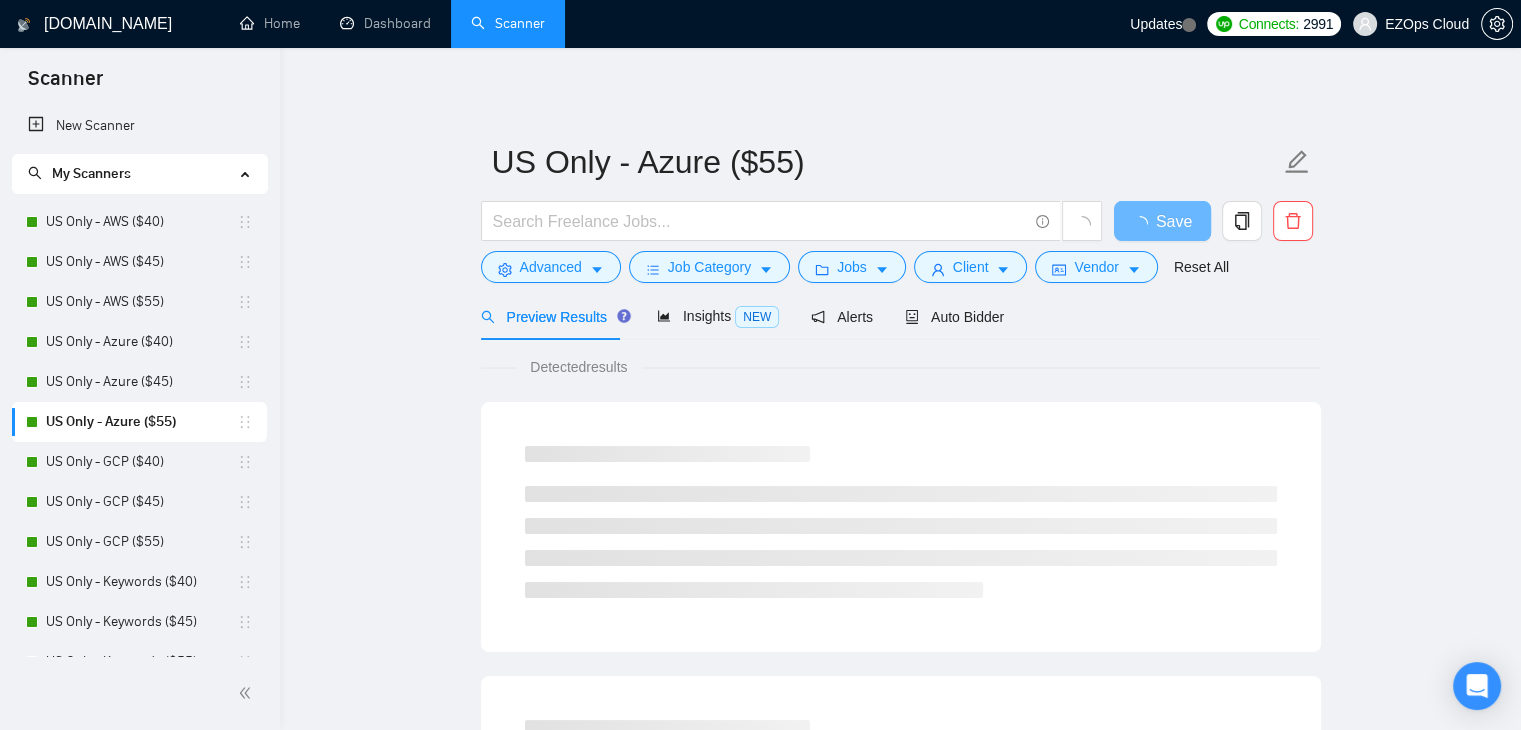 click on "Detected   results" at bounding box center [901, 1044] 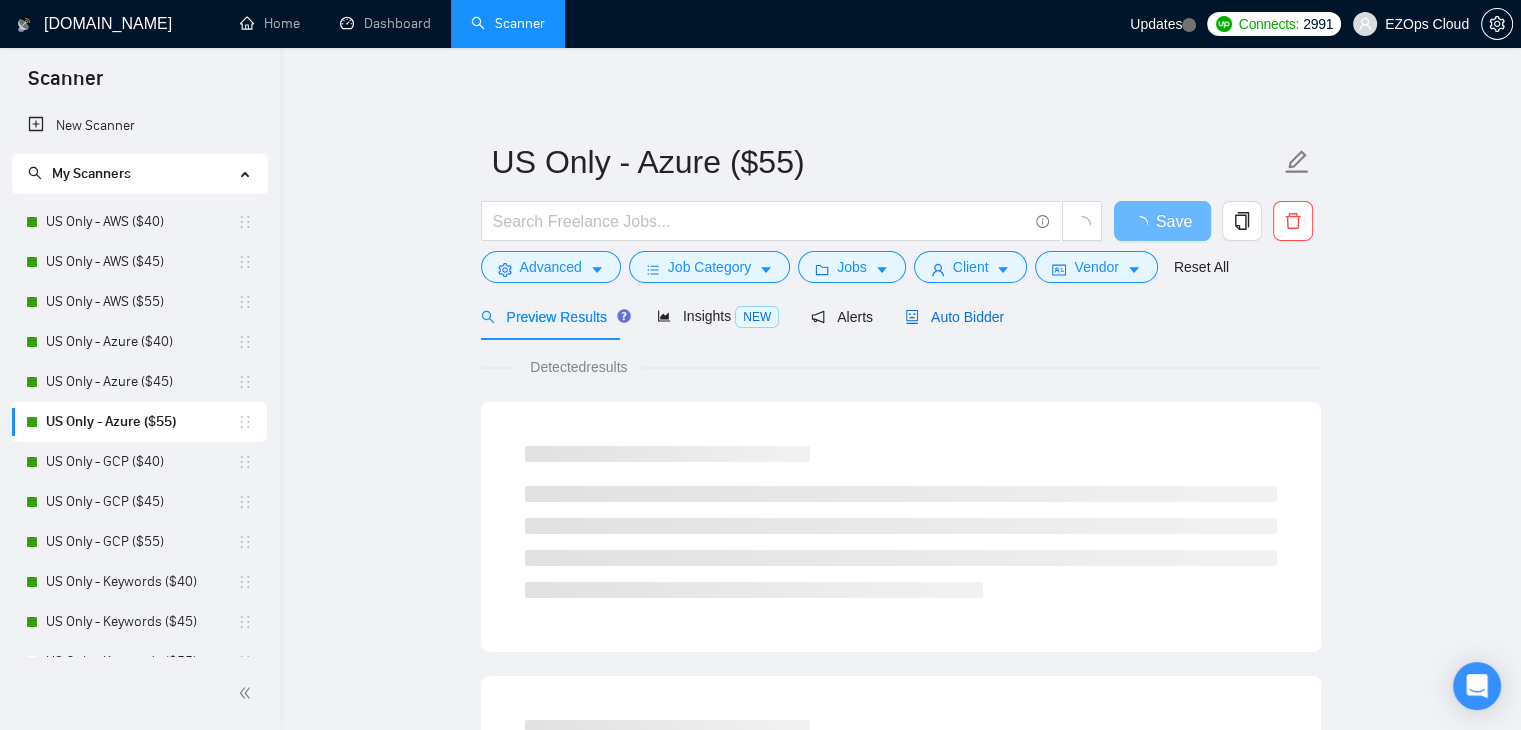 click on "Auto Bidder" at bounding box center (954, 317) 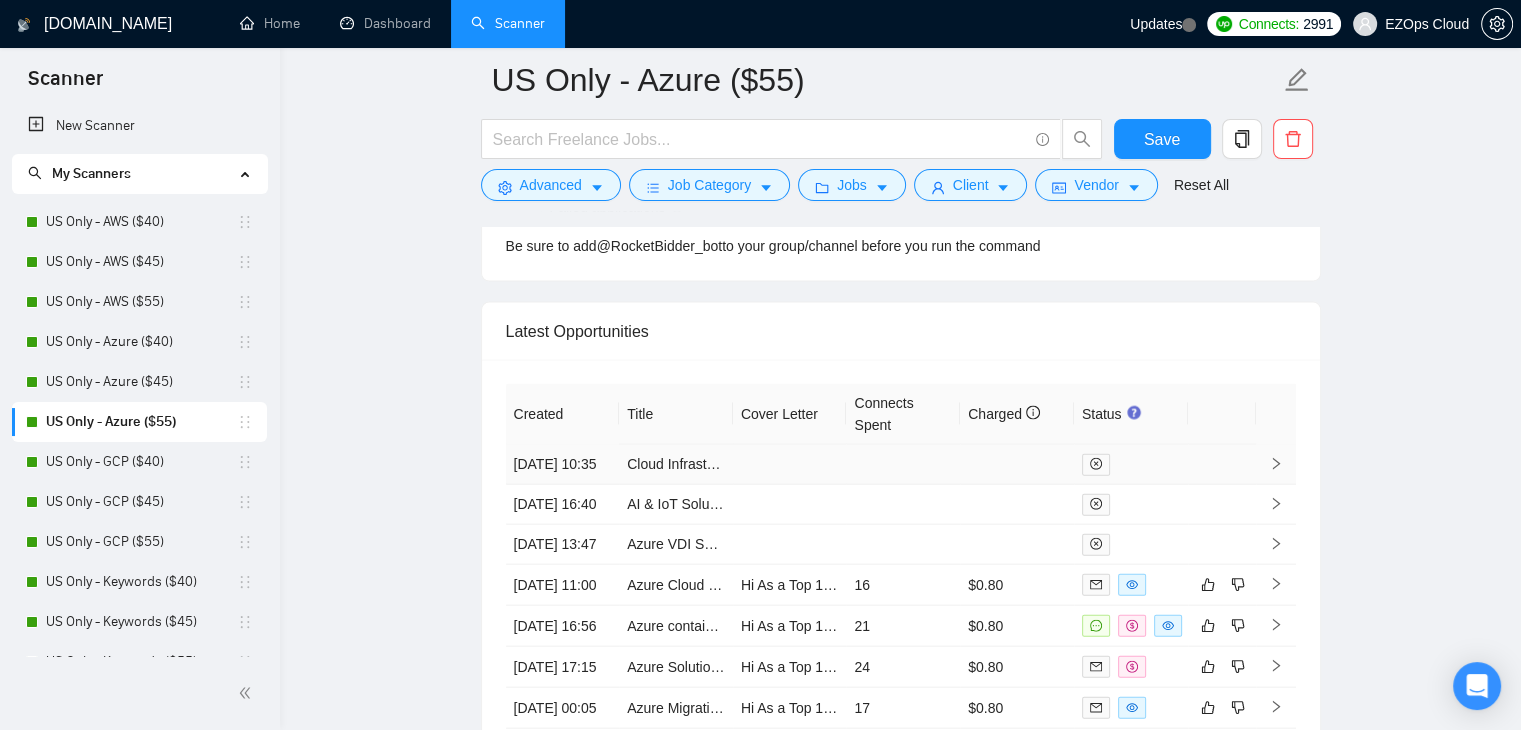 scroll, scrollTop: 4425, scrollLeft: 0, axis: vertical 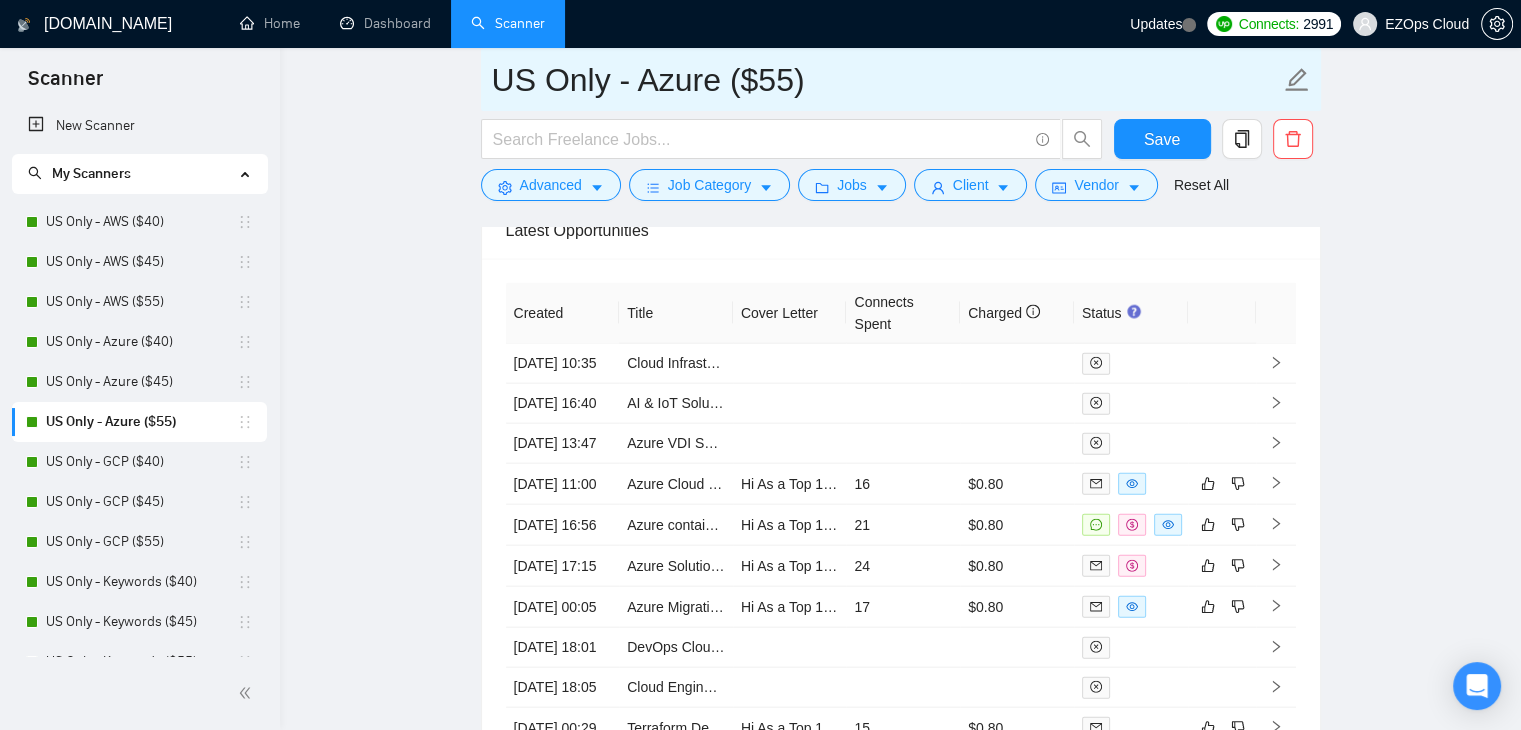 drag, startPoint x: 839, startPoint y: 78, endPoint x: 456, endPoint y: 87, distance: 383.10574 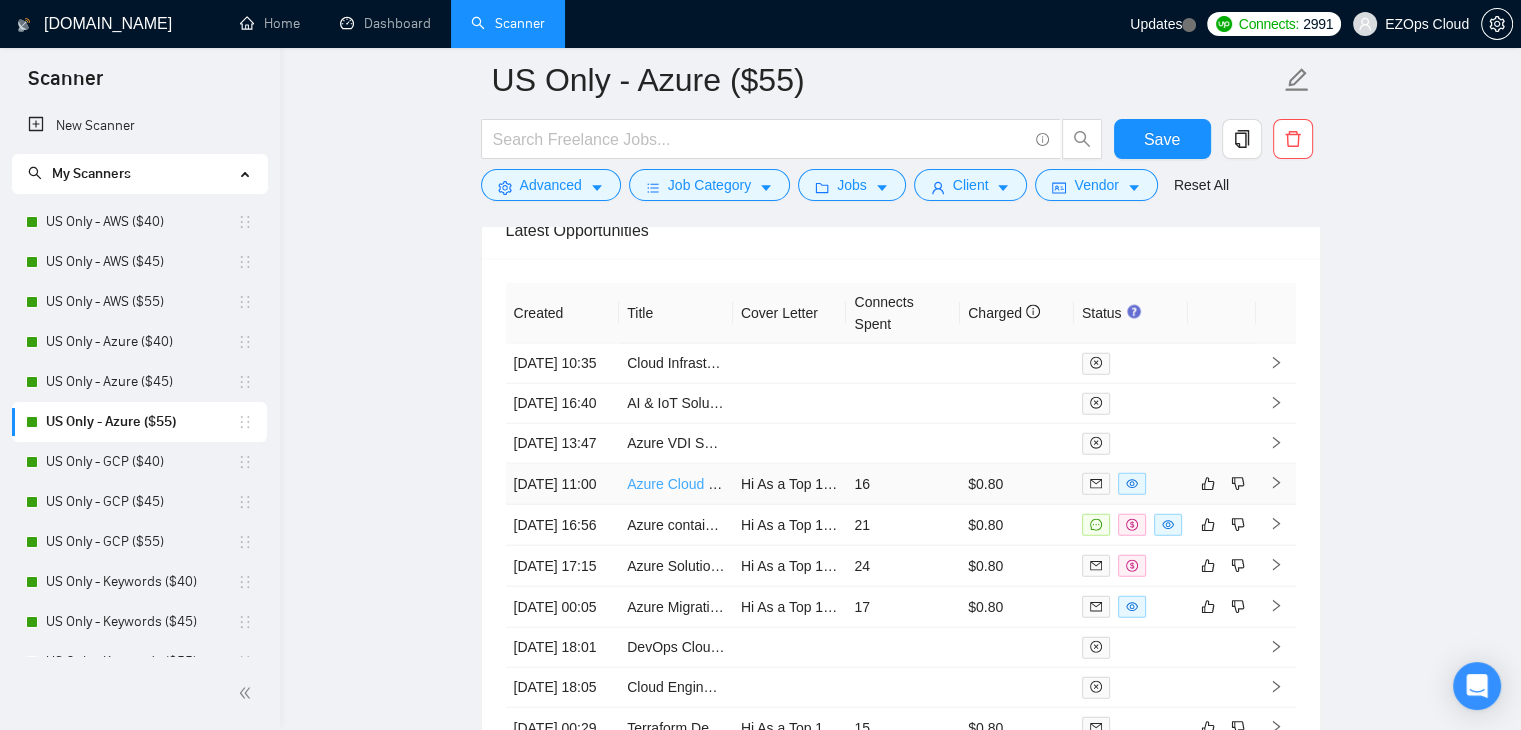click on "Azure Cloud Migration Specialist - Physical Server with Duo & M365 Integration" at bounding box center [873, 484] 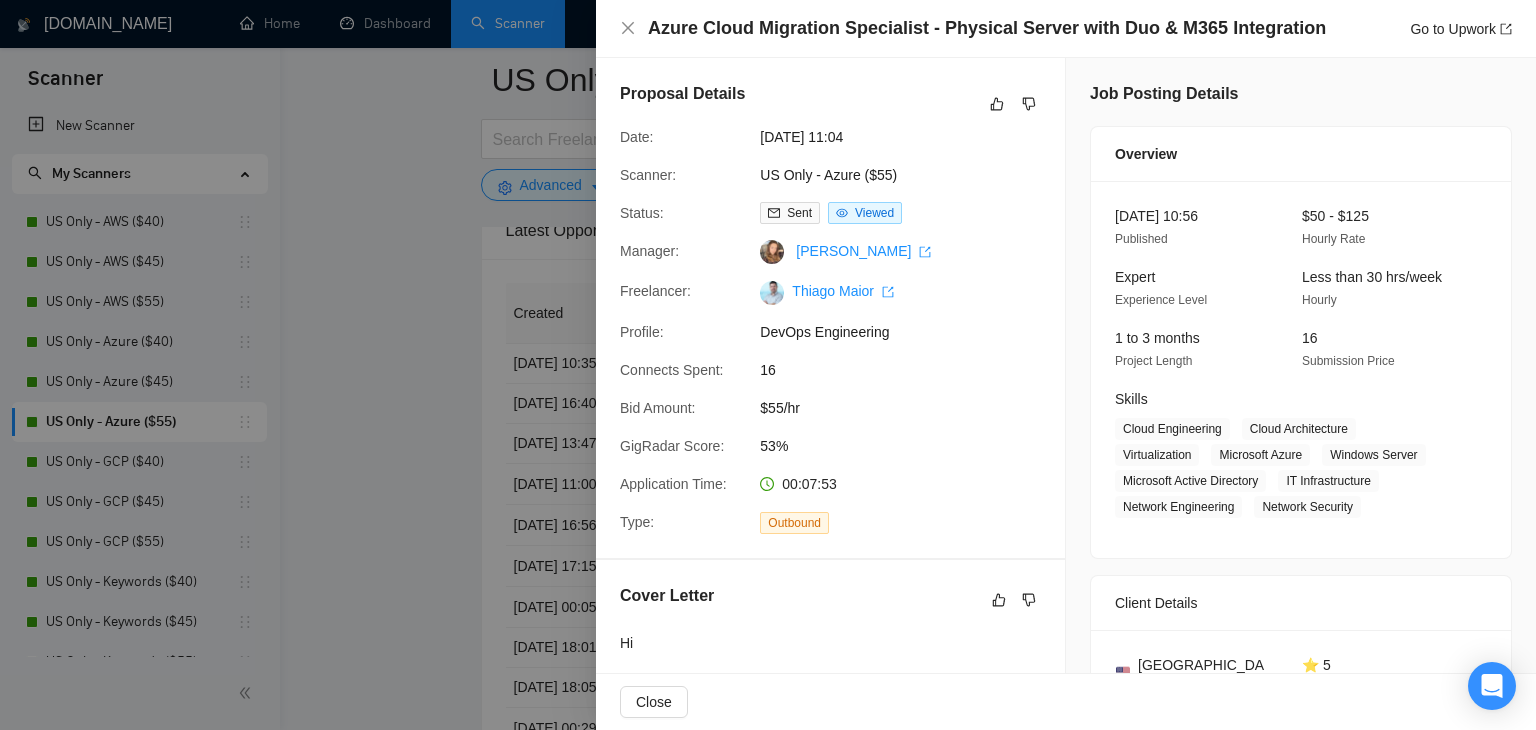click at bounding box center [768, 365] 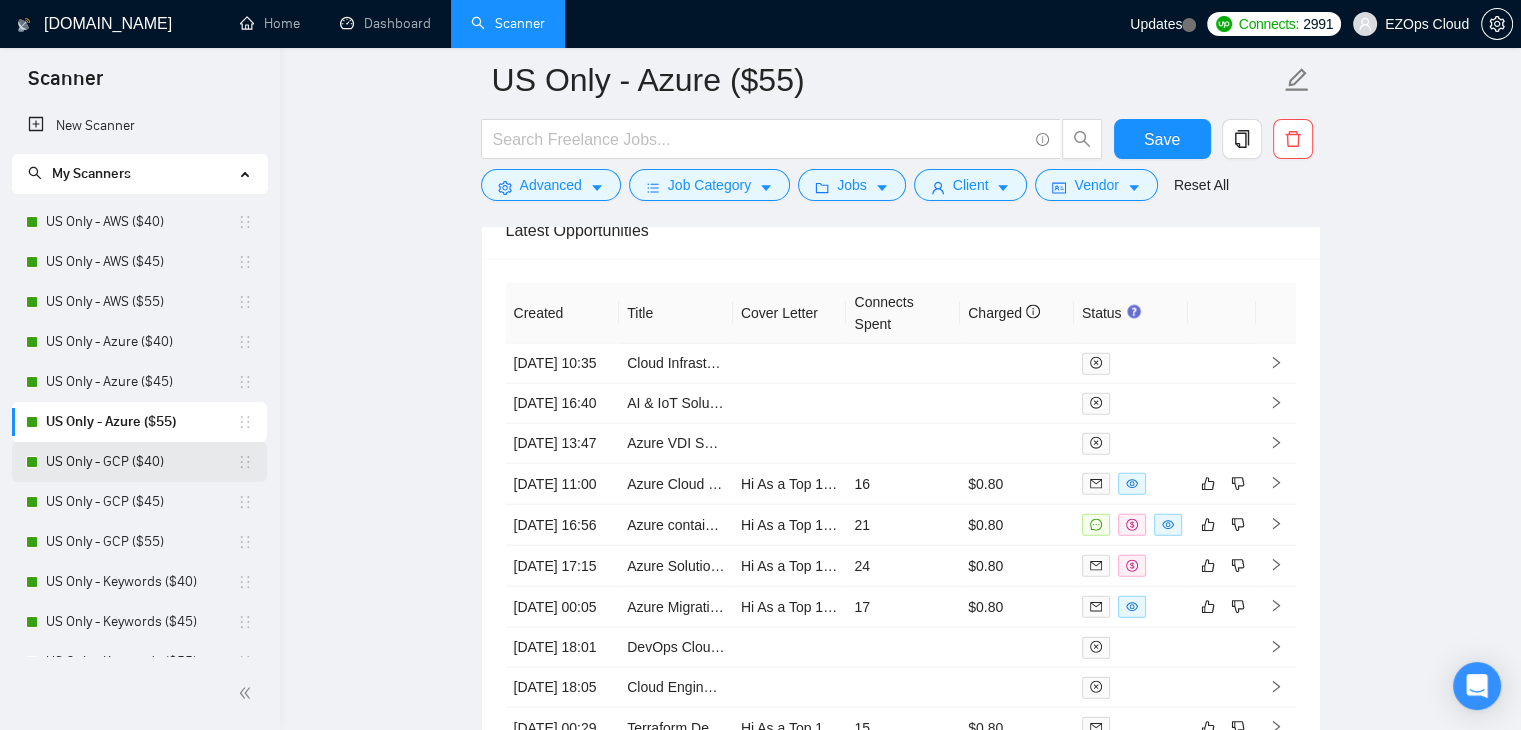click on "US Only - GCP ($40)" at bounding box center (141, 462) 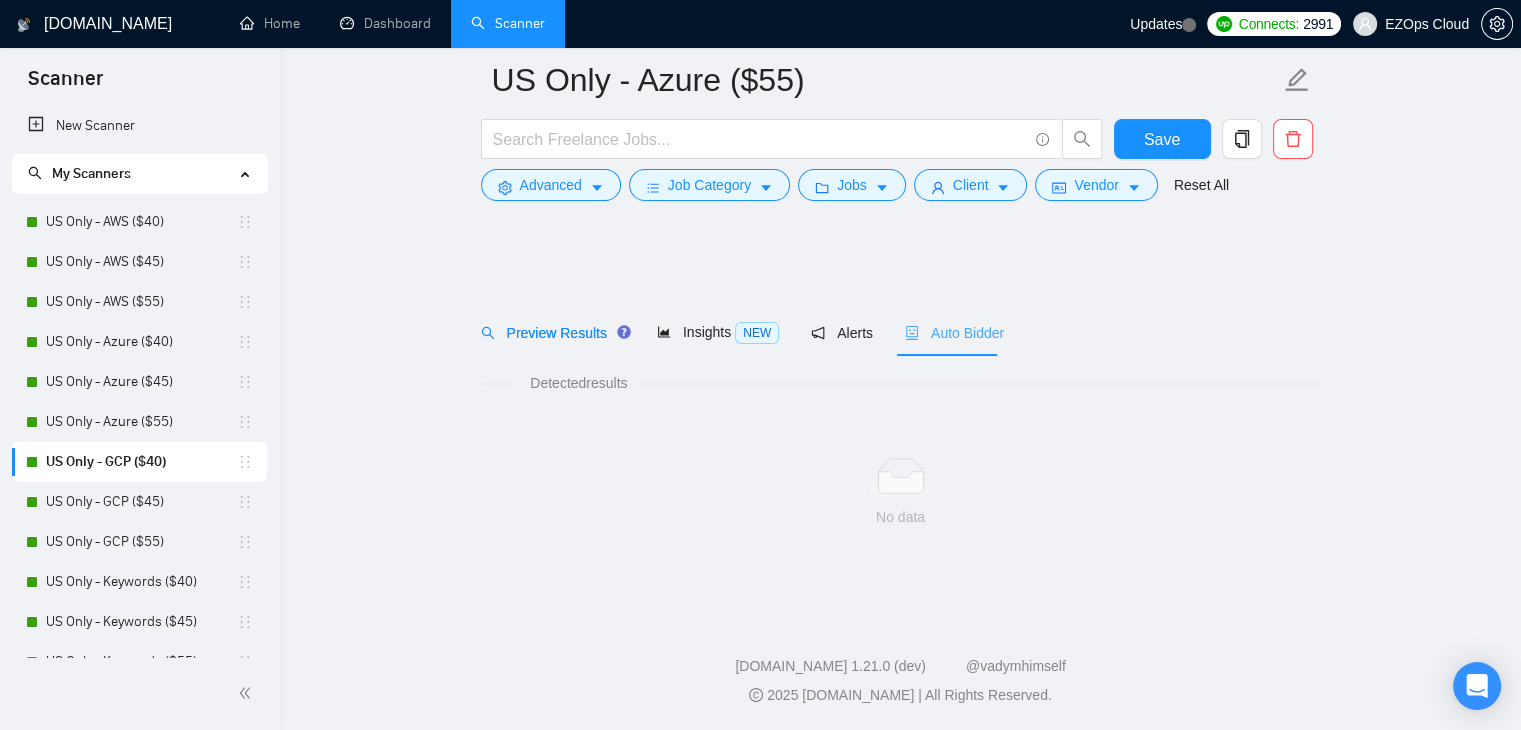 scroll, scrollTop: 0, scrollLeft: 0, axis: both 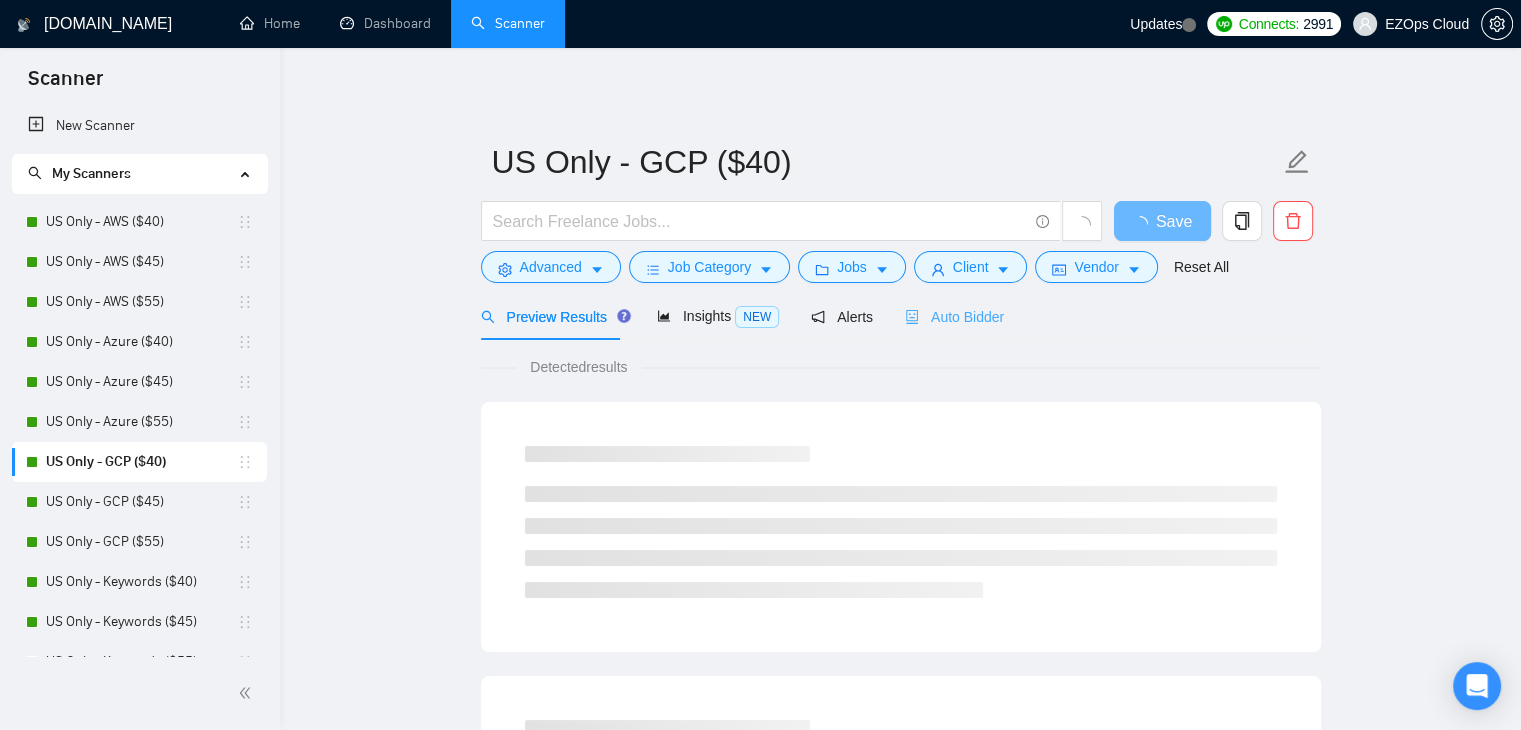 click on "Auto Bidder" at bounding box center (954, 316) 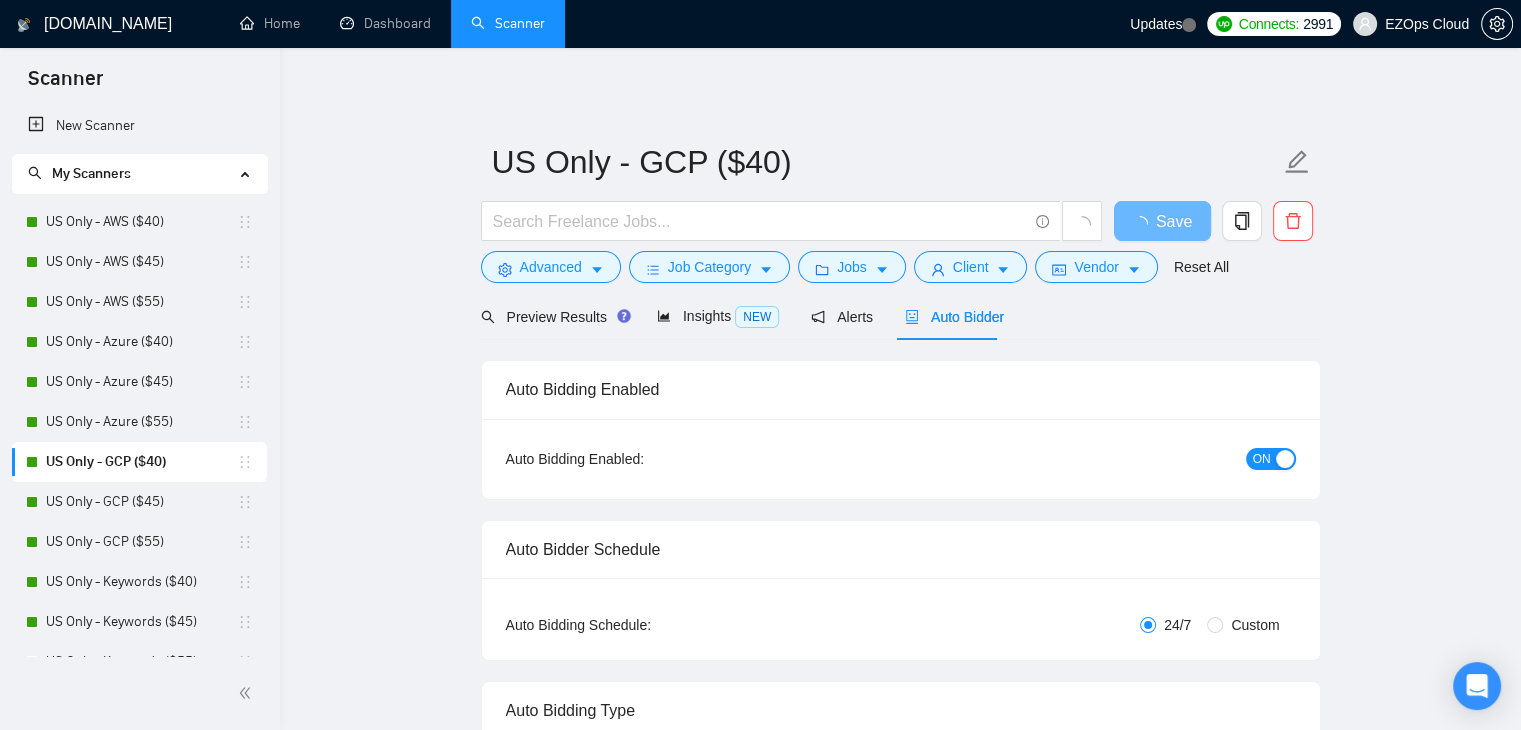type 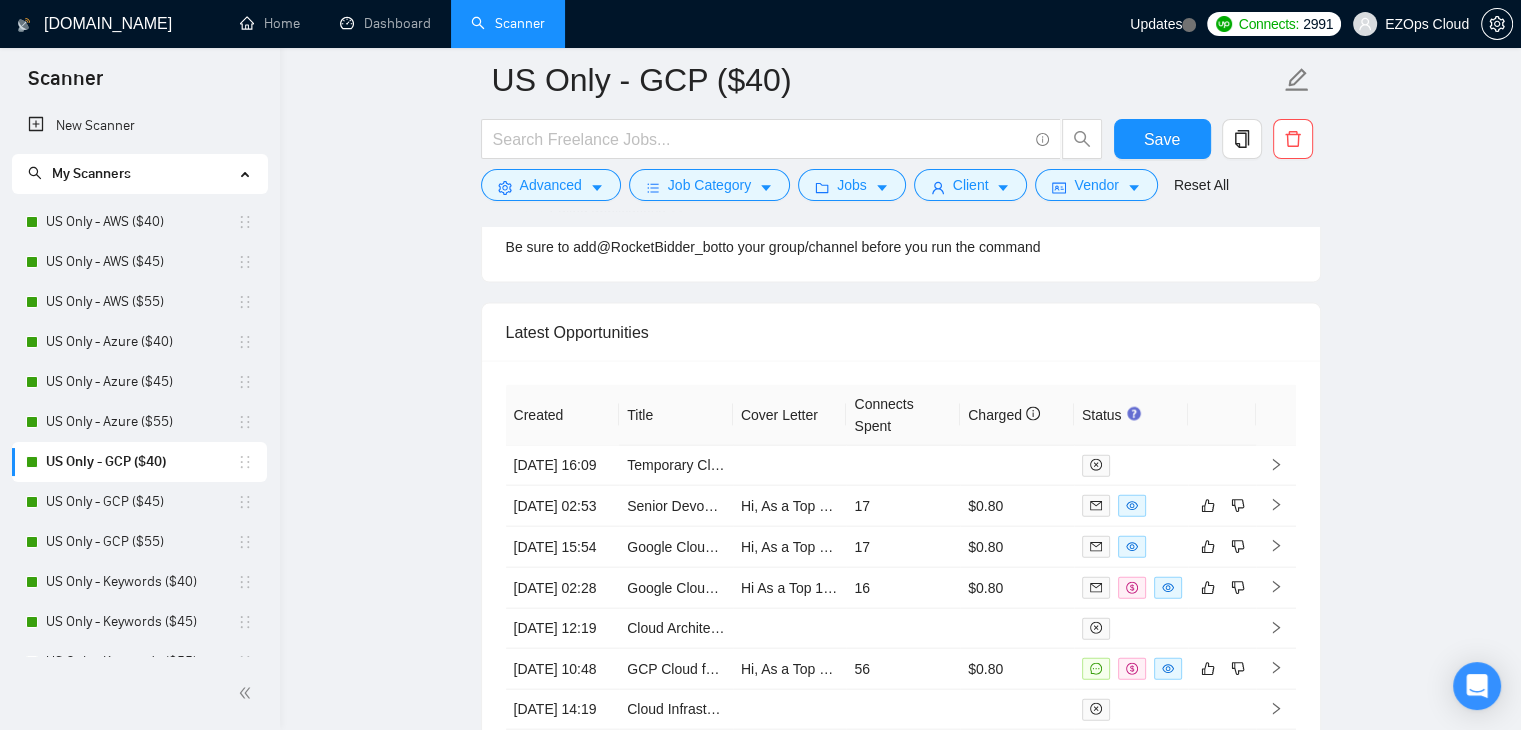 scroll, scrollTop: 4357, scrollLeft: 0, axis: vertical 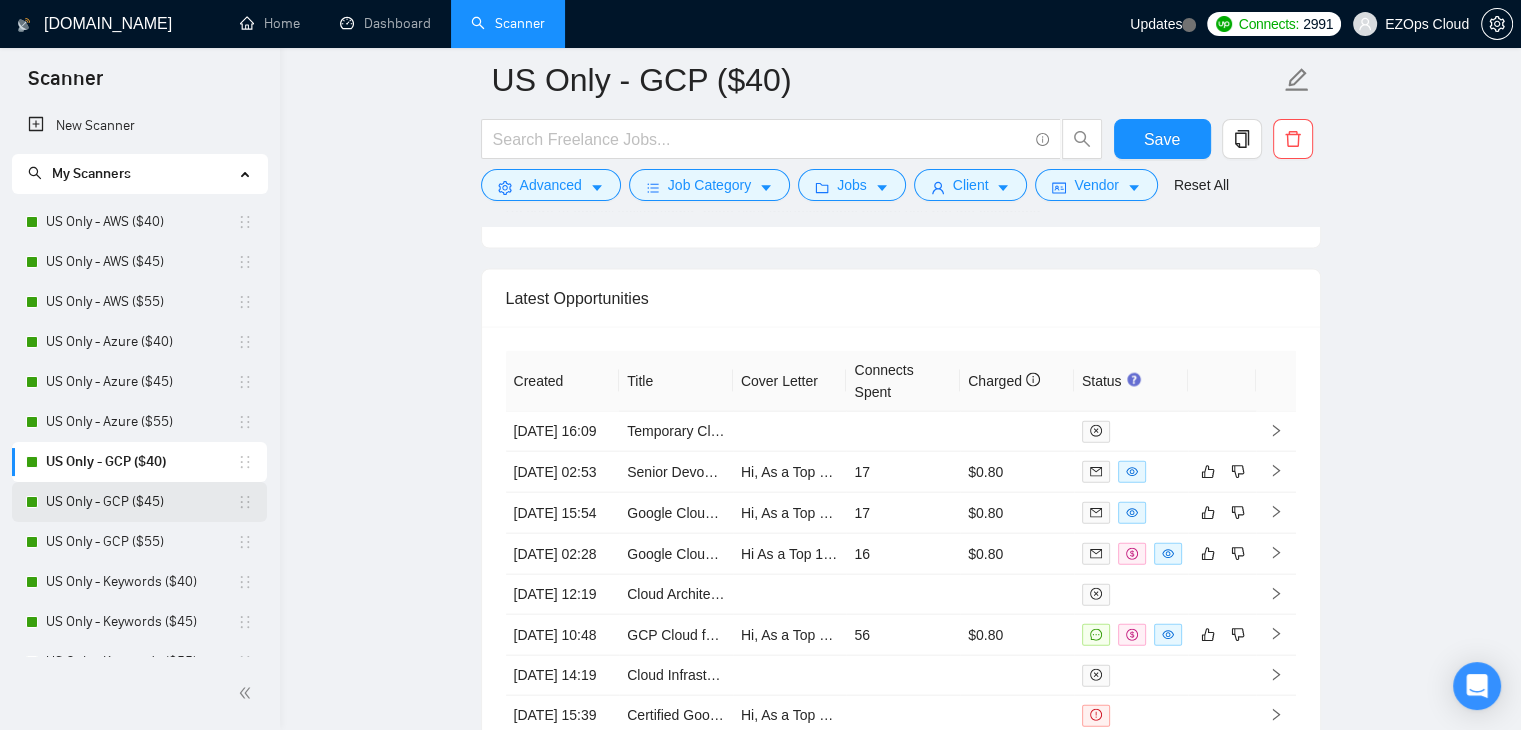 click on "US Only - GCP ($45)" at bounding box center [141, 502] 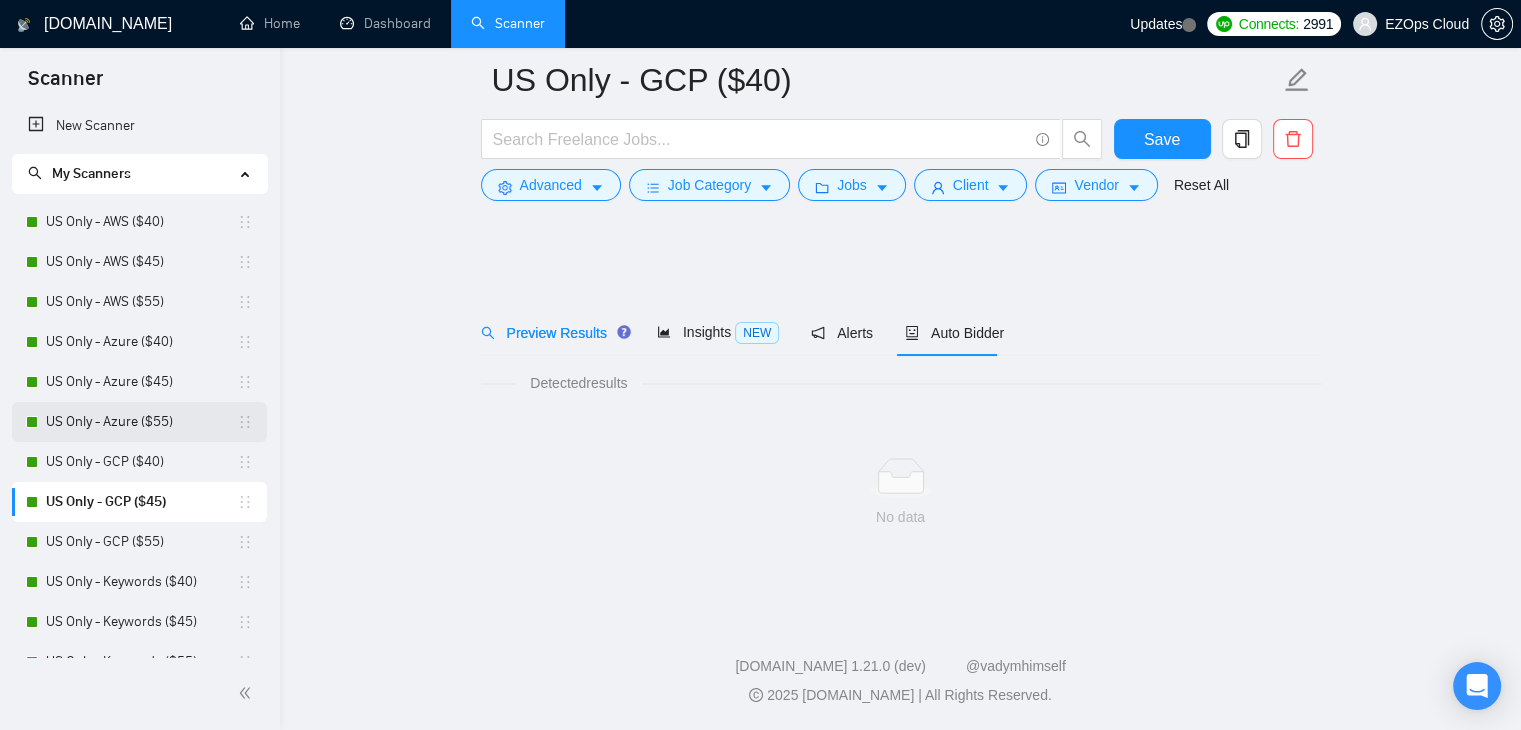 scroll, scrollTop: 0, scrollLeft: 0, axis: both 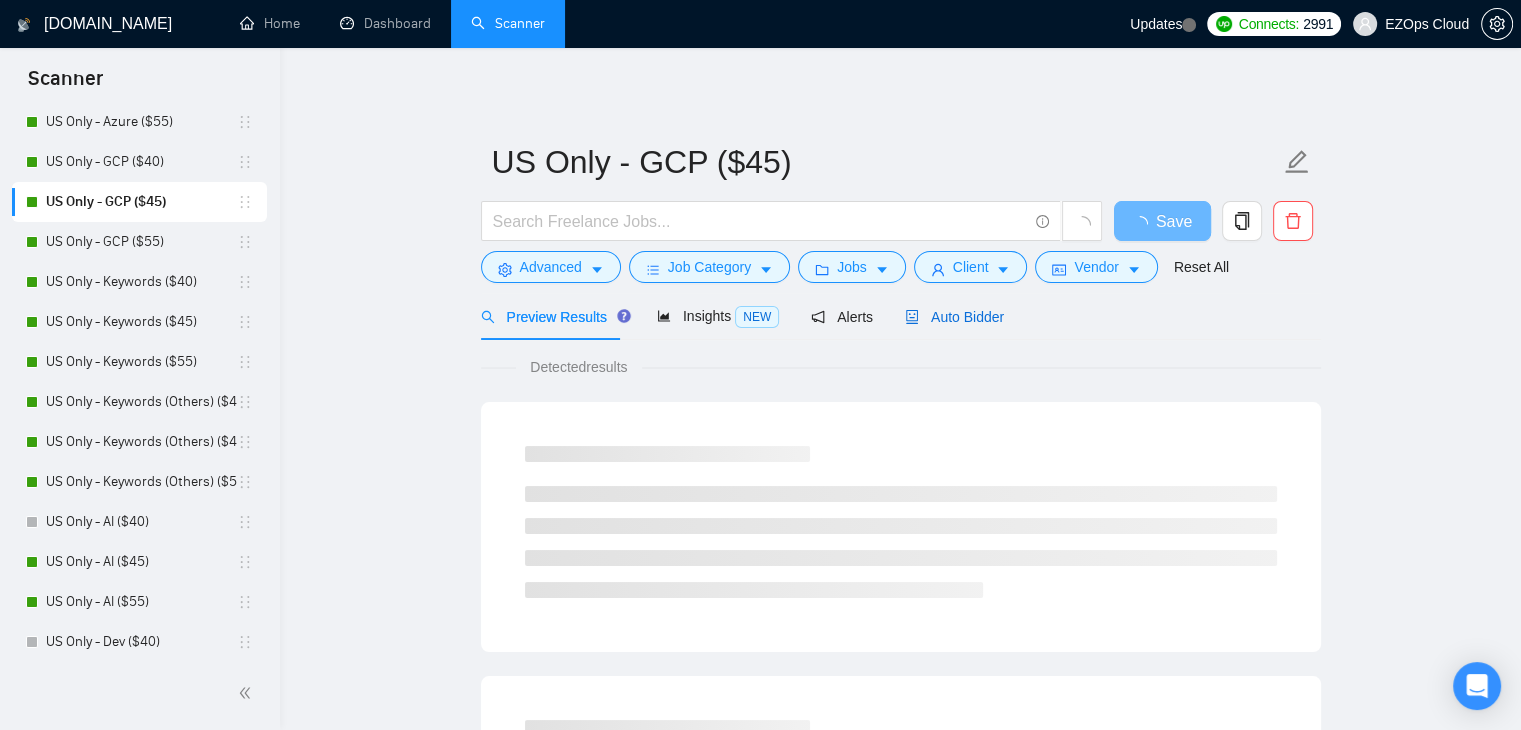 click on "Auto Bidder" at bounding box center (954, 317) 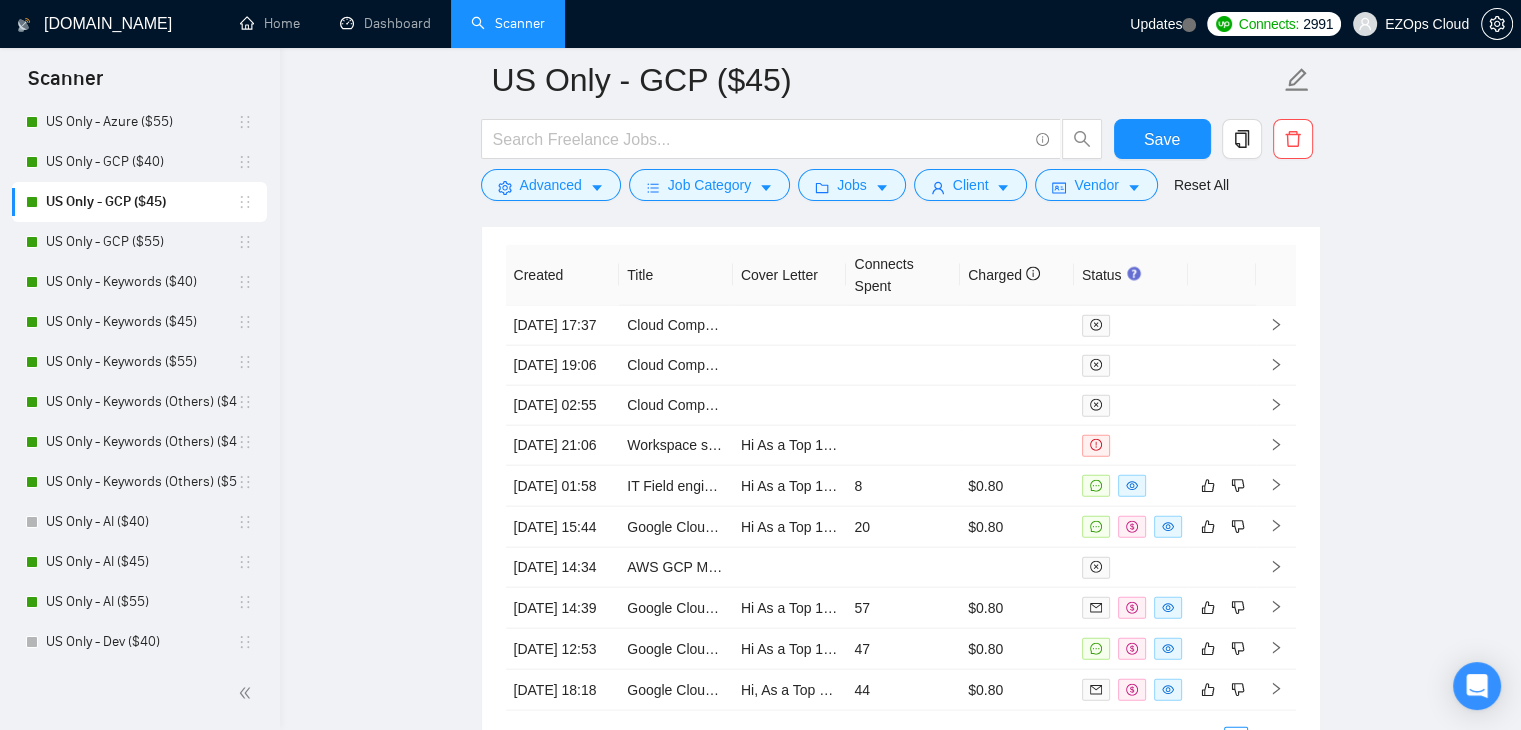 scroll, scrollTop: 4428, scrollLeft: 0, axis: vertical 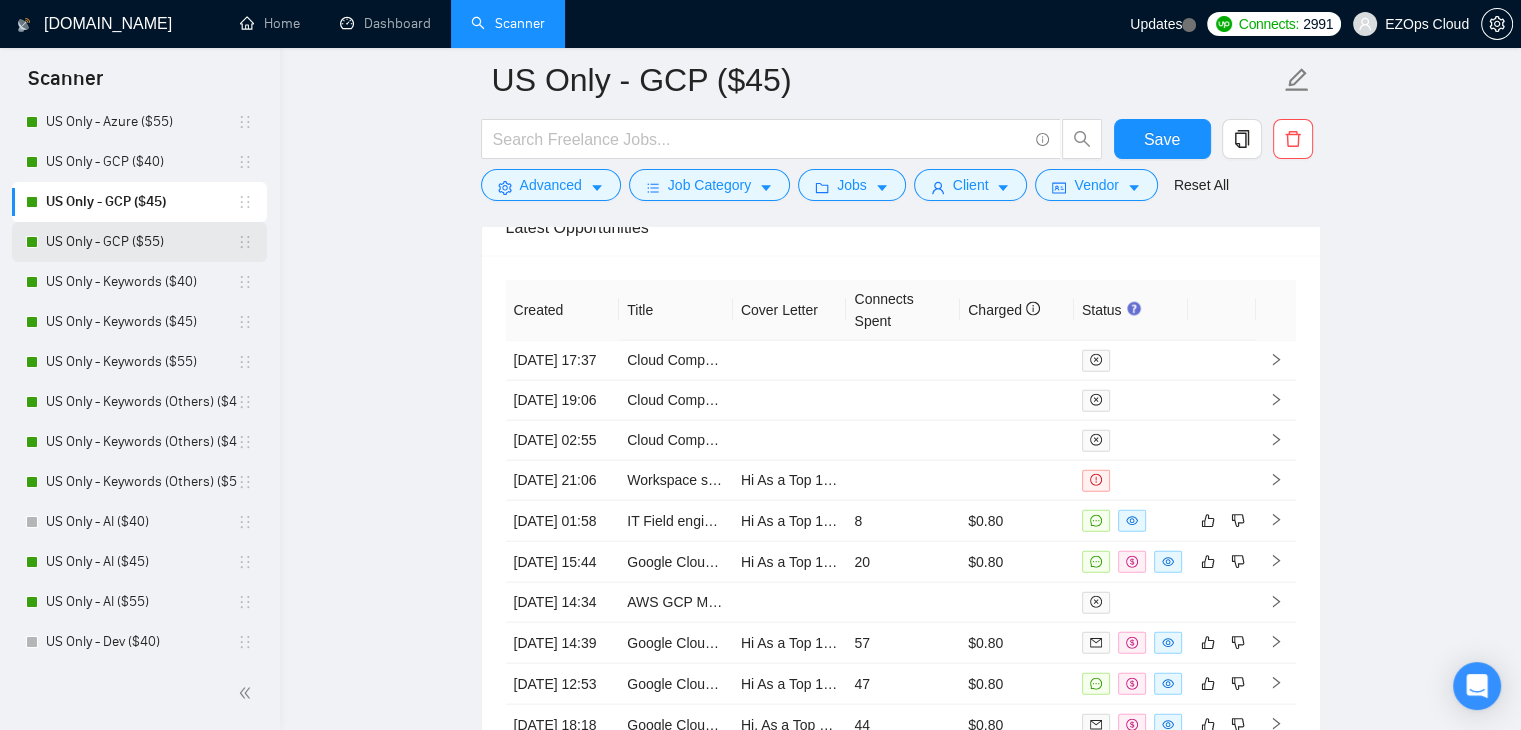 click on "US Only - GCP ($55)" at bounding box center (141, 242) 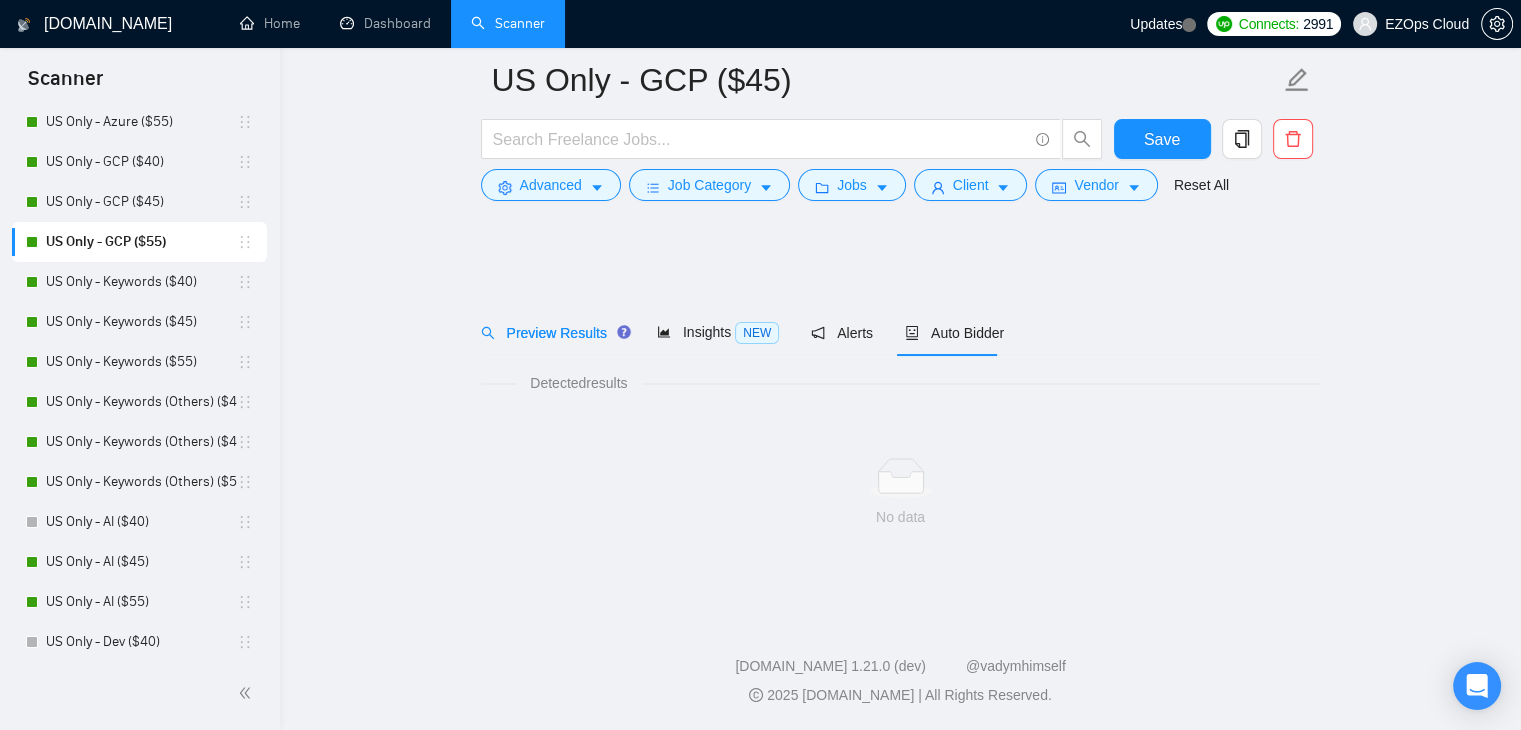 scroll, scrollTop: 0, scrollLeft: 0, axis: both 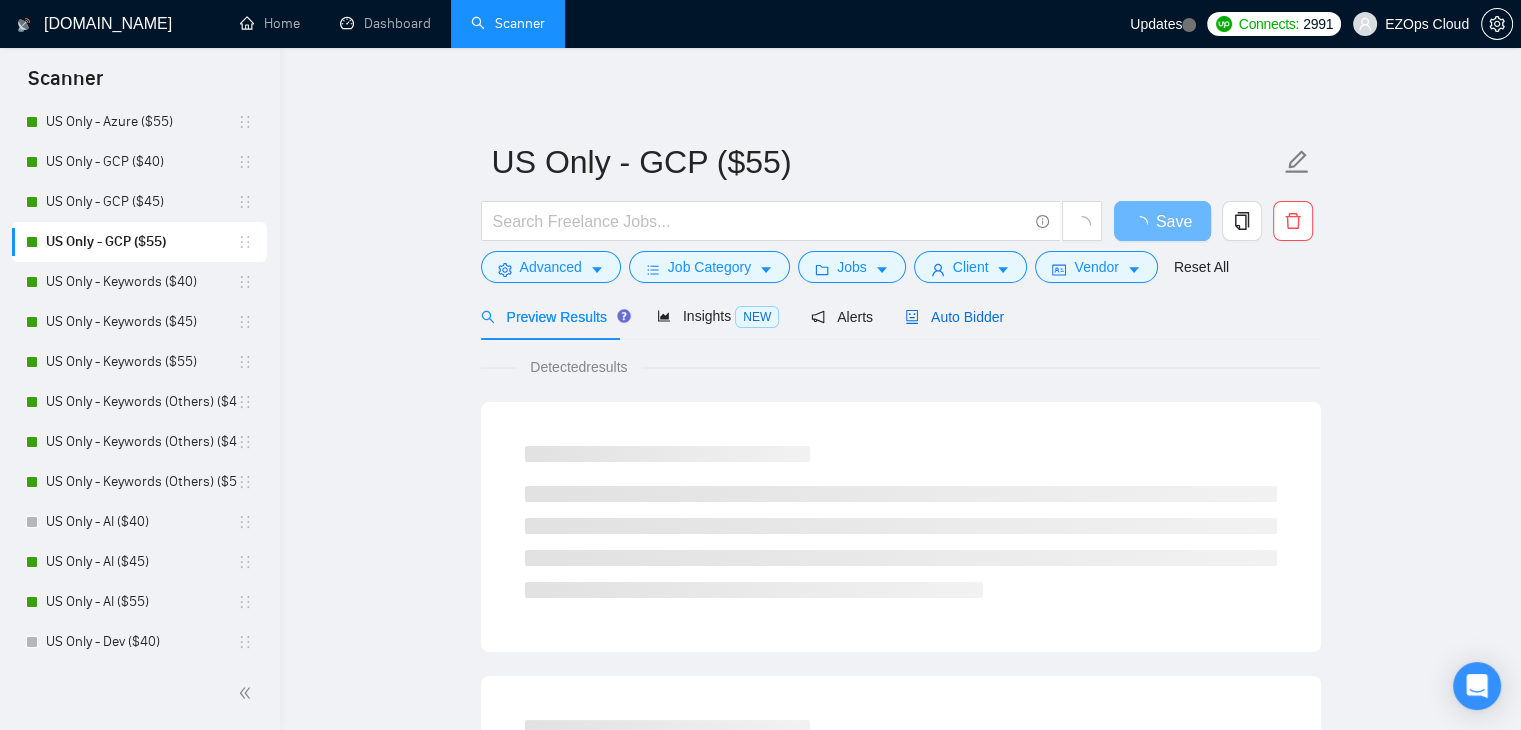 click on "Auto Bidder" at bounding box center (954, 317) 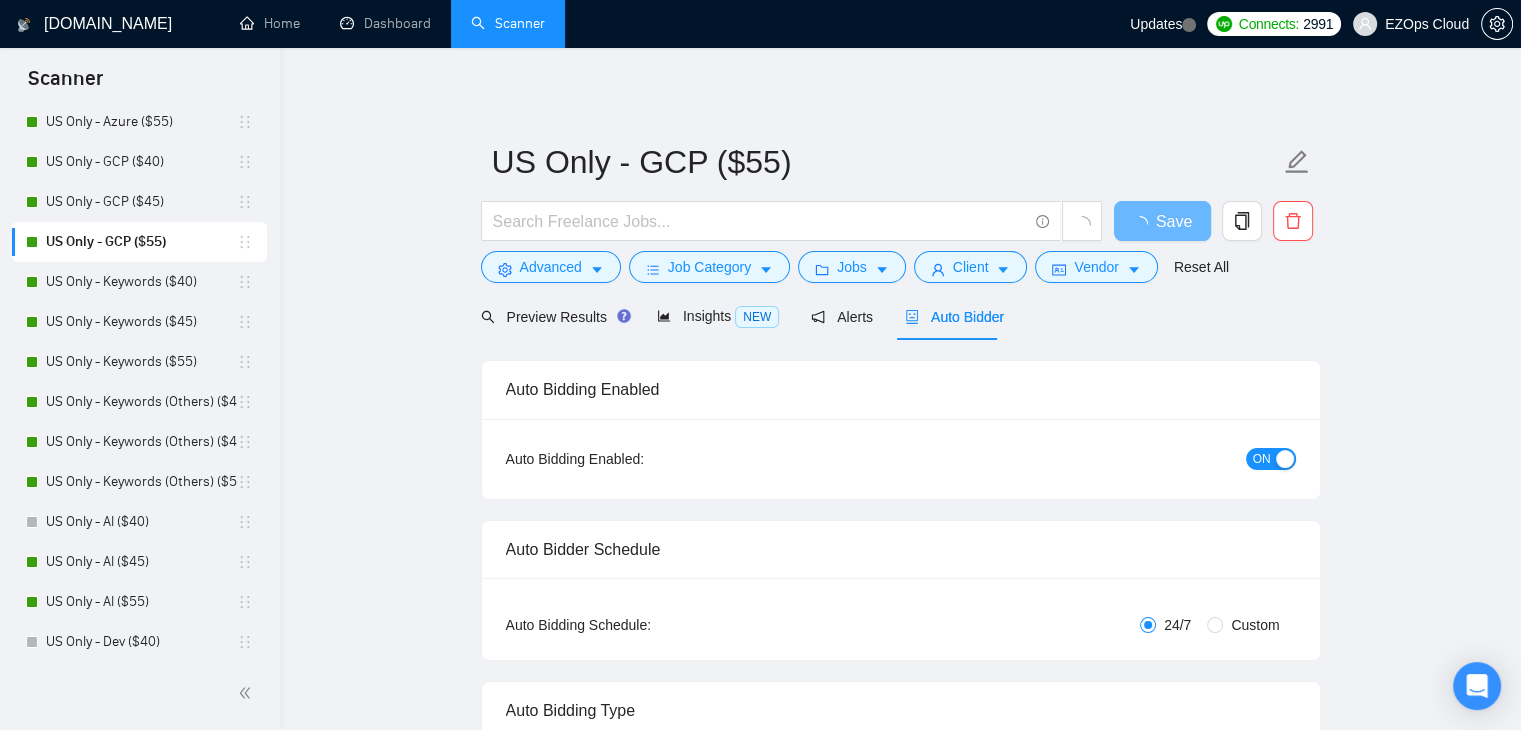 type 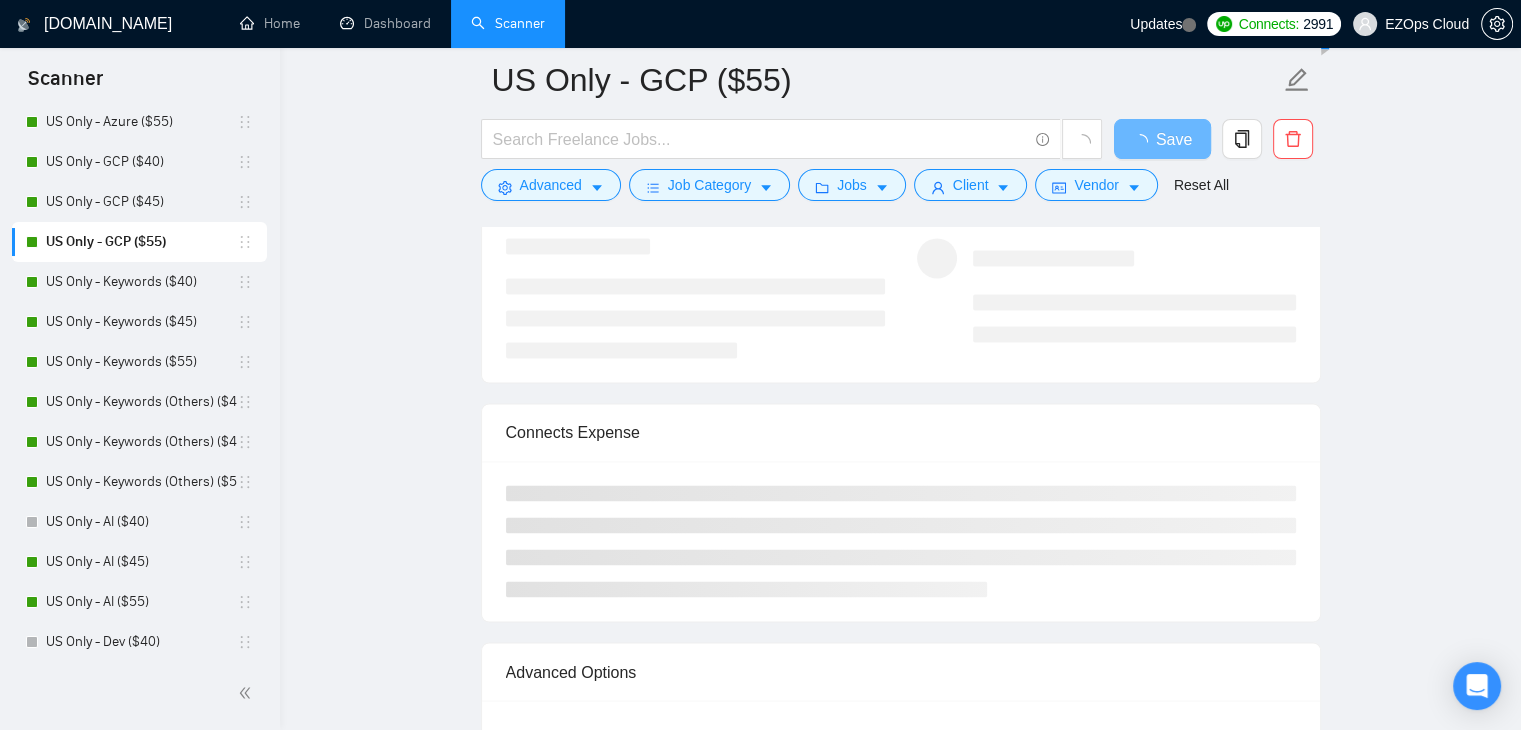 scroll, scrollTop: 4225, scrollLeft: 0, axis: vertical 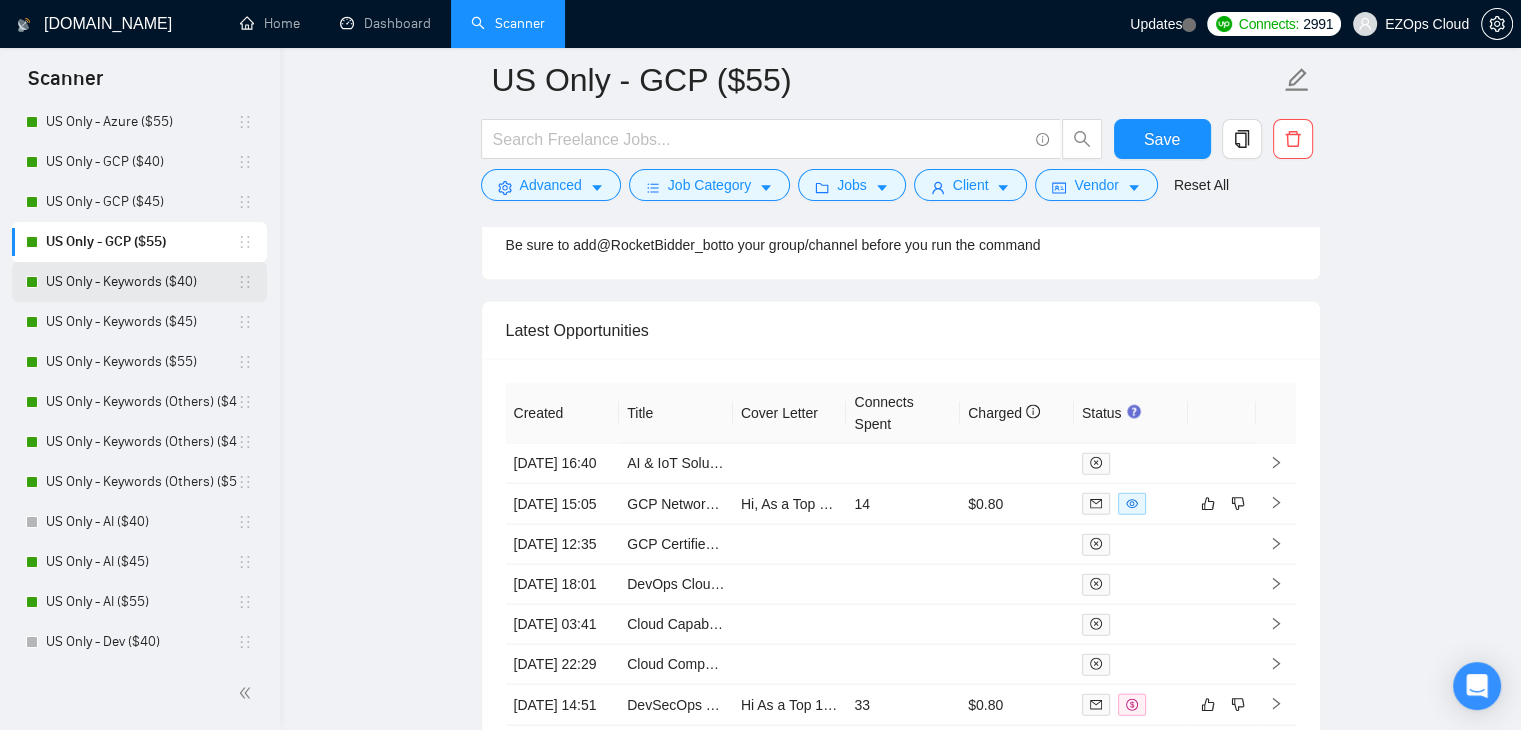 click on "US Only - Keywords ($40)" at bounding box center [141, 282] 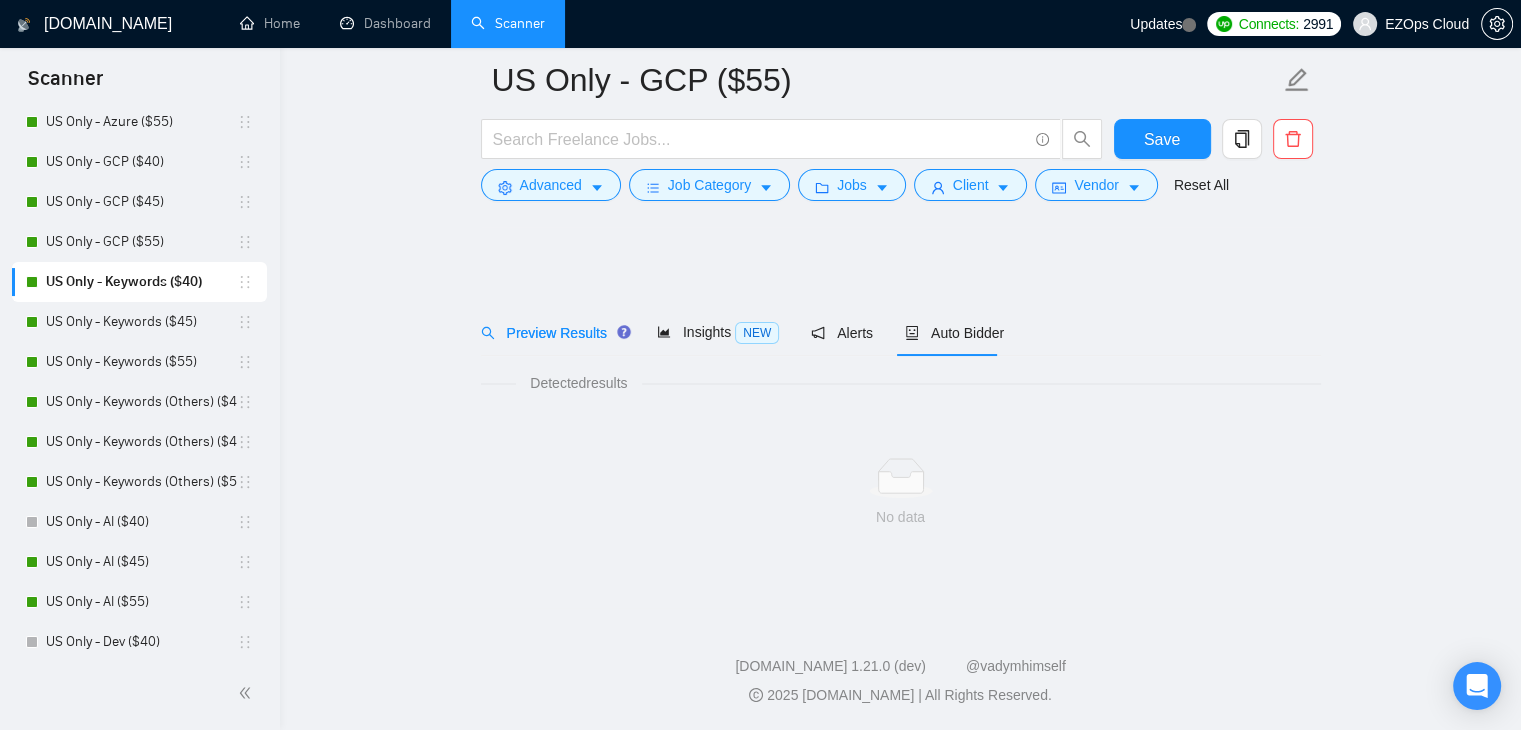 scroll, scrollTop: 0, scrollLeft: 0, axis: both 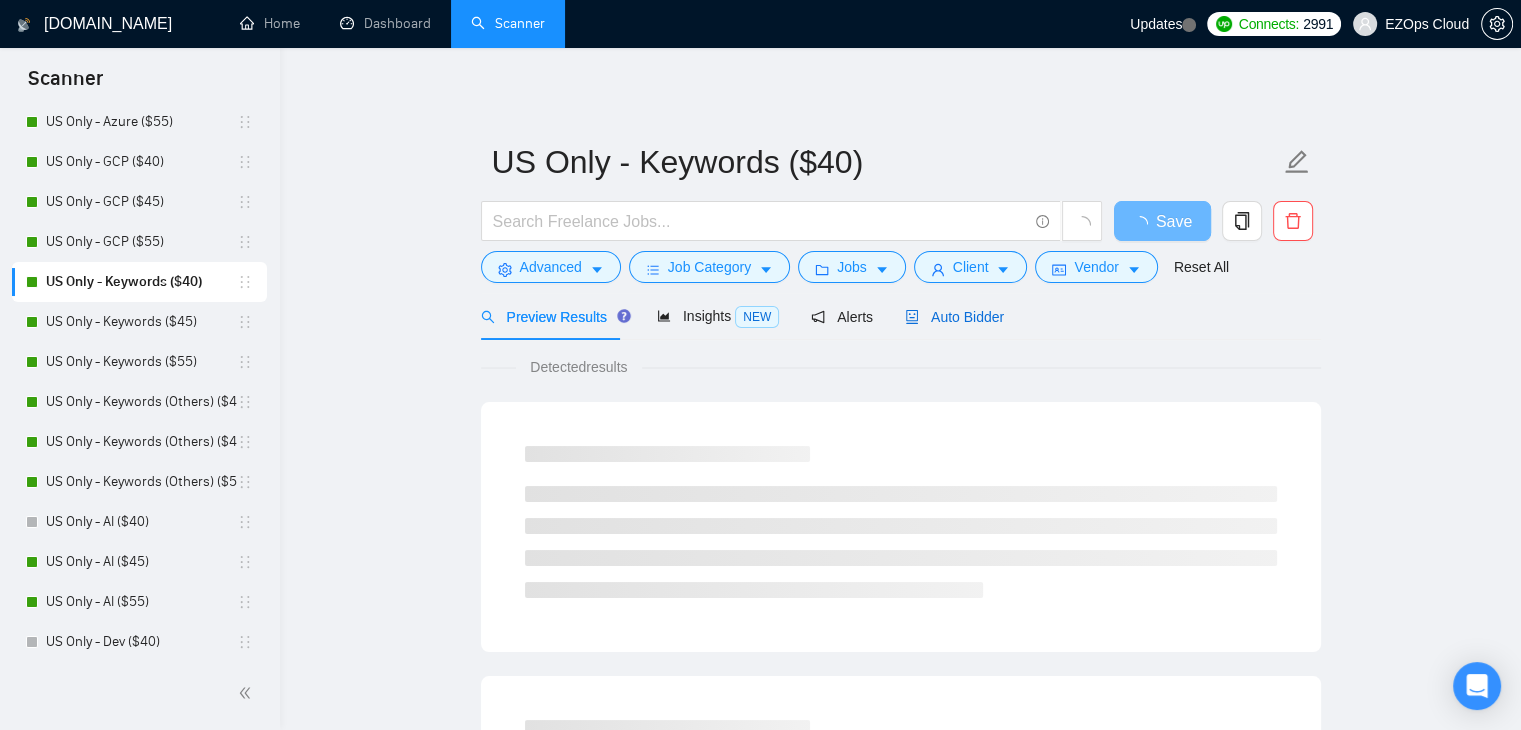 click on "Auto Bidder" at bounding box center [954, 317] 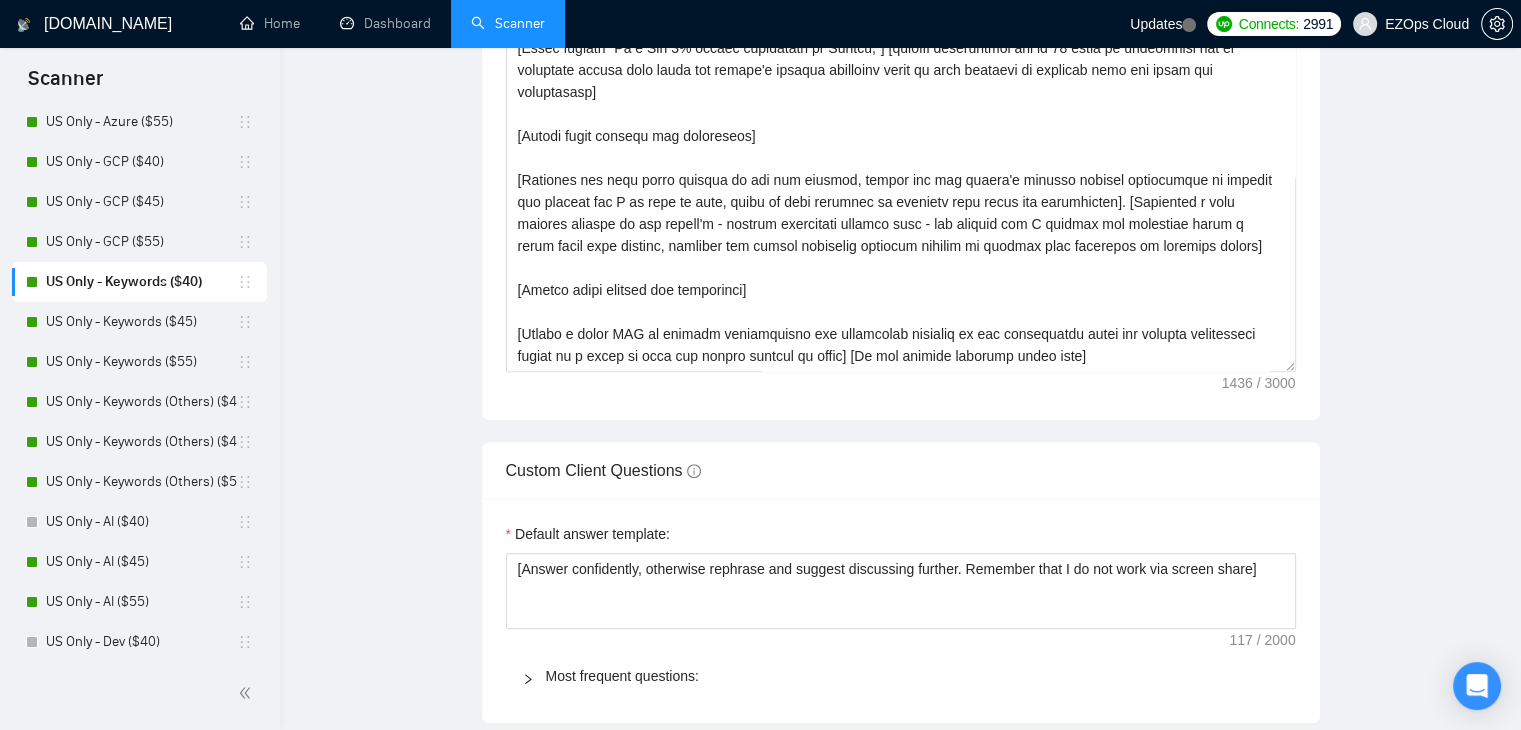 type 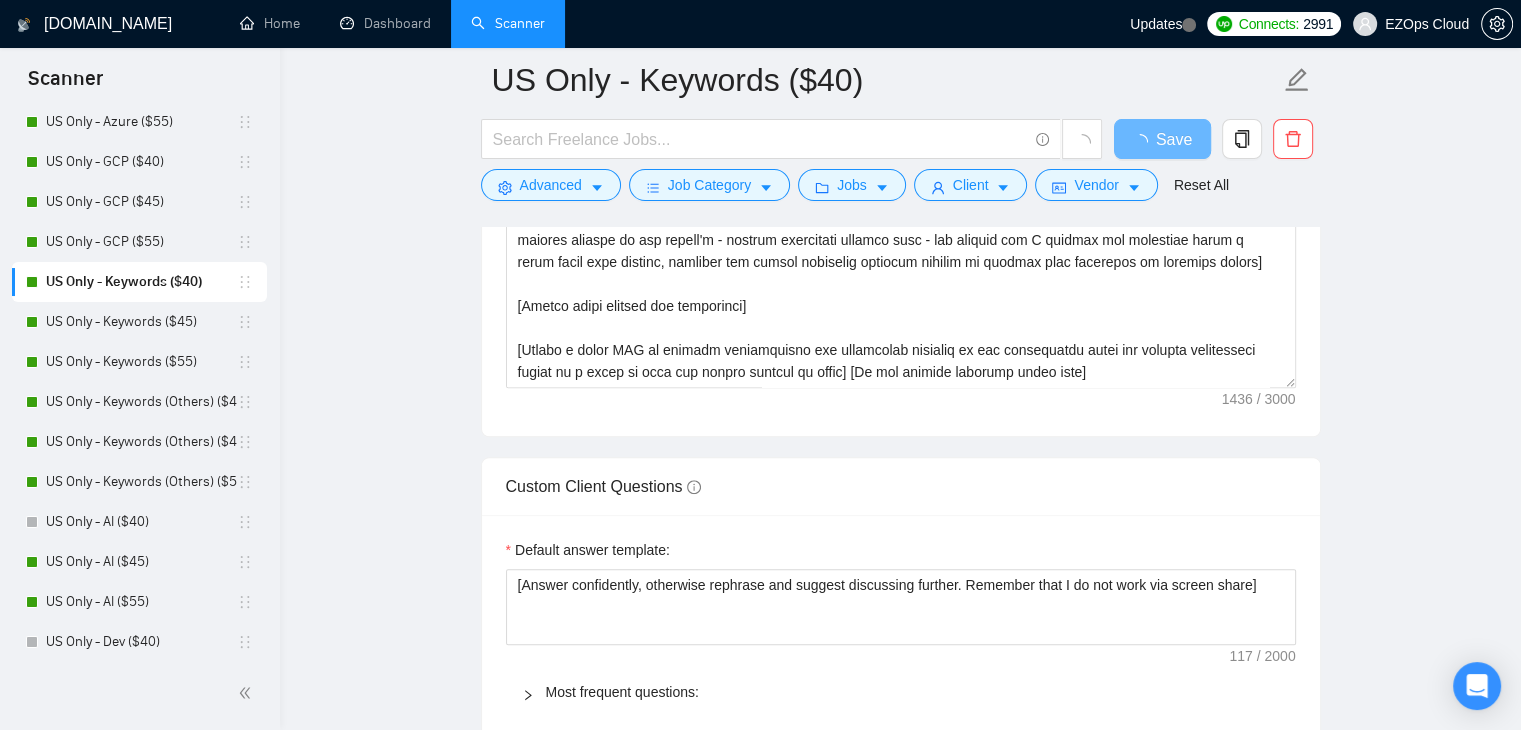 scroll, scrollTop: 4209, scrollLeft: 0, axis: vertical 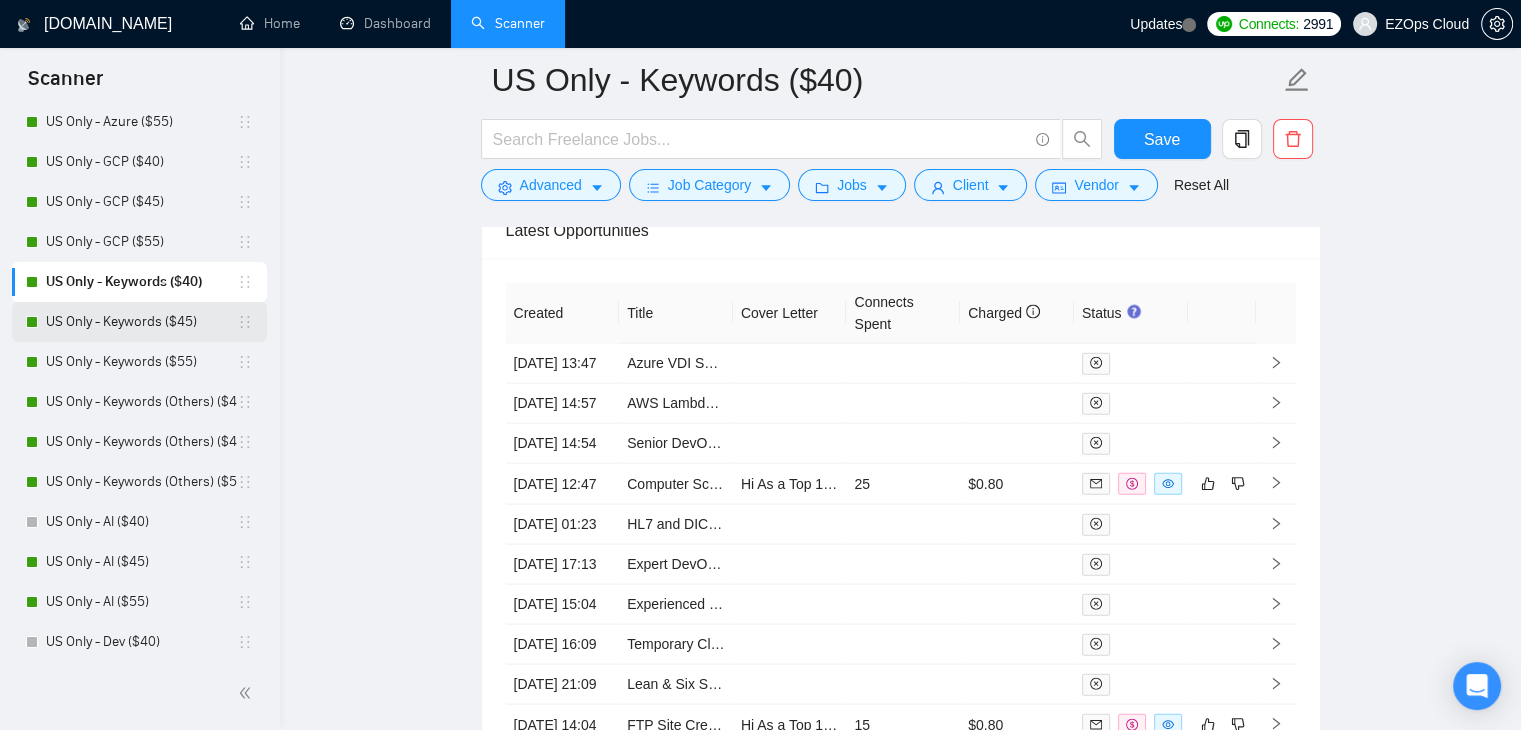 click on "US Only - Keywords ($45)" at bounding box center (141, 322) 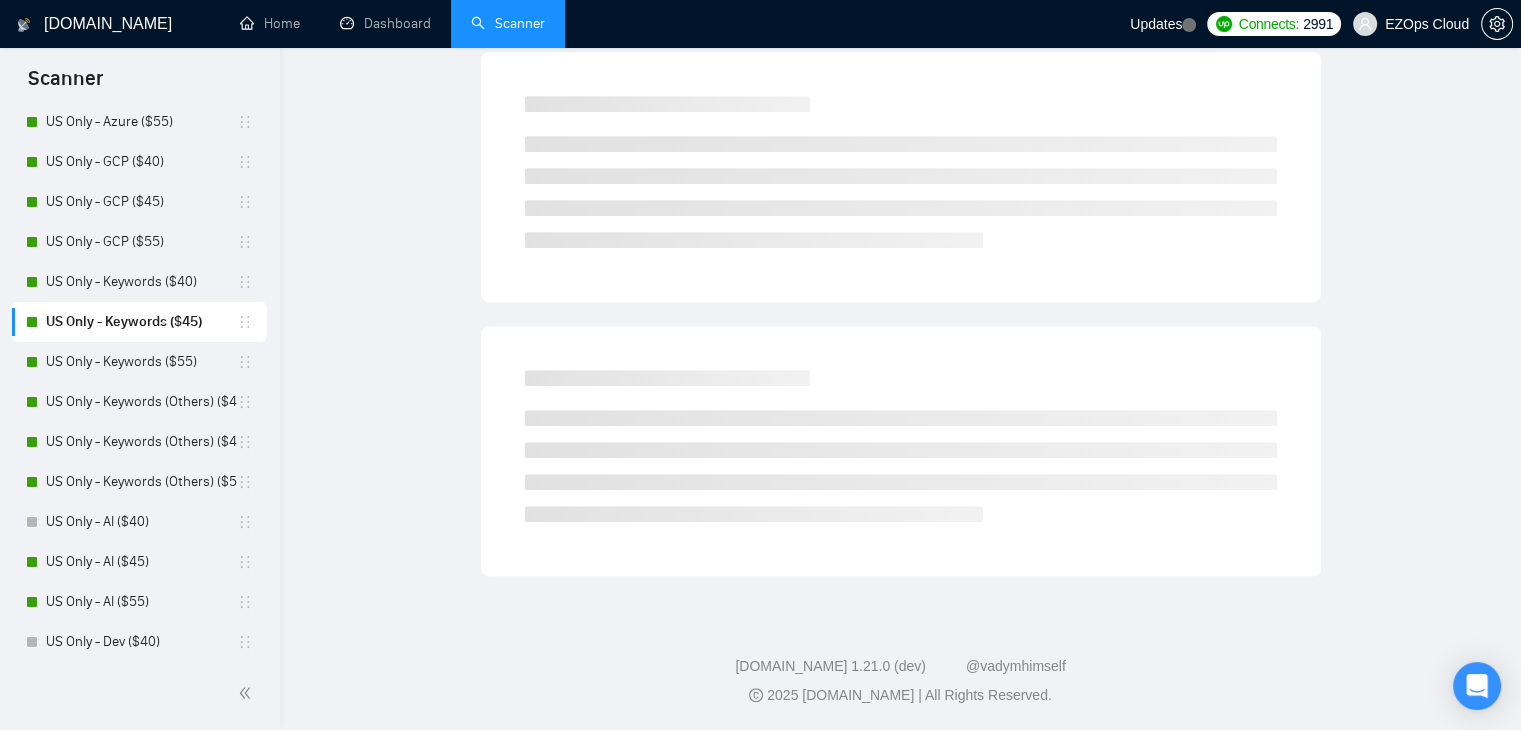 scroll, scrollTop: 0, scrollLeft: 0, axis: both 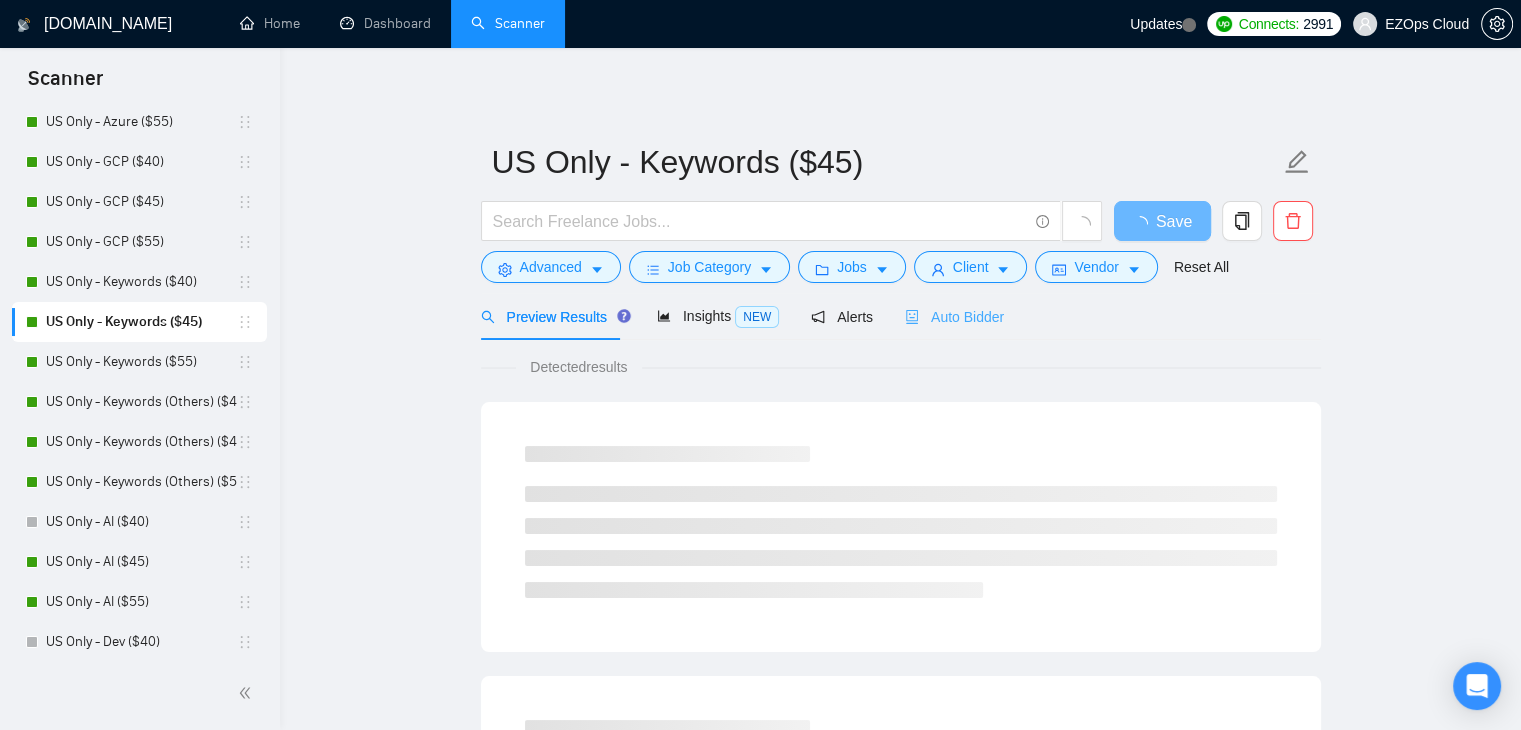 click on "Auto Bidder" at bounding box center [954, 316] 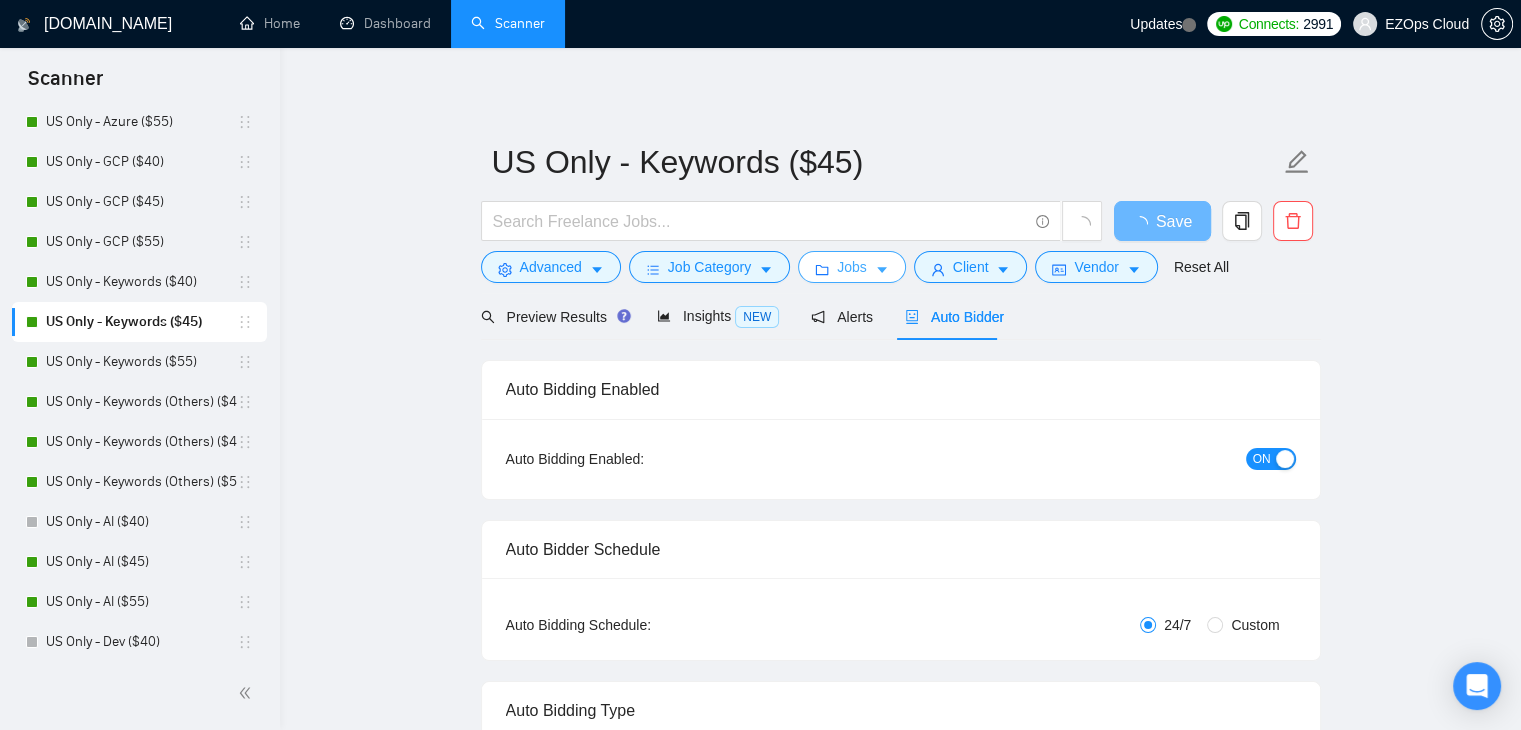 type 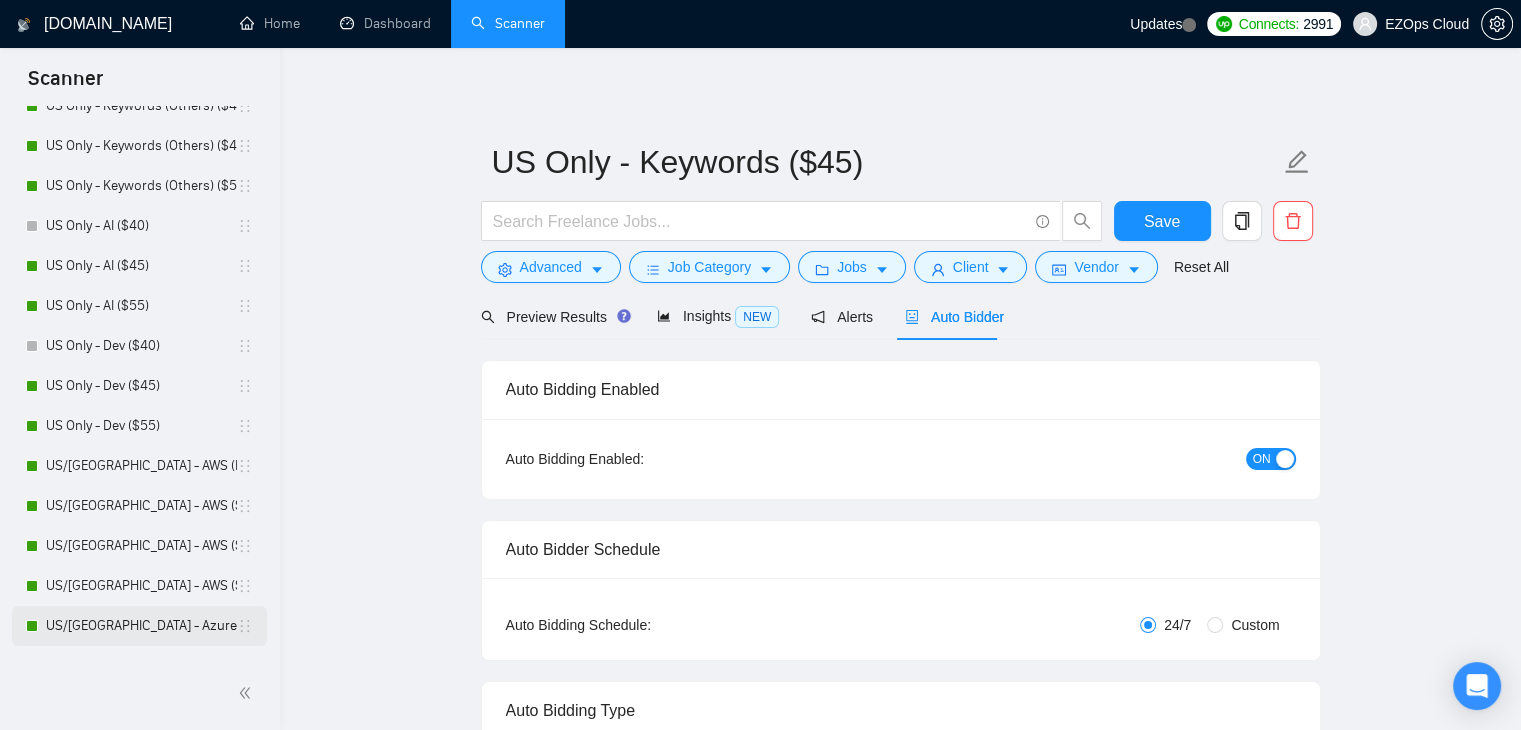 scroll, scrollTop: 400, scrollLeft: 0, axis: vertical 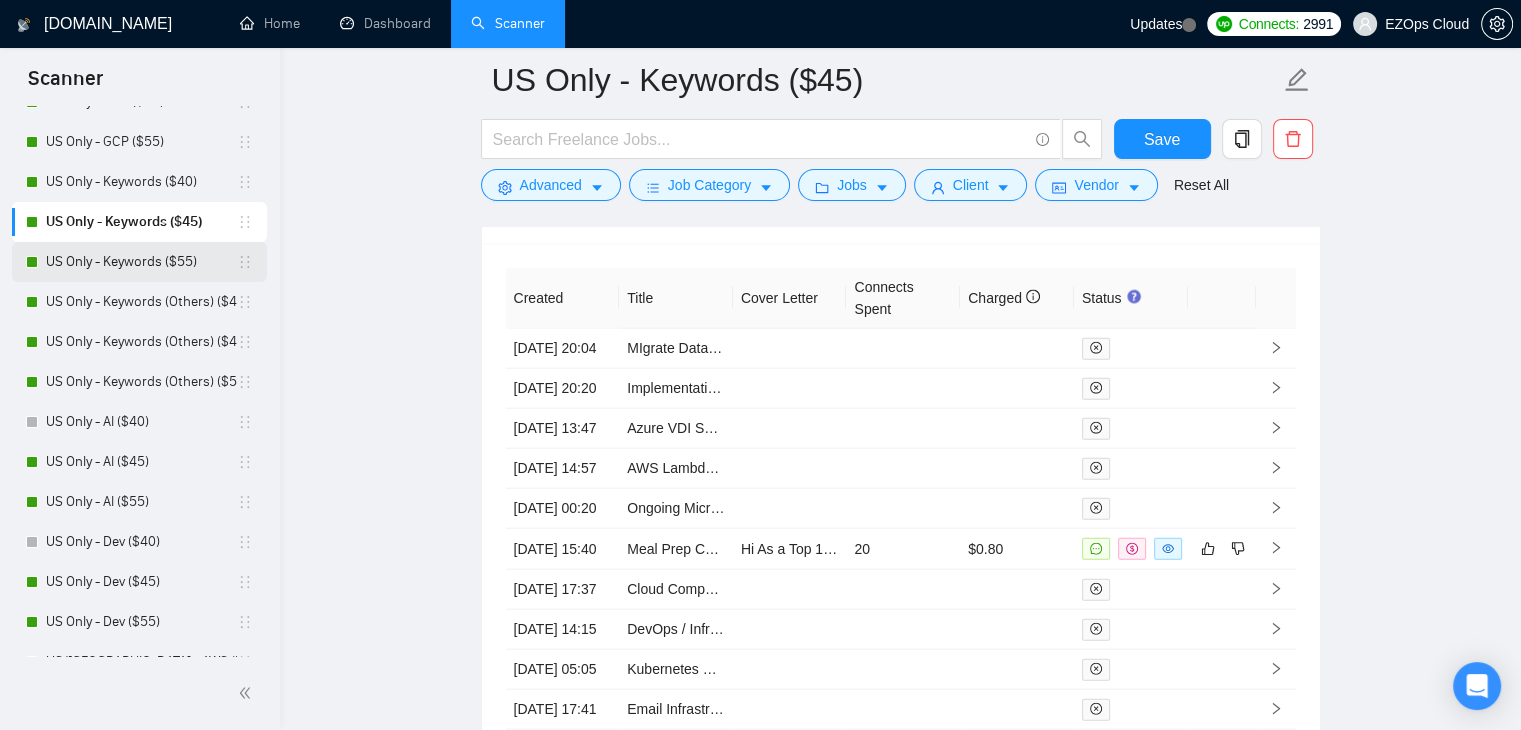 click on "US Only - Keywords ($55)" at bounding box center (141, 262) 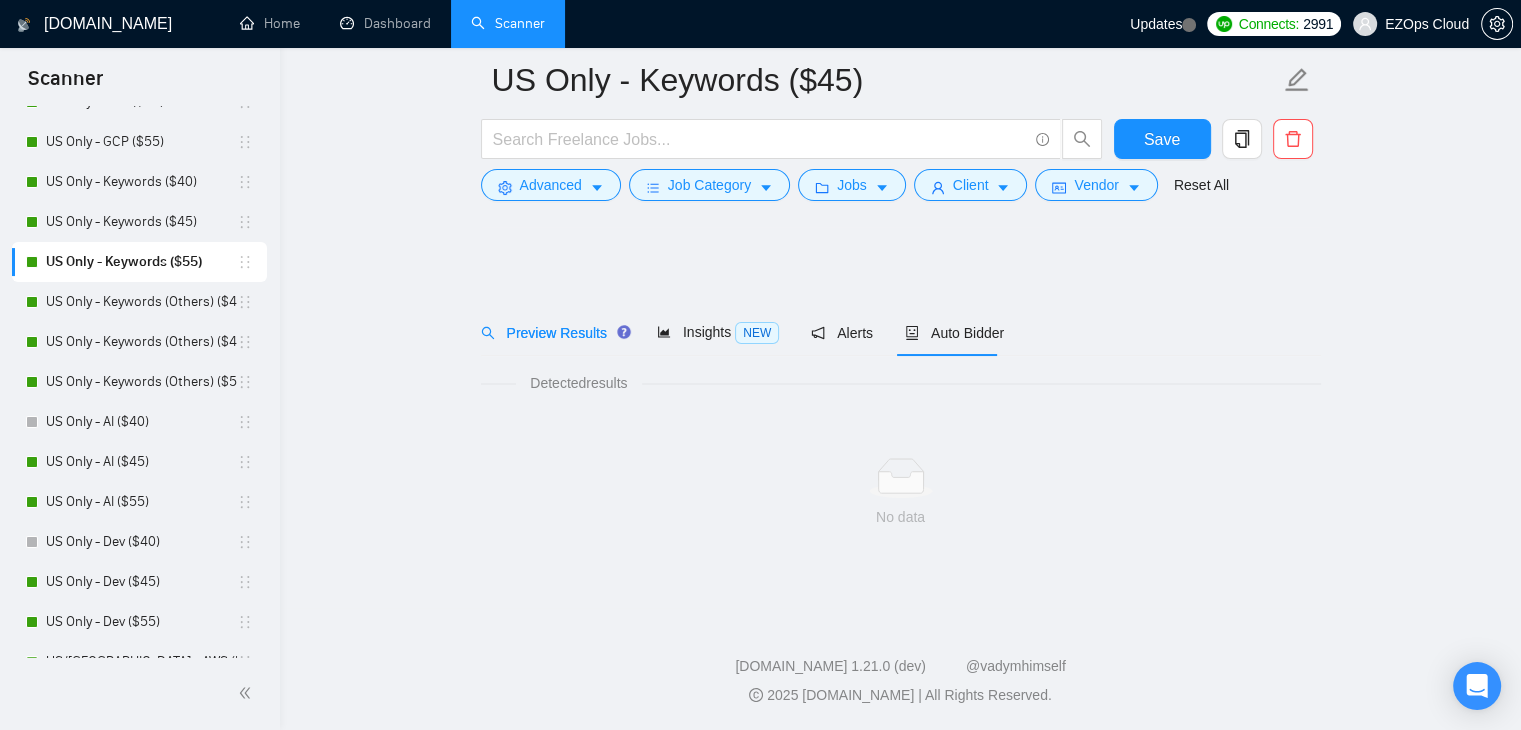 scroll, scrollTop: 0, scrollLeft: 0, axis: both 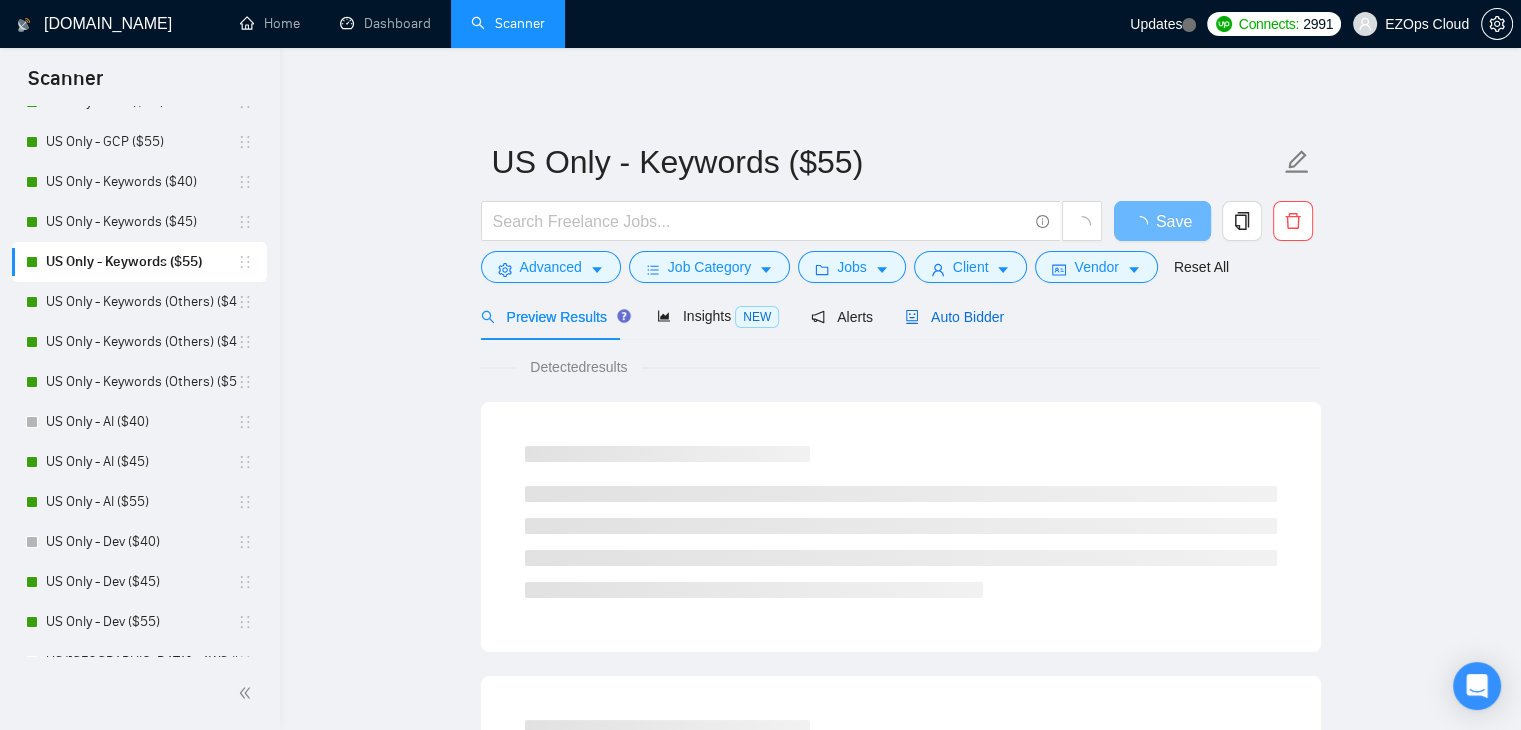 click on "Auto Bidder" at bounding box center [954, 317] 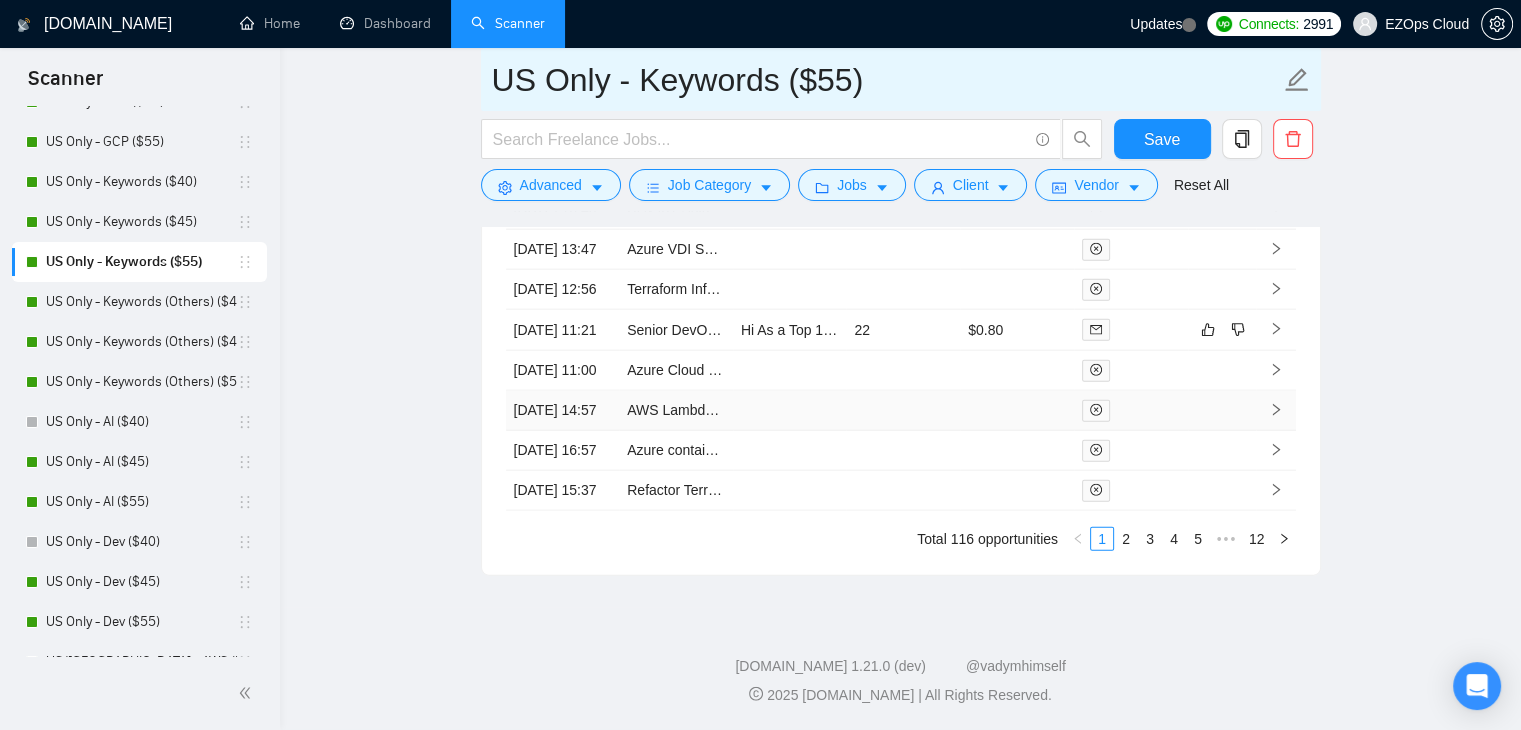 scroll, scrollTop: 4641, scrollLeft: 0, axis: vertical 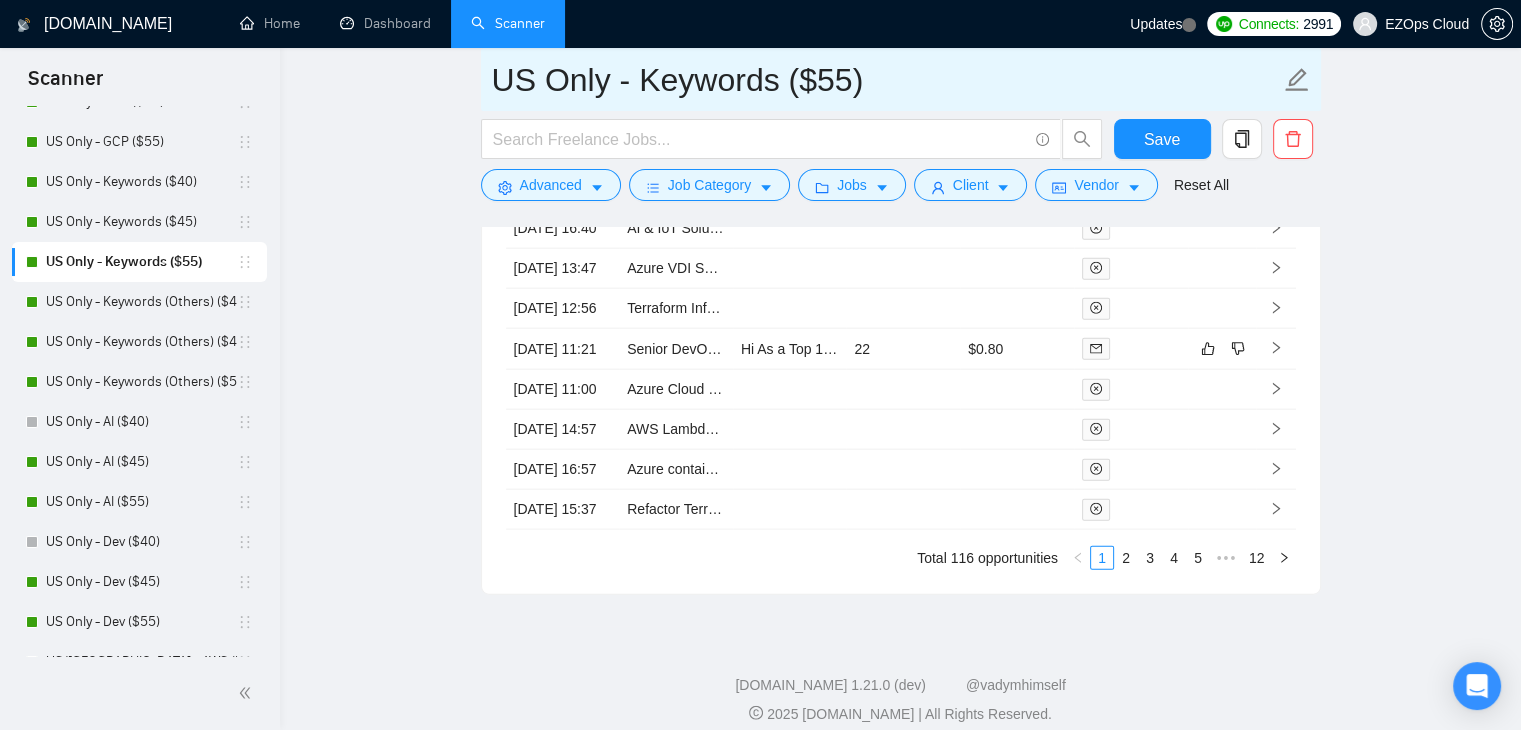 drag, startPoint x: 631, startPoint y: 83, endPoint x: 436, endPoint y: 83, distance: 195 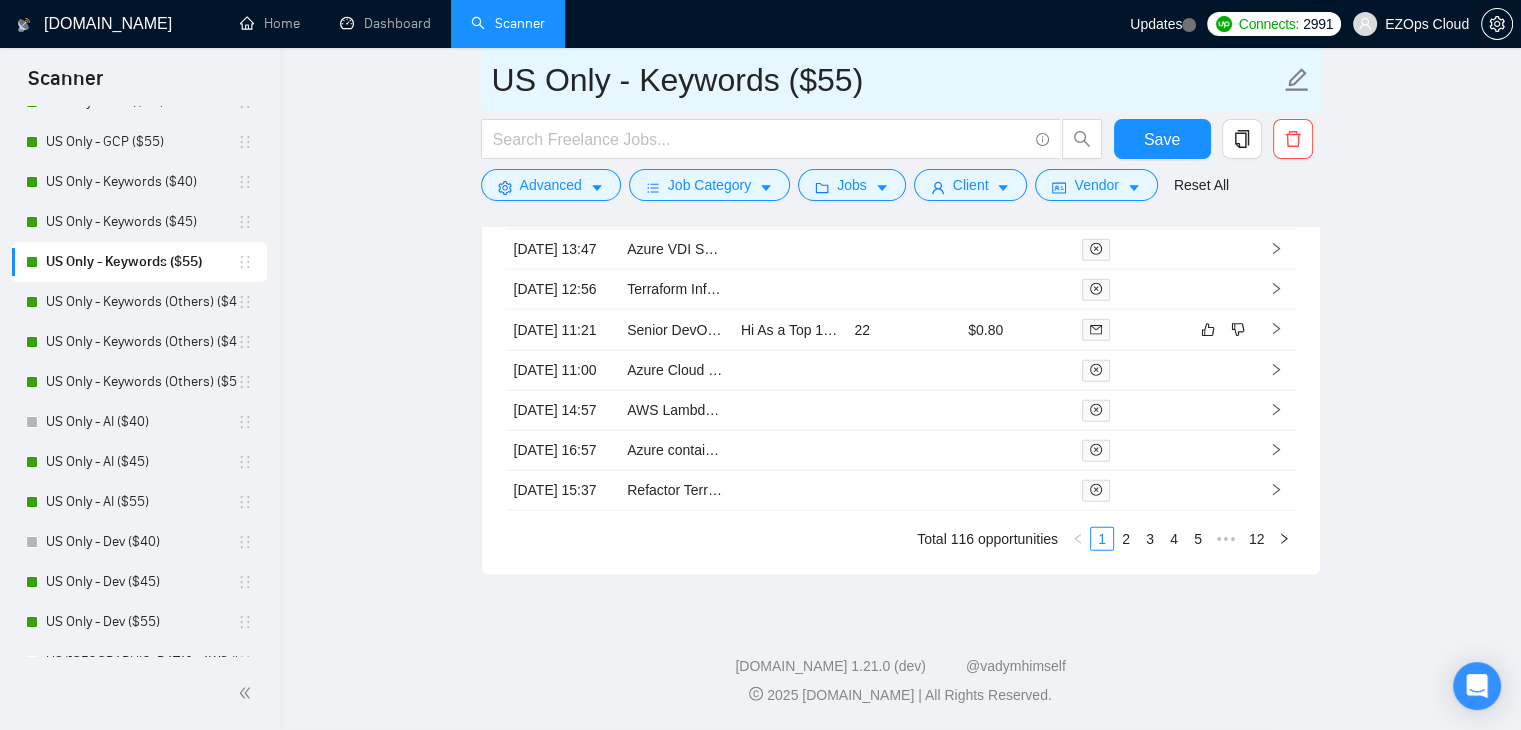 scroll, scrollTop: 4660, scrollLeft: 0, axis: vertical 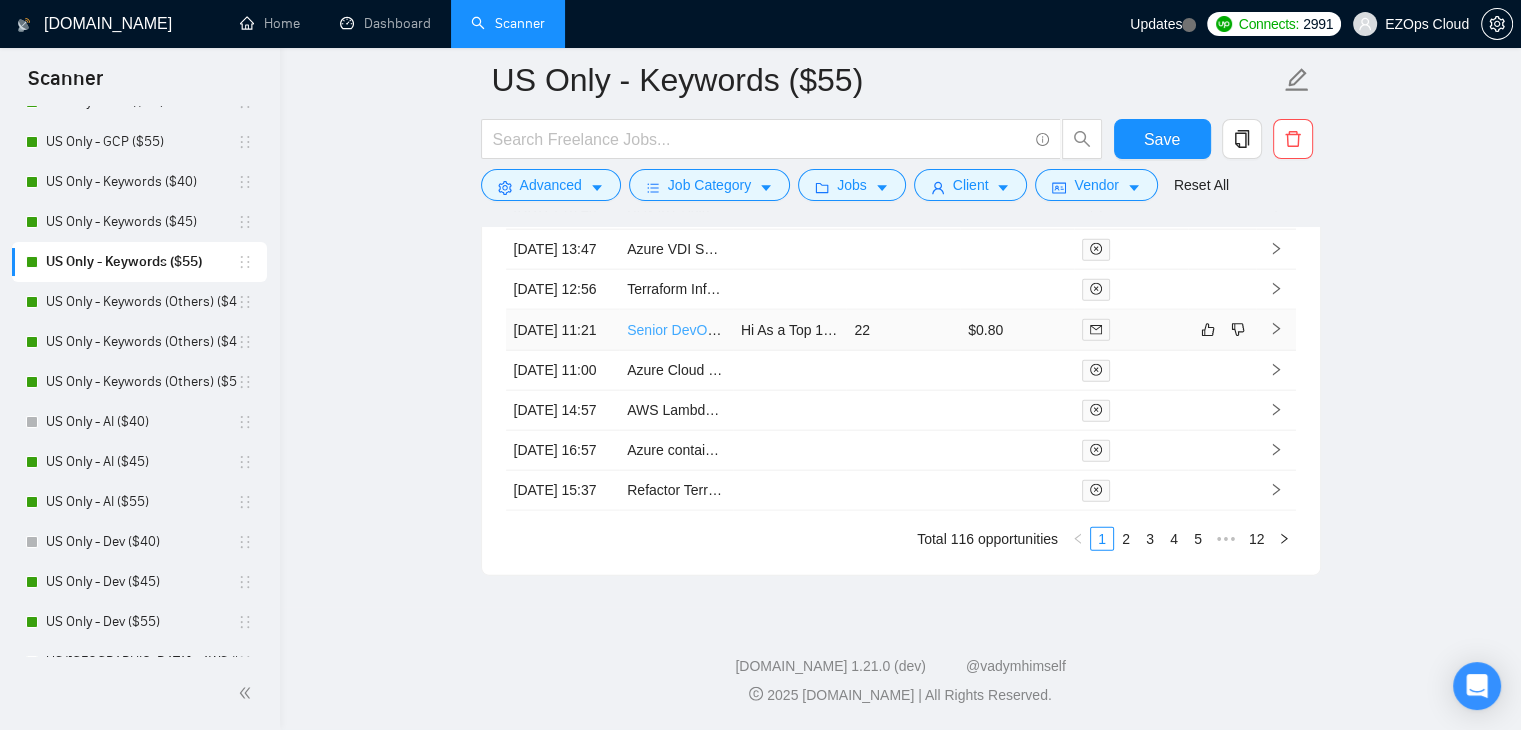 click on "Senior DevOps Professional is Needed" at bounding box center (748, 330) 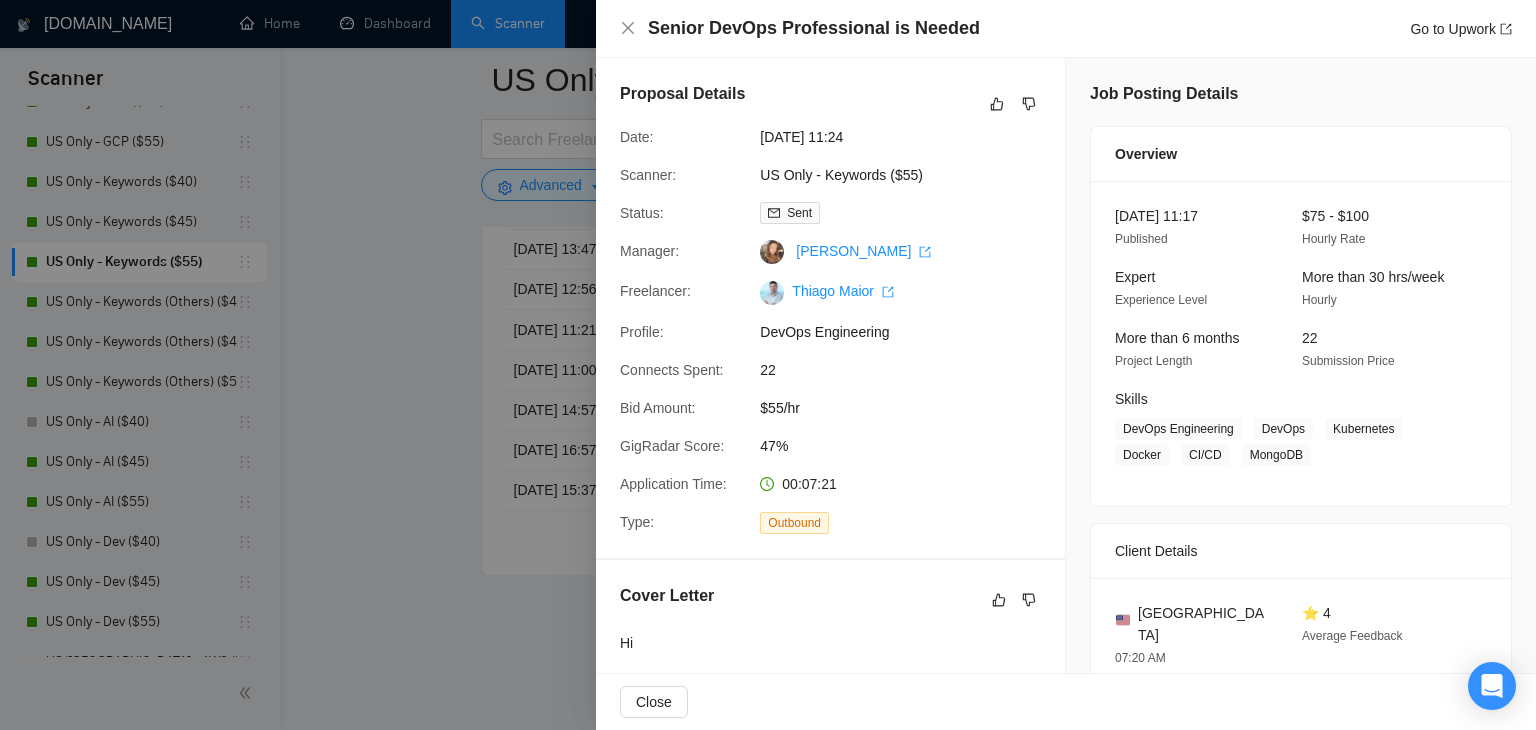 click at bounding box center (768, 365) 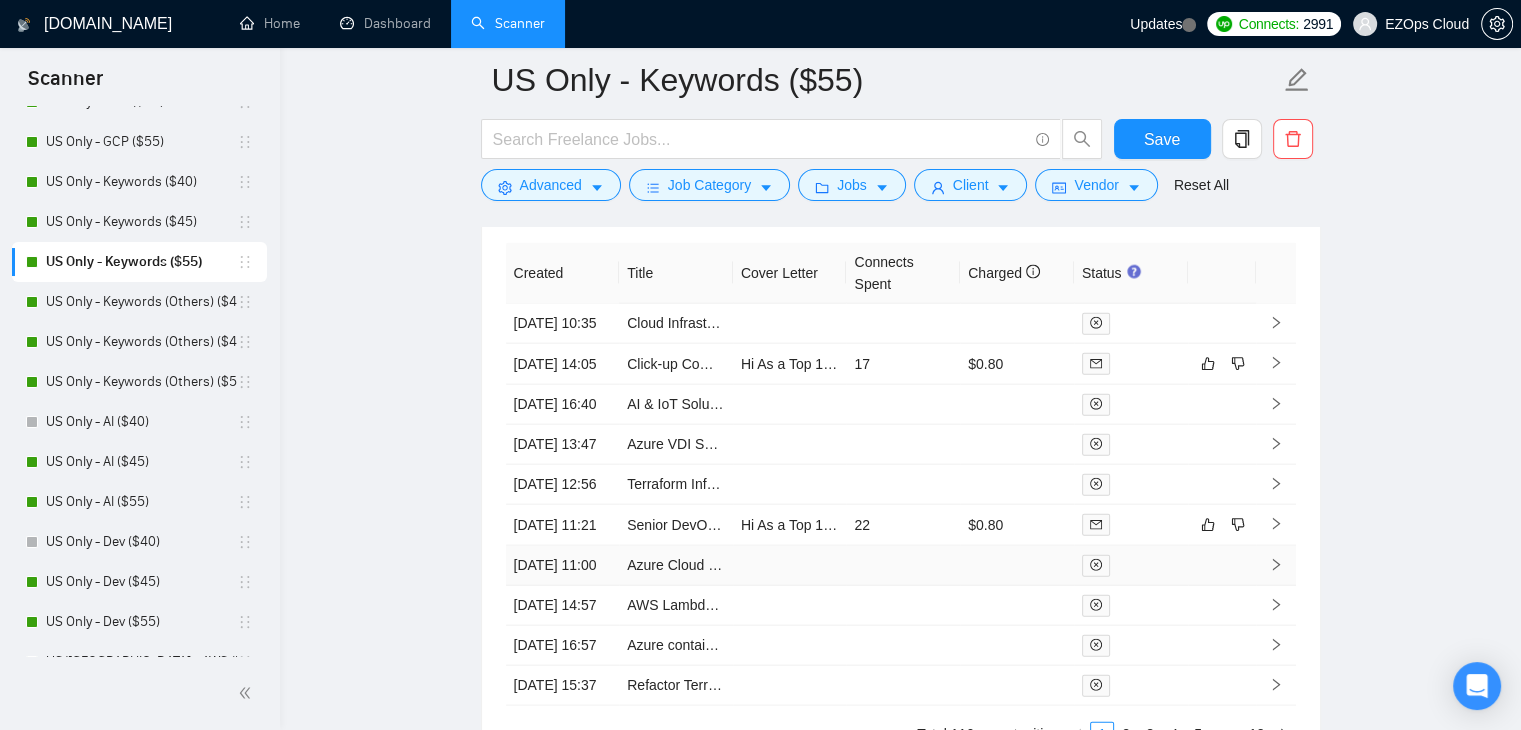 scroll, scrollTop: 4460, scrollLeft: 0, axis: vertical 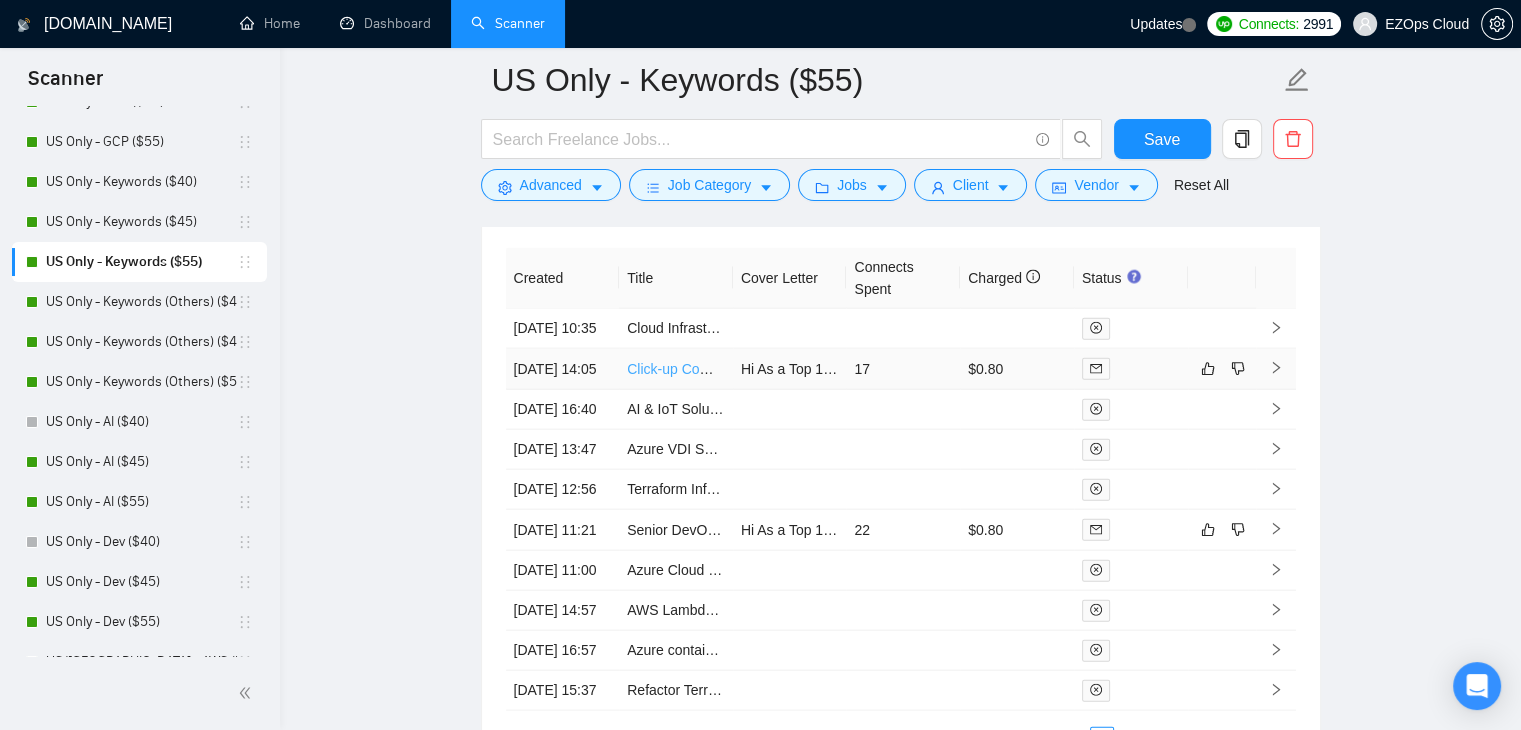 click on "Click-up Company Architect" at bounding box center [713, 369] 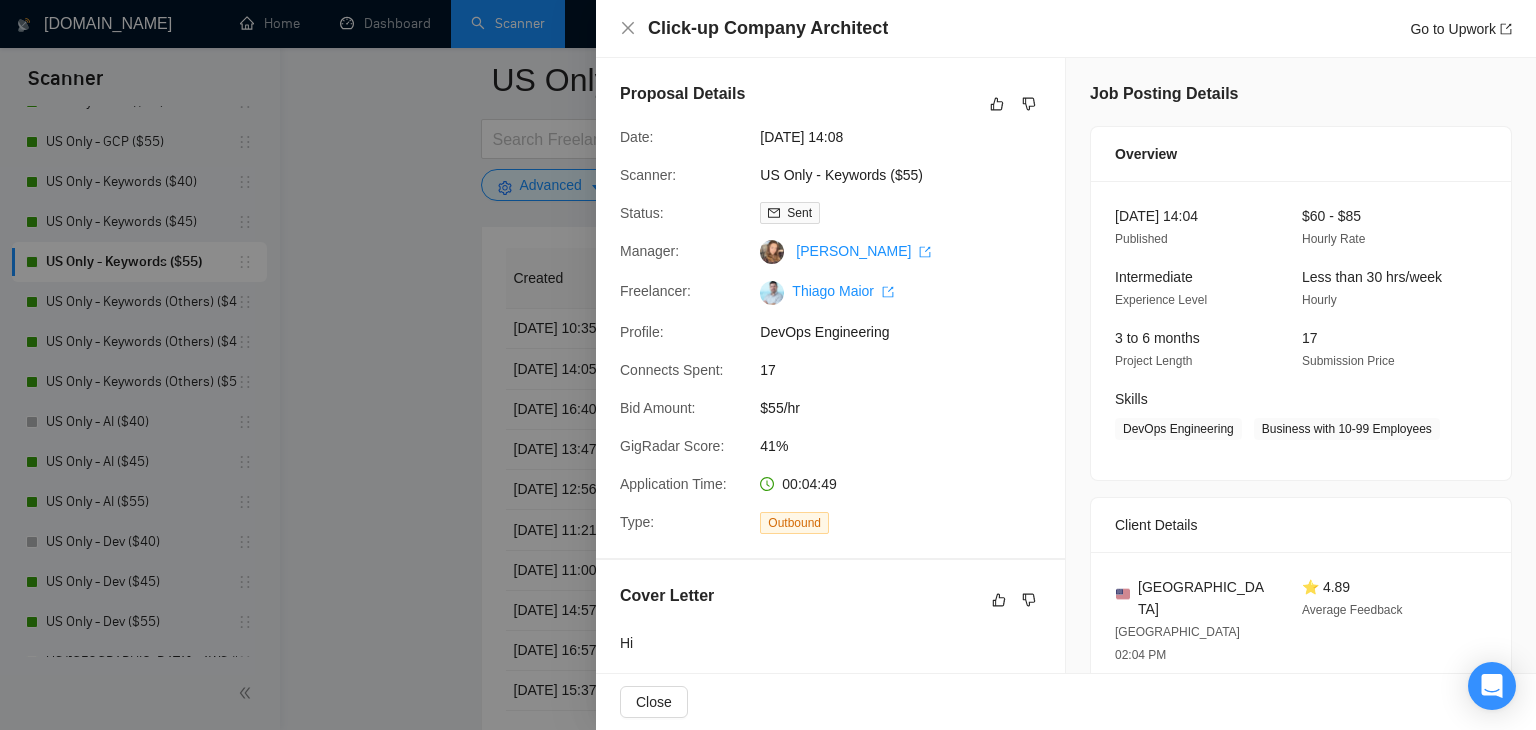 click at bounding box center [768, 365] 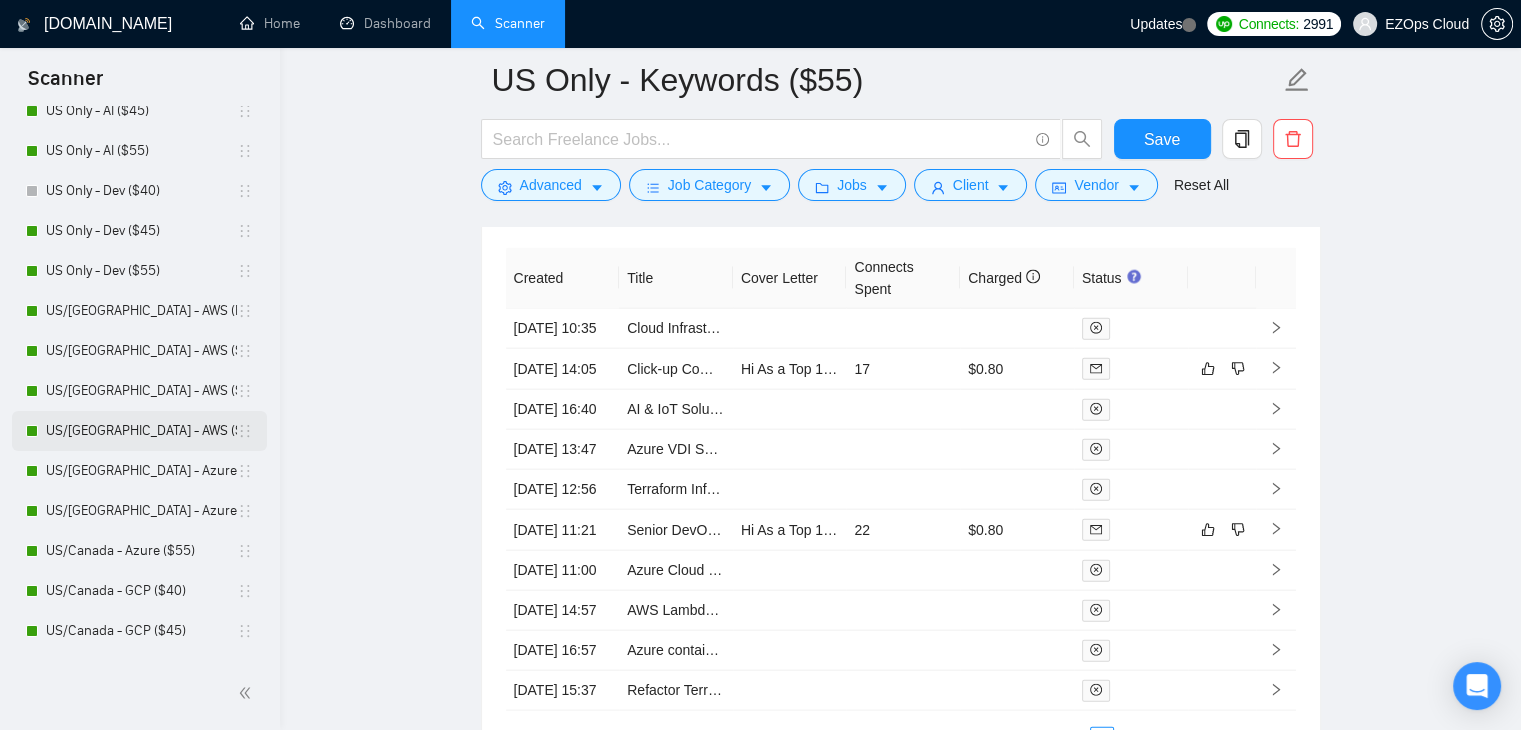scroll, scrollTop: 700, scrollLeft: 0, axis: vertical 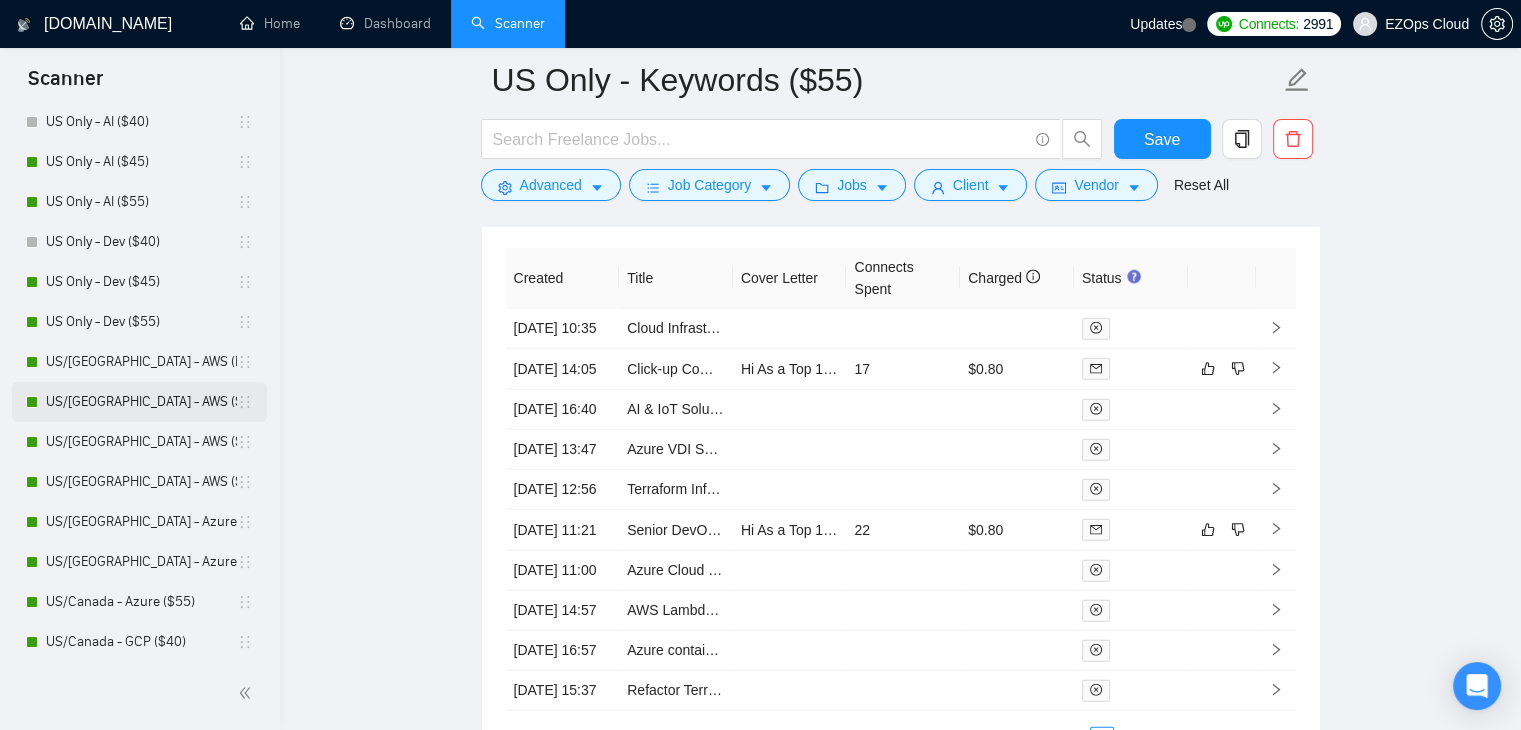 click on "US/[GEOGRAPHIC_DATA] - AWS ($40)" at bounding box center (141, 402) 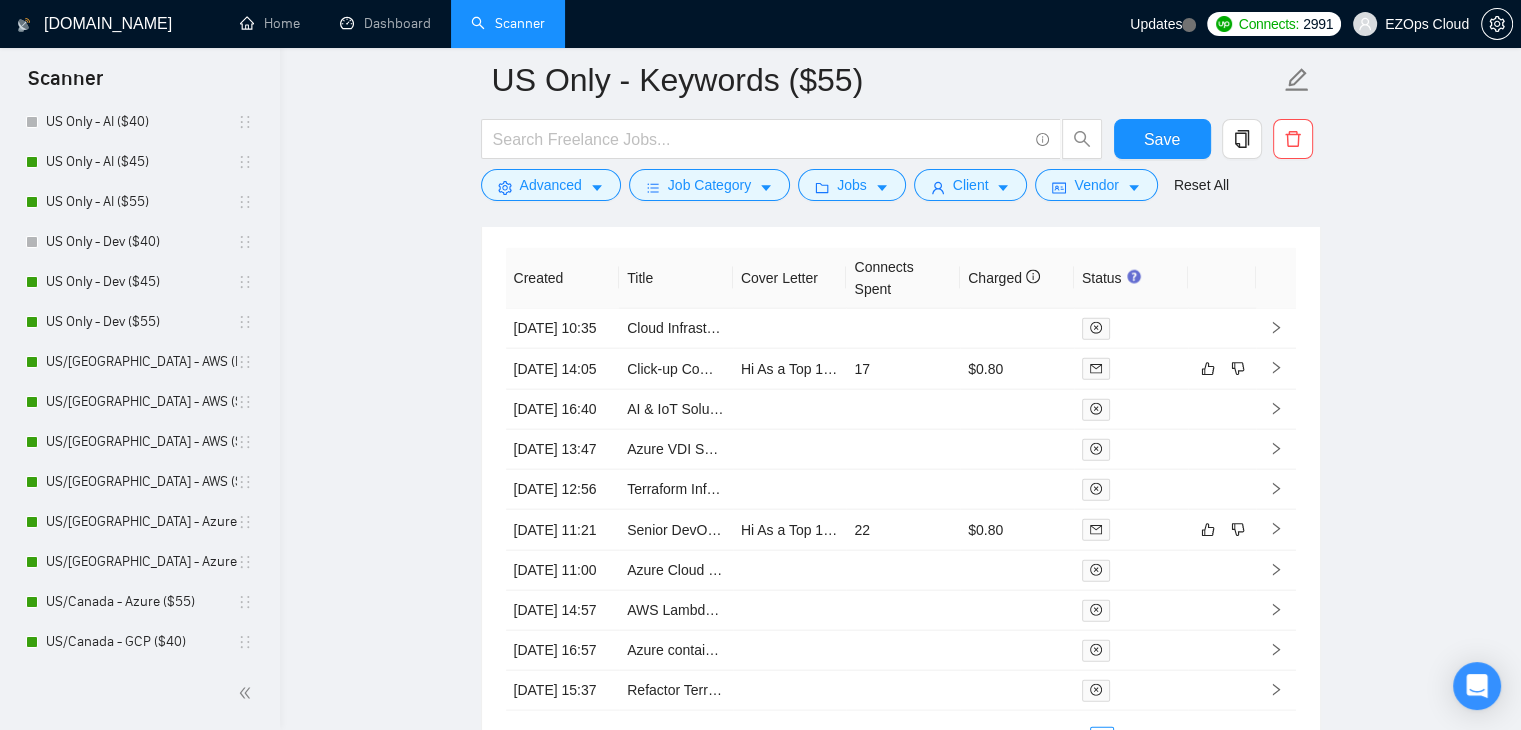 scroll, scrollTop: 0, scrollLeft: 0, axis: both 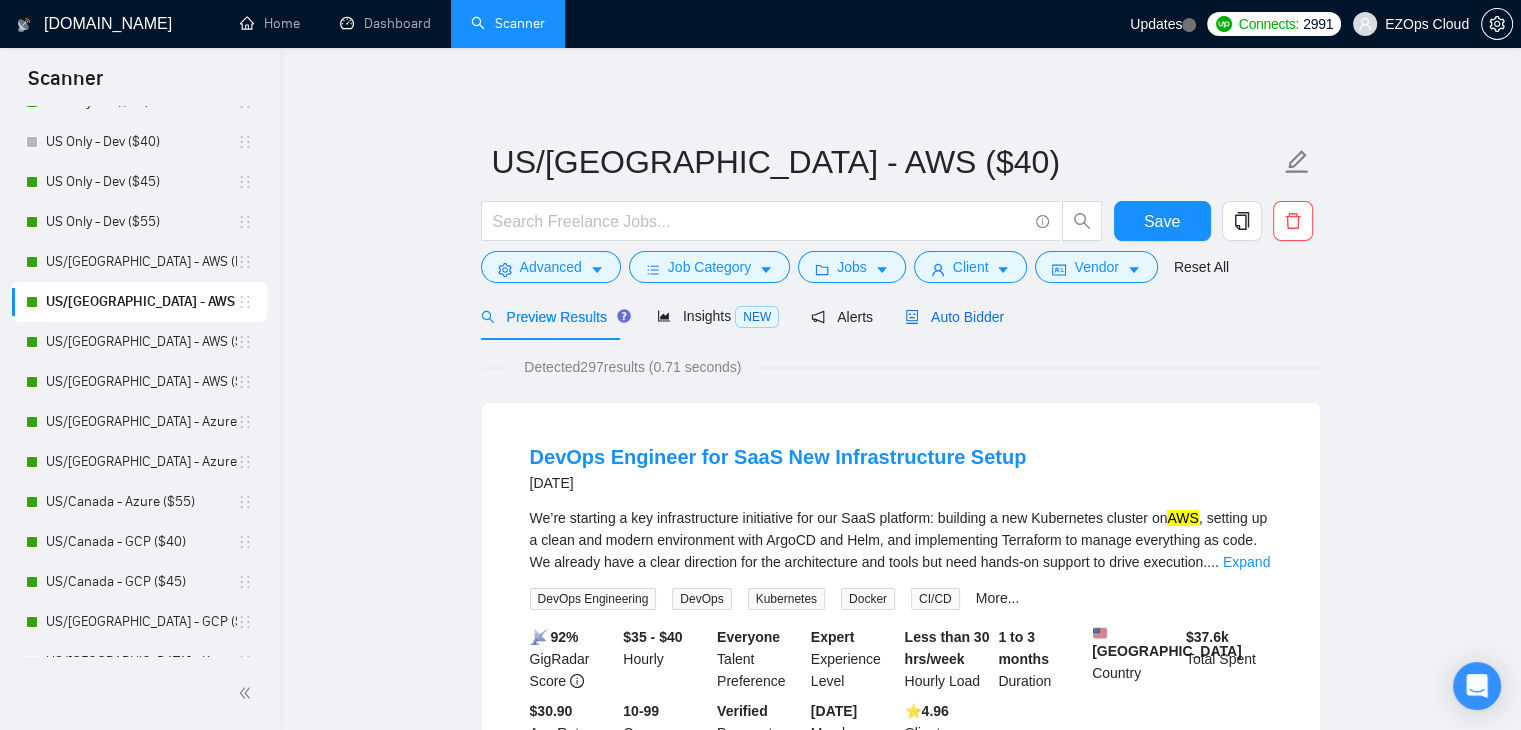 click on "Auto Bidder" at bounding box center [954, 317] 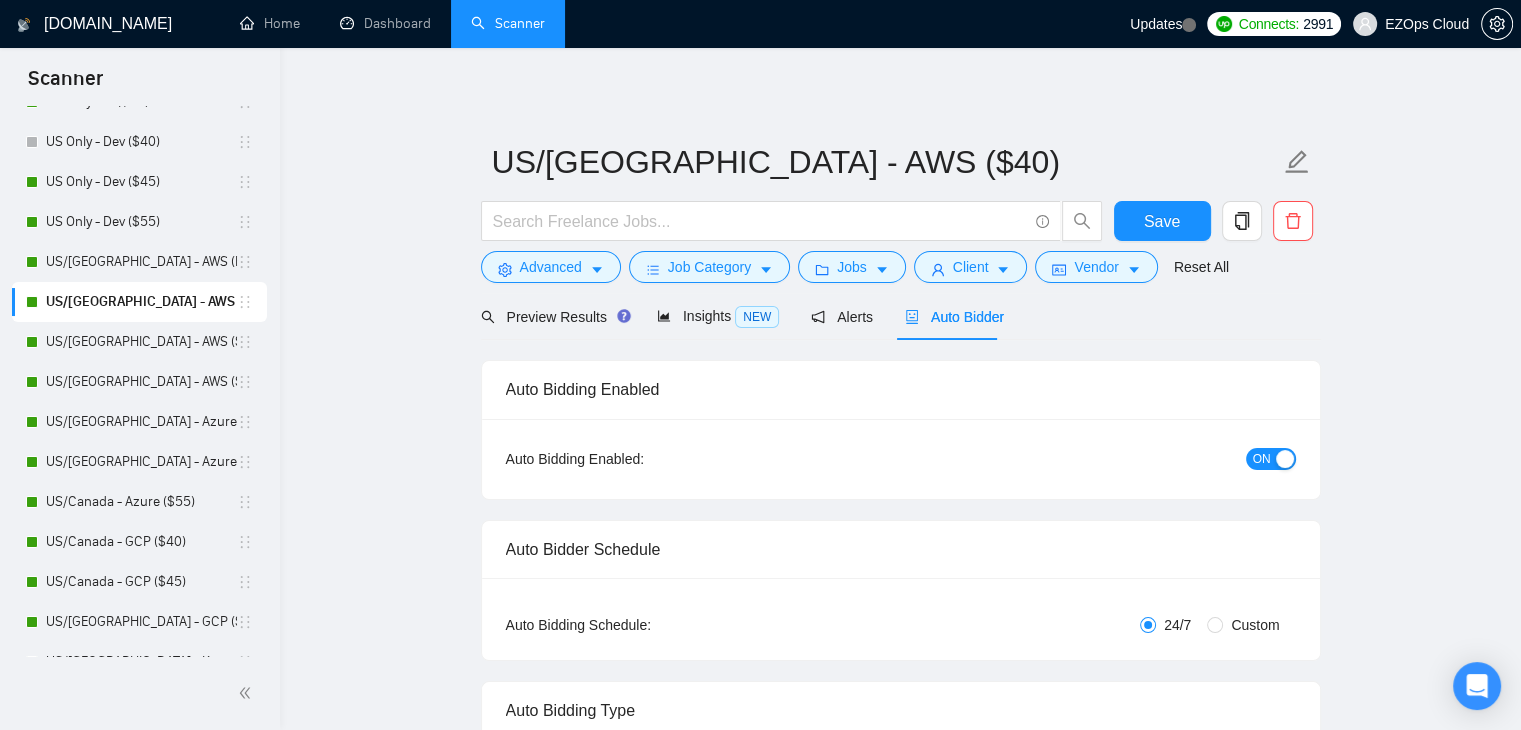 type 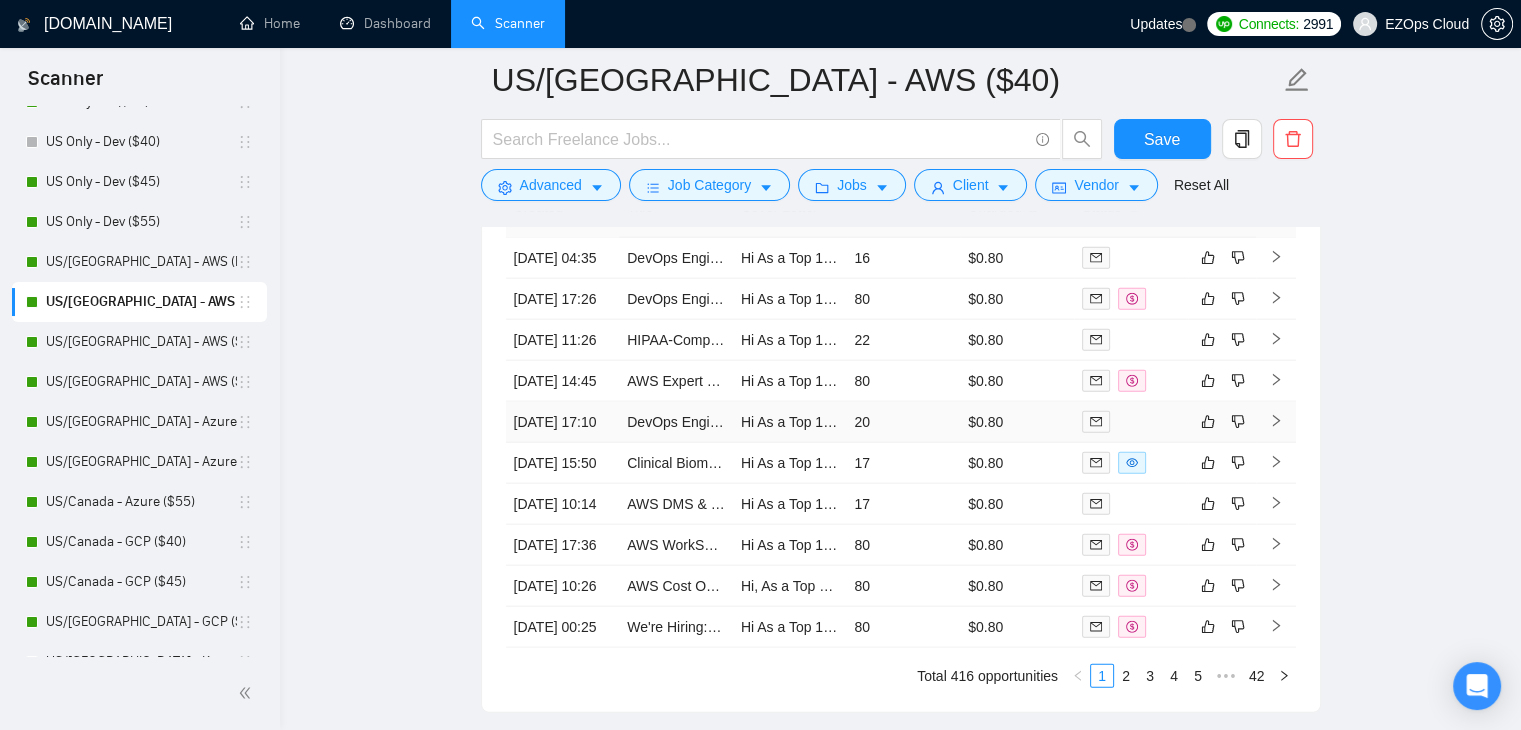 scroll, scrollTop: 4579, scrollLeft: 0, axis: vertical 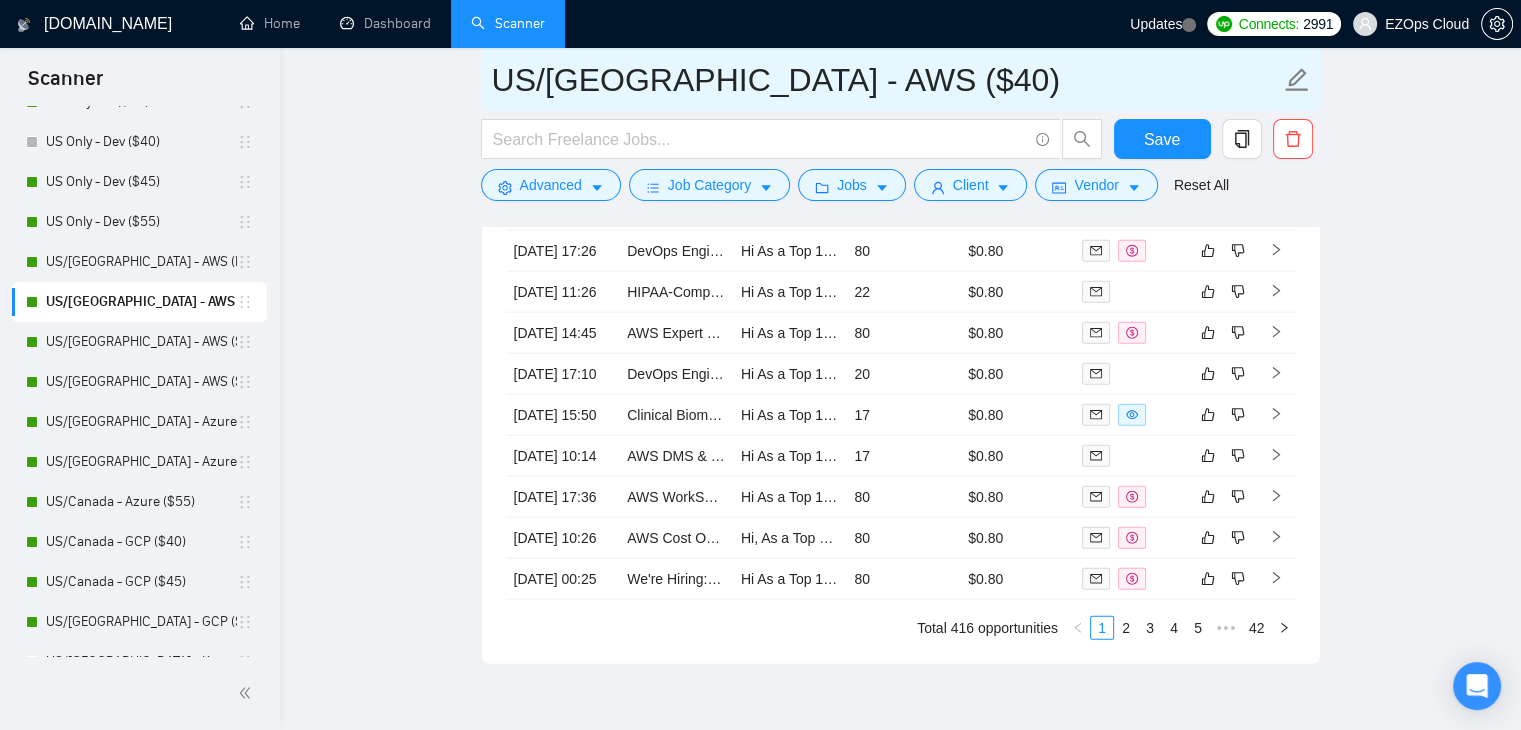 drag, startPoint x: 844, startPoint y: 77, endPoint x: 443, endPoint y: 86, distance: 401.10098 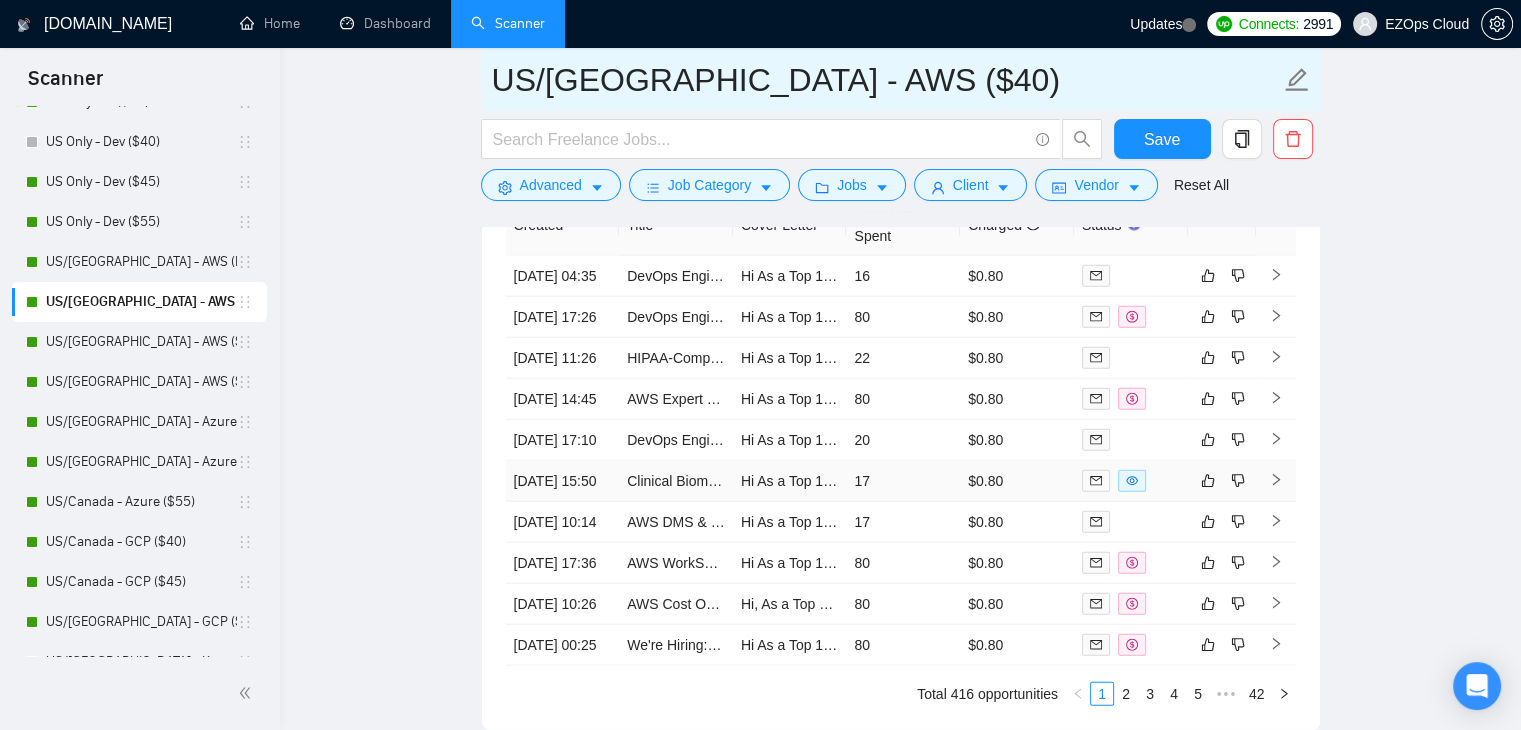scroll, scrollTop: 4479, scrollLeft: 0, axis: vertical 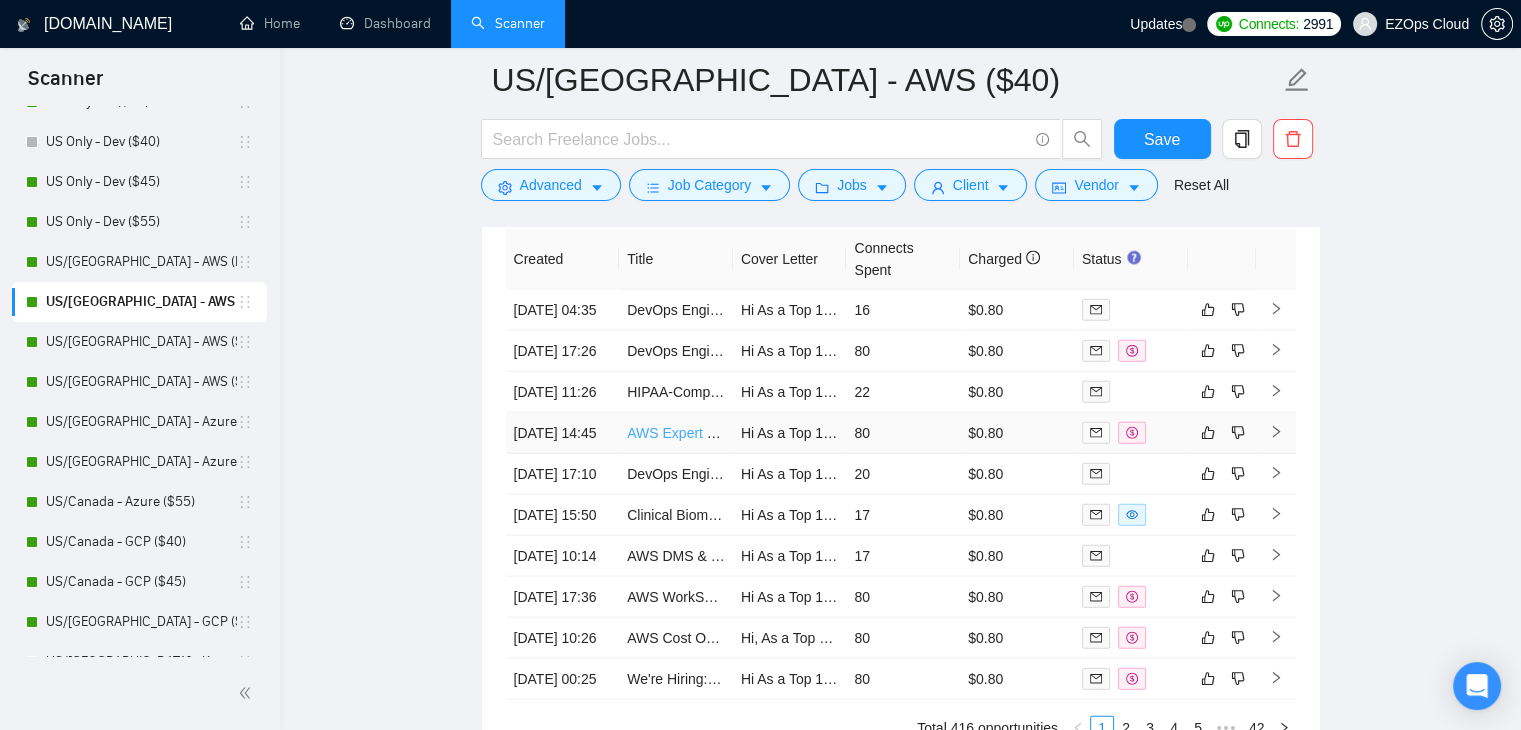 click on "AWS Expert Needed for Cloud Solutions" at bounding box center [752, 433] 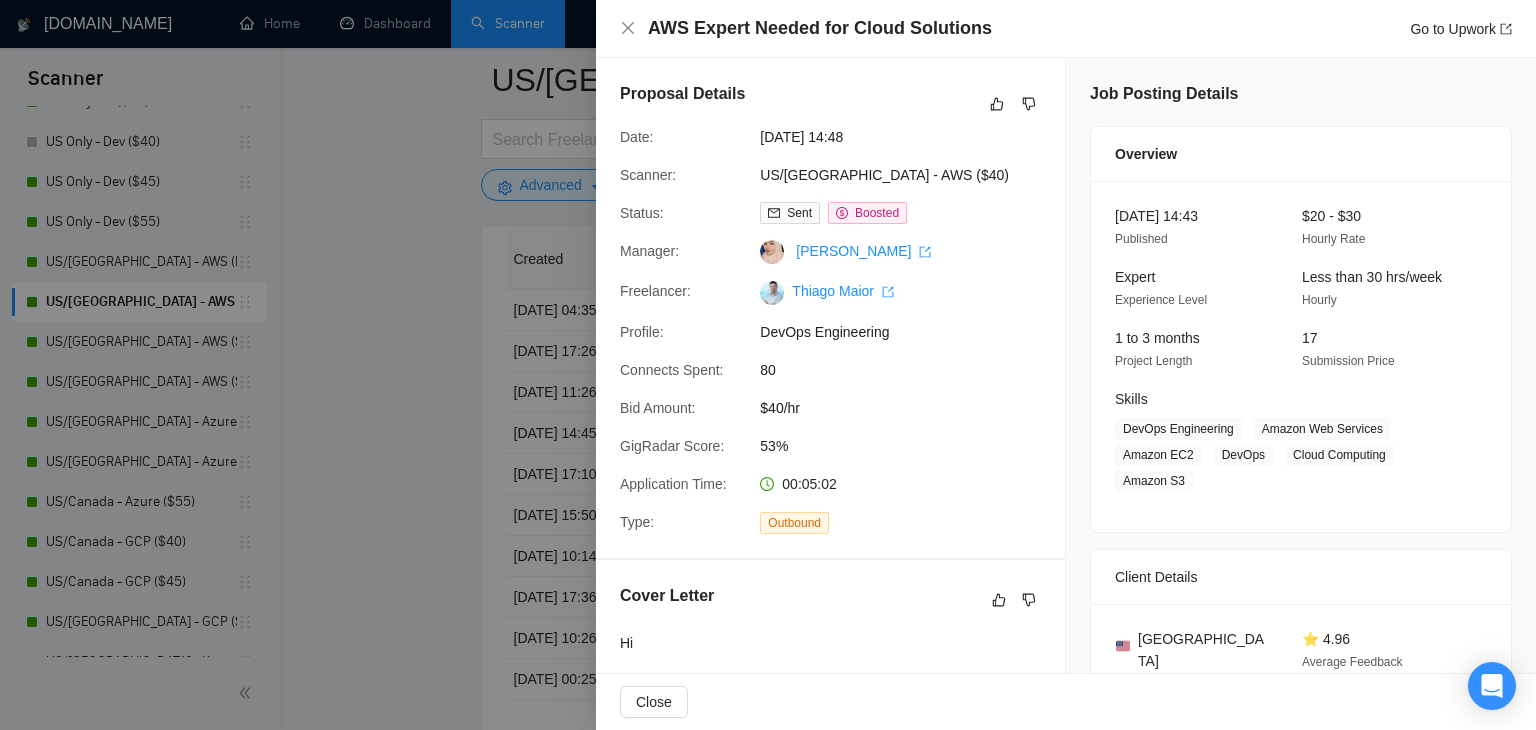 click at bounding box center (768, 365) 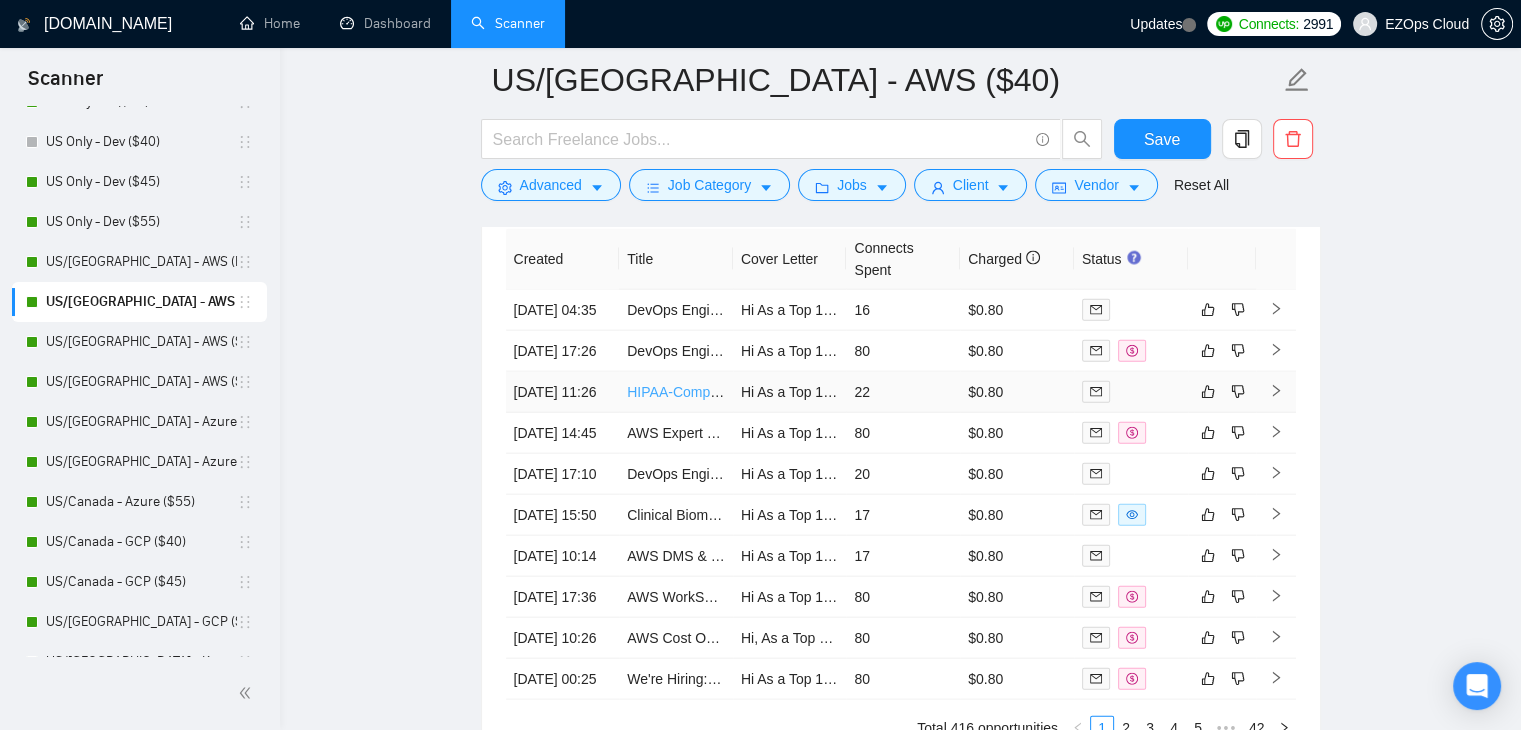 click on "HIPAA-Compliant n8n Automation Deployment on AWS" at bounding box center (798, 392) 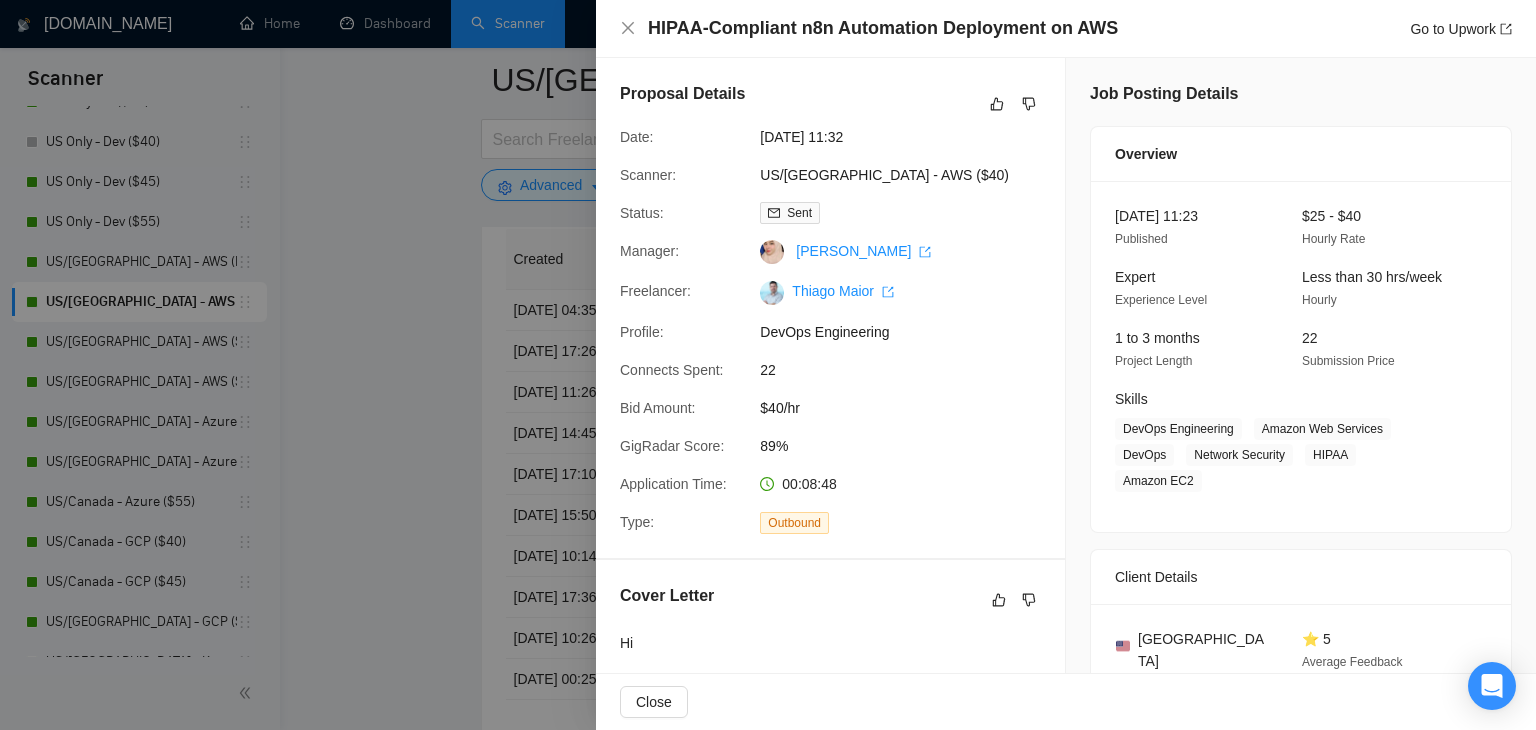 click at bounding box center (768, 365) 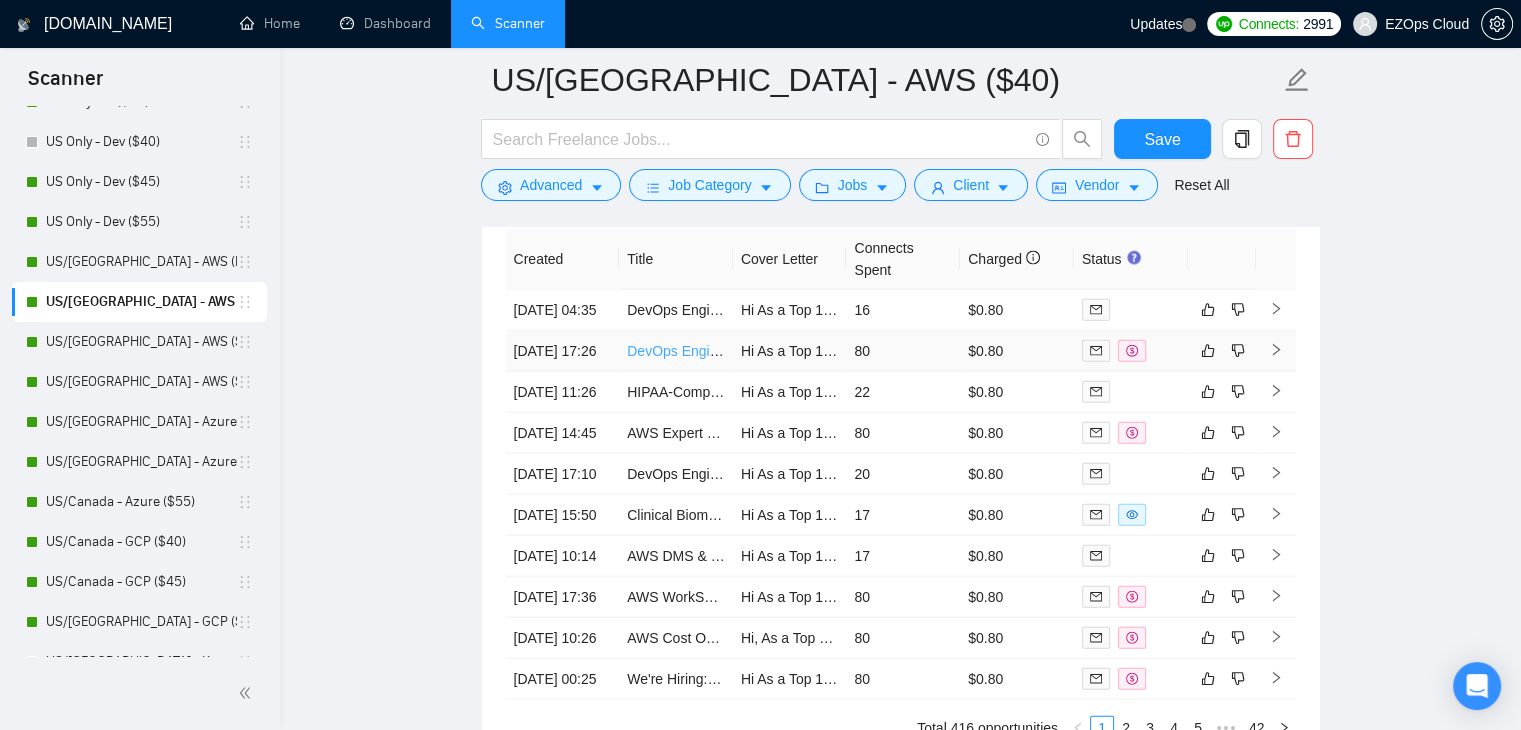click on "DevOps Engineer - AWS Infrastructure Management" at bounding box center (790, 351) 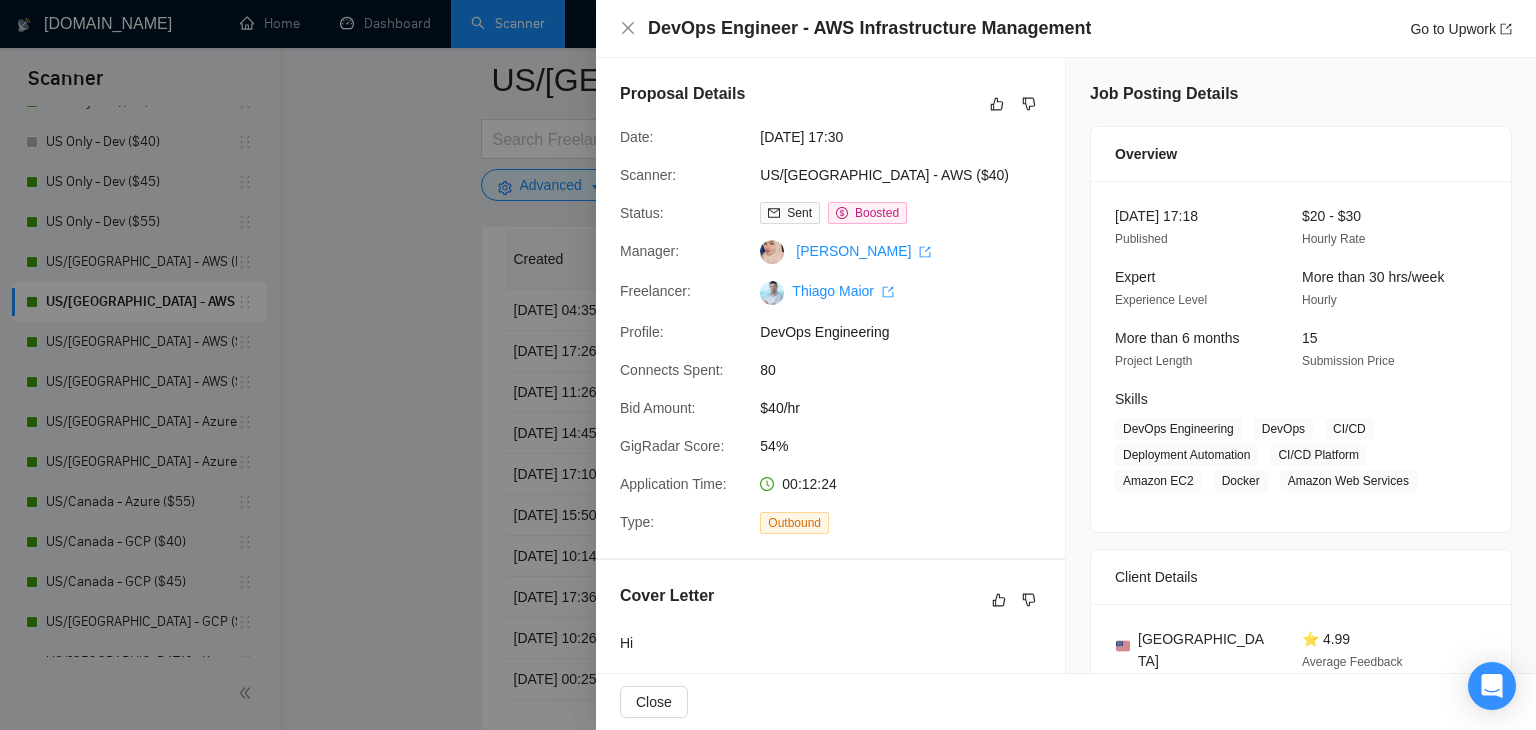 click at bounding box center (768, 365) 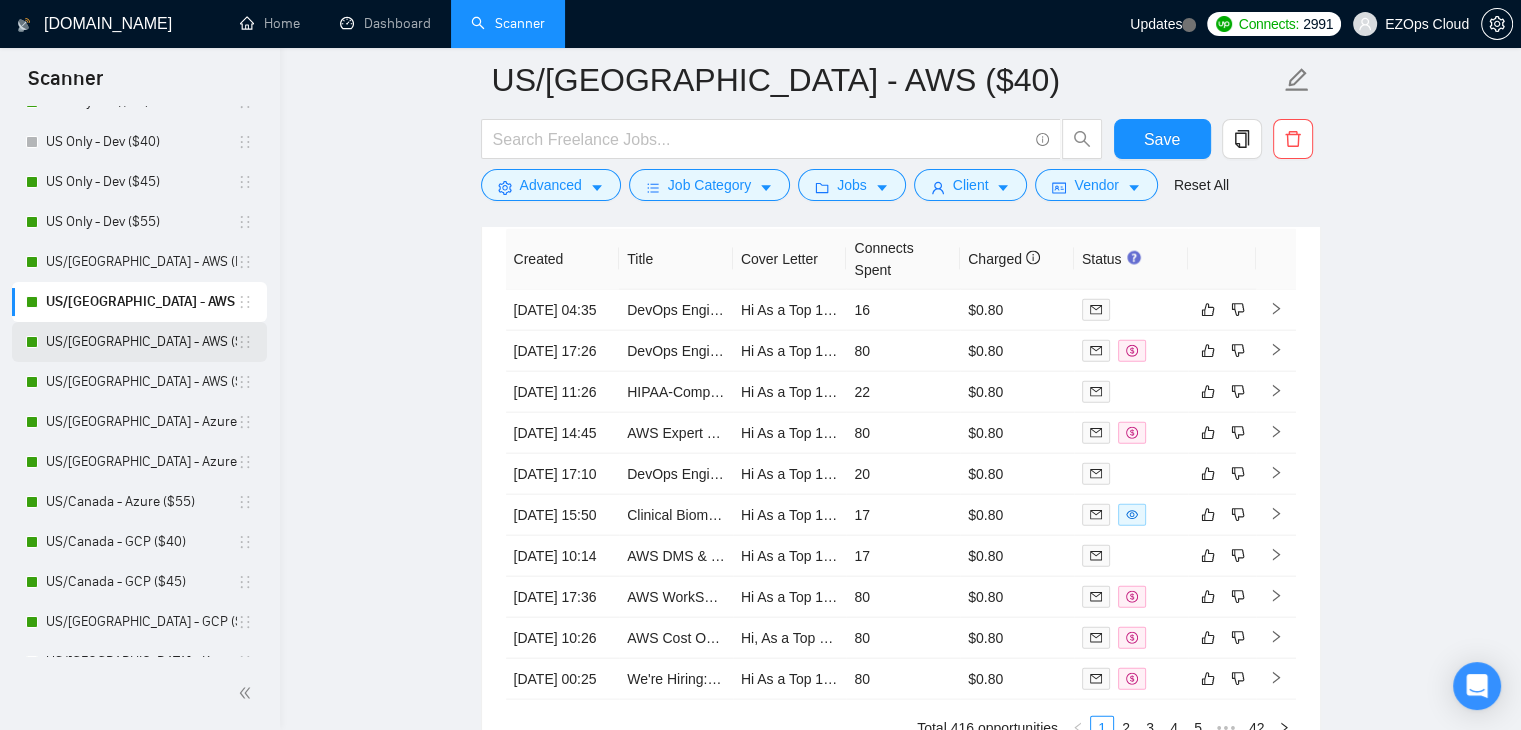 click on "US/[GEOGRAPHIC_DATA] - AWS ($45)" at bounding box center (141, 342) 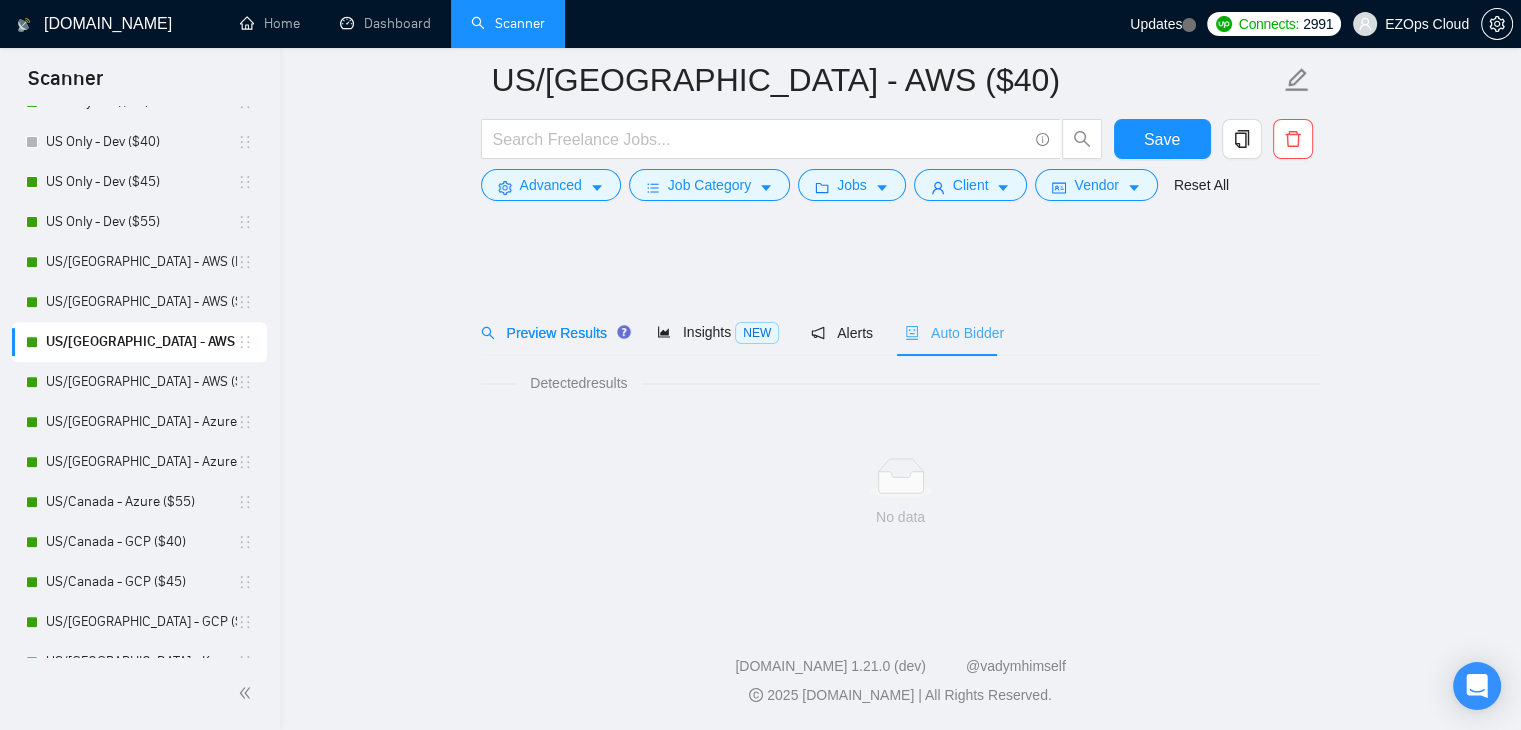 scroll, scrollTop: 0, scrollLeft: 0, axis: both 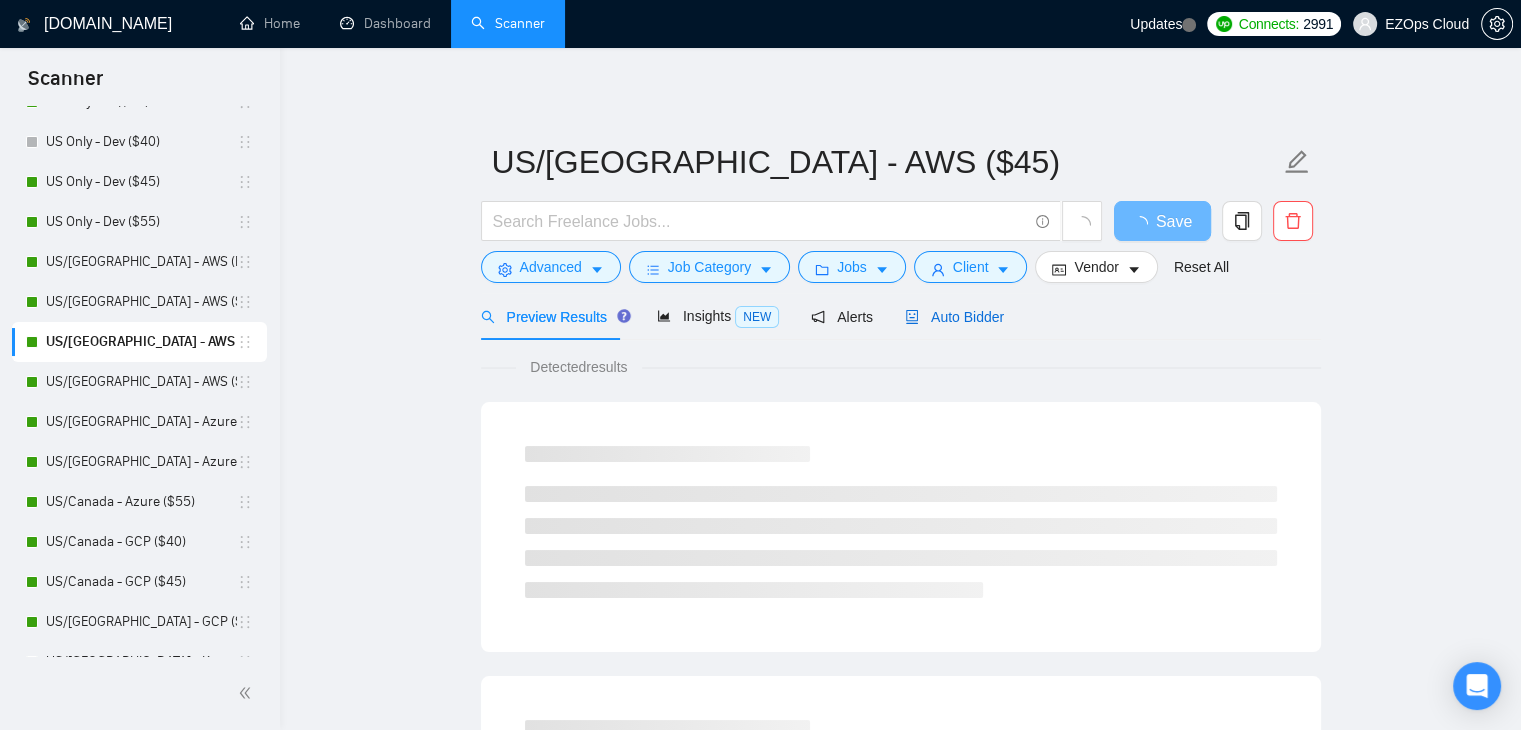 click on "Auto Bidder" at bounding box center [954, 317] 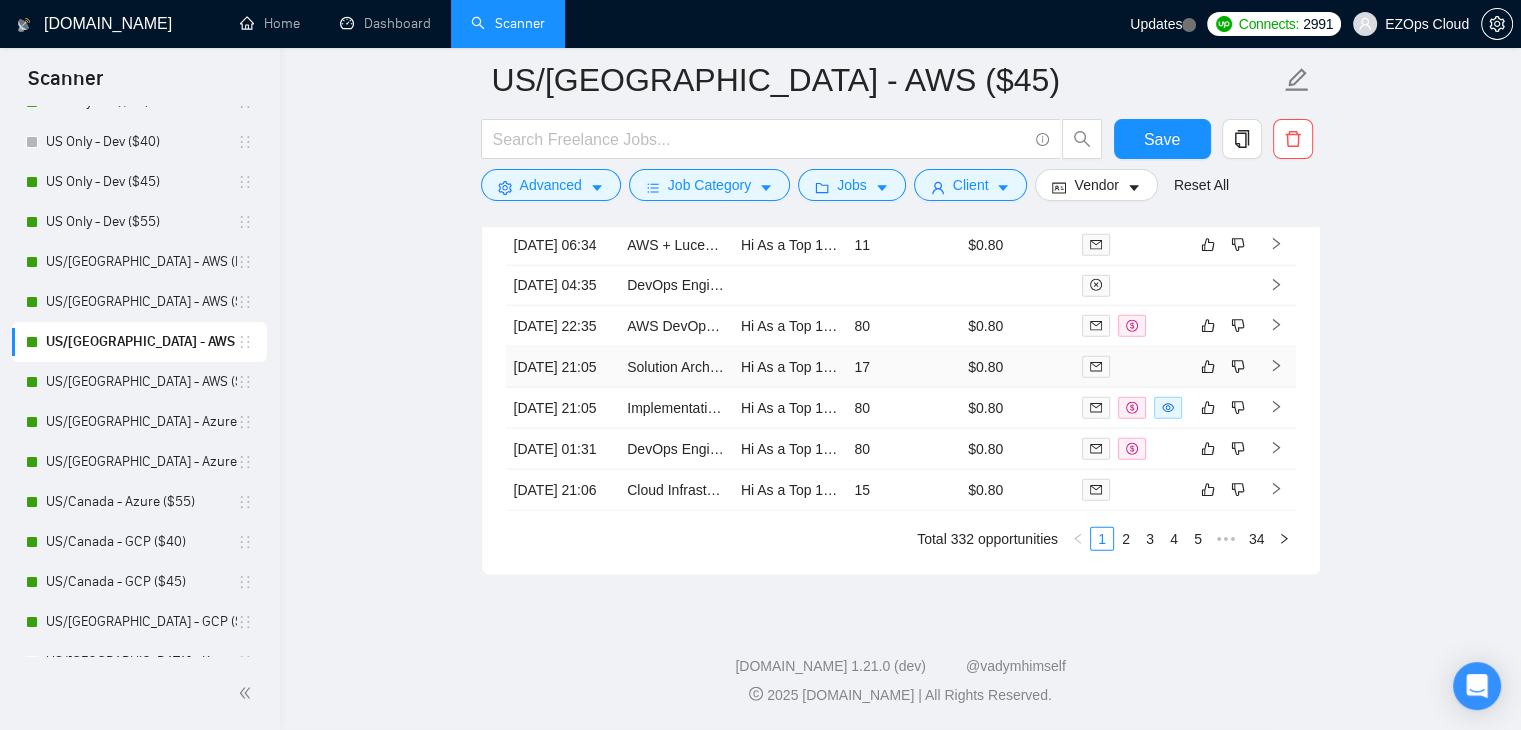 scroll, scrollTop: 4860, scrollLeft: 0, axis: vertical 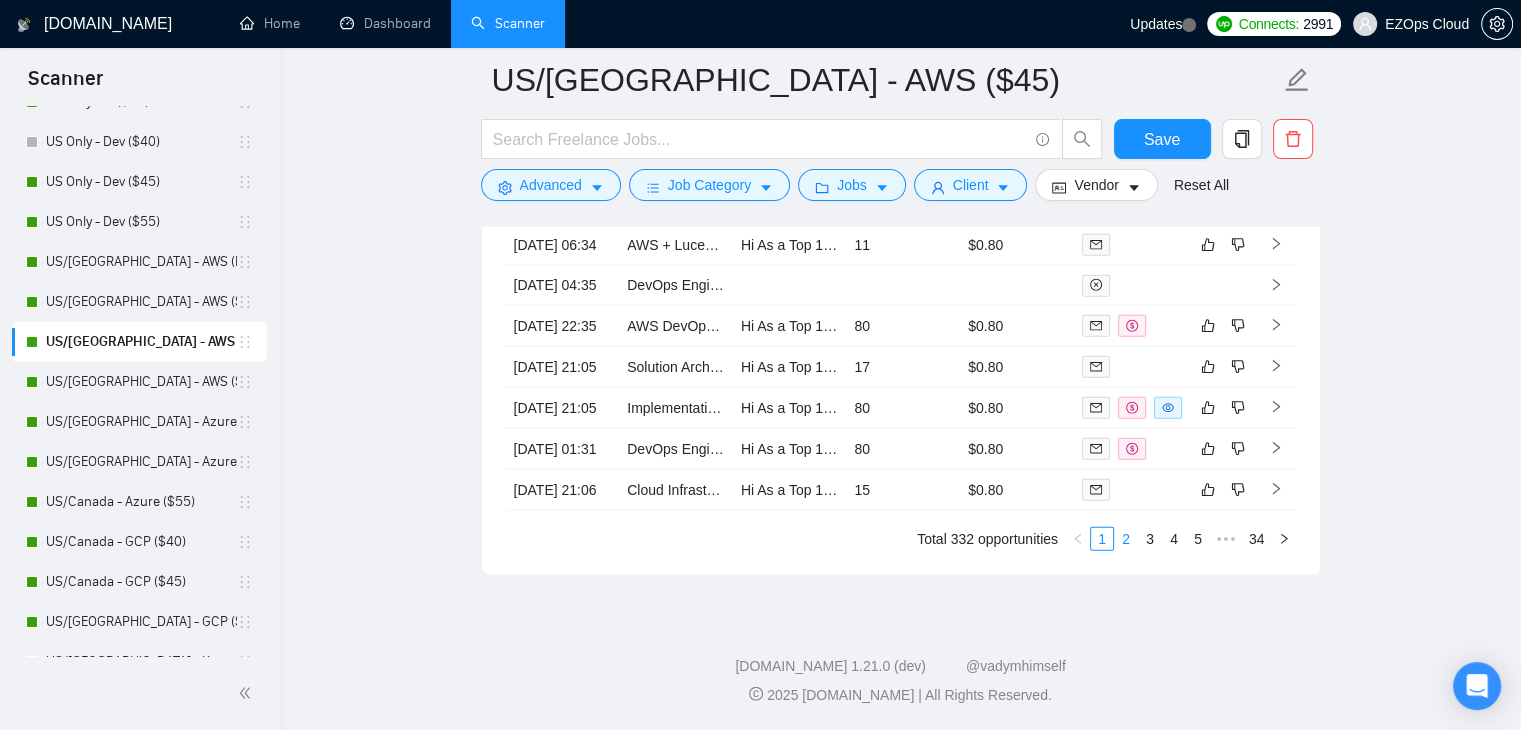 click on "2" at bounding box center [1126, 539] 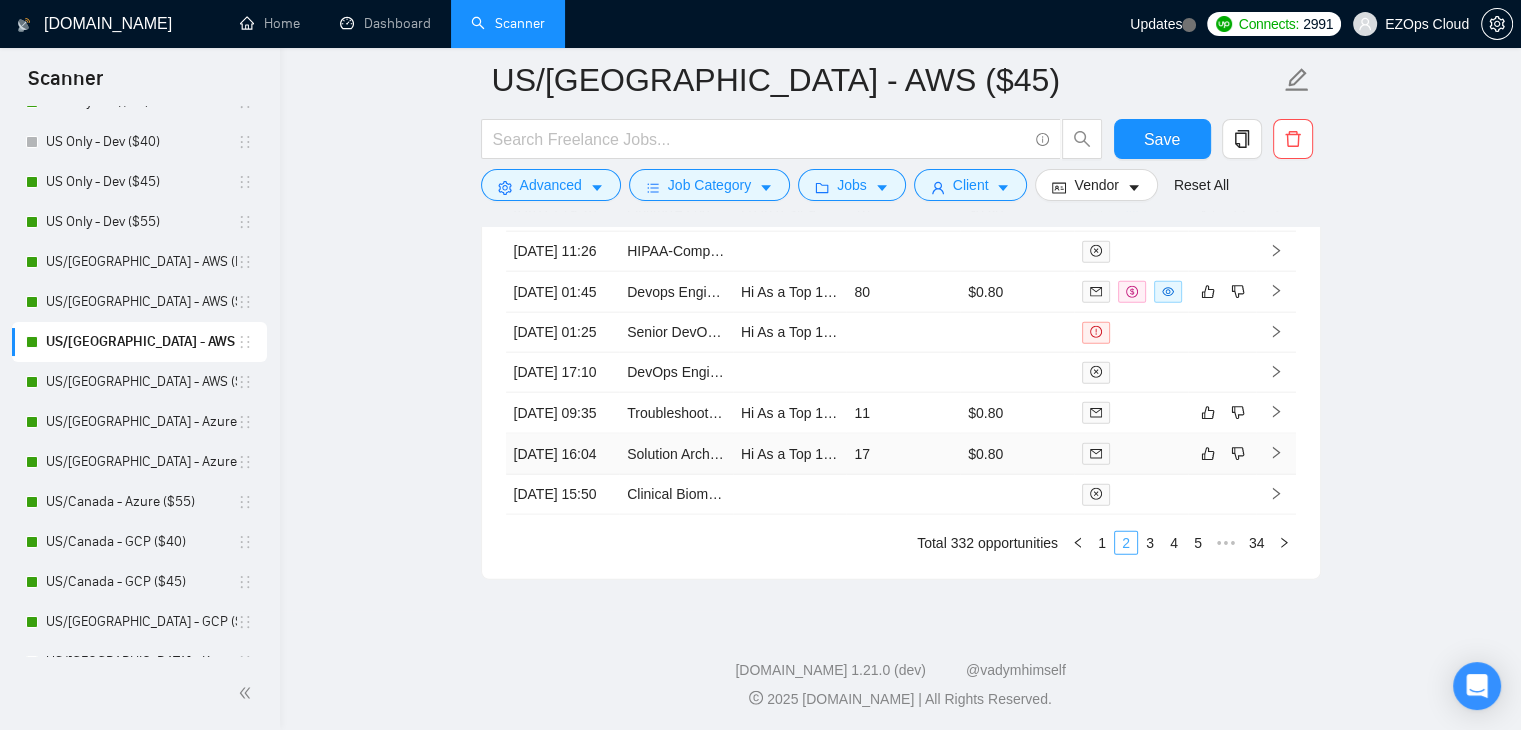 scroll, scrollTop: 4560, scrollLeft: 0, axis: vertical 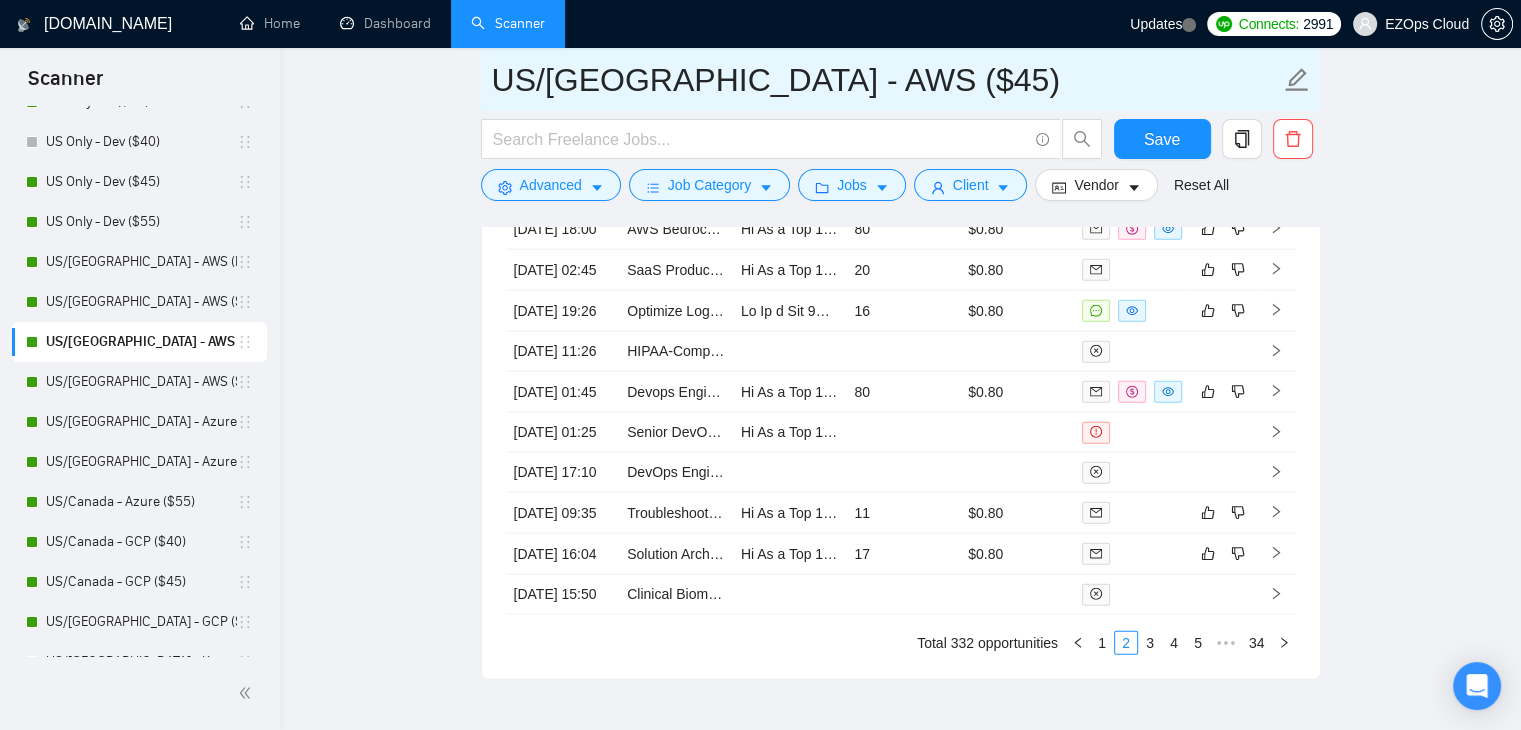 drag, startPoint x: 865, startPoint y: 86, endPoint x: 432, endPoint y: 95, distance: 433.09354 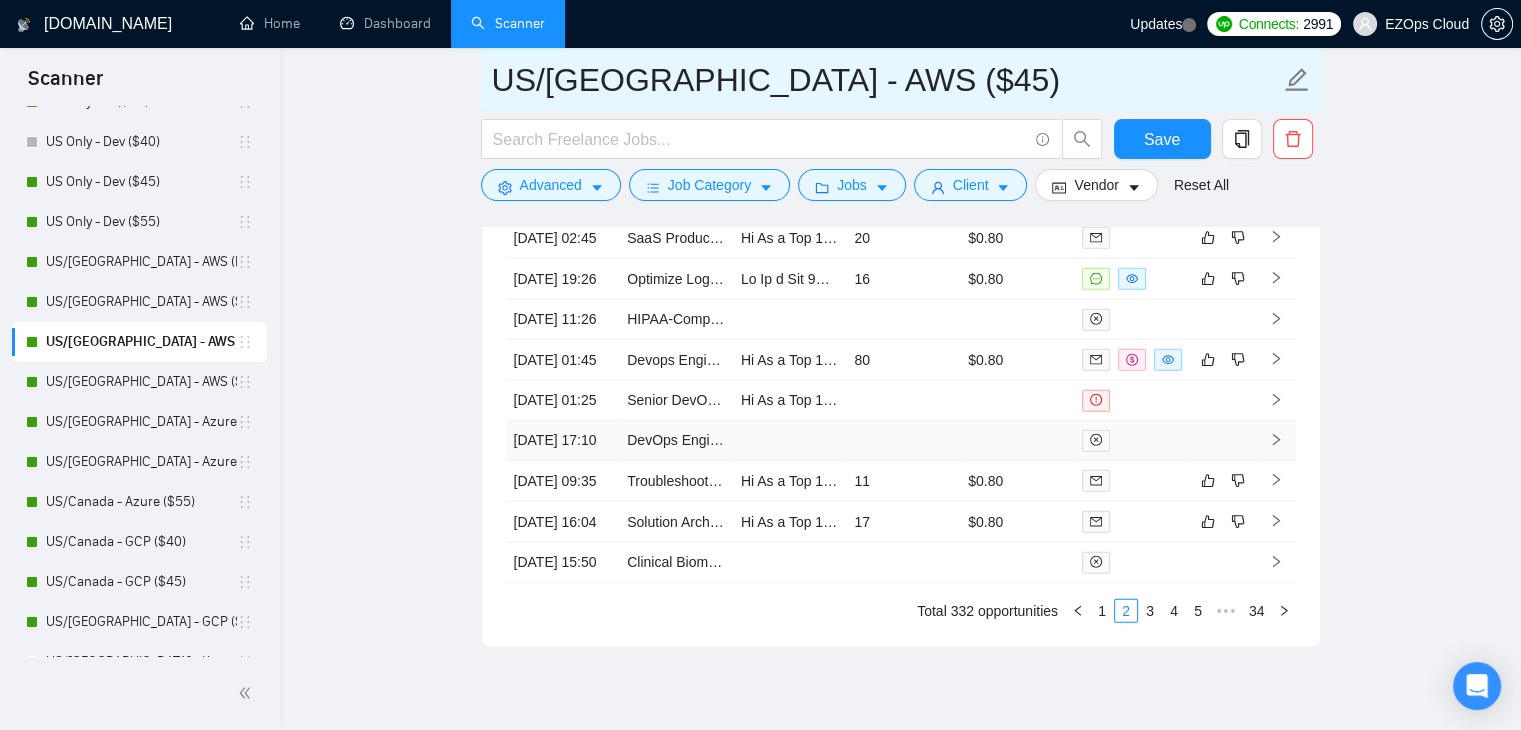 scroll, scrollTop: 4560, scrollLeft: 0, axis: vertical 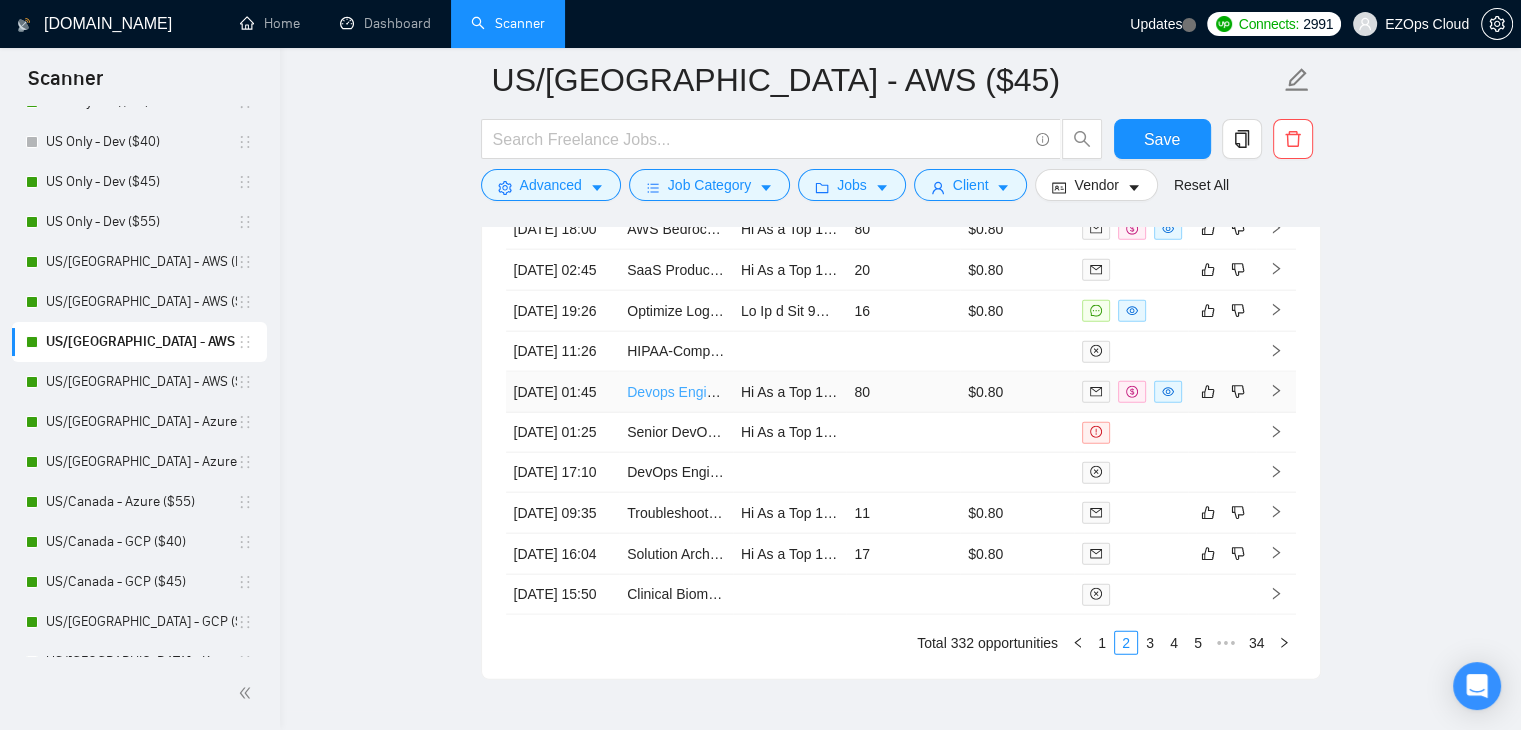 click on "Devops Engineer for Server and Application Management" at bounding box center (805, 392) 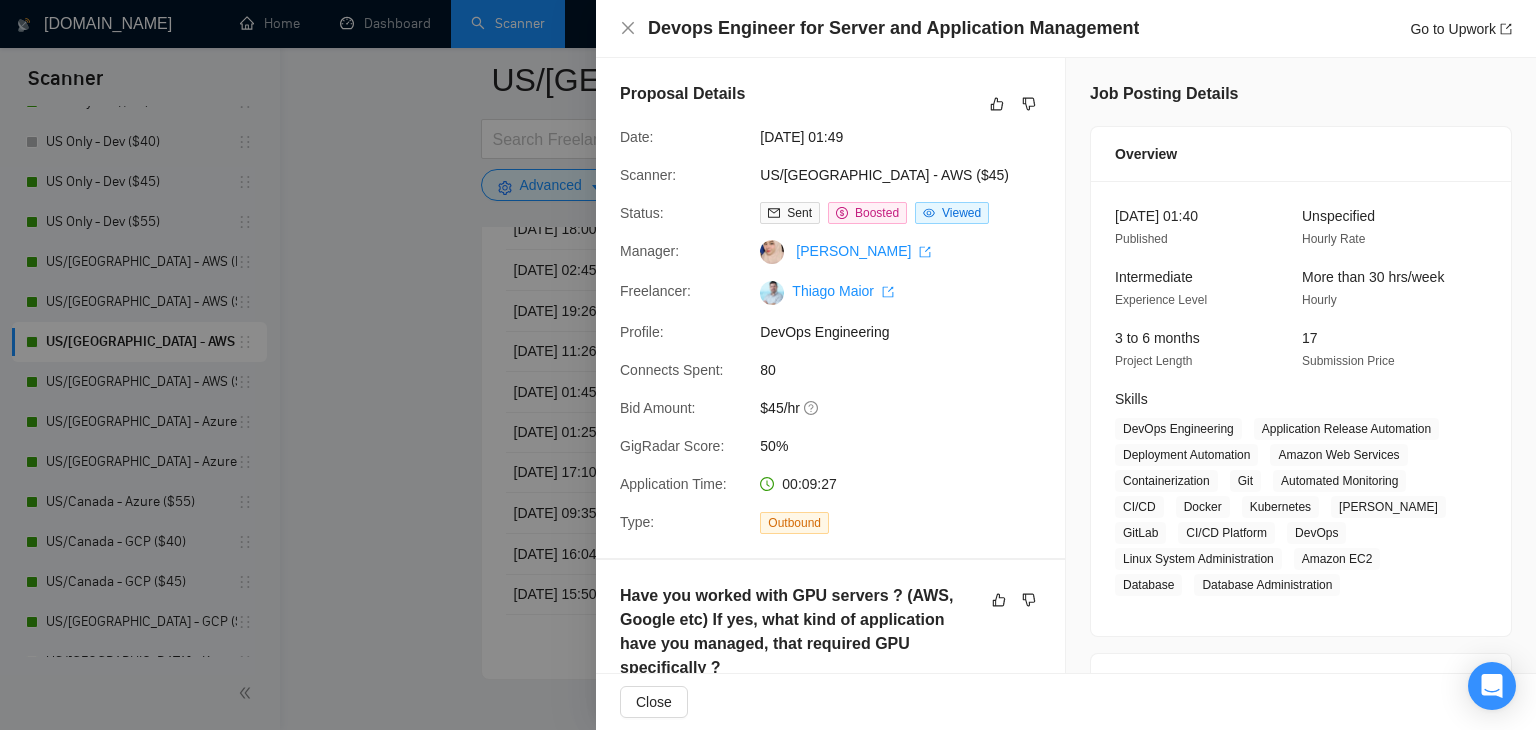 click at bounding box center (768, 365) 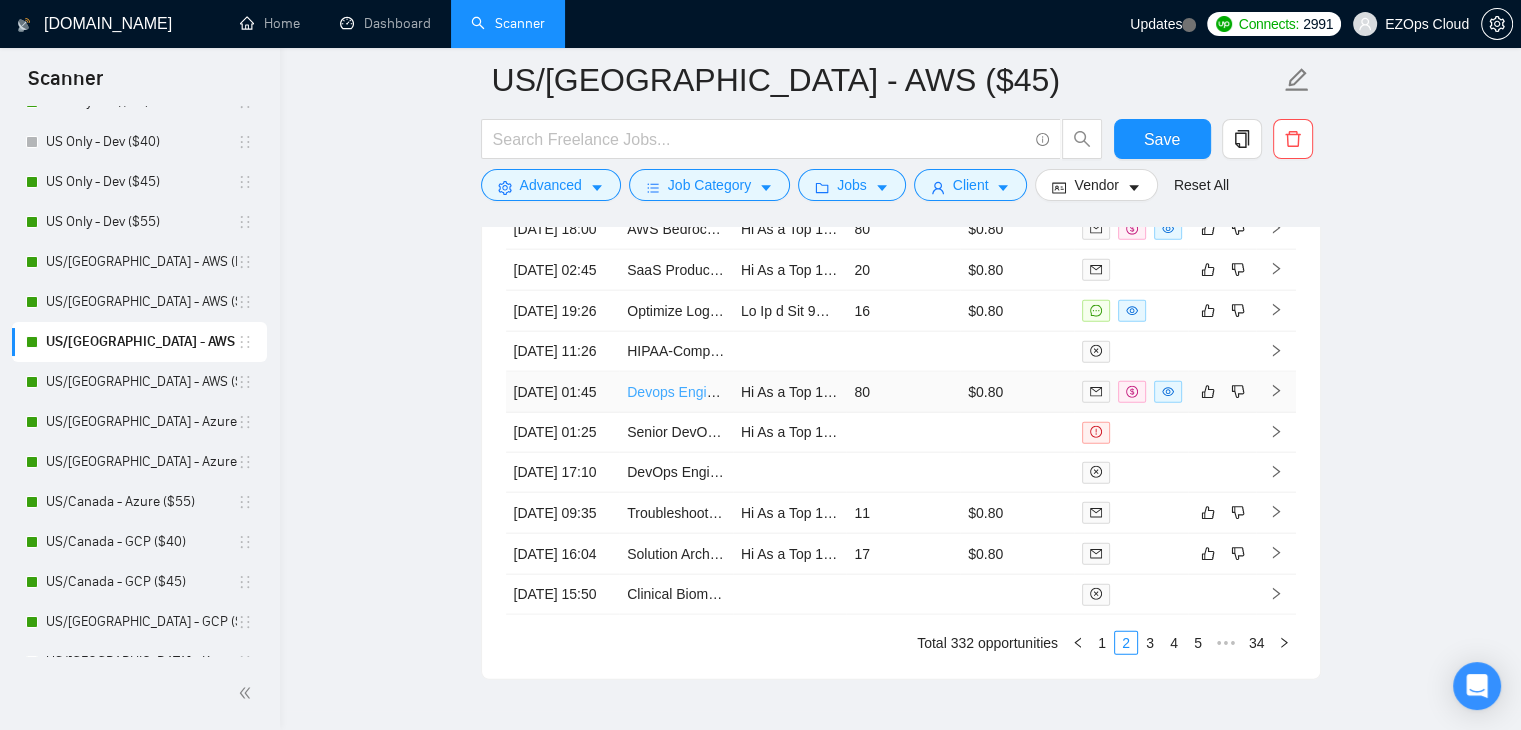 click on "Devops Engineer for Server and Application Management" at bounding box center [805, 392] 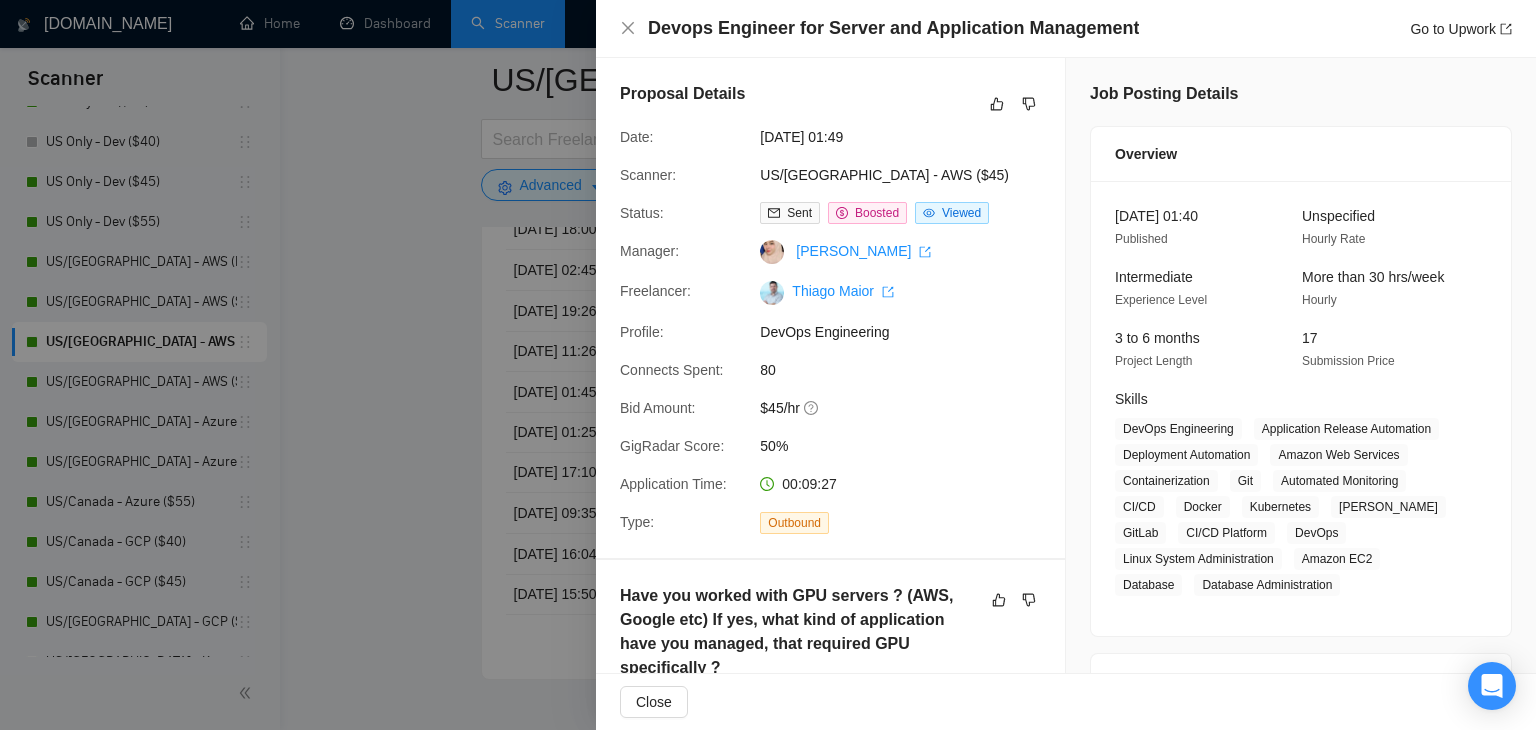 click at bounding box center (768, 365) 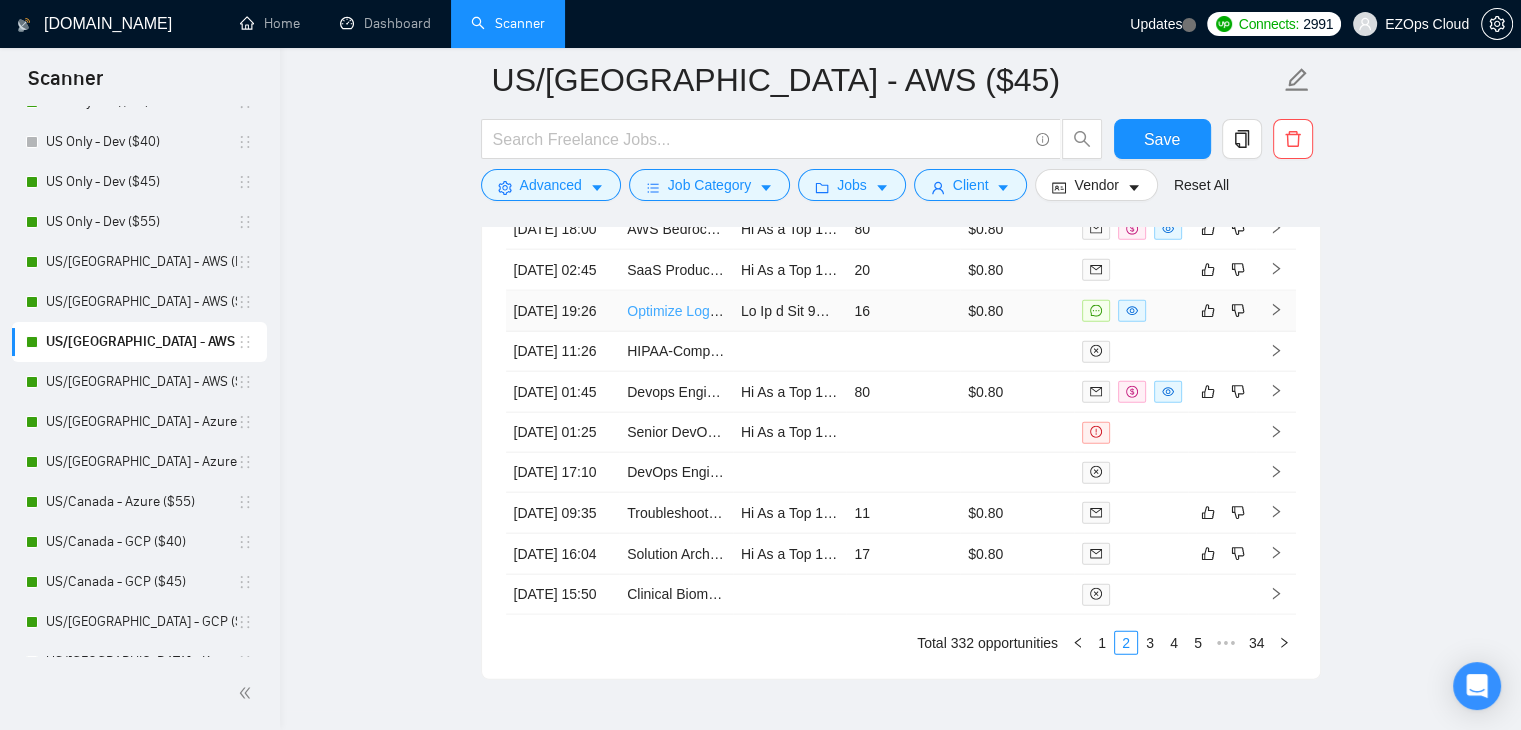 click on "Optimize Logging Infrastructure with OTEL for AWS Deployment" at bounding box center [825, 311] 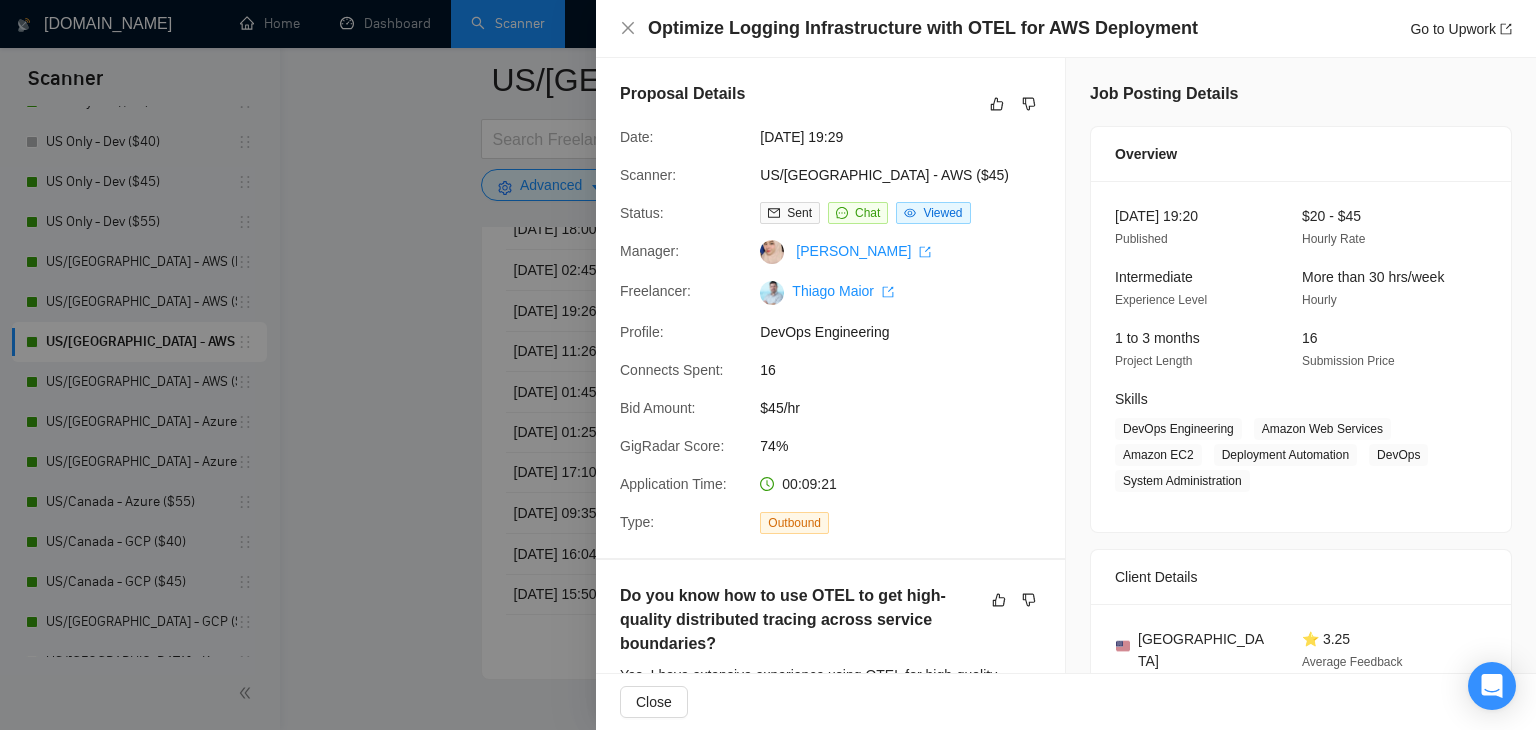 click at bounding box center (768, 365) 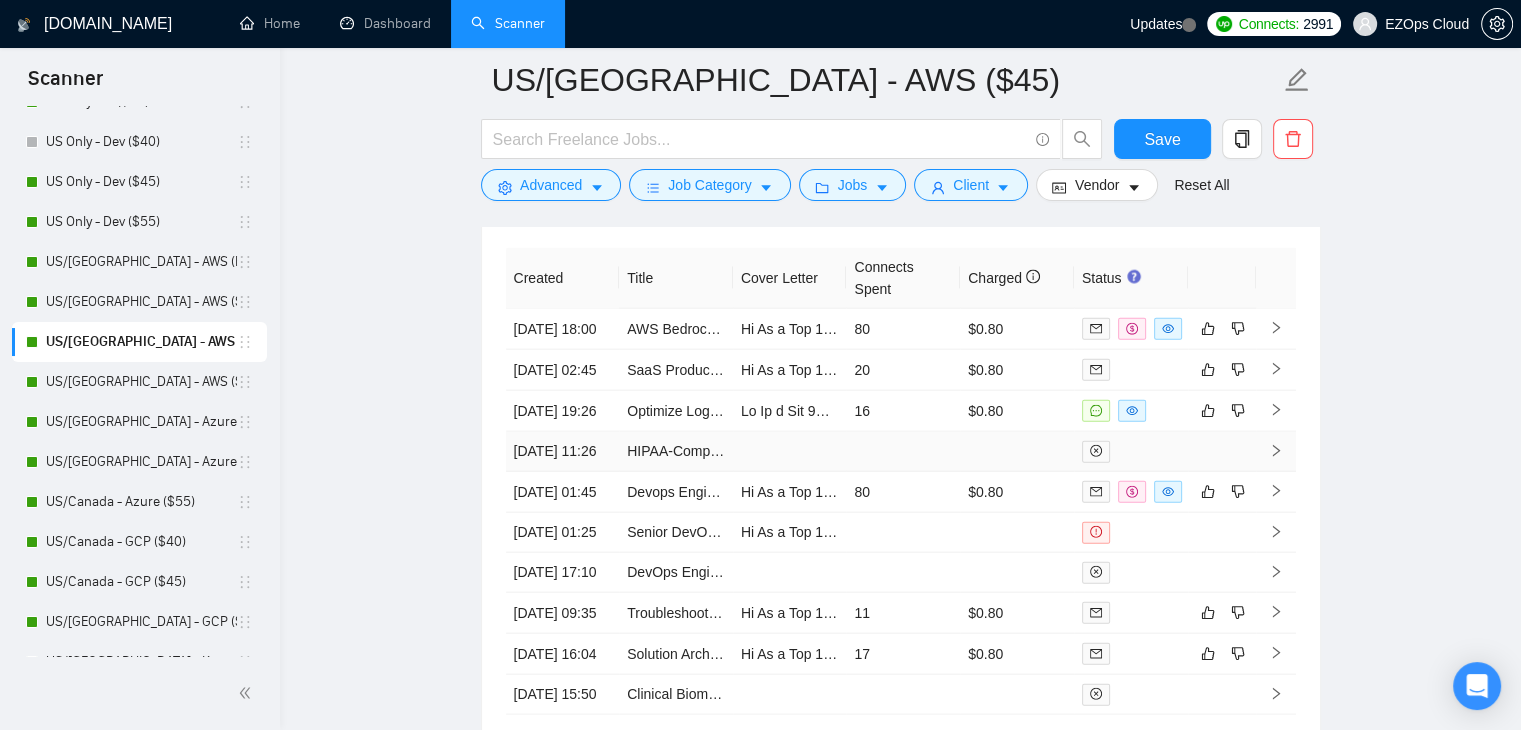 scroll, scrollTop: 4360, scrollLeft: 0, axis: vertical 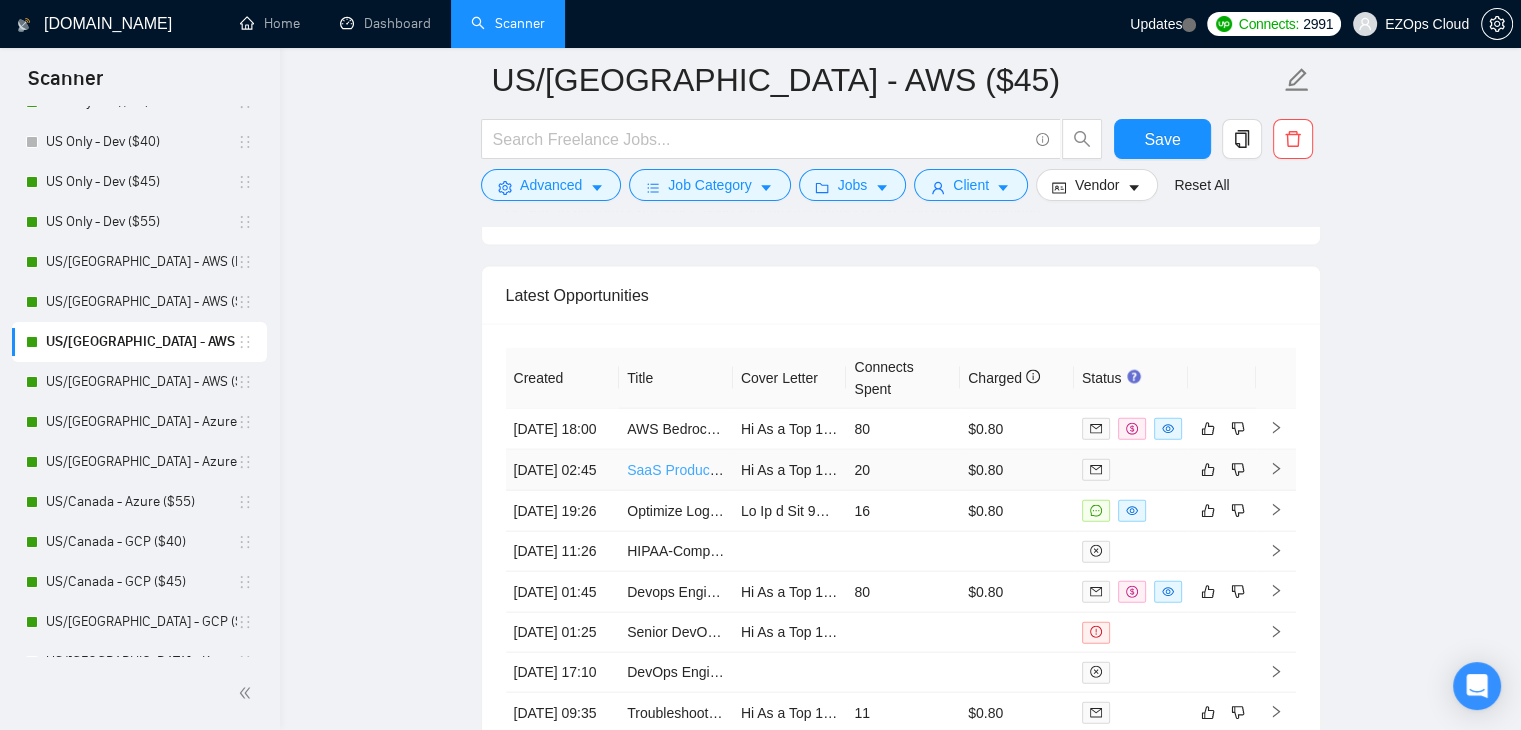 click on "SaaS Product Documentation Specialist Needed for System Mapping & Field Architecture" at bounding box center [904, 470] 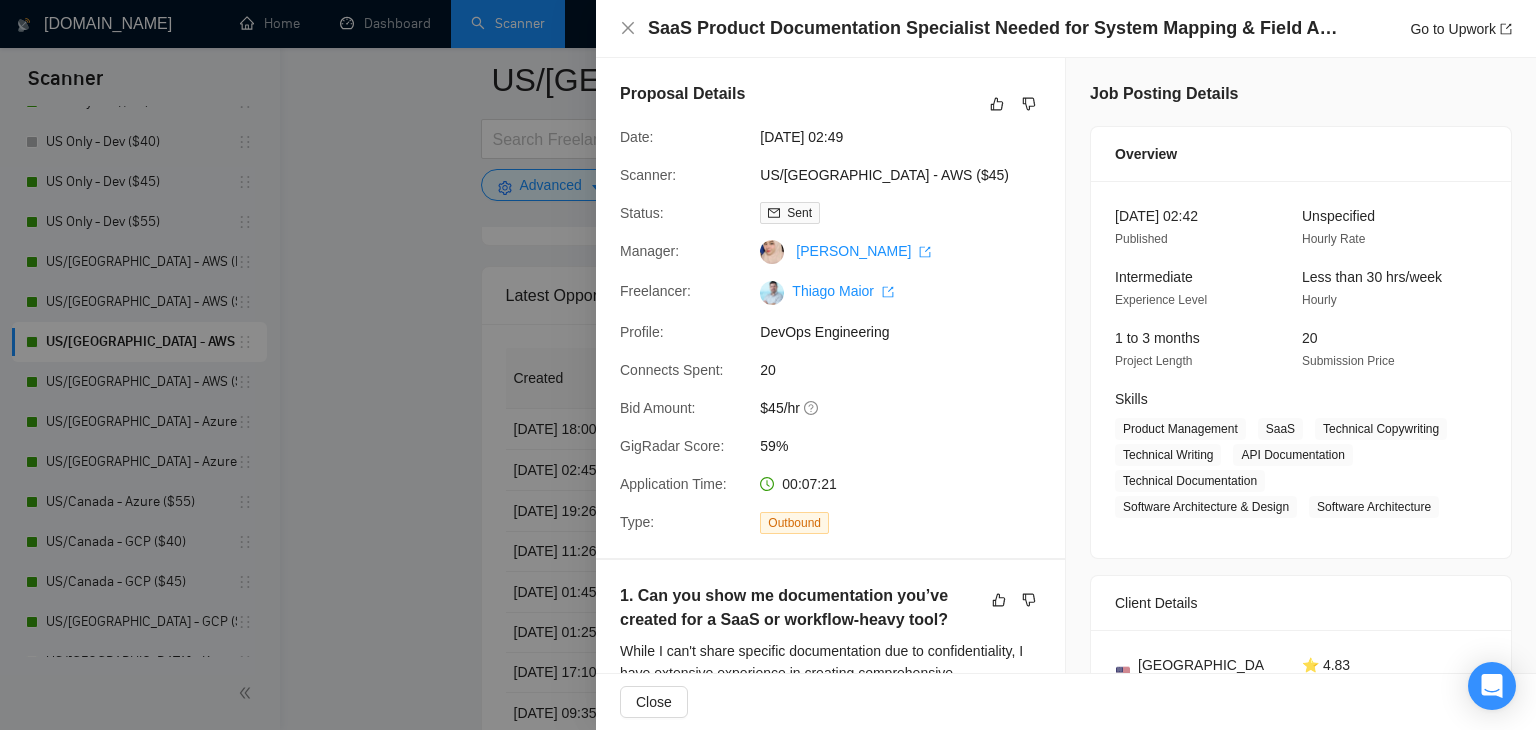 click at bounding box center (768, 365) 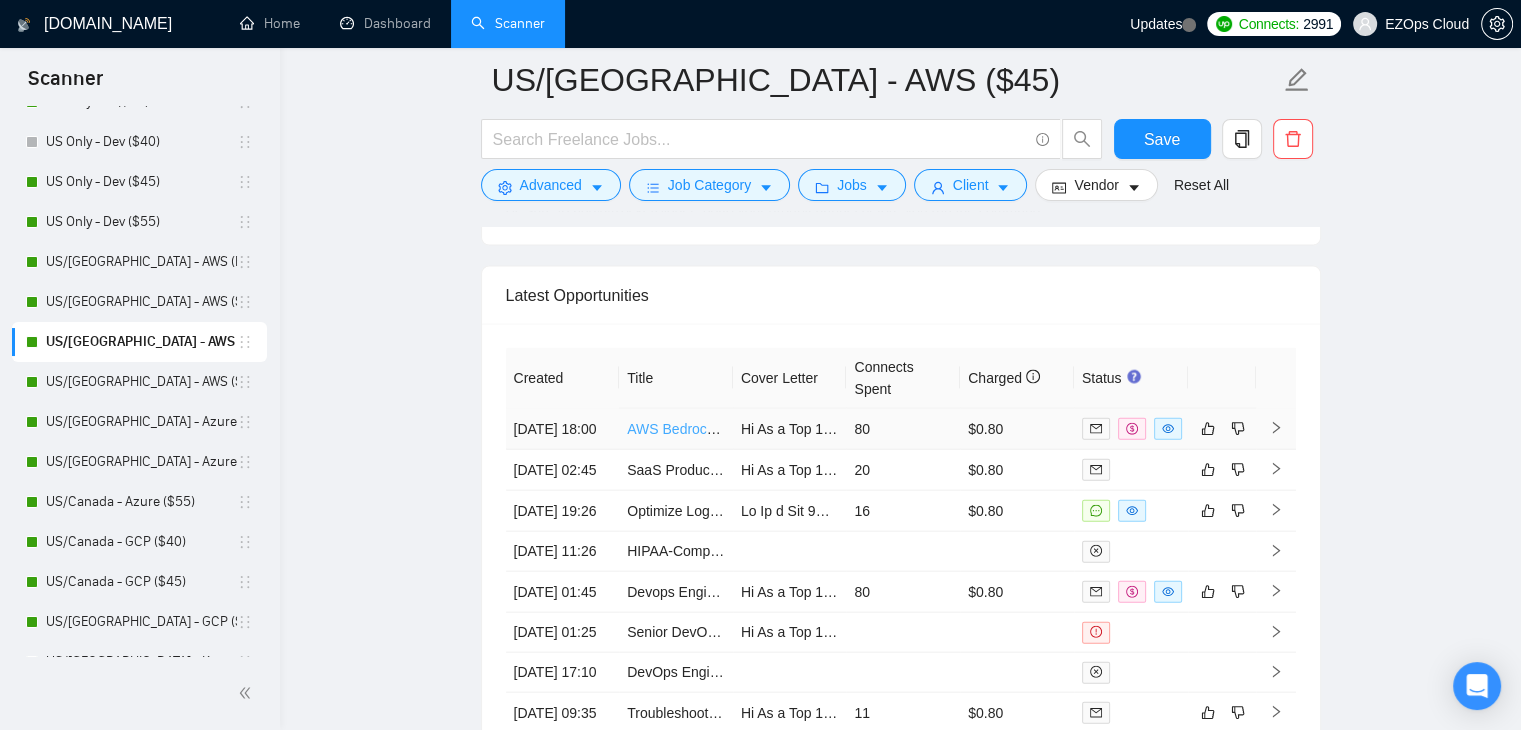 click on "AWS Bedrock Optimization" at bounding box center (711, 429) 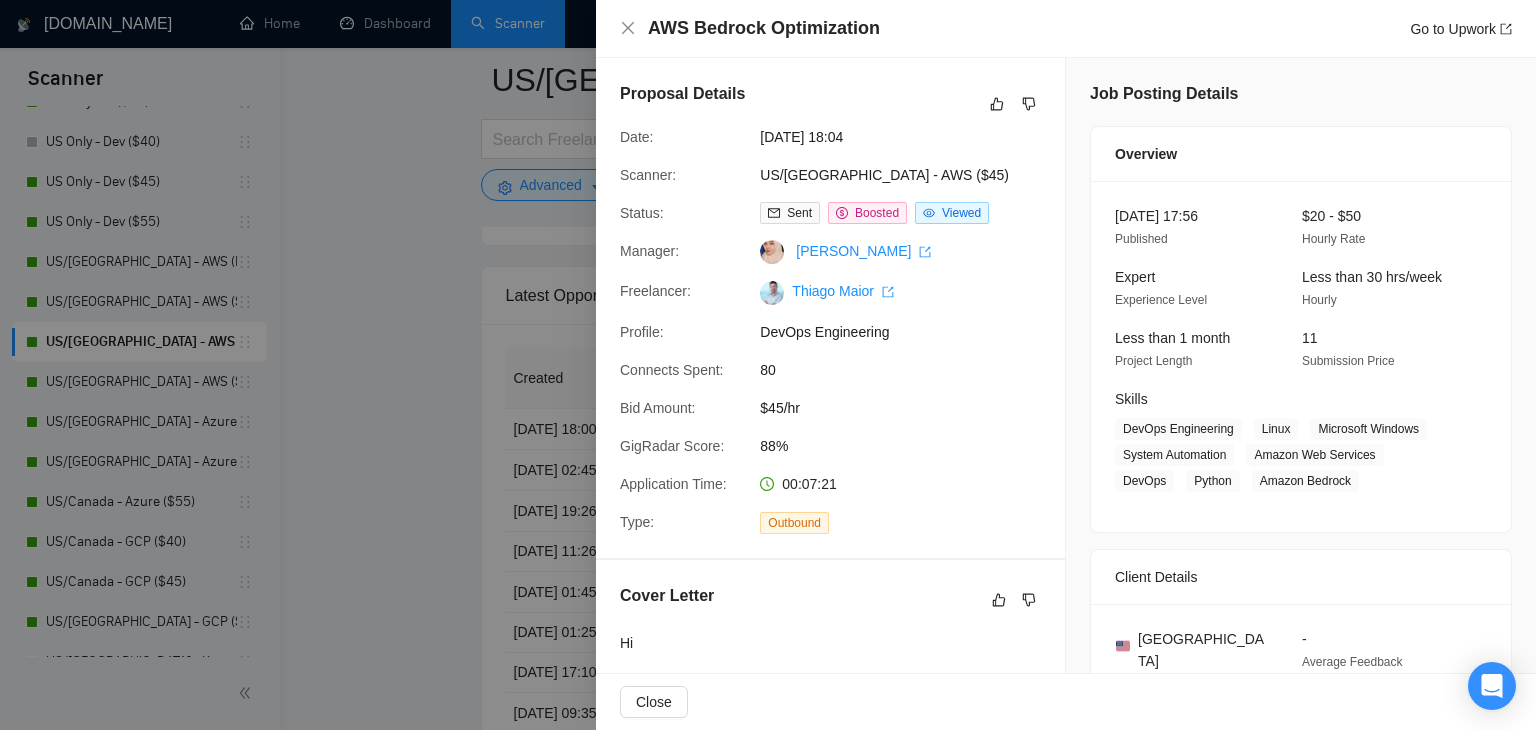 click at bounding box center (768, 365) 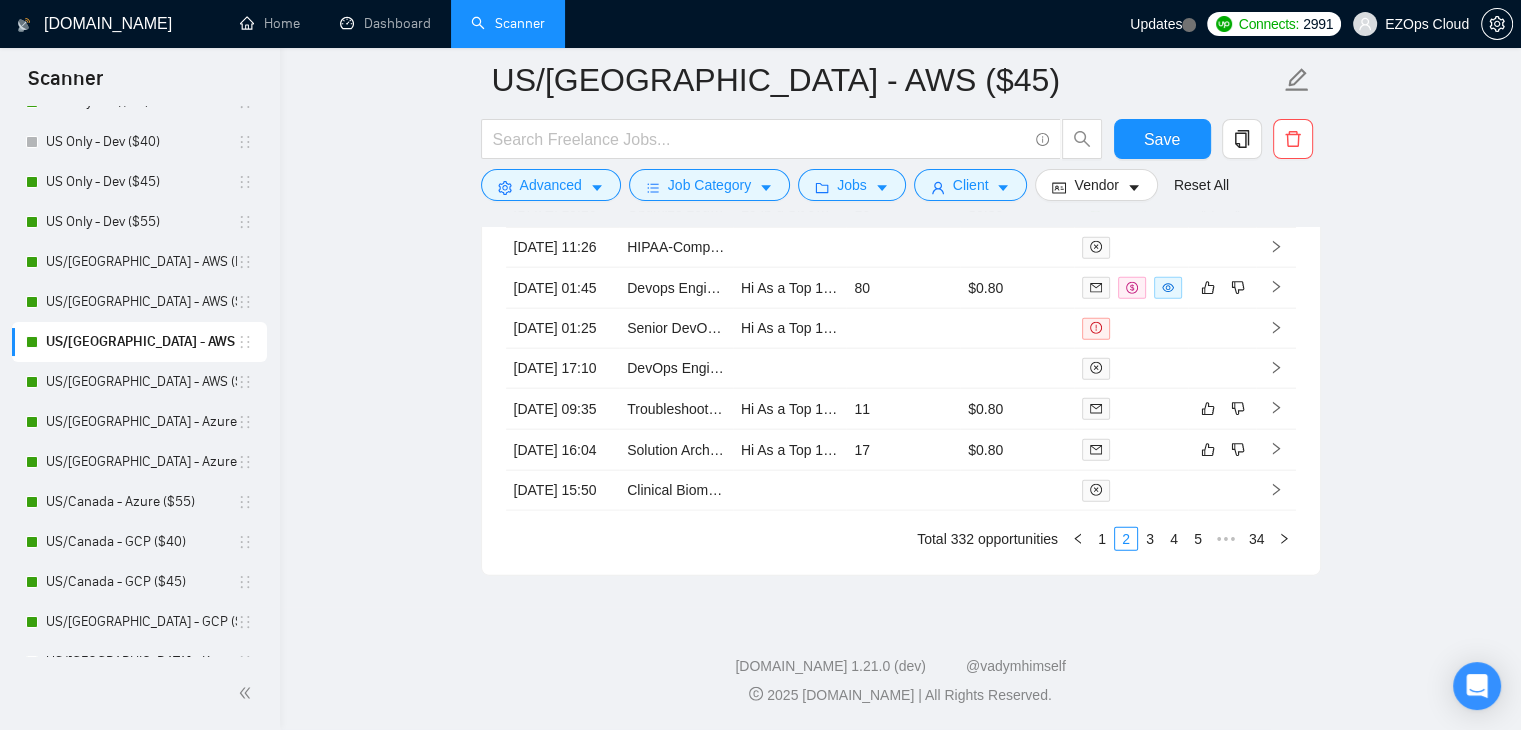 scroll, scrollTop: 4860, scrollLeft: 0, axis: vertical 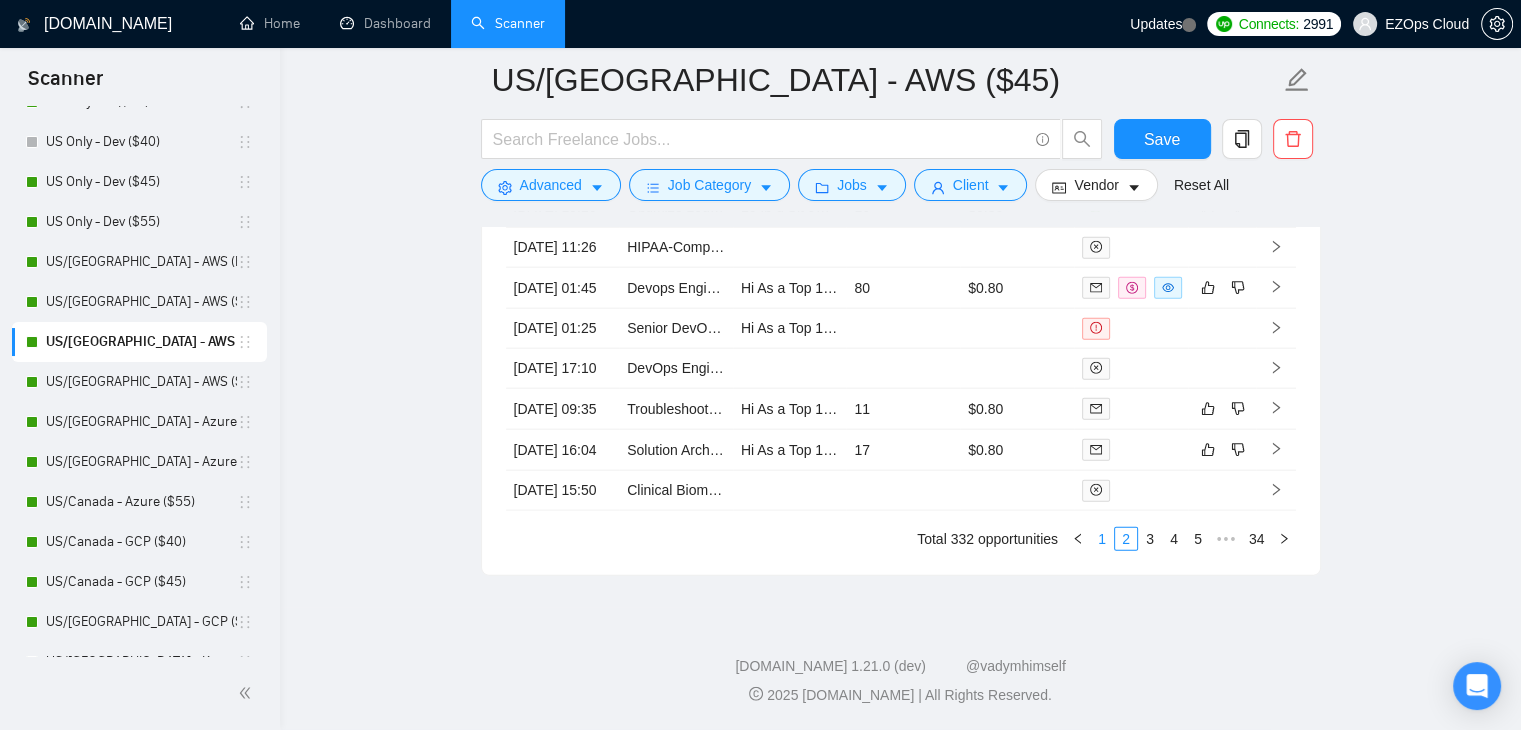 click on "1" at bounding box center [1102, 539] 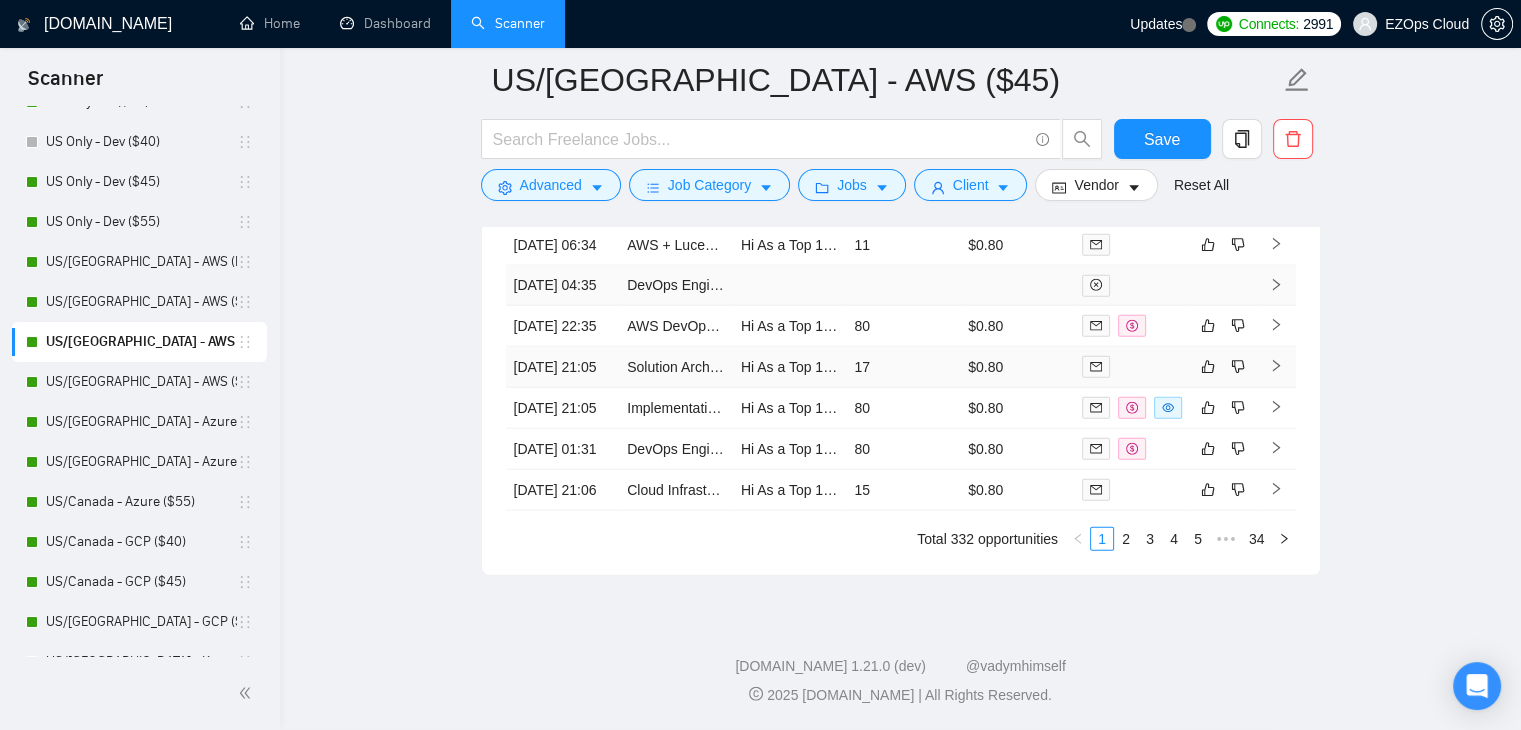 scroll, scrollTop: 4760, scrollLeft: 0, axis: vertical 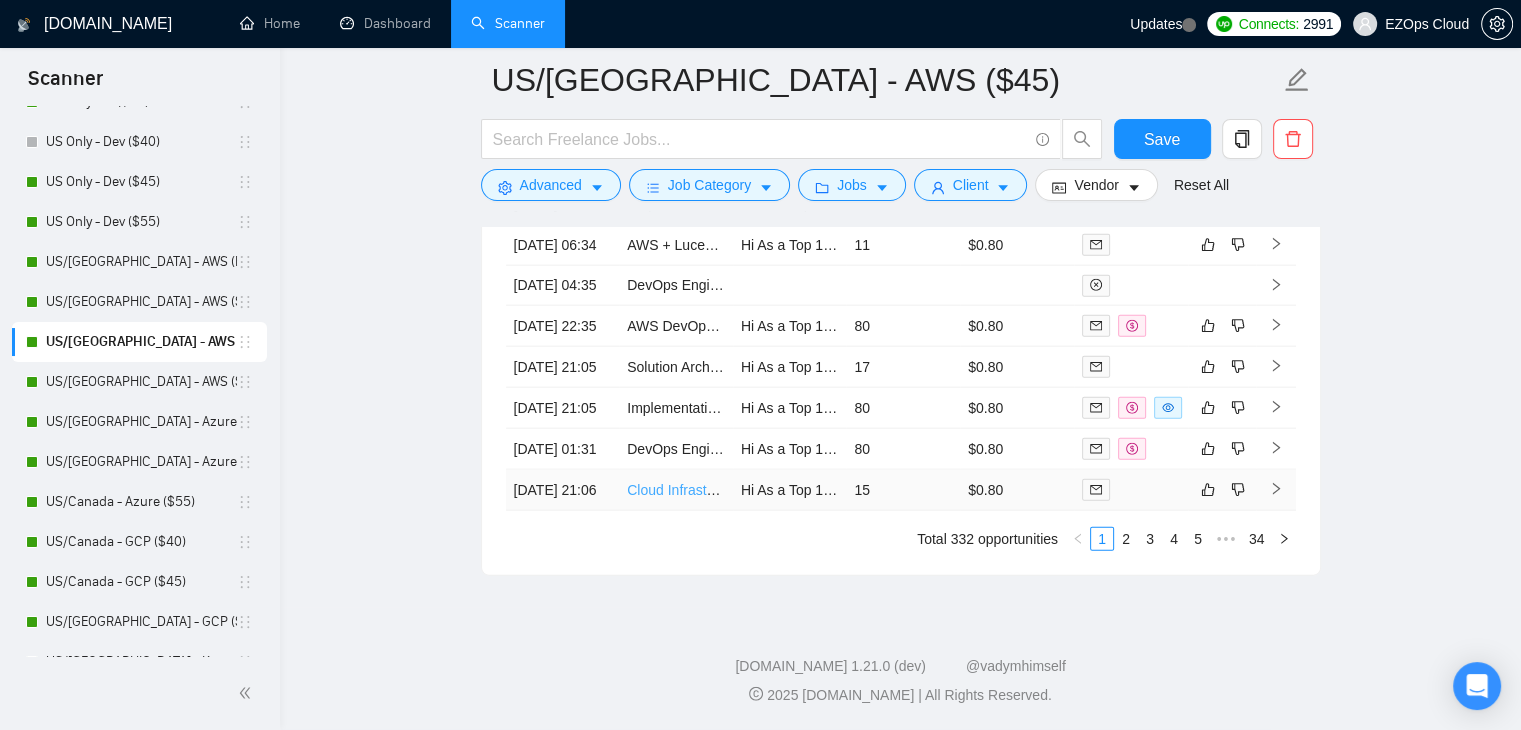 click on "Cloud Infrastructure Engineer - ED TECH COMPLIANCE KNOWLEDGE" at bounding box center (851, 490) 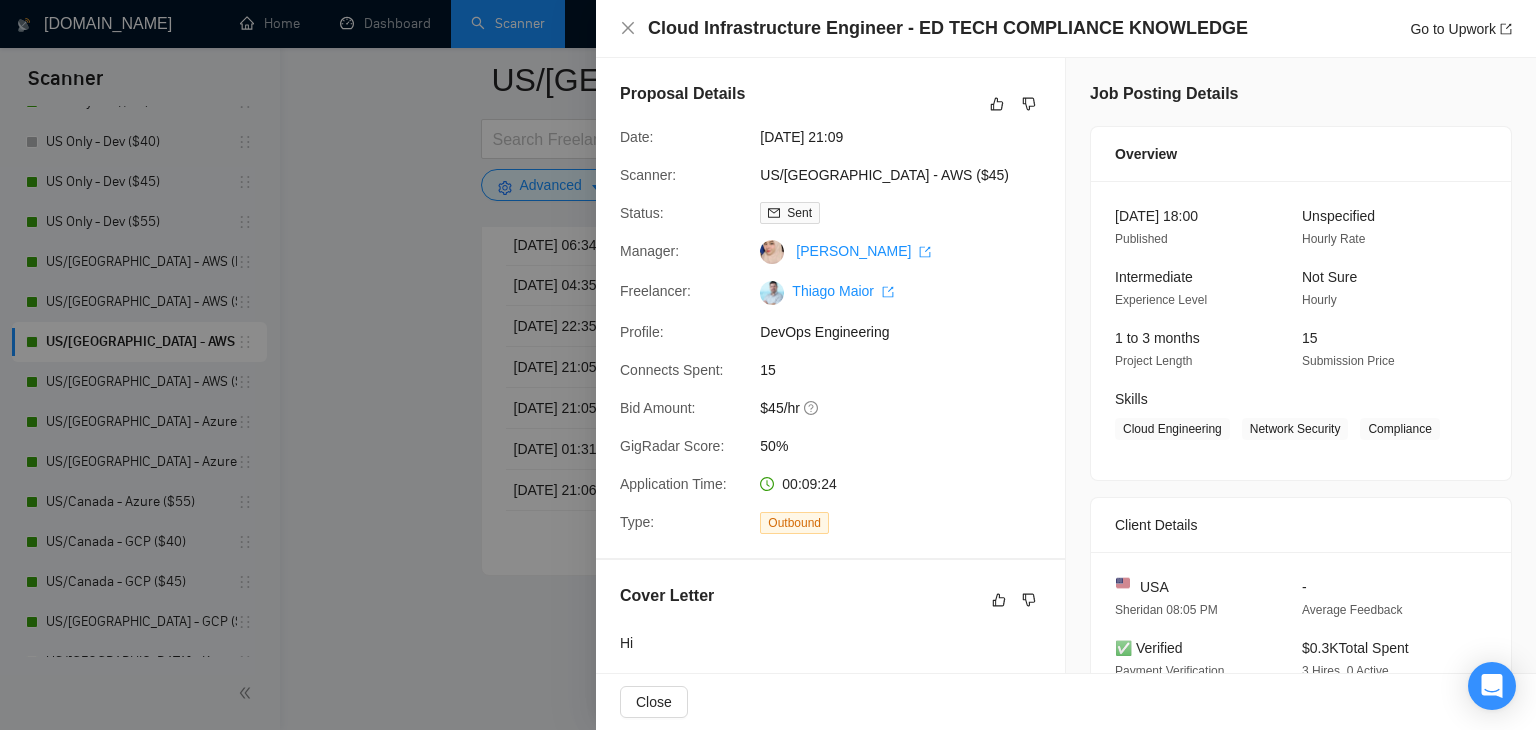 click at bounding box center (768, 365) 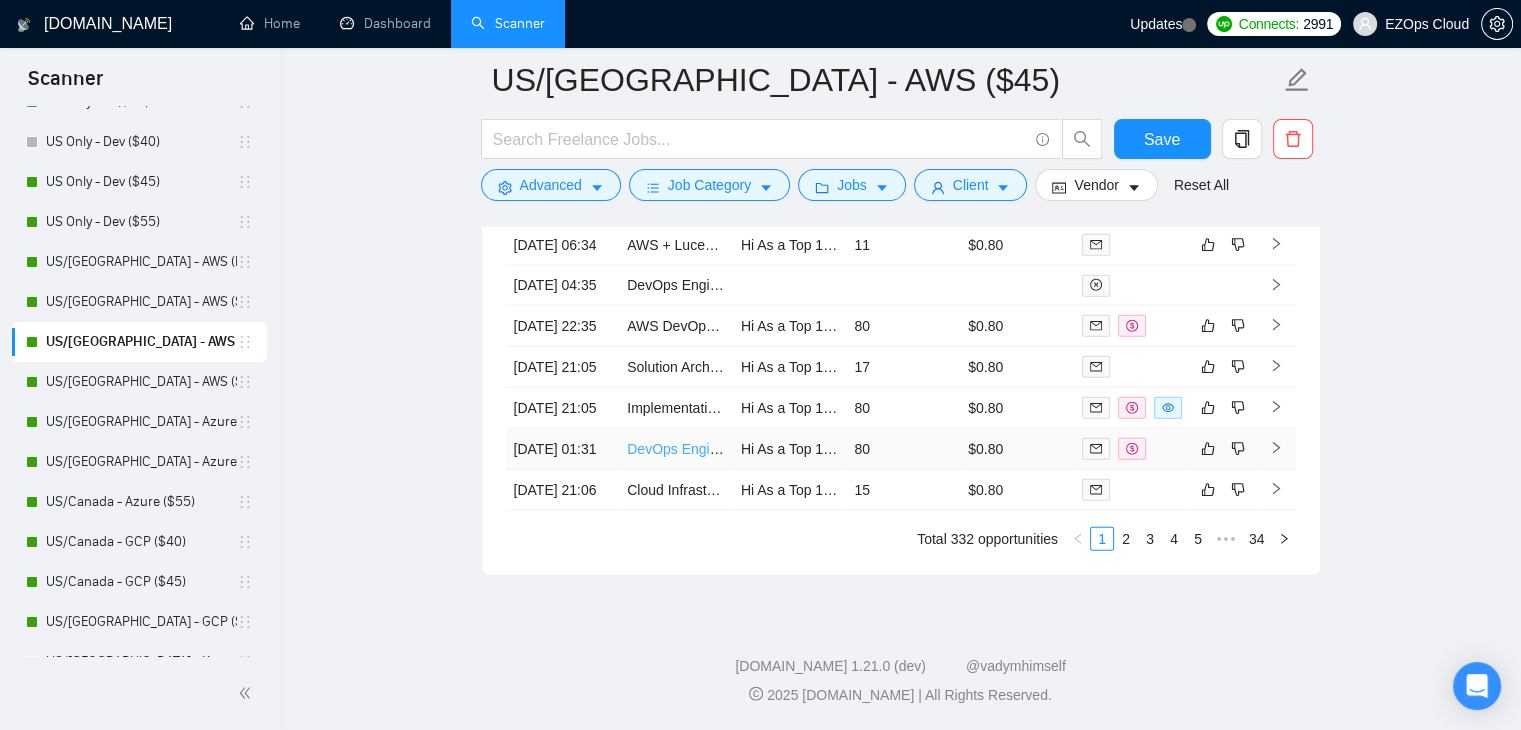 click on "DevOps Engineer" at bounding box center (682, 449) 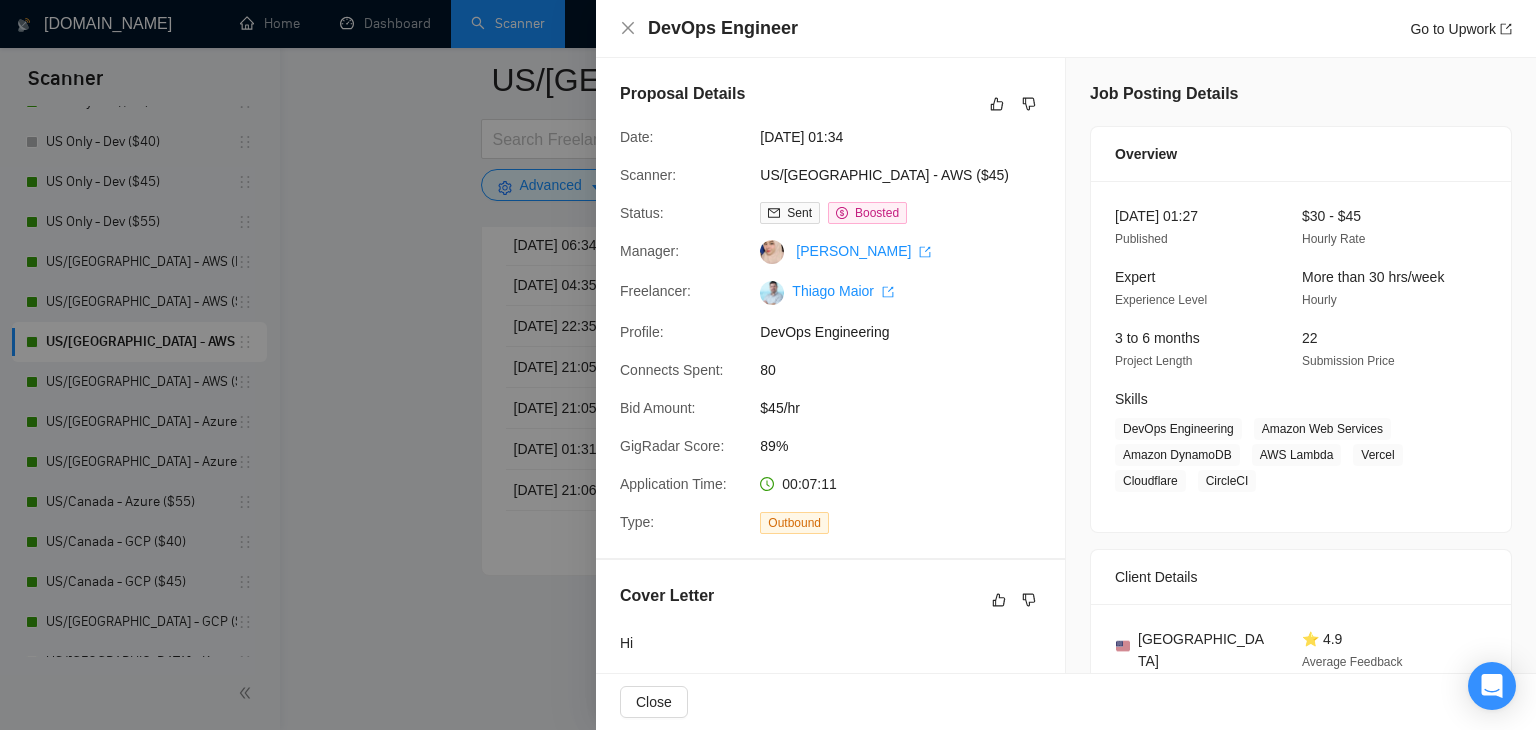 click at bounding box center (768, 365) 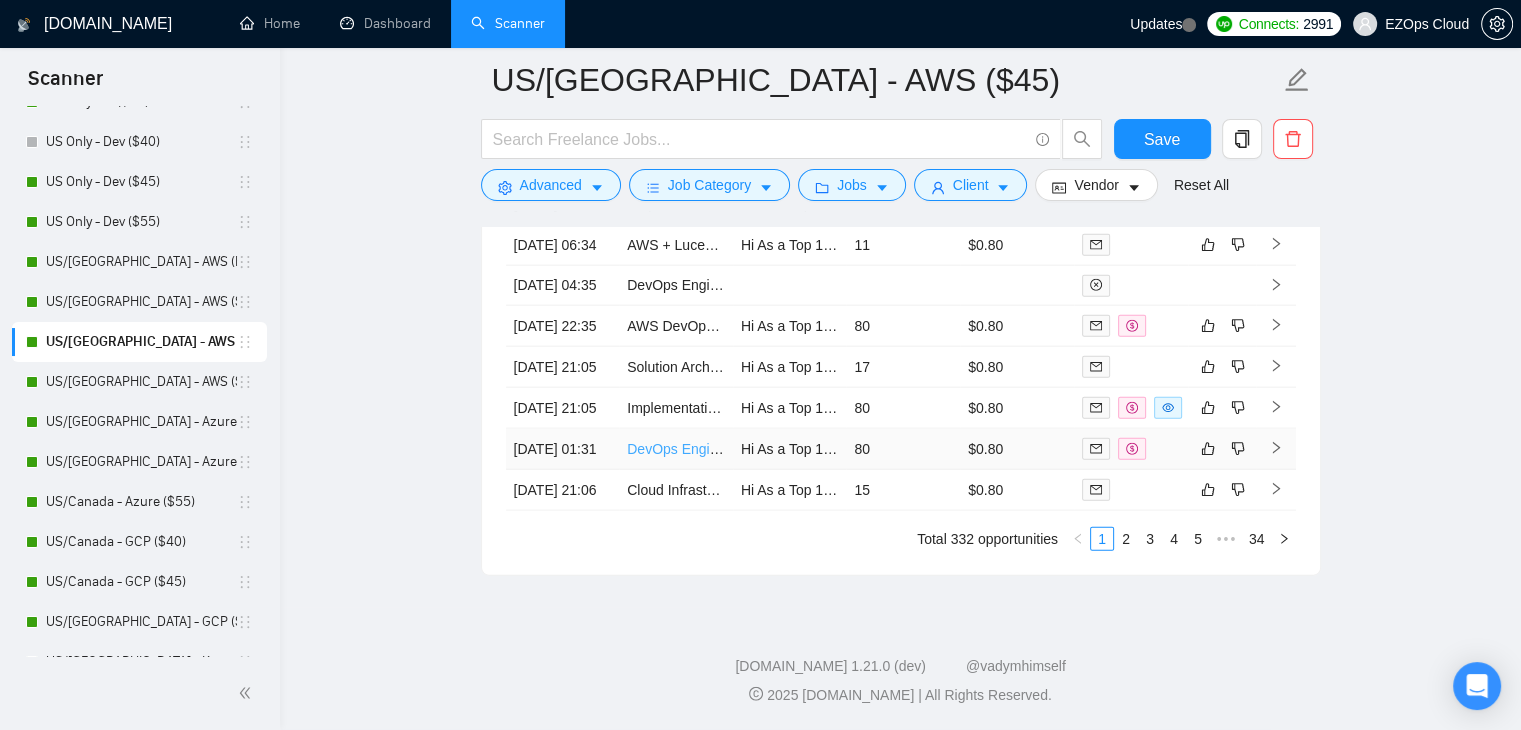 click on "DevOps Engineer" at bounding box center [682, 449] 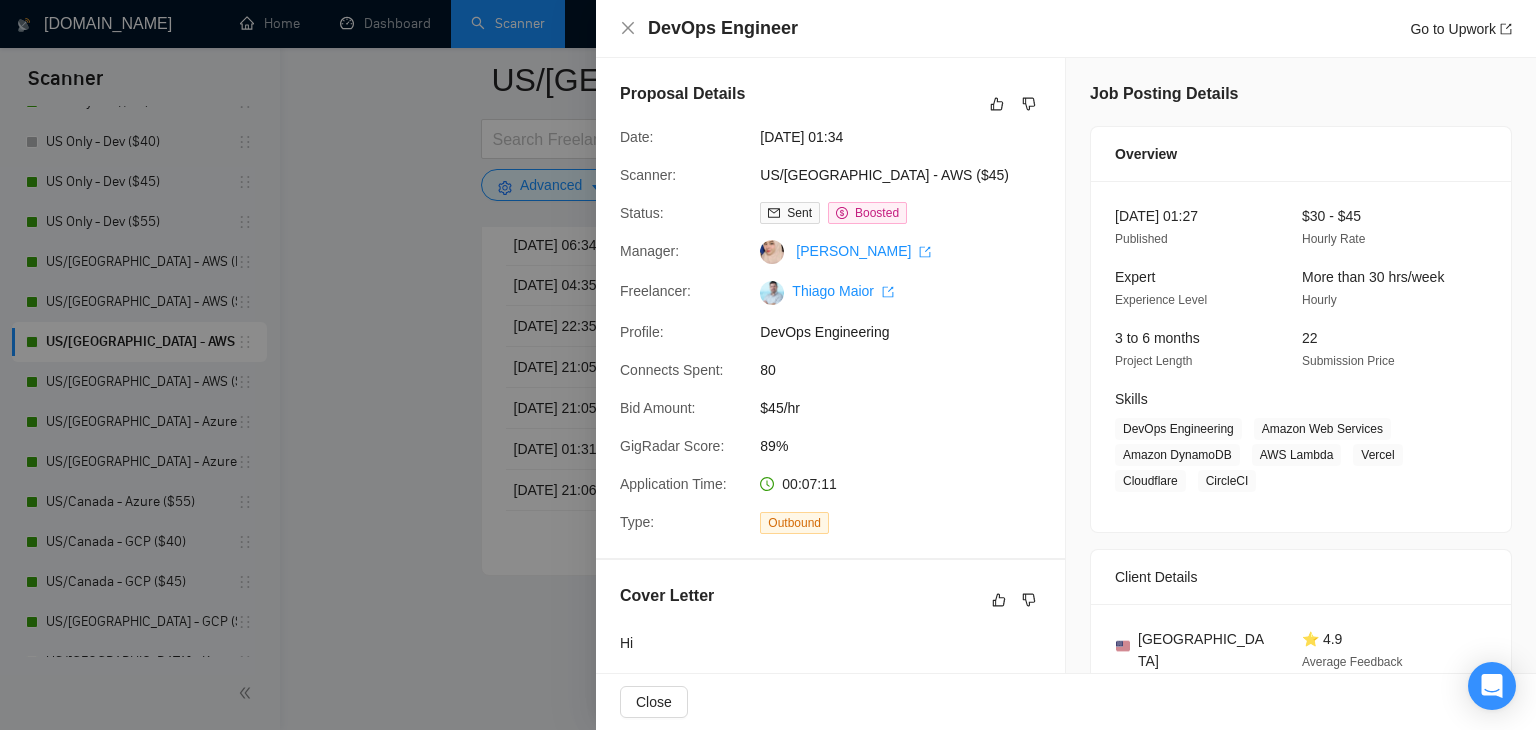 click at bounding box center [768, 365] 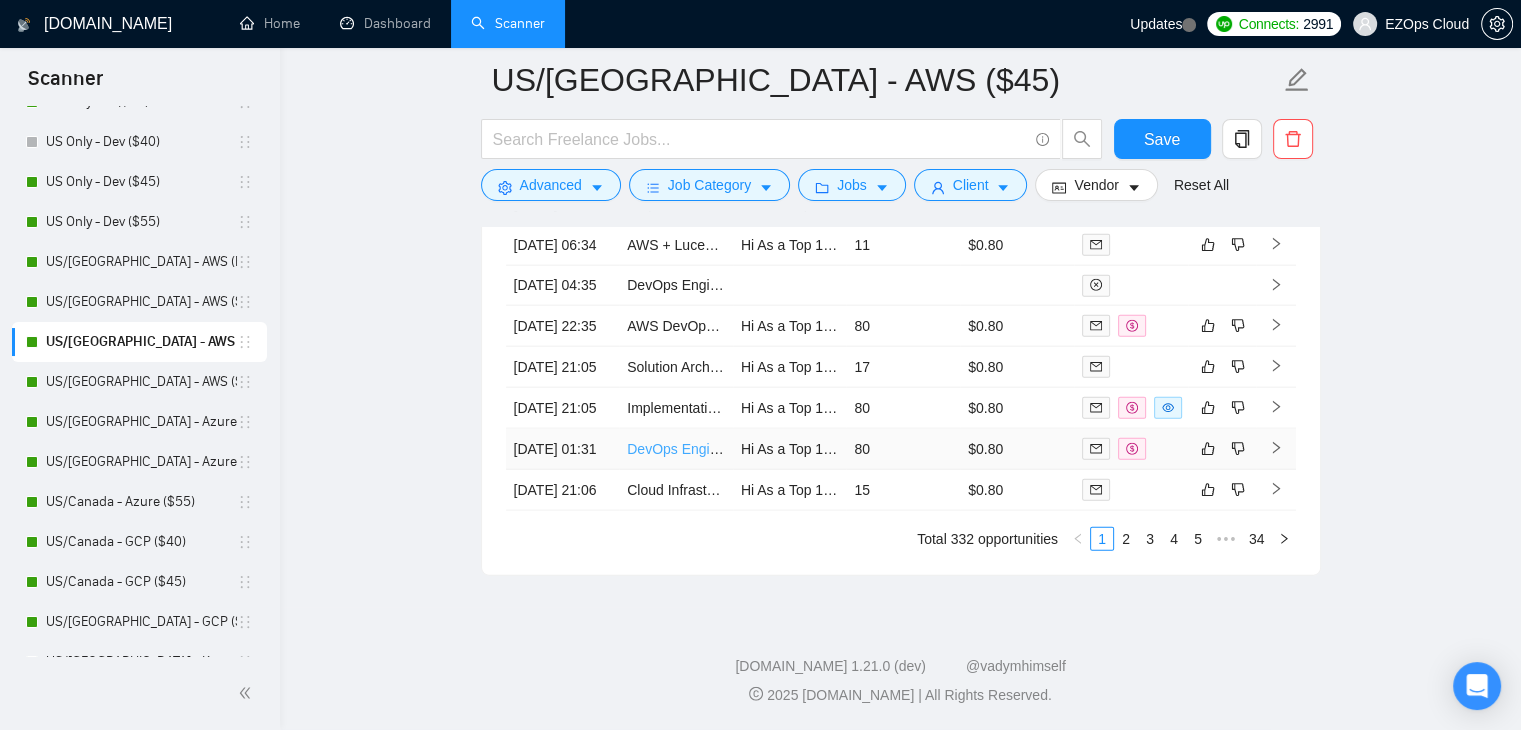 click on "DevOps Engineer" at bounding box center (682, 449) 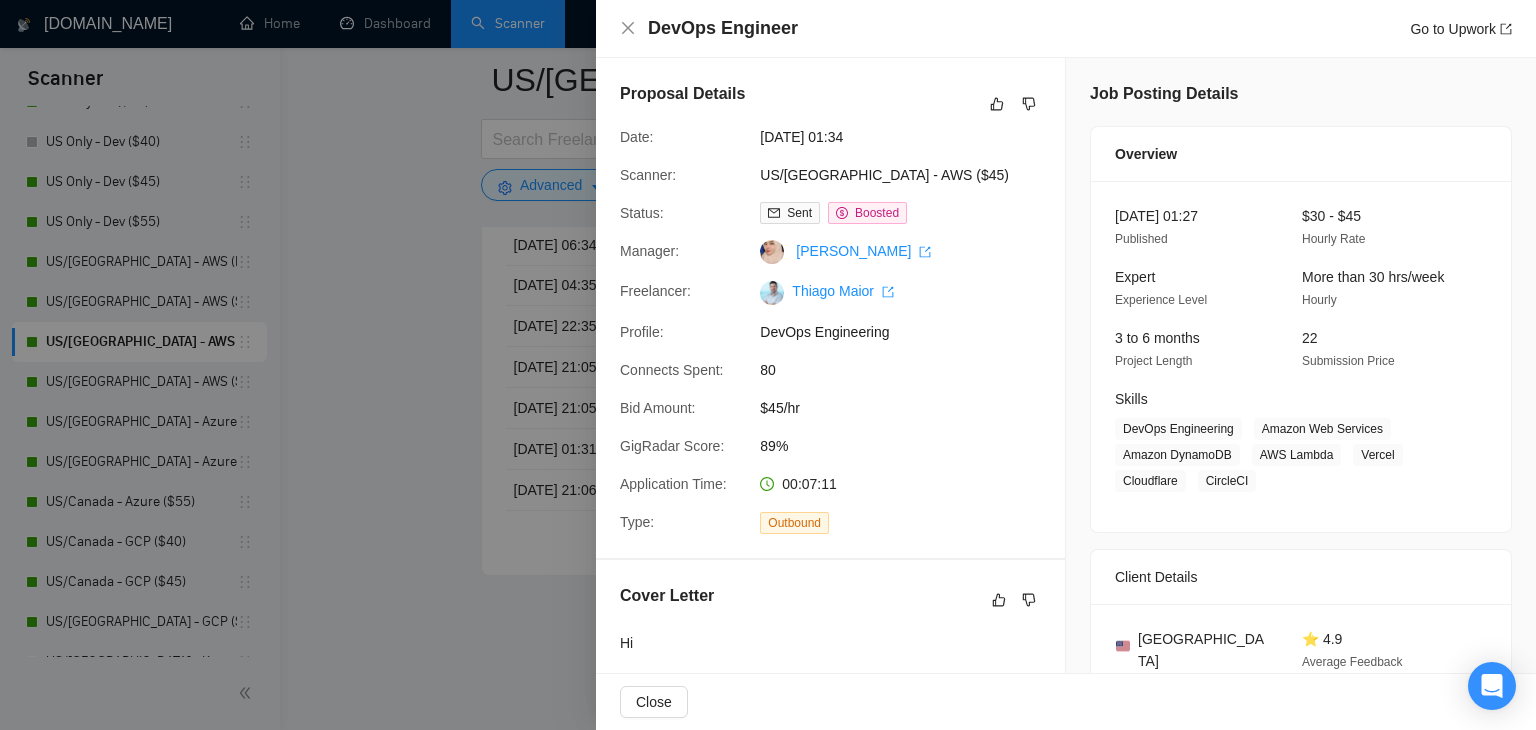 click at bounding box center (768, 365) 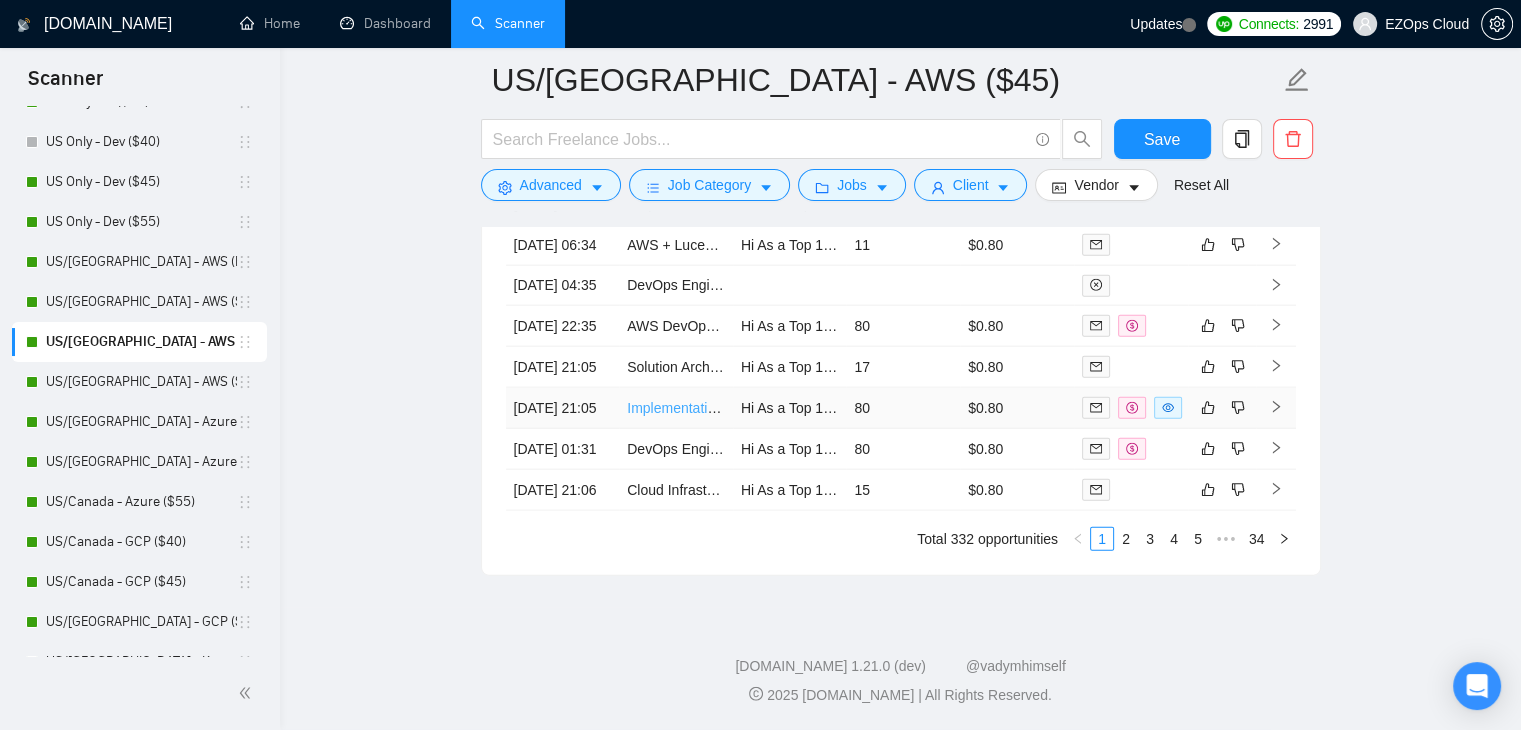 click on "Implementation Solution Architect – ERP & Cloud Build-Out" at bounding box center (811, 408) 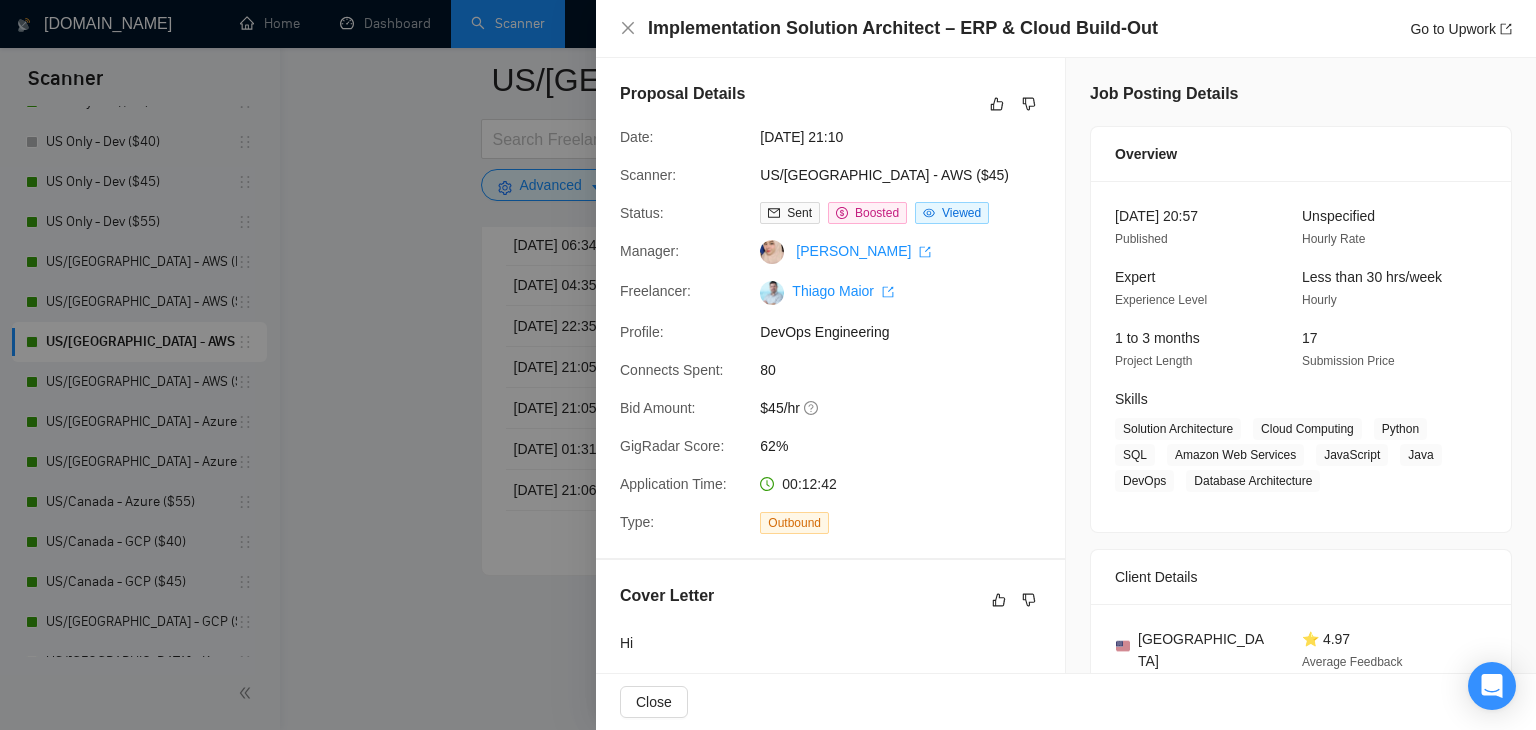 click at bounding box center (768, 365) 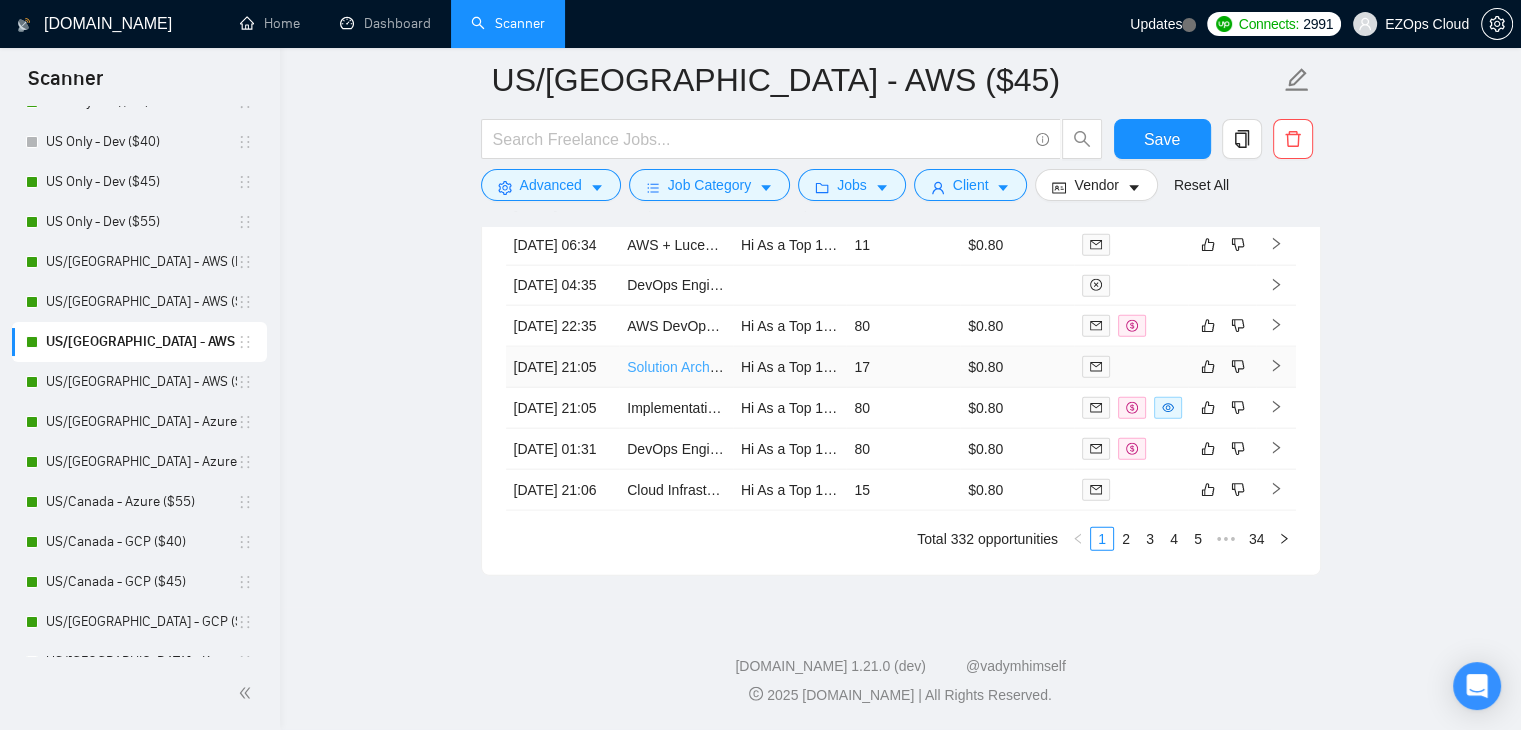 click on "Solution Architect  Cloud Build-Out" at bounding box center [732, 367] 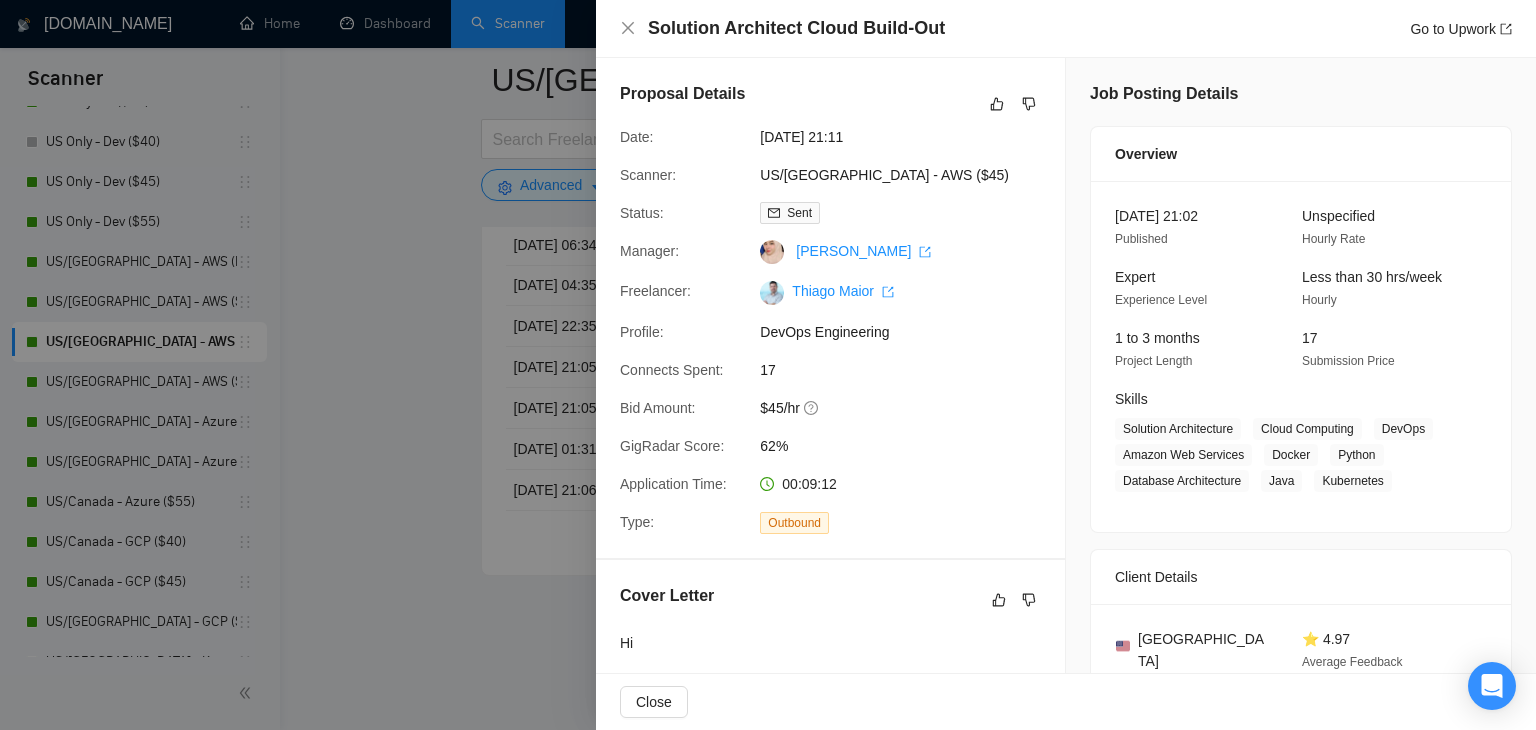 click at bounding box center (768, 365) 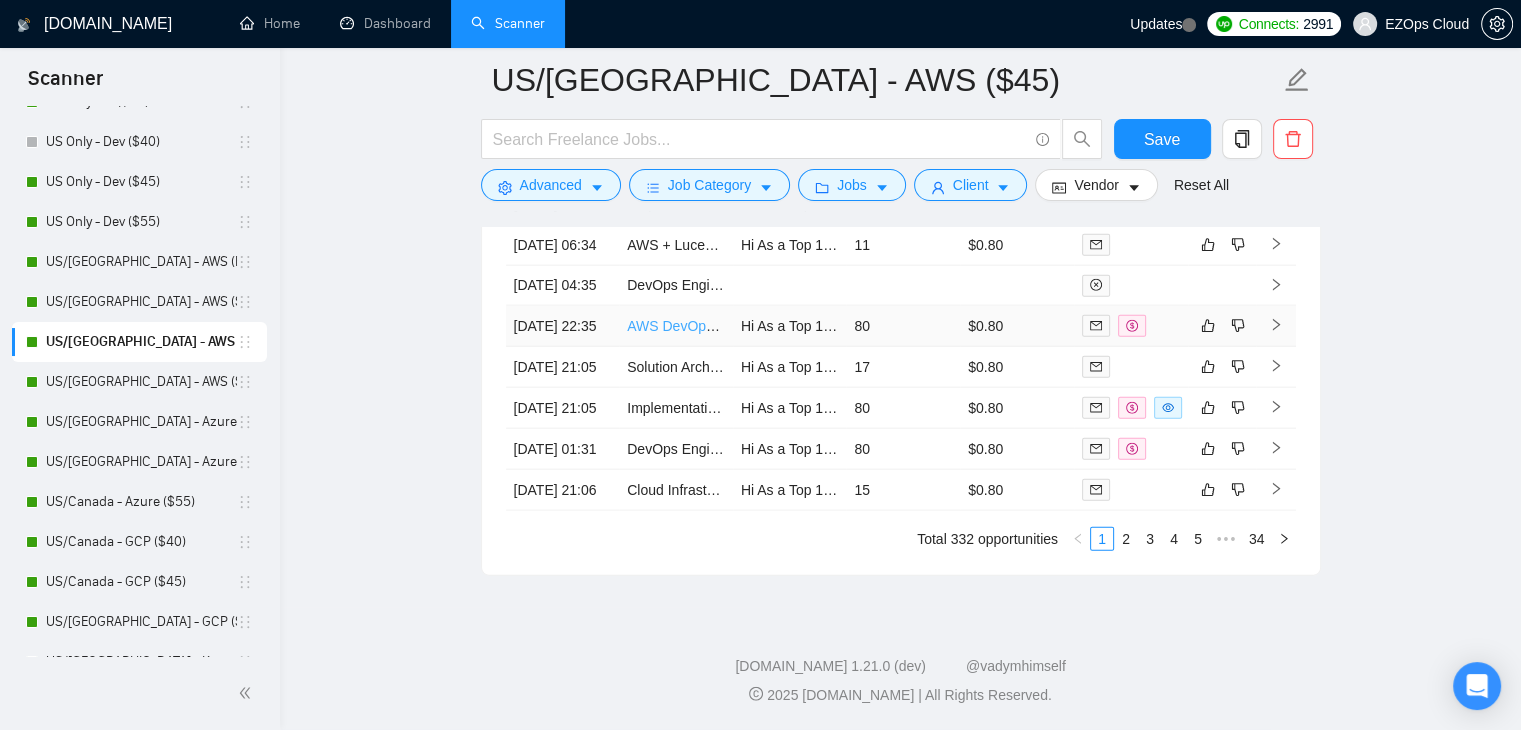 click on "AWS DevOps Engineer | CI/CD & IaC for Event-Driven Integration Platform" at bounding box center [859, 326] 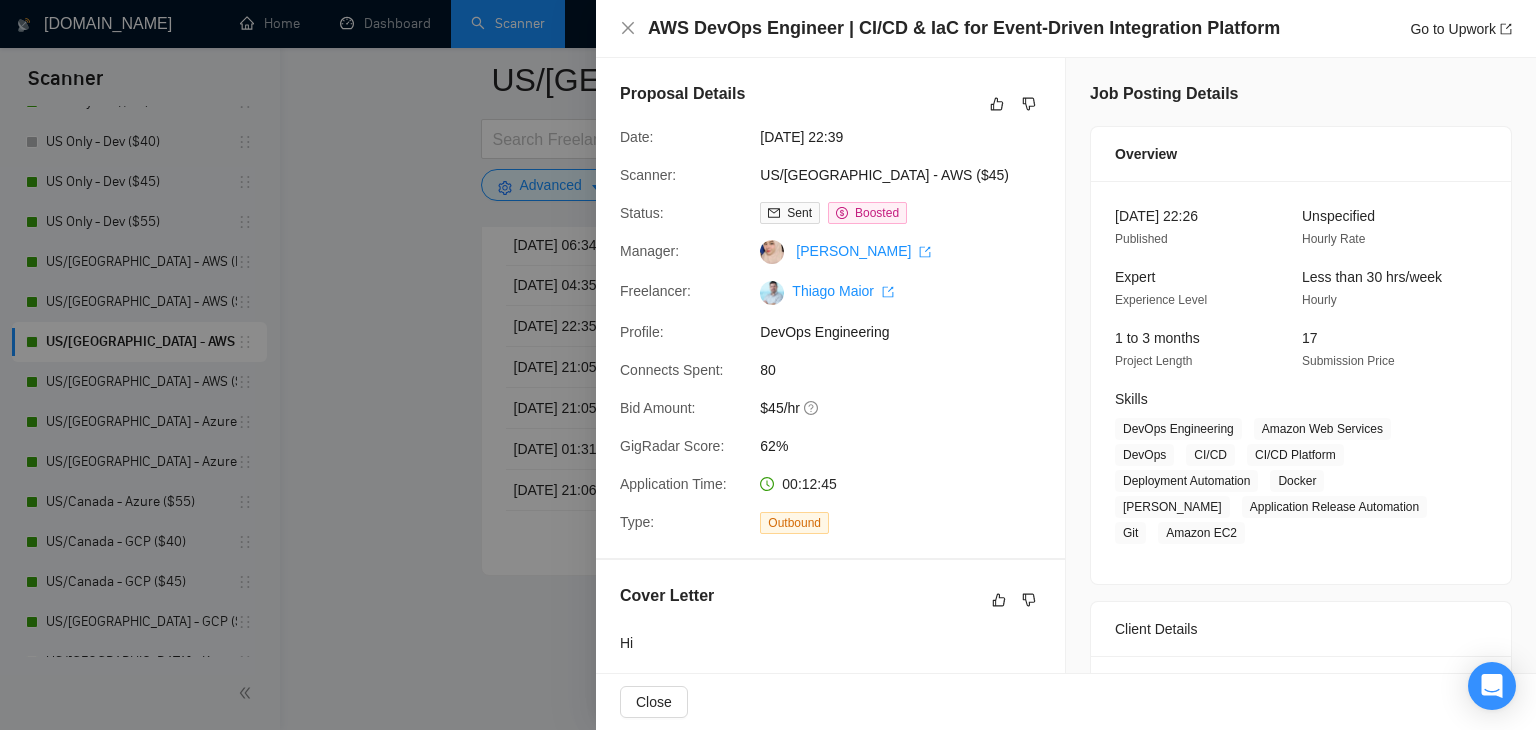 click at bounding box center (768, 365) 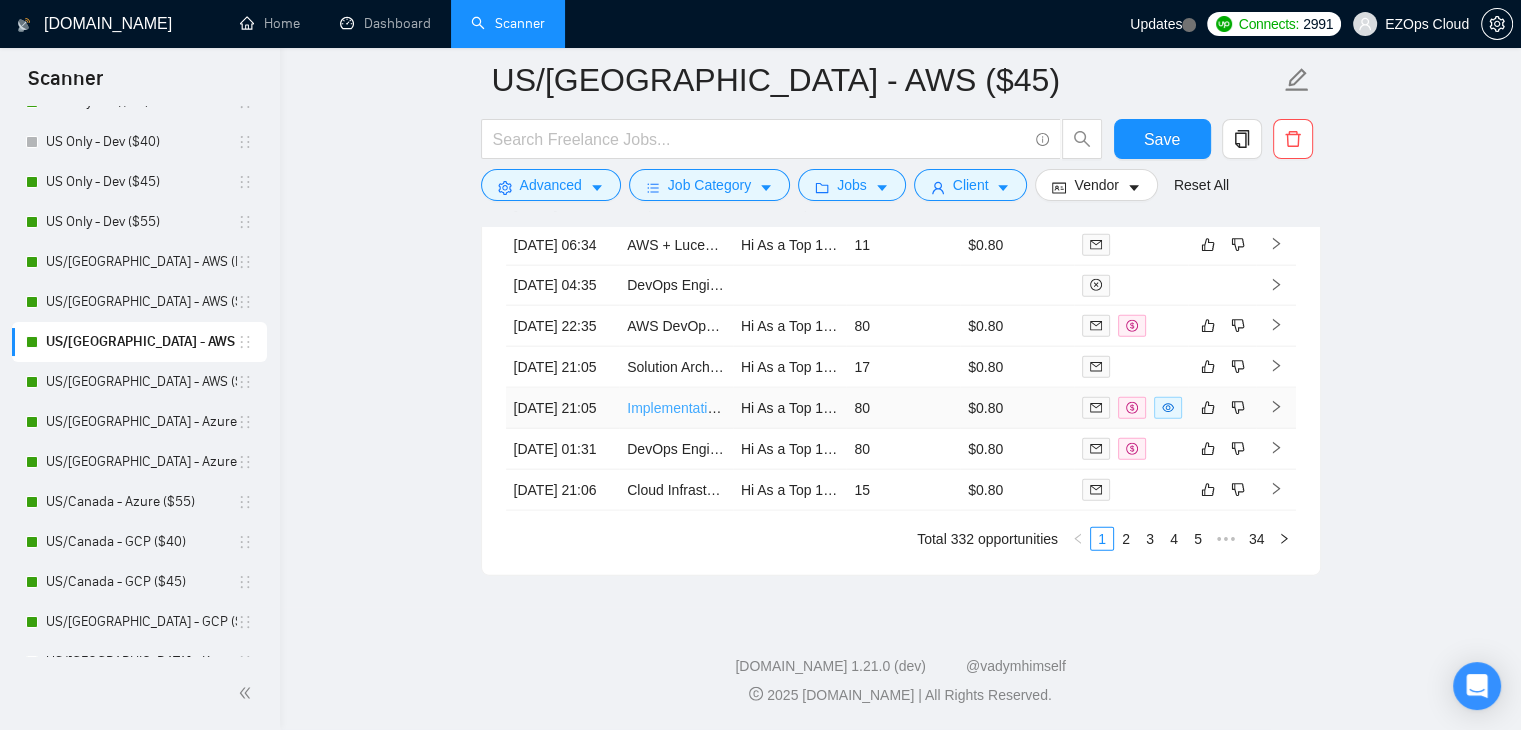 click on "Implementation Solution Architect – ERP & Cloud Build-Out" at bounding box center (811, 408) 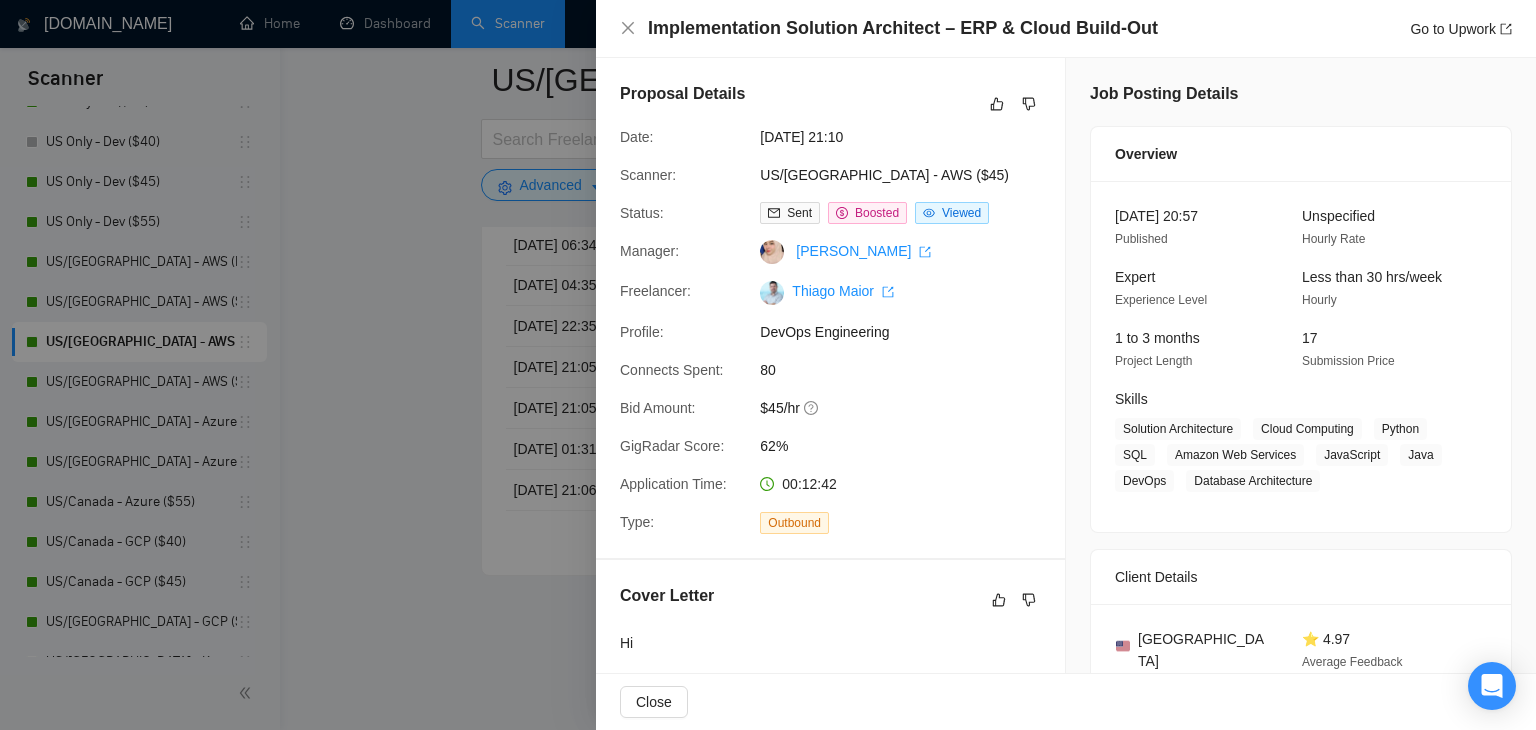 click at bounding box center [768, 365] 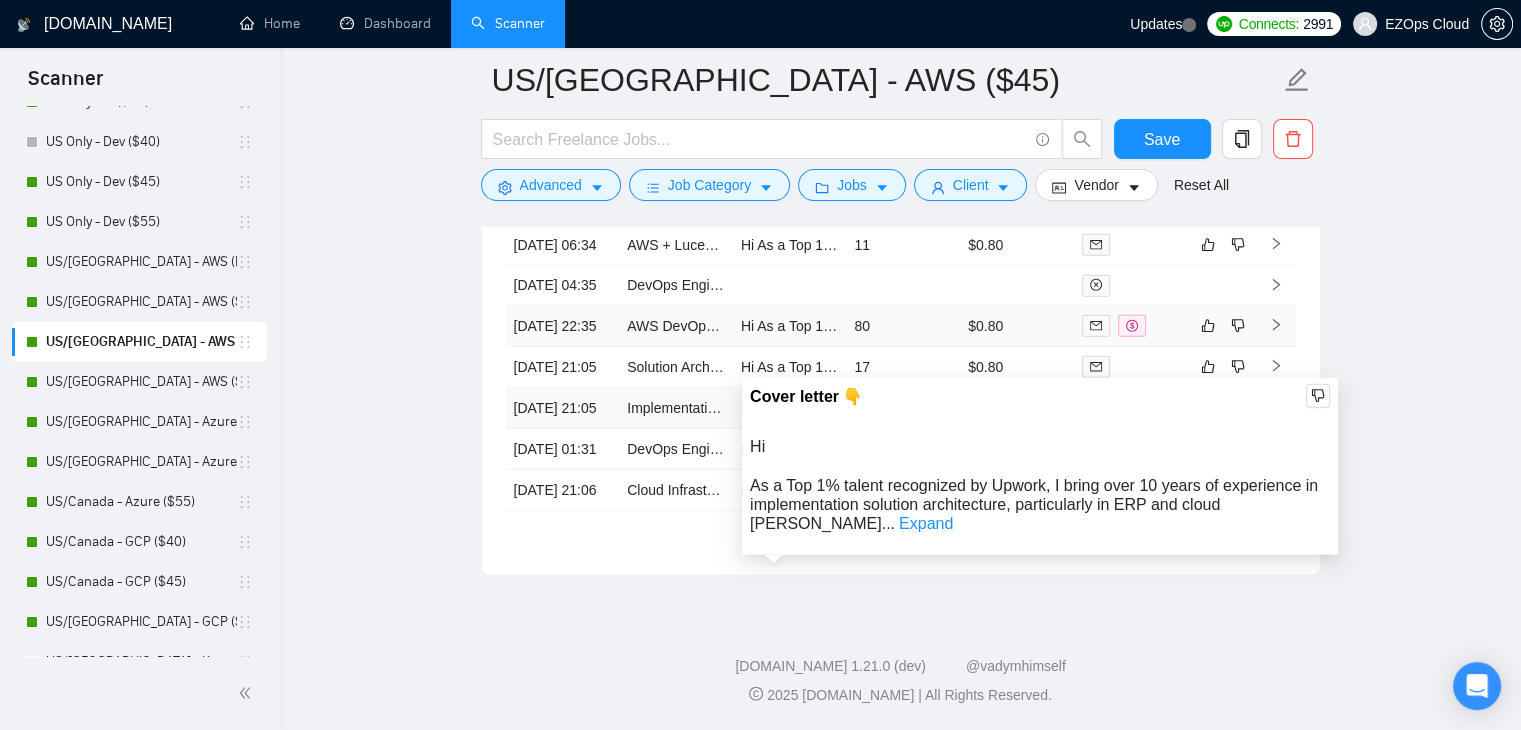 scroll, scrollTop: 4760, scrollLeft: 0, axis: vertical 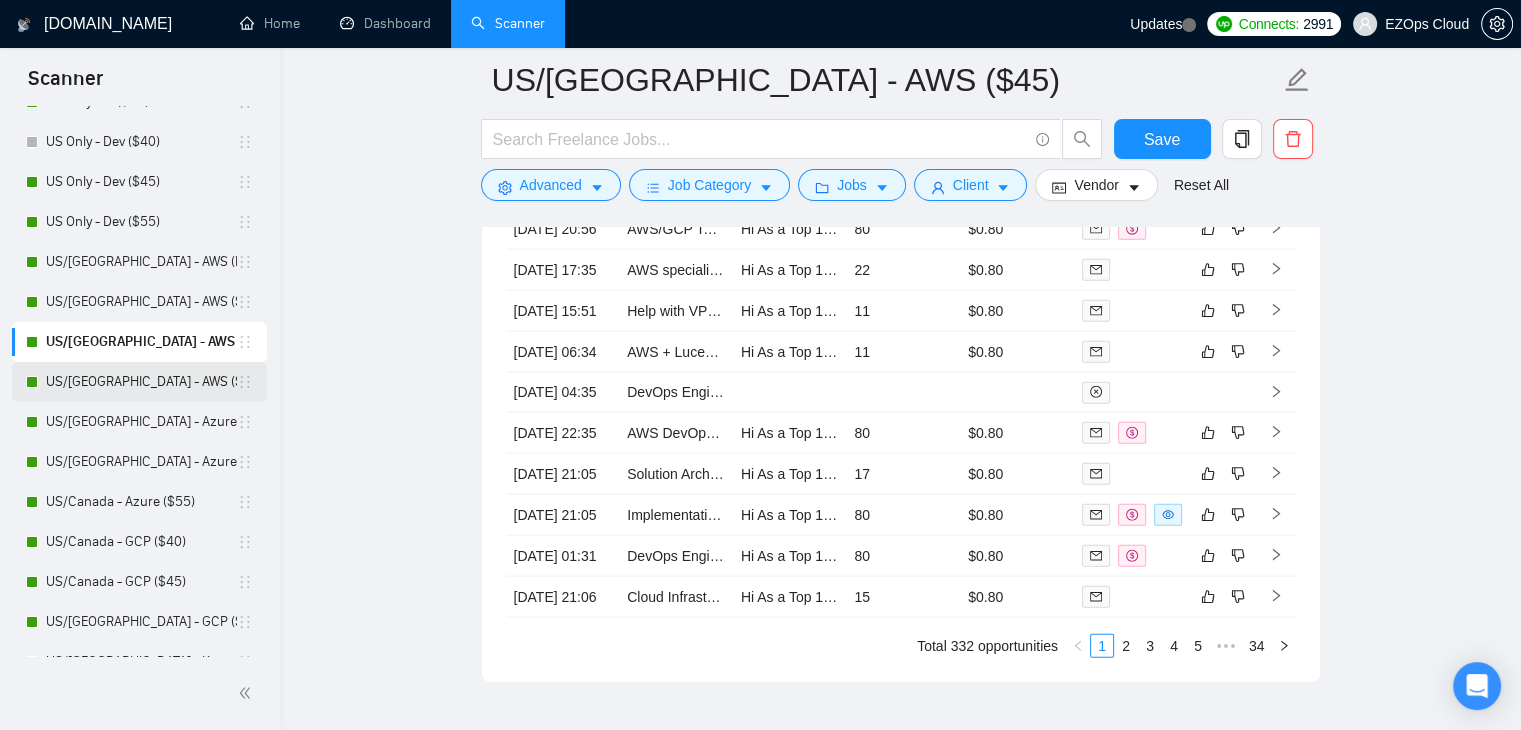 click on "US/[GEOGRAPHIC_DATA] - AWS ($55)" at bounding box center [141, 382] 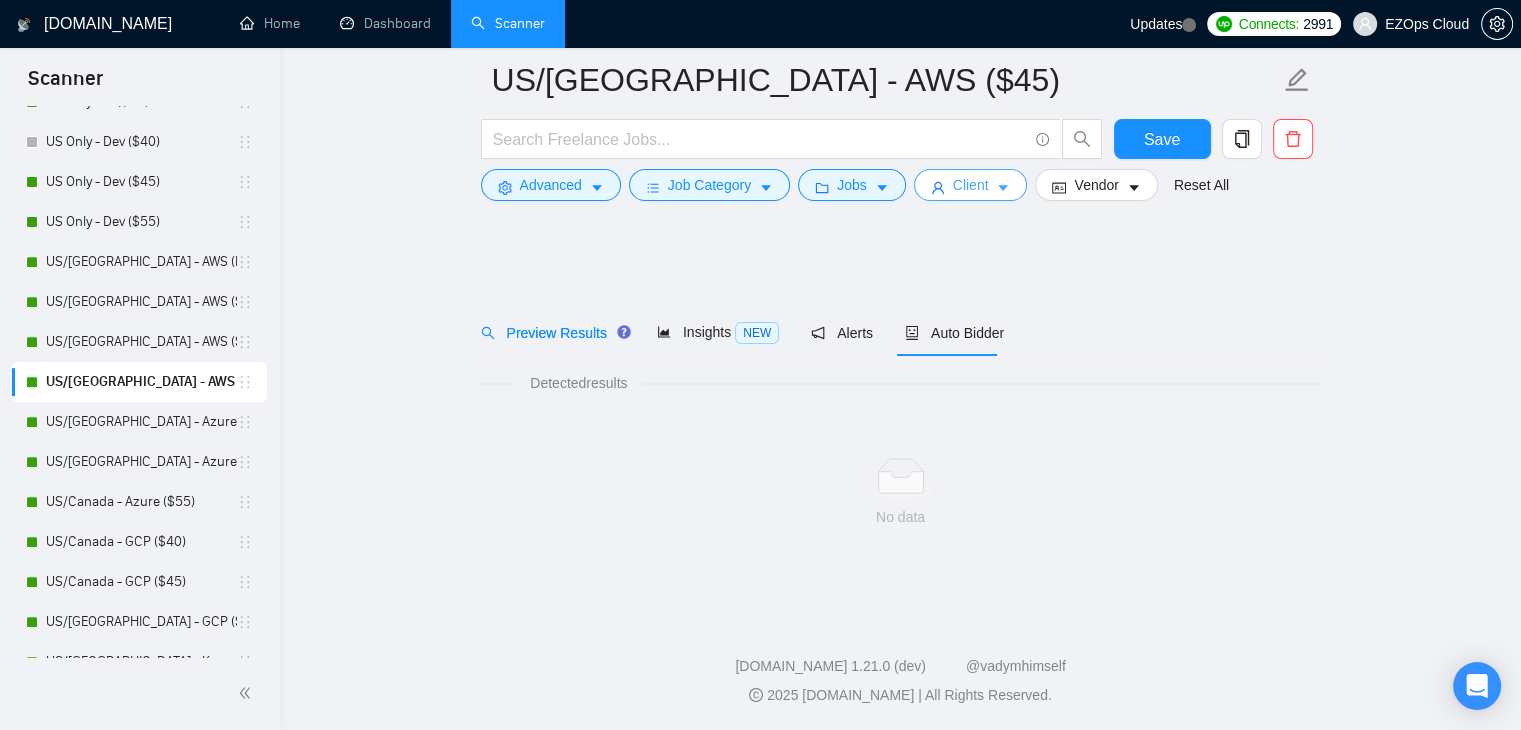scroll, scrollTop: 0, scrollLeft: 0, axis: both 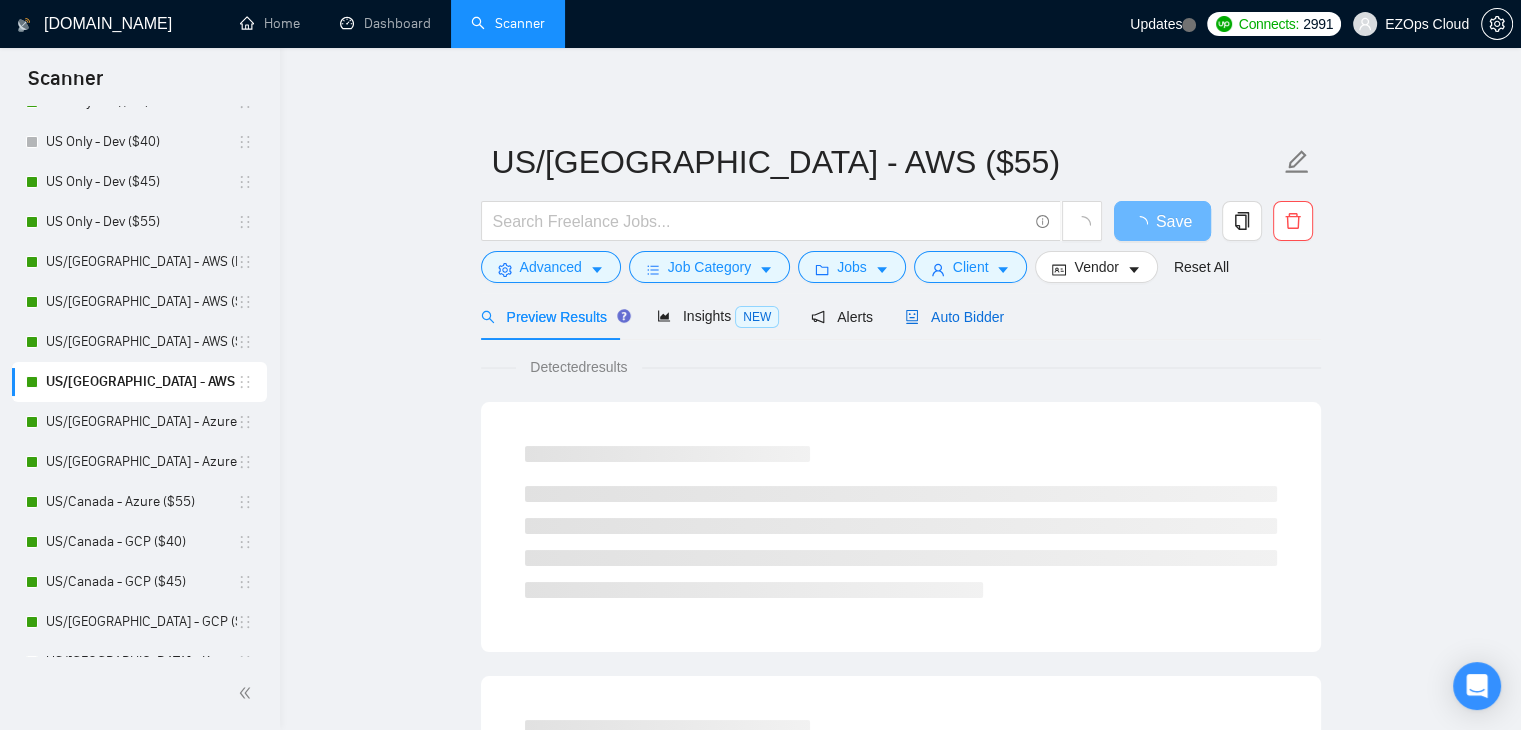 click on "Auto Bidder" at bounding box center (954, 317) 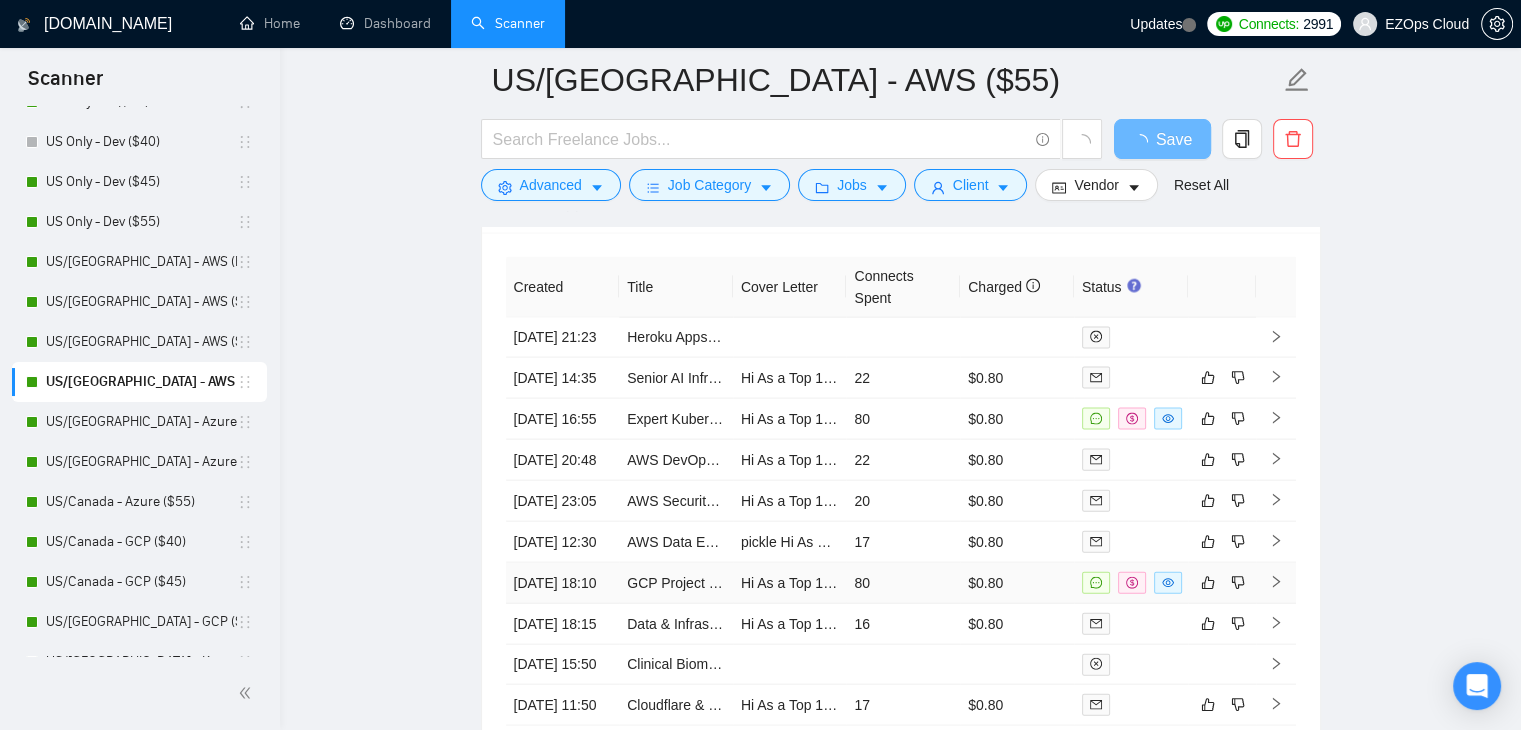 scroll, scrollTop: 4425, scrollLeft: 0, axis: vertical 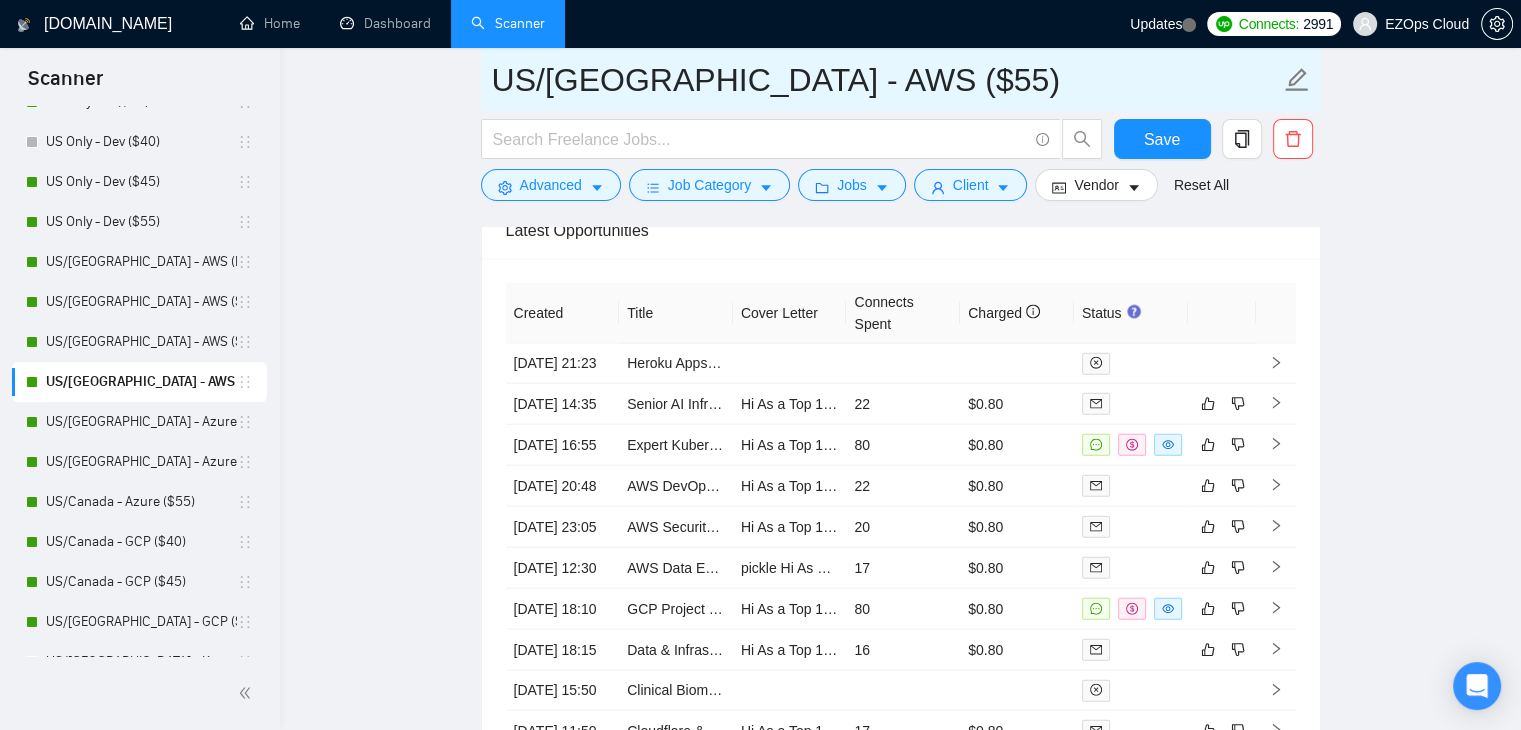 drag, startPoint x: 900, startPoint y: 101, endPoint x: 457, endPoint y: 68, distance: 444.22742 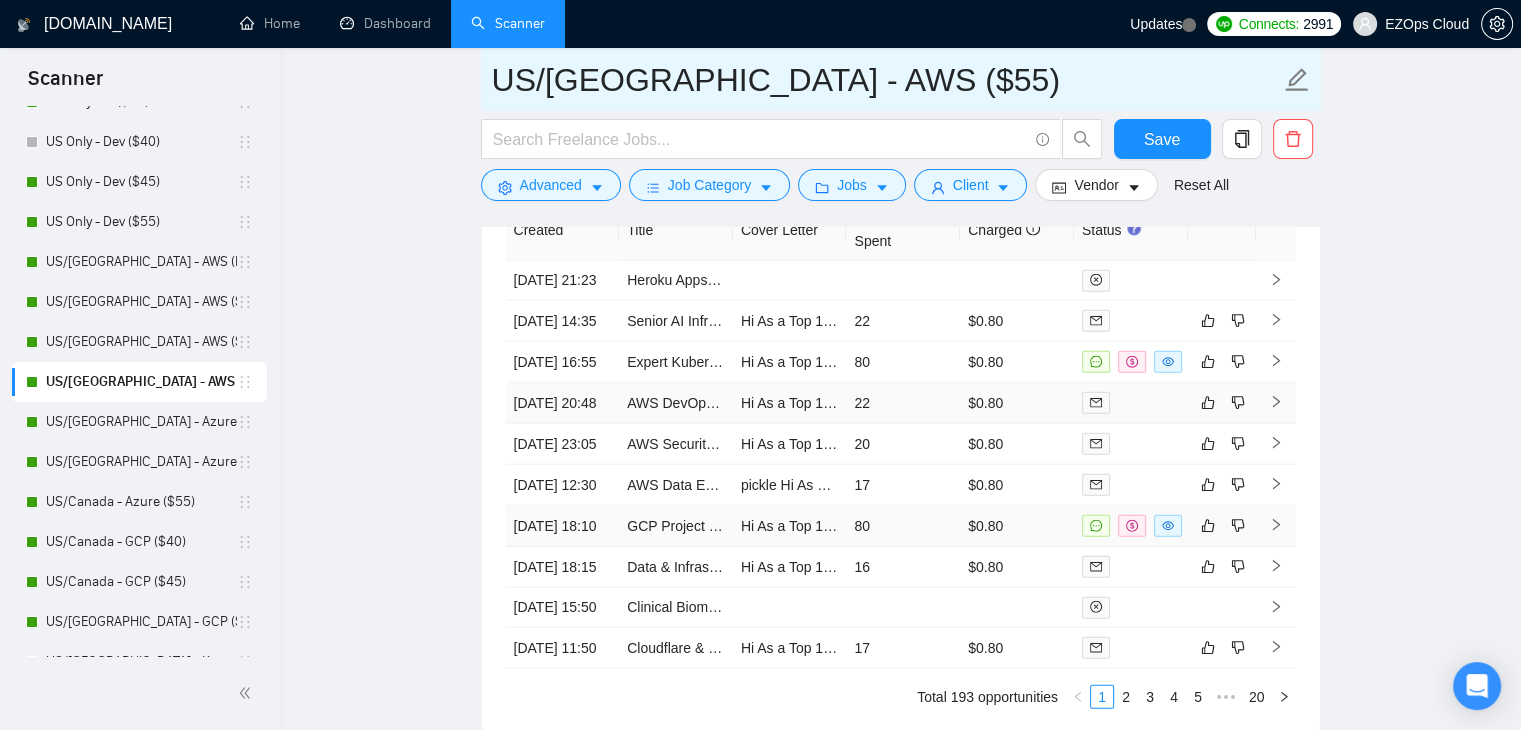 scroll, scrollTop: 4625, scrollLeft: 0, axis: vertical 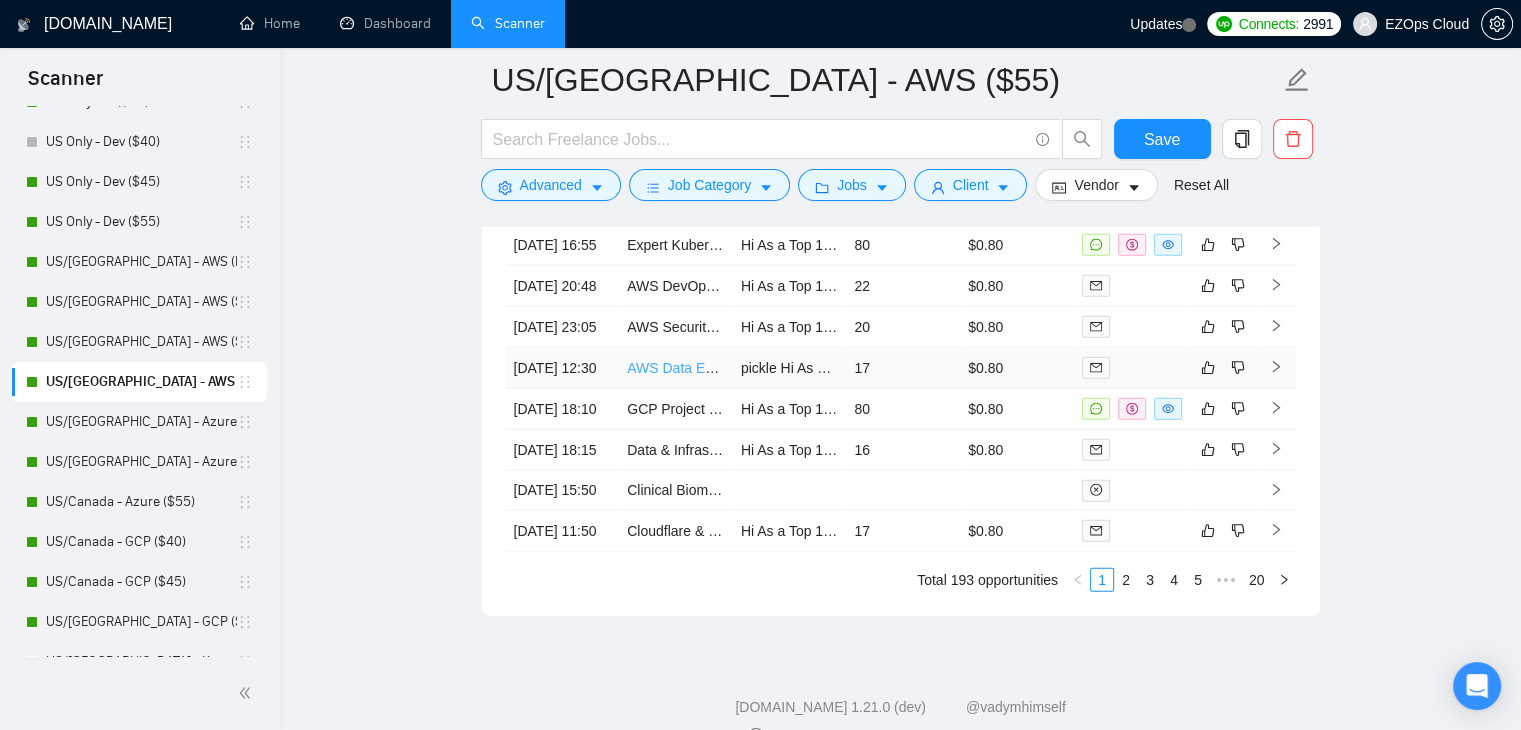 click on "AWS Data Engineer" at bounding box center [689, 368] 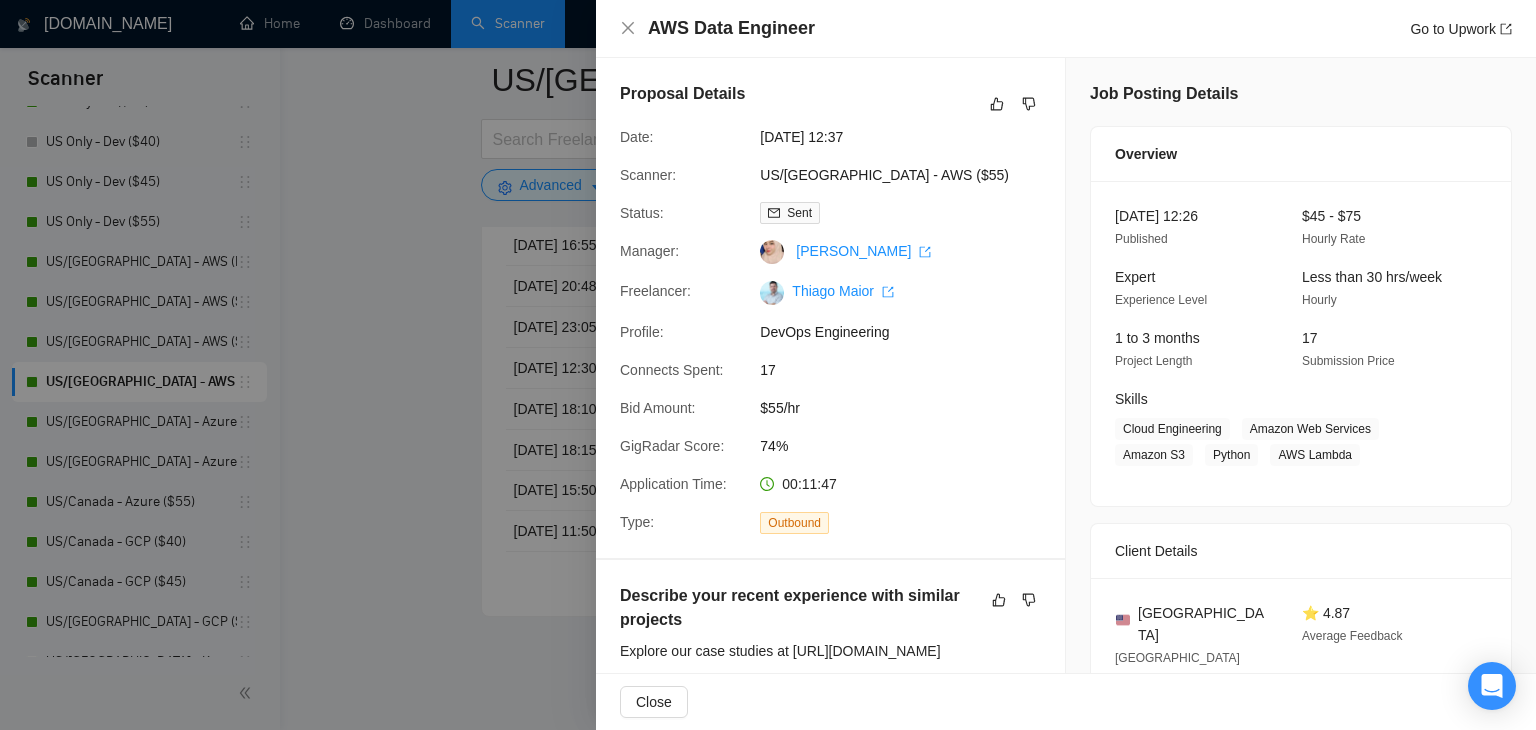 click at bounding box center [768, 365] 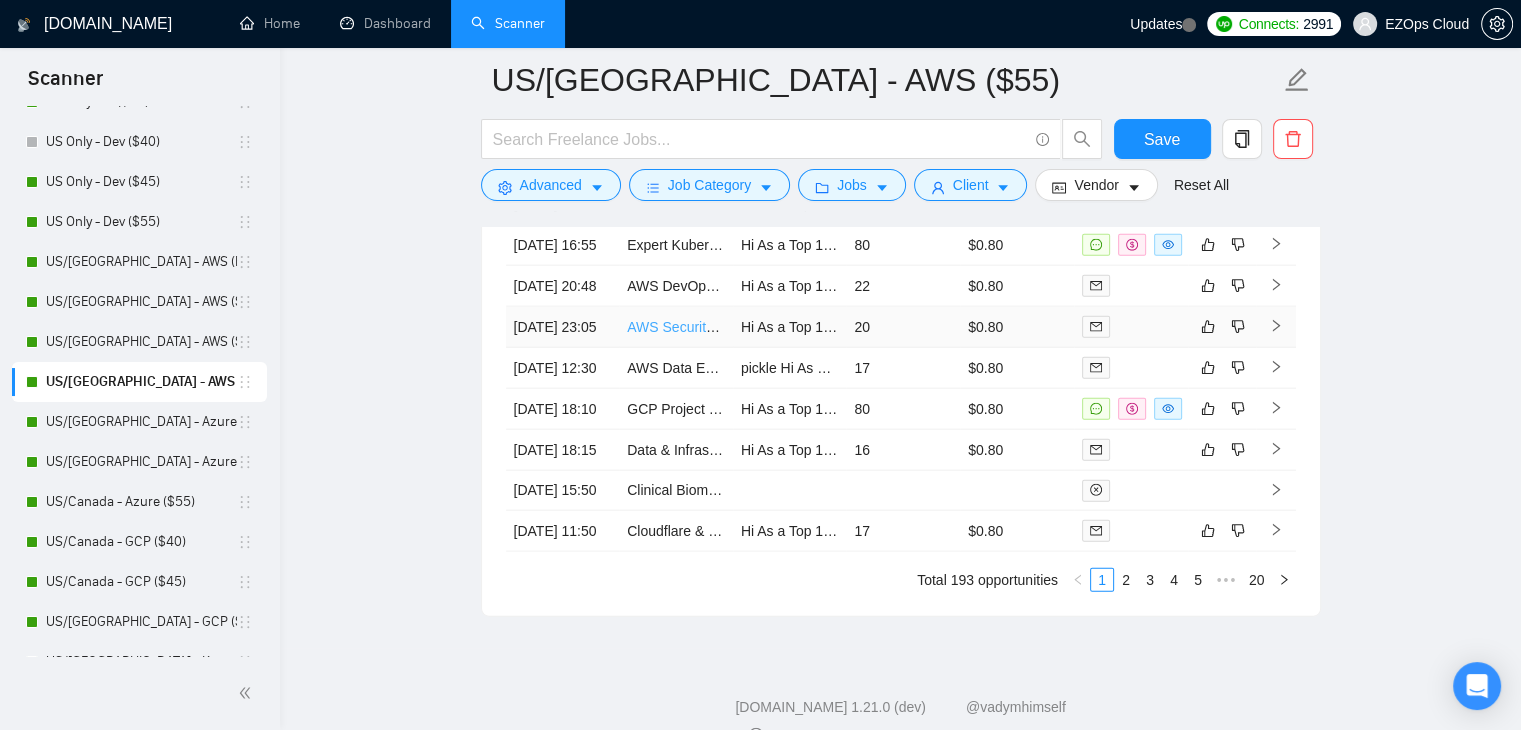 click on "AWS Security Hub help" at bounding box center [700, 327] 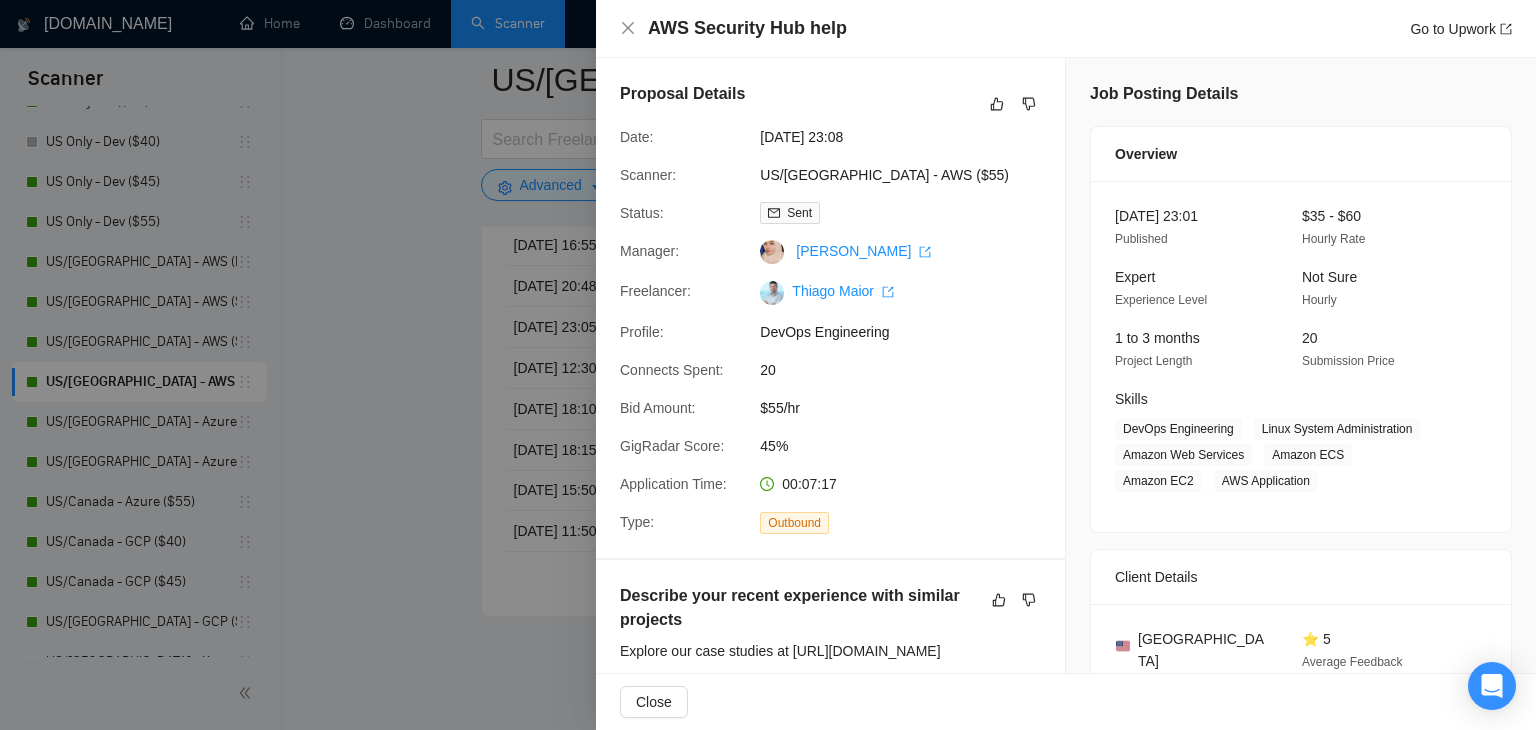 click at bounding box center [768, 365] 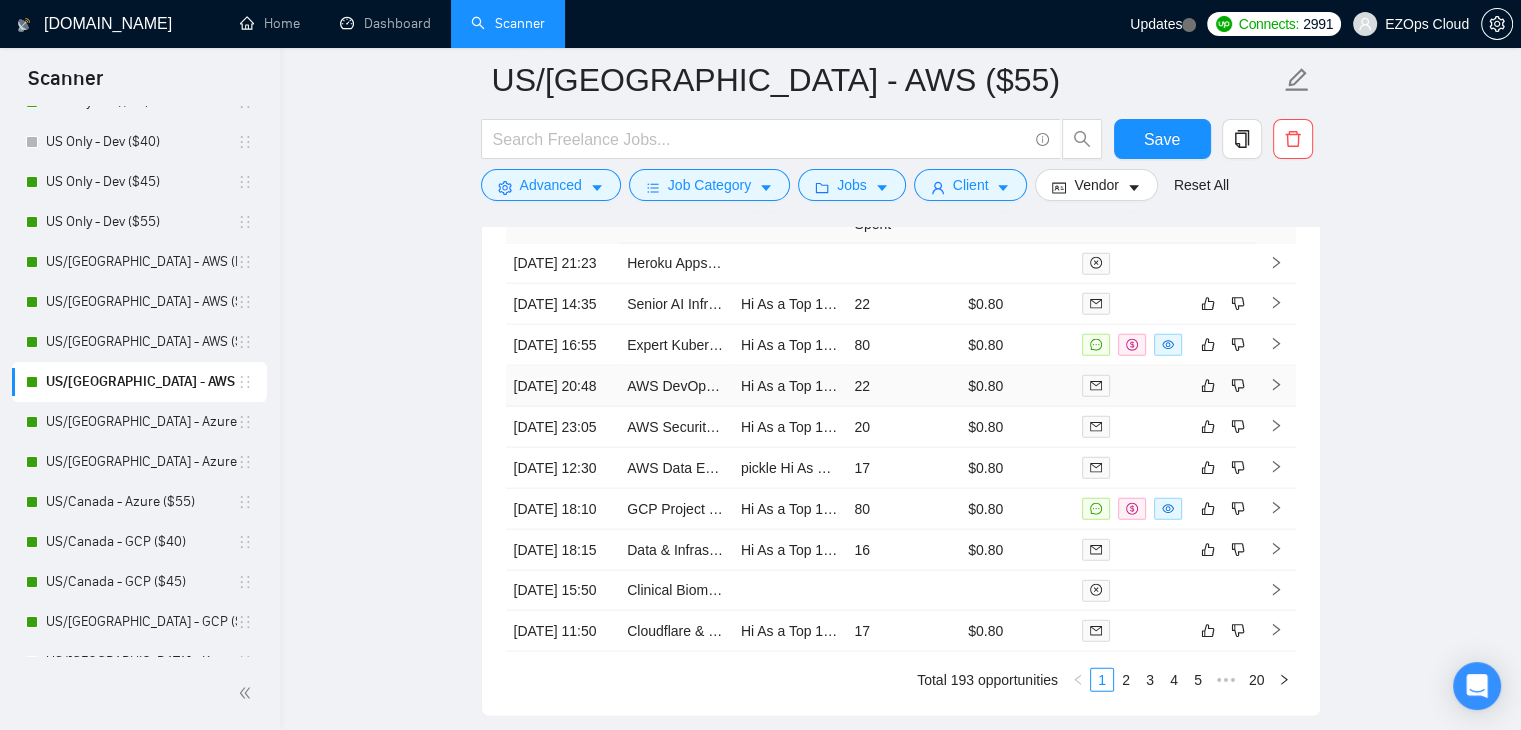 scroll, scrollTop: 4425, scrollLeft: 0, axis: vertical 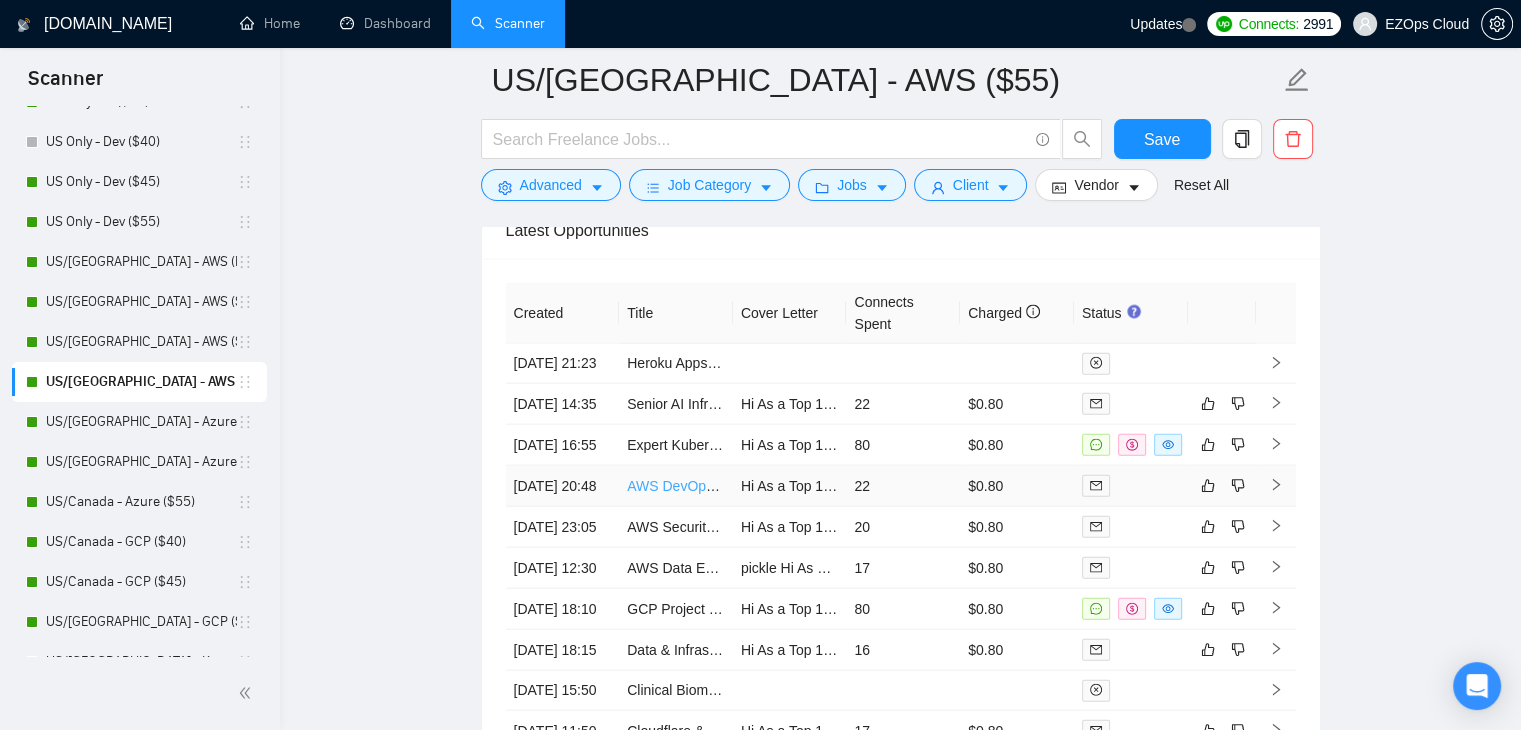 click on "AWS DevOps Support for Web Platform" at bounding box center (750, 486) 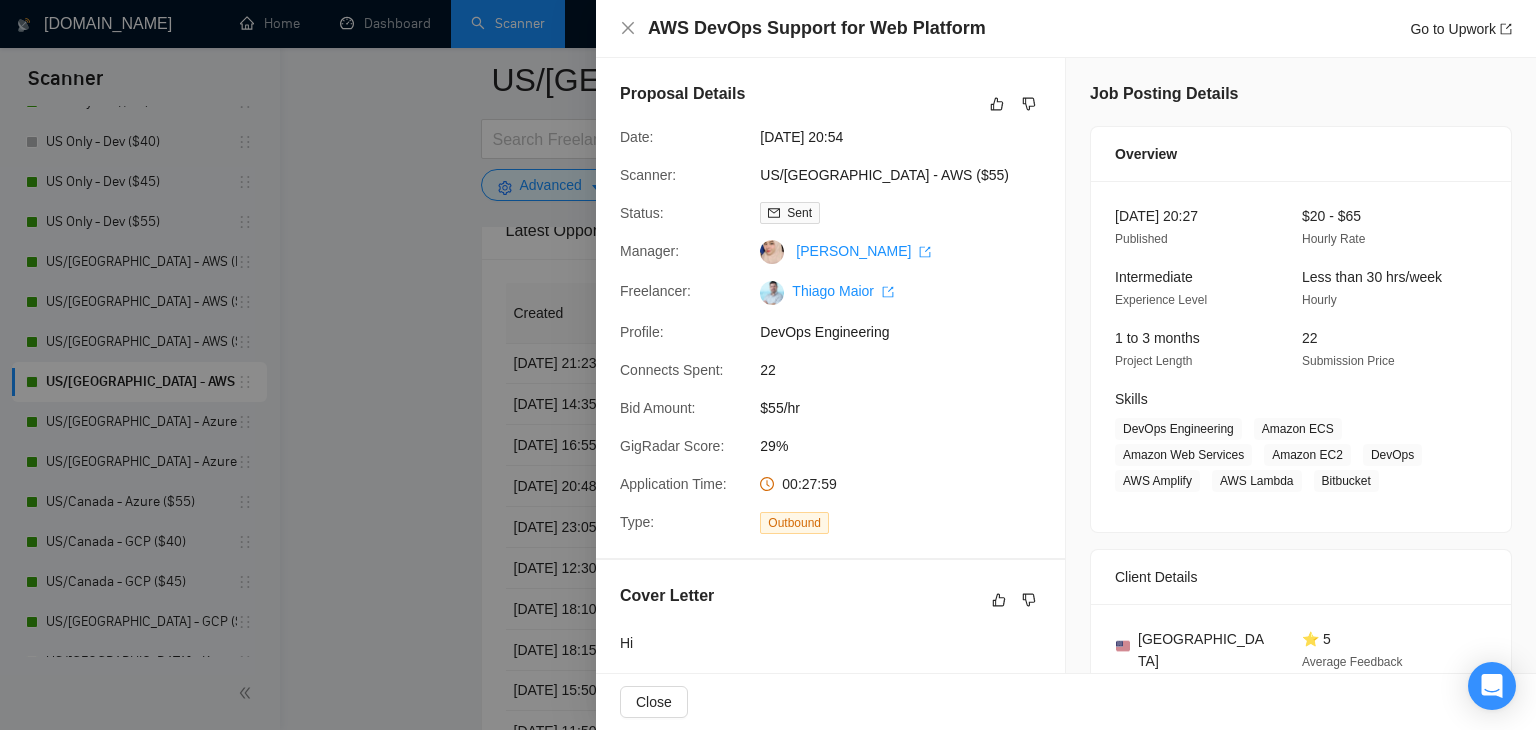 click at bounding box center [768, 365] 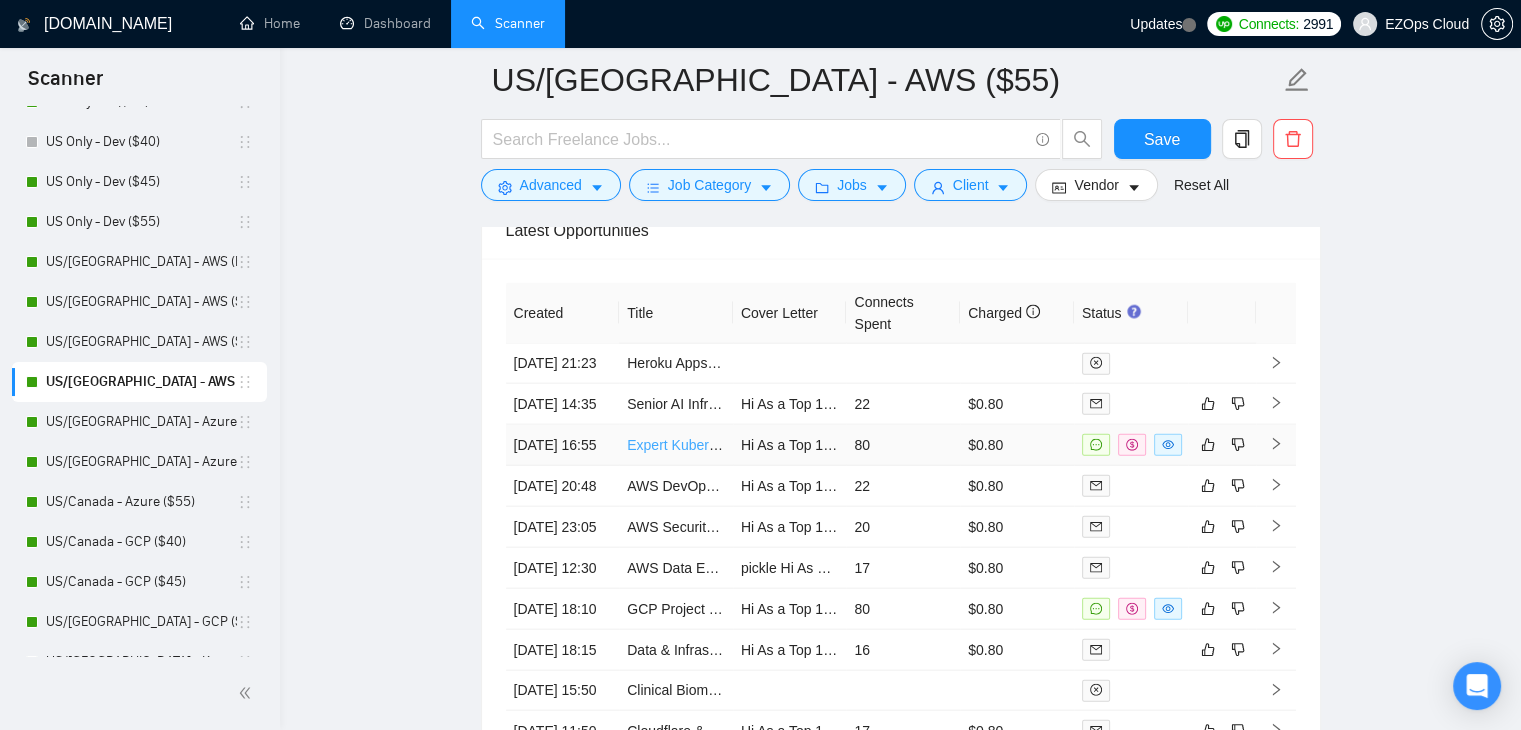 click on "Expert Kubernetes & Microservices Software Platform Testing" at bounding box center [818, 445] 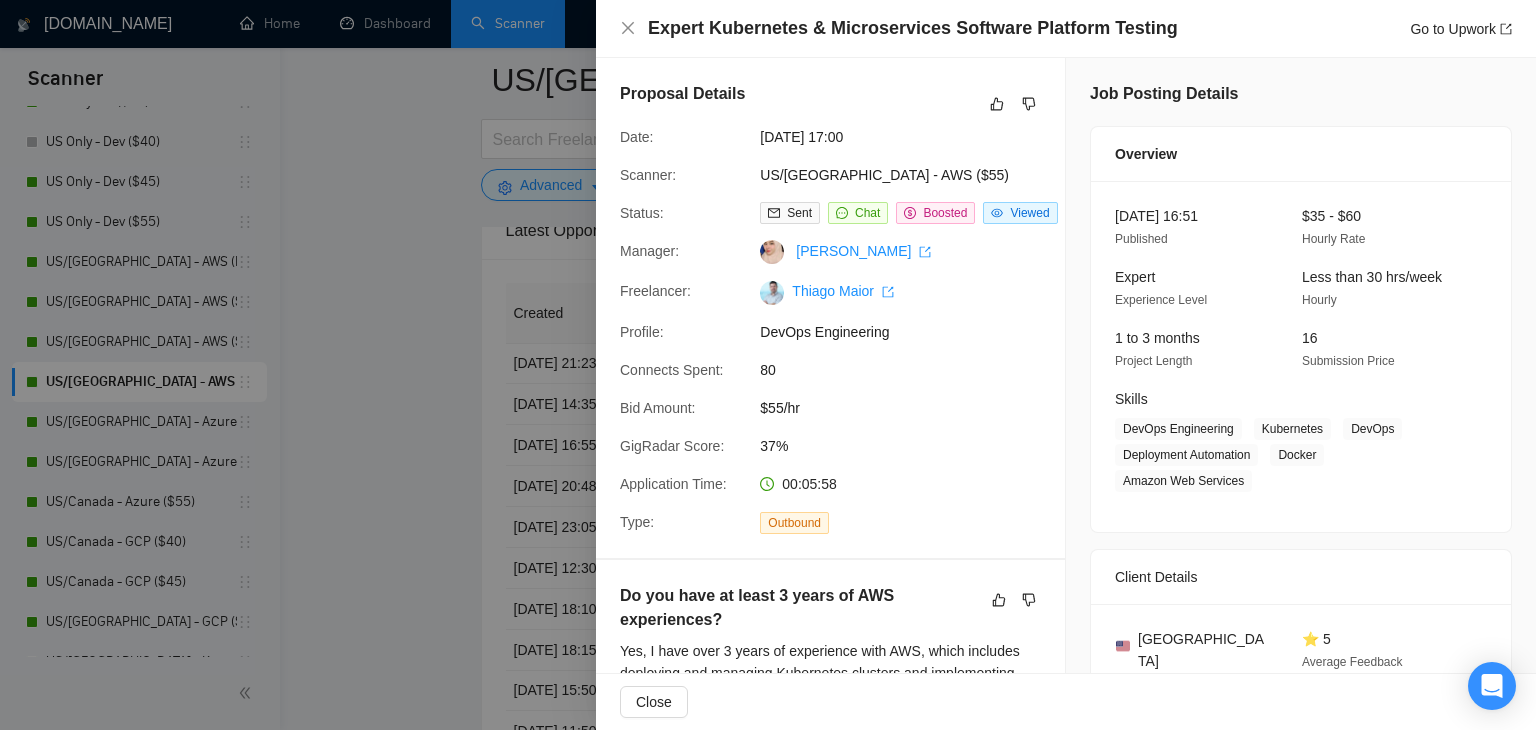 click at bounding box center [768, 365] 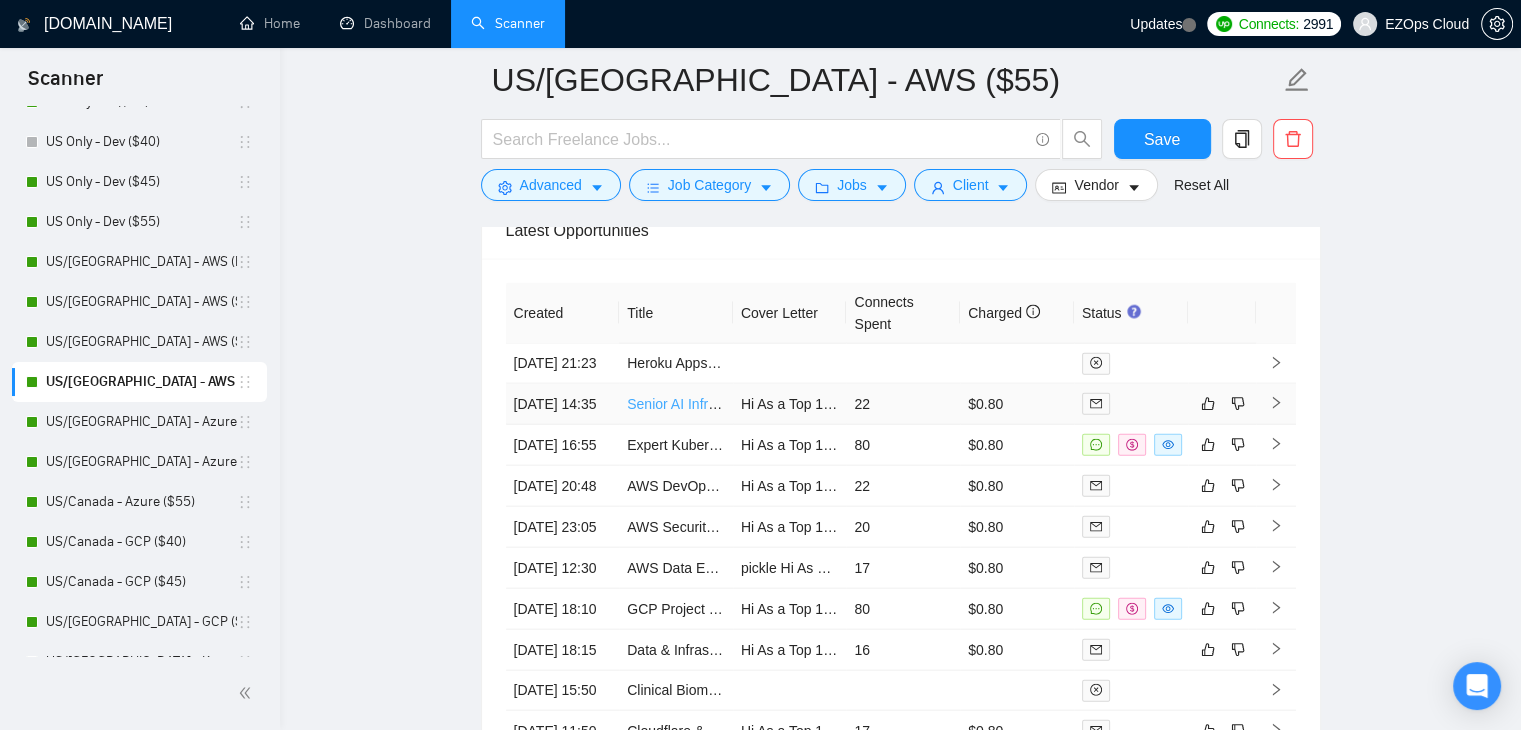 click on "Senior AI Infrastructure Architect Needed" at bounding box center (754, 404) 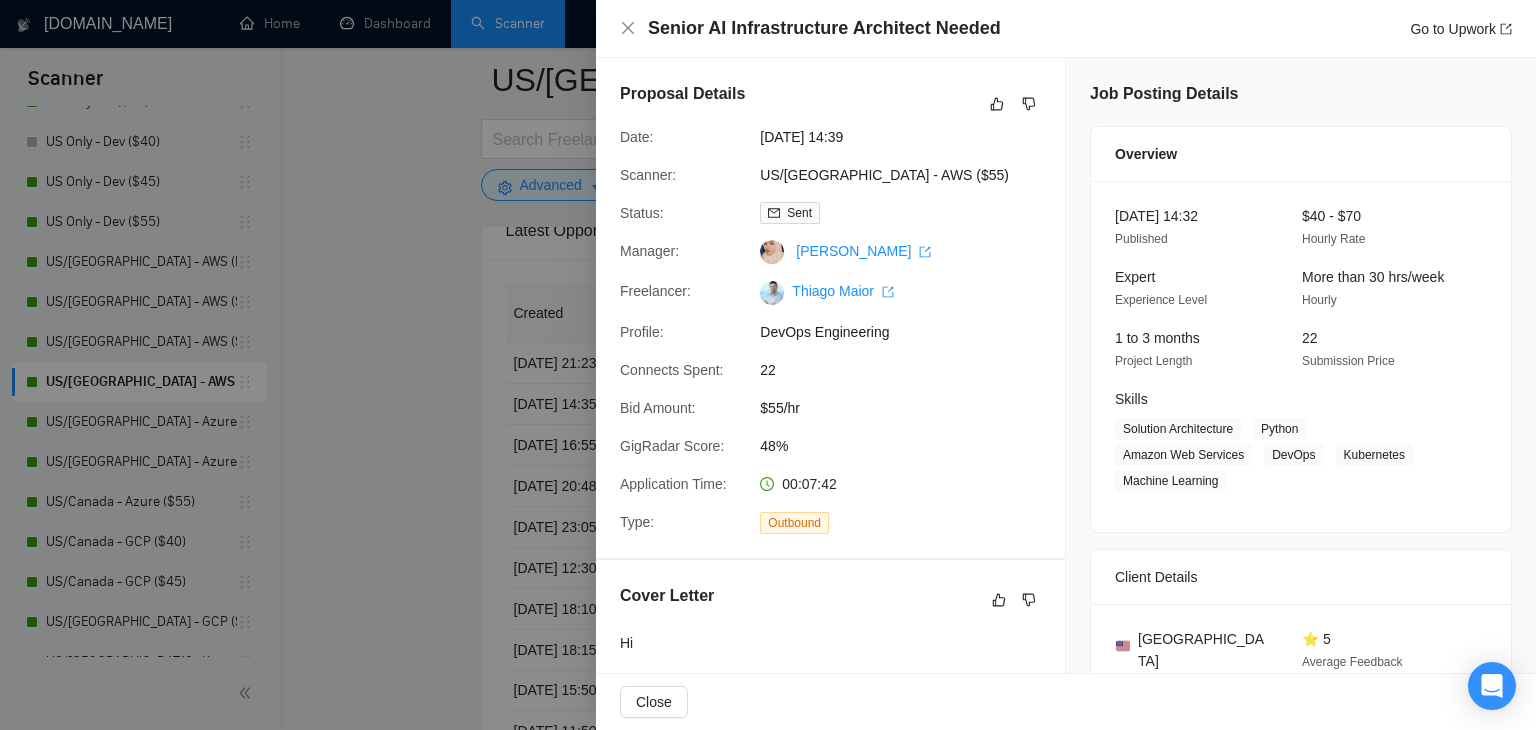 click at bounding box center (768, 365) 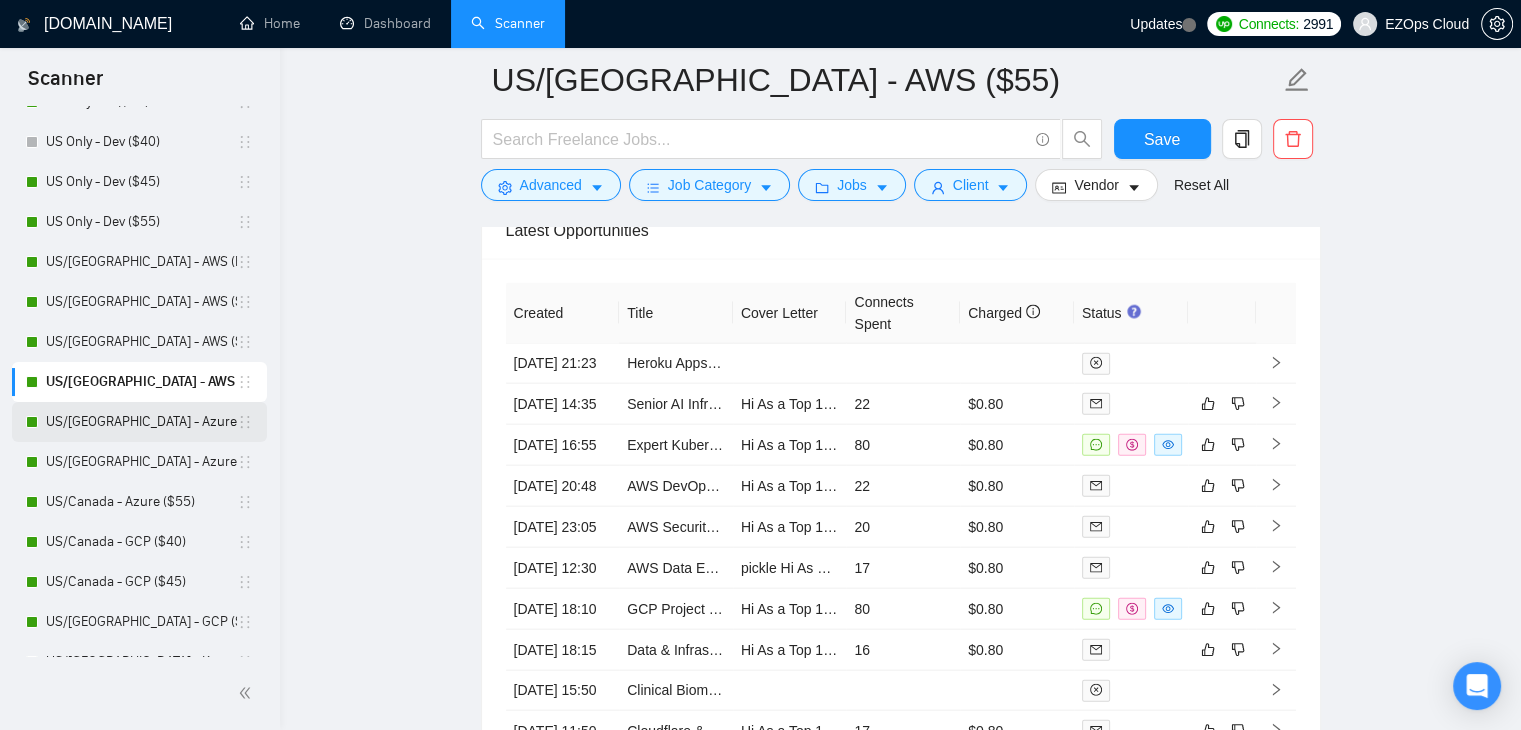 click on "US/[GEOGRAPHIC_DATA] - Azure ($40)" at bounding box center (141, 422) 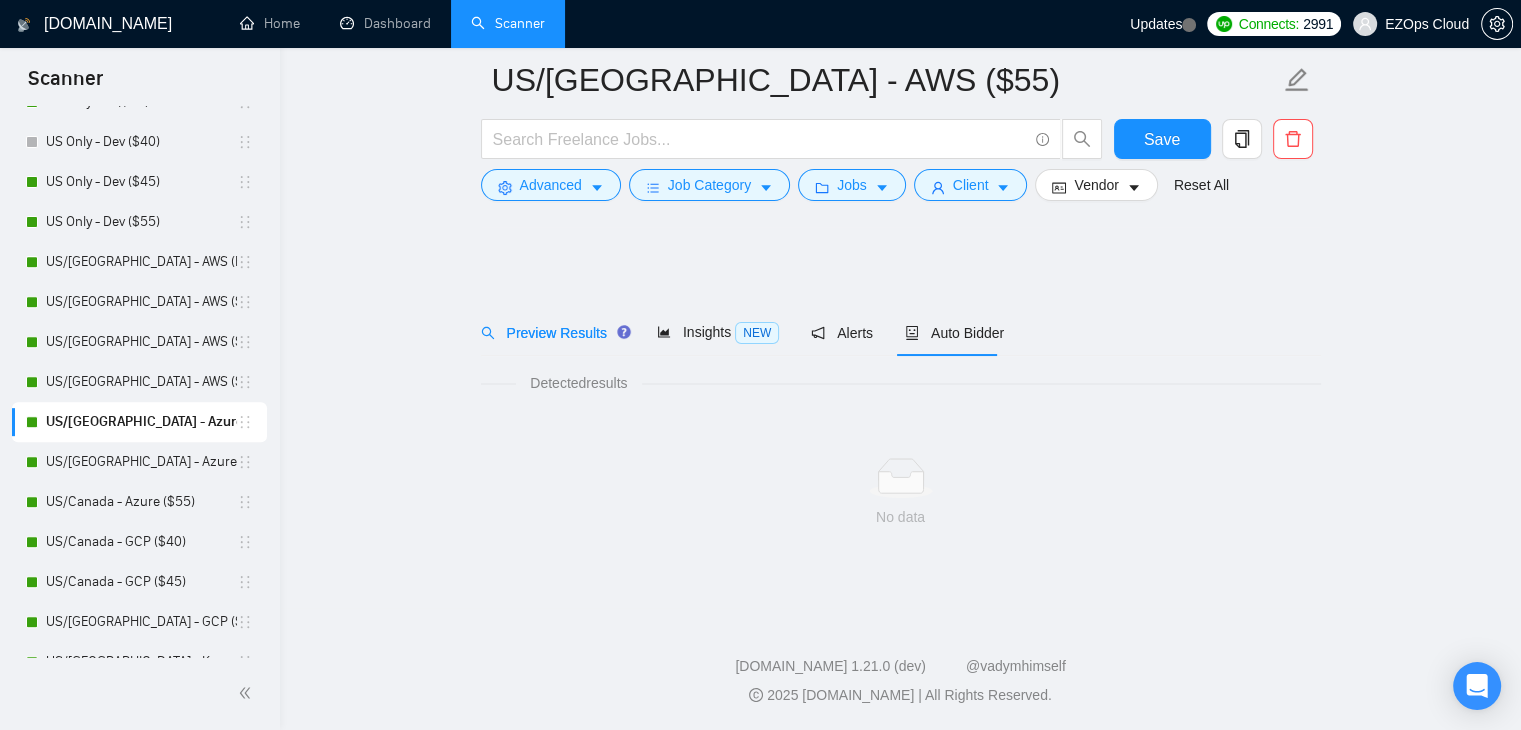 scroll, scrollTop: 0, scrollLeft: 0, axis: both 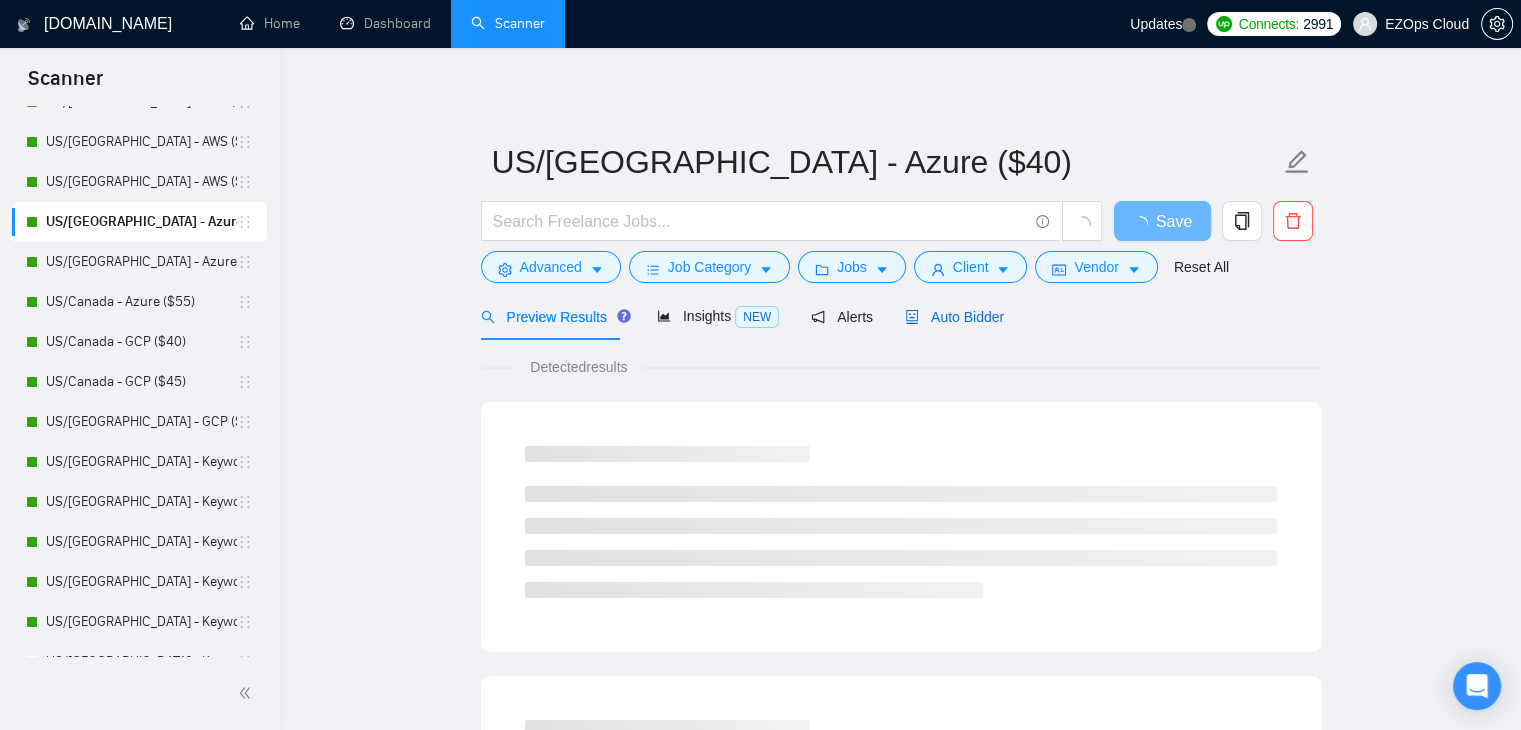 click on "Auto Bidder" at bounding box center (954, 317) 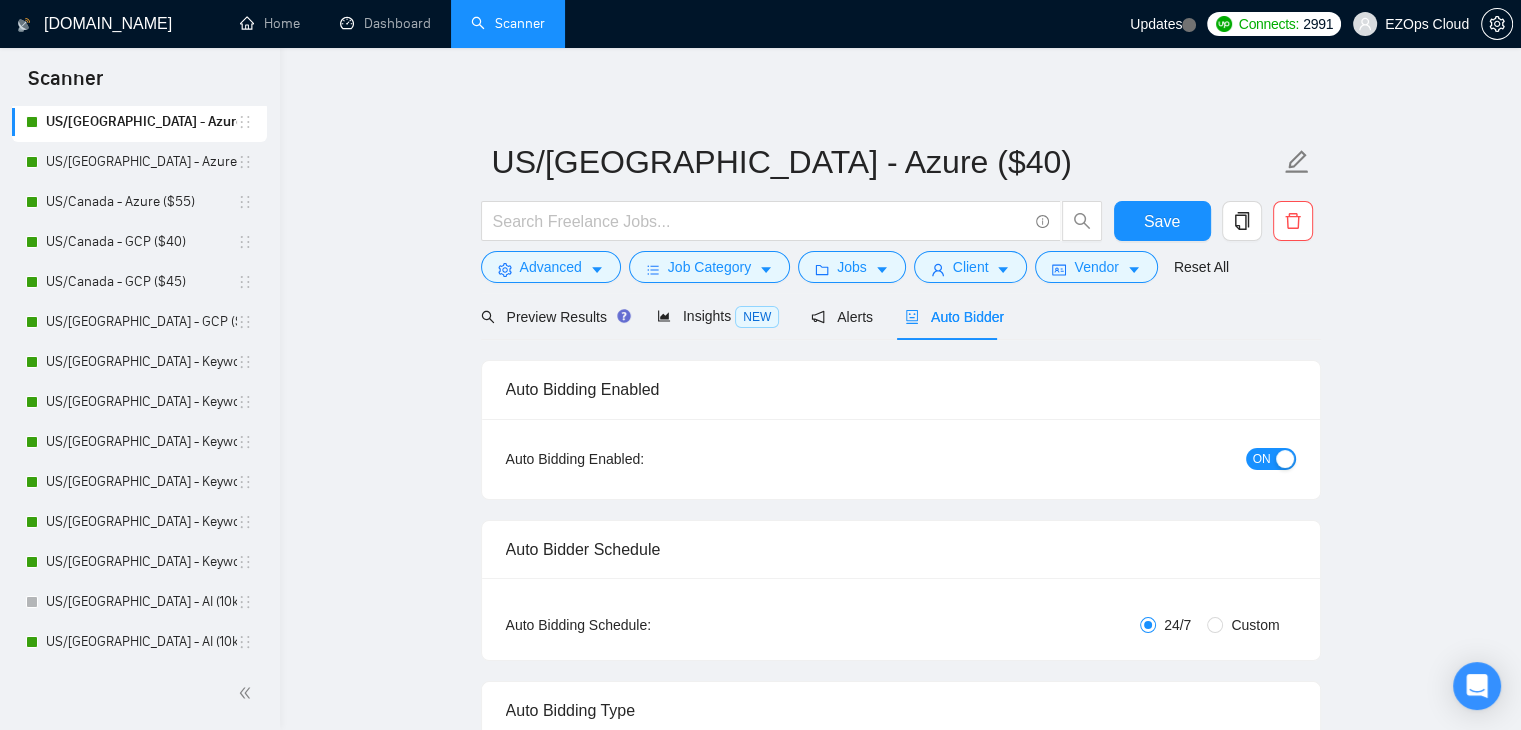 scroll, scrollTop: 1000, scrollLeft: 0, axis: vertical 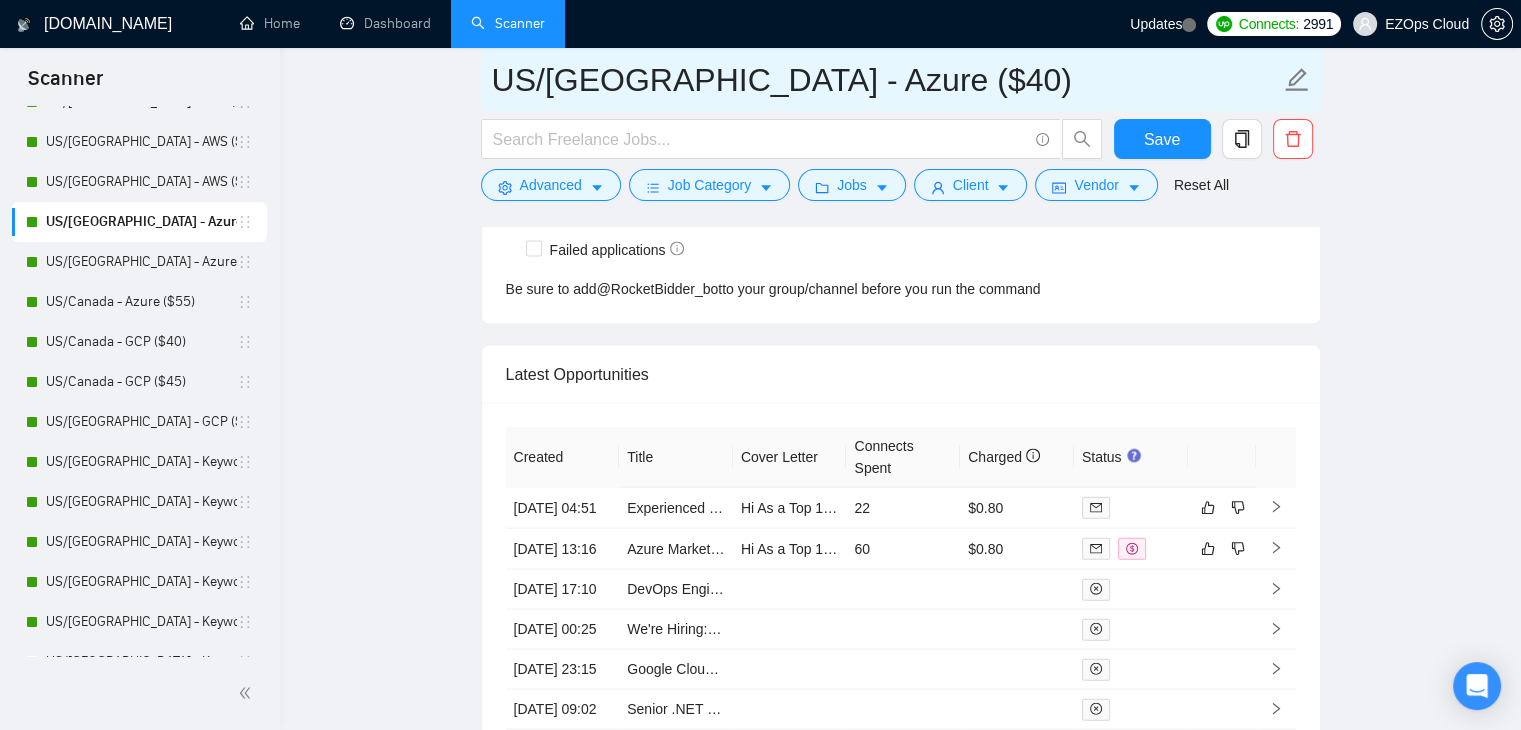 drag, startPoint x: 895, startPoint y: 81, endPoint x: 470, endPoint y: 82, distance: 425.0012 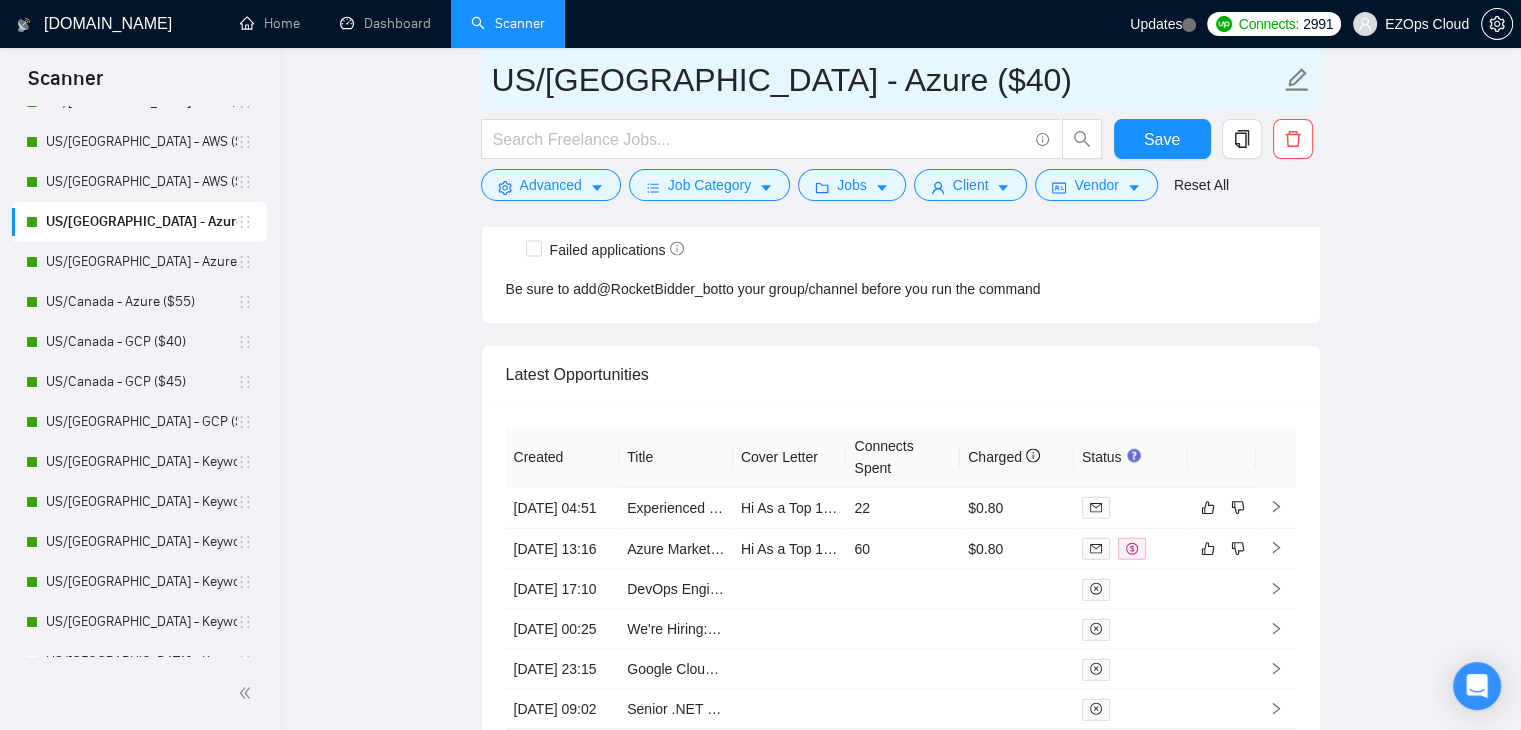 scroll, scrollTop: 4481, scrollLeft: 0, axis: vertical 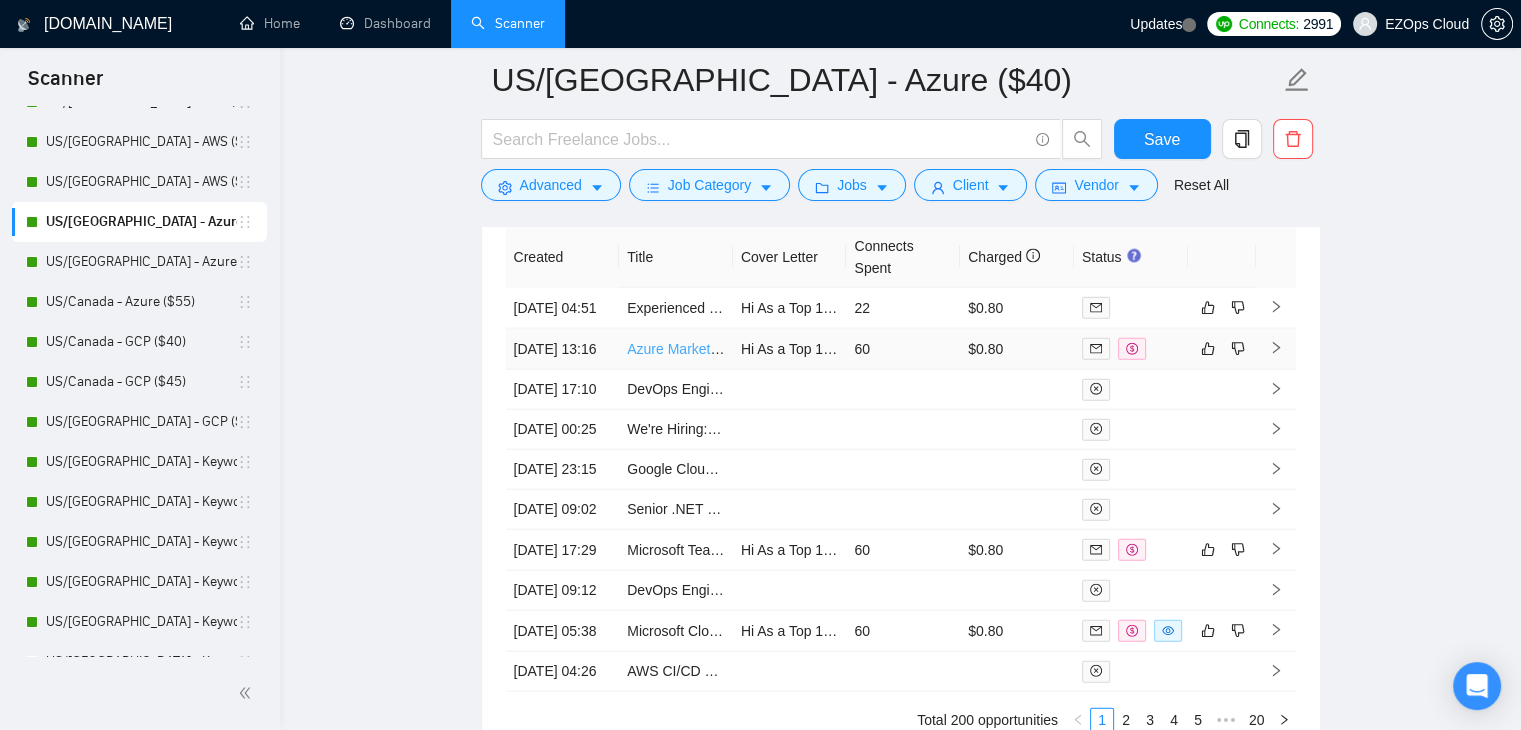 click on "Azure Marketplace Expert Needed for SaaS Product Deployment" at bounding box center [828, 349] 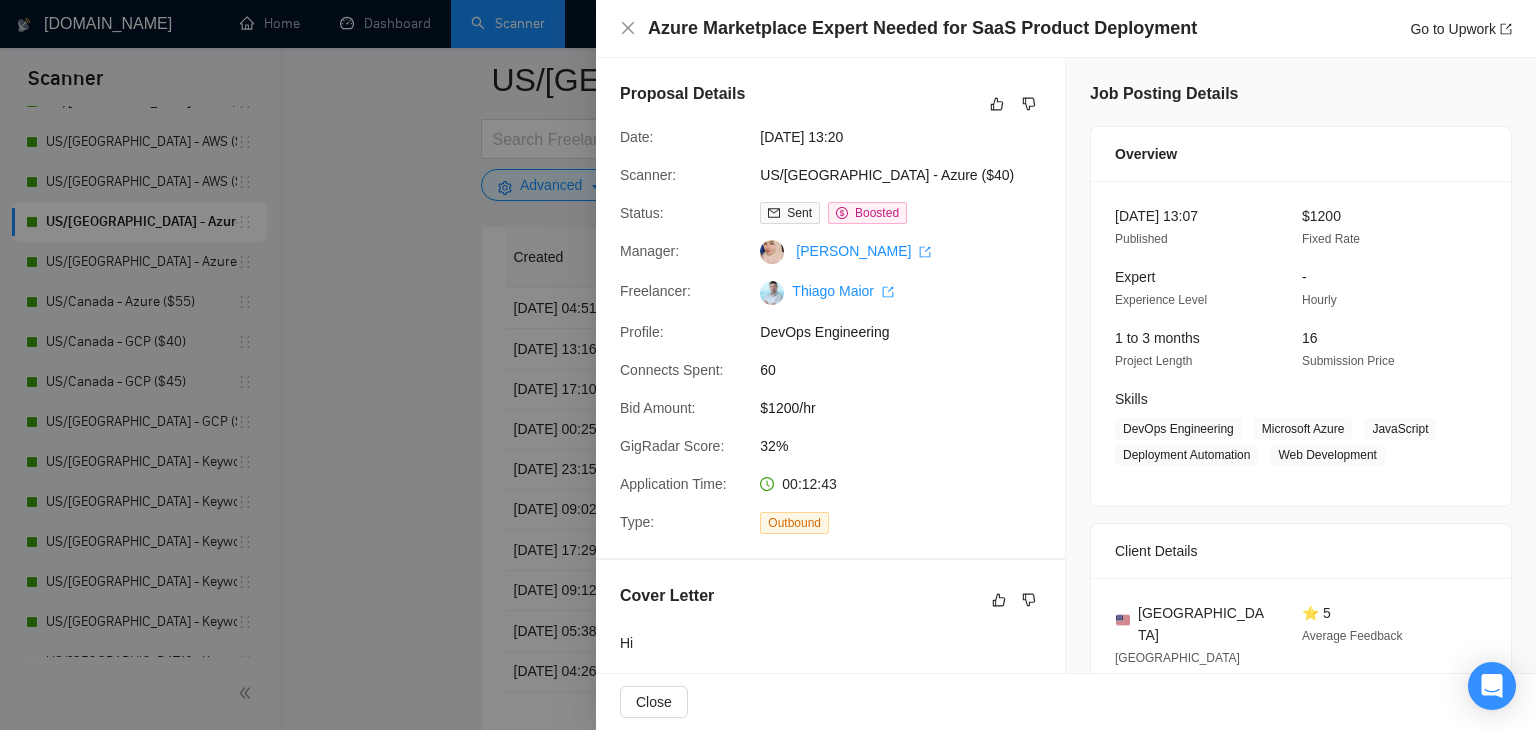 drag, startPoint x: 511, startPoint y: 350, endPoint x: 533, endPoint y: 344, distance: 22.803509 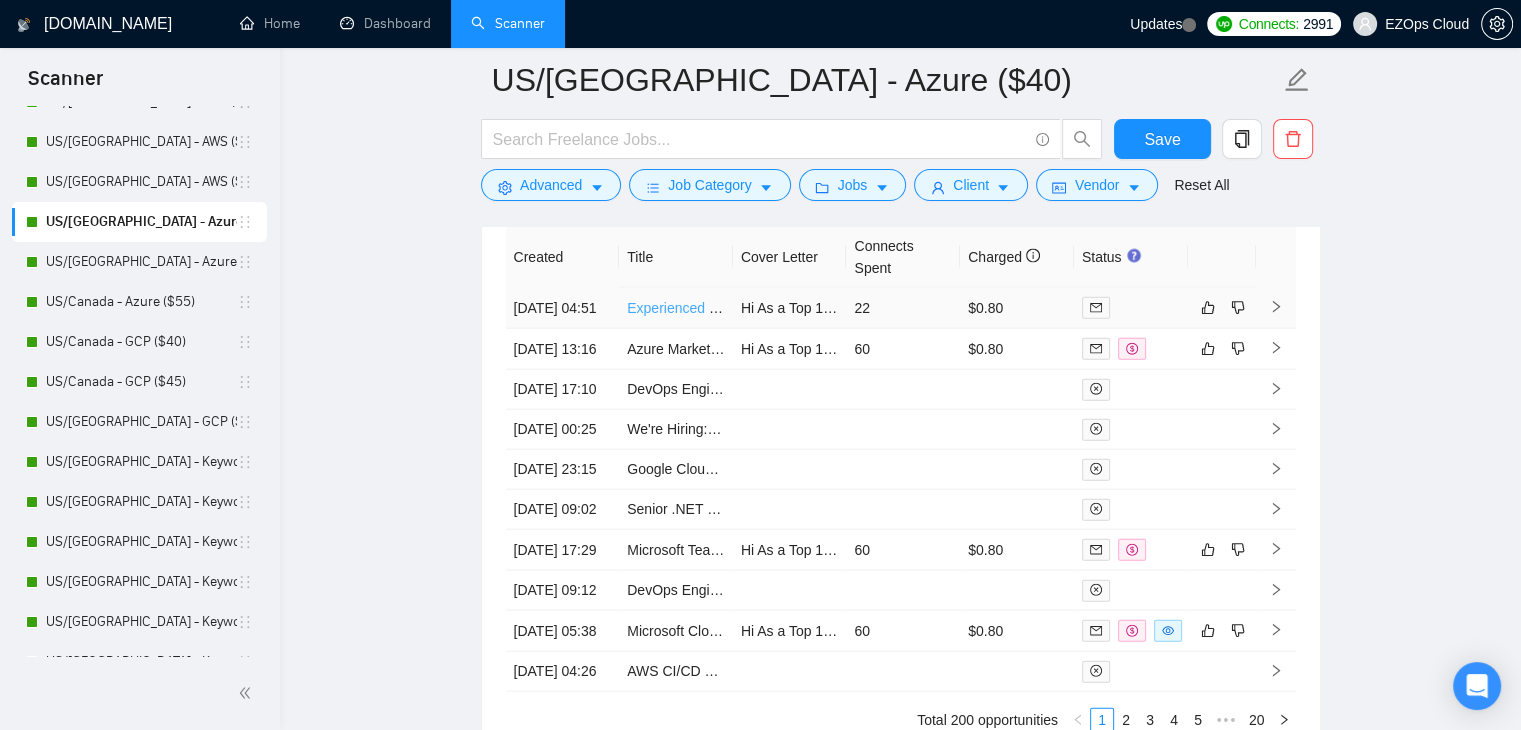 click on "Experienced DevOps Engineer Needed for Azure and Kubernetes Implementation" at bounding box center (880, 308) 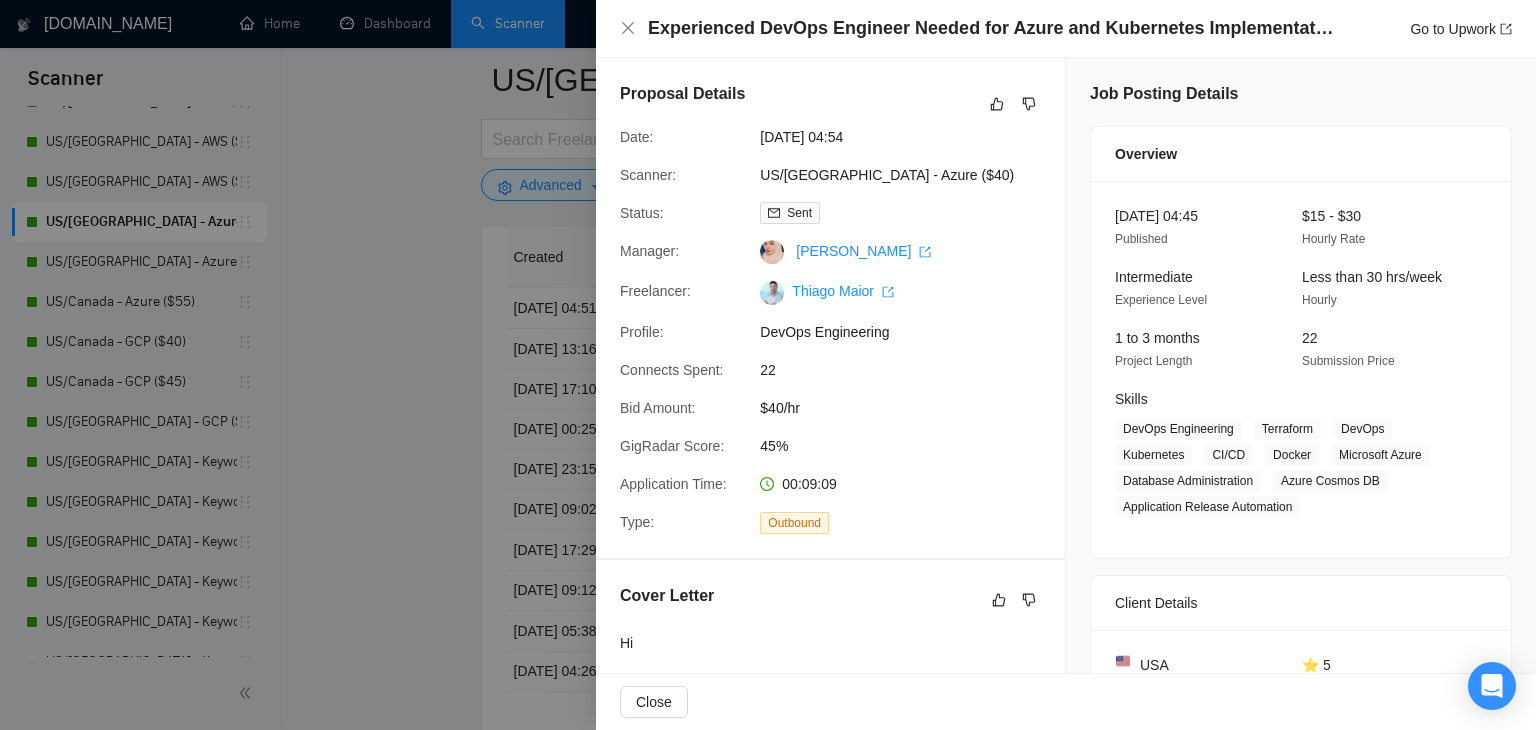 click at bounding box center (768, 365) 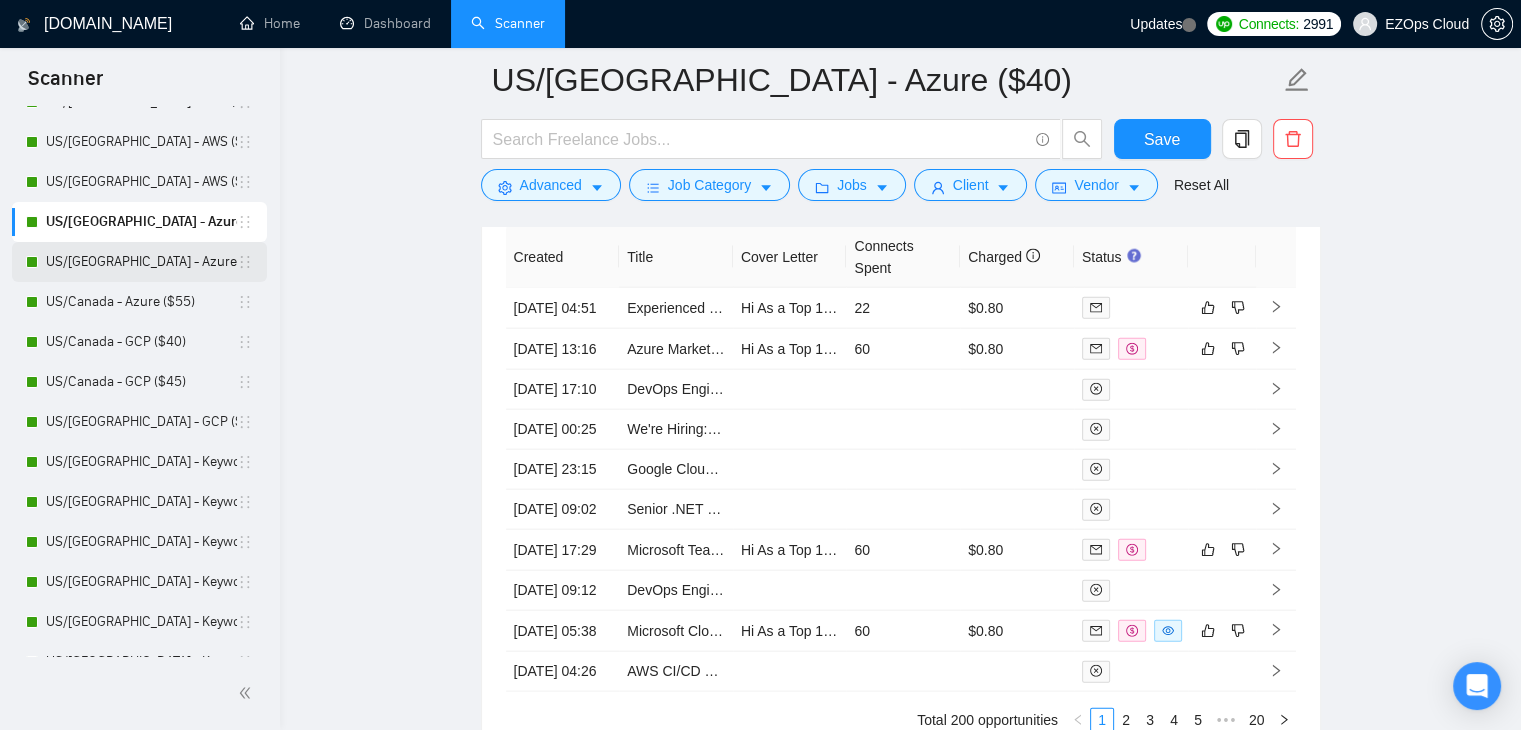 click on "US/[GEOGRAPHIC_DATA] - Azure ($45)" at bounding box center (141, 262) 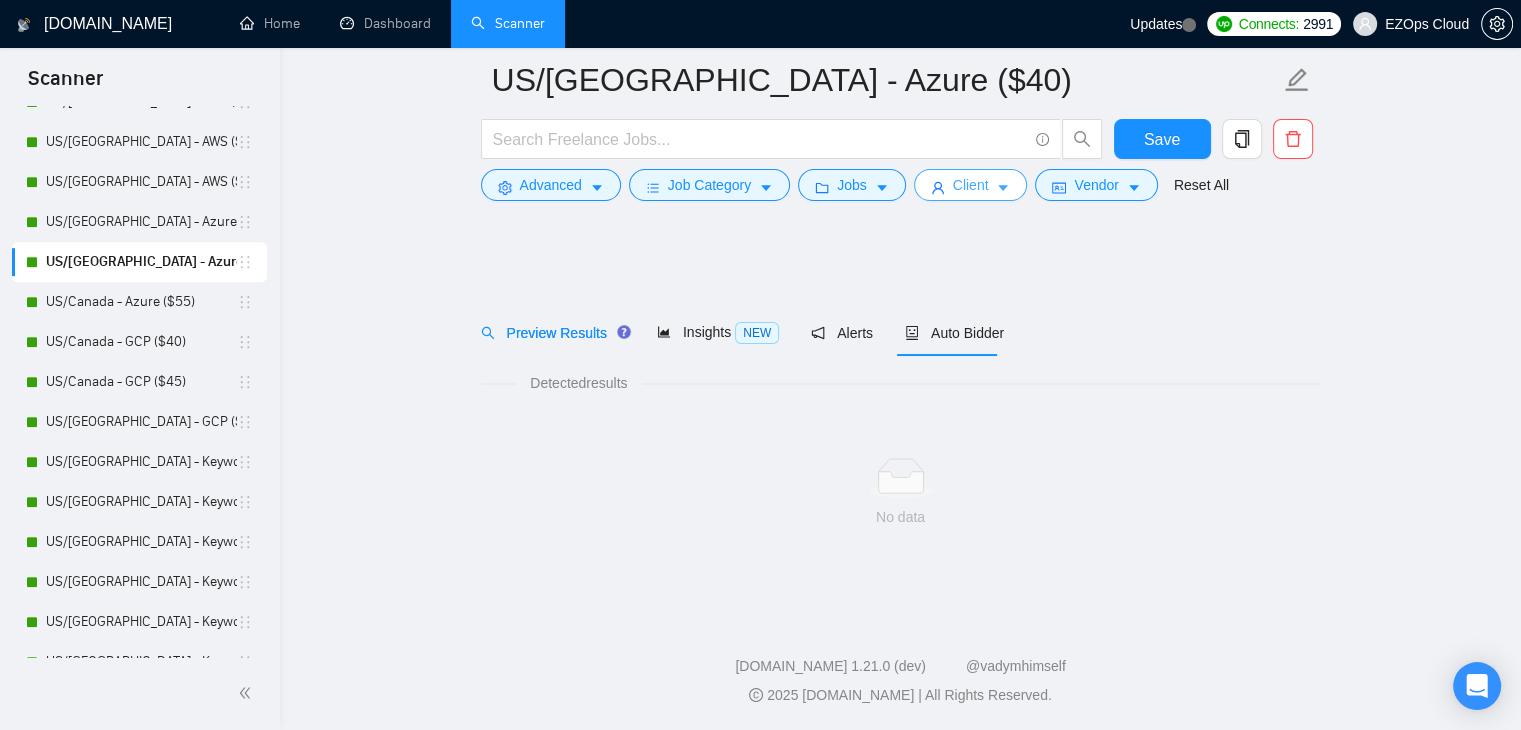 scroll, scrollTop: 0, scrollLeft: 0, axis: both 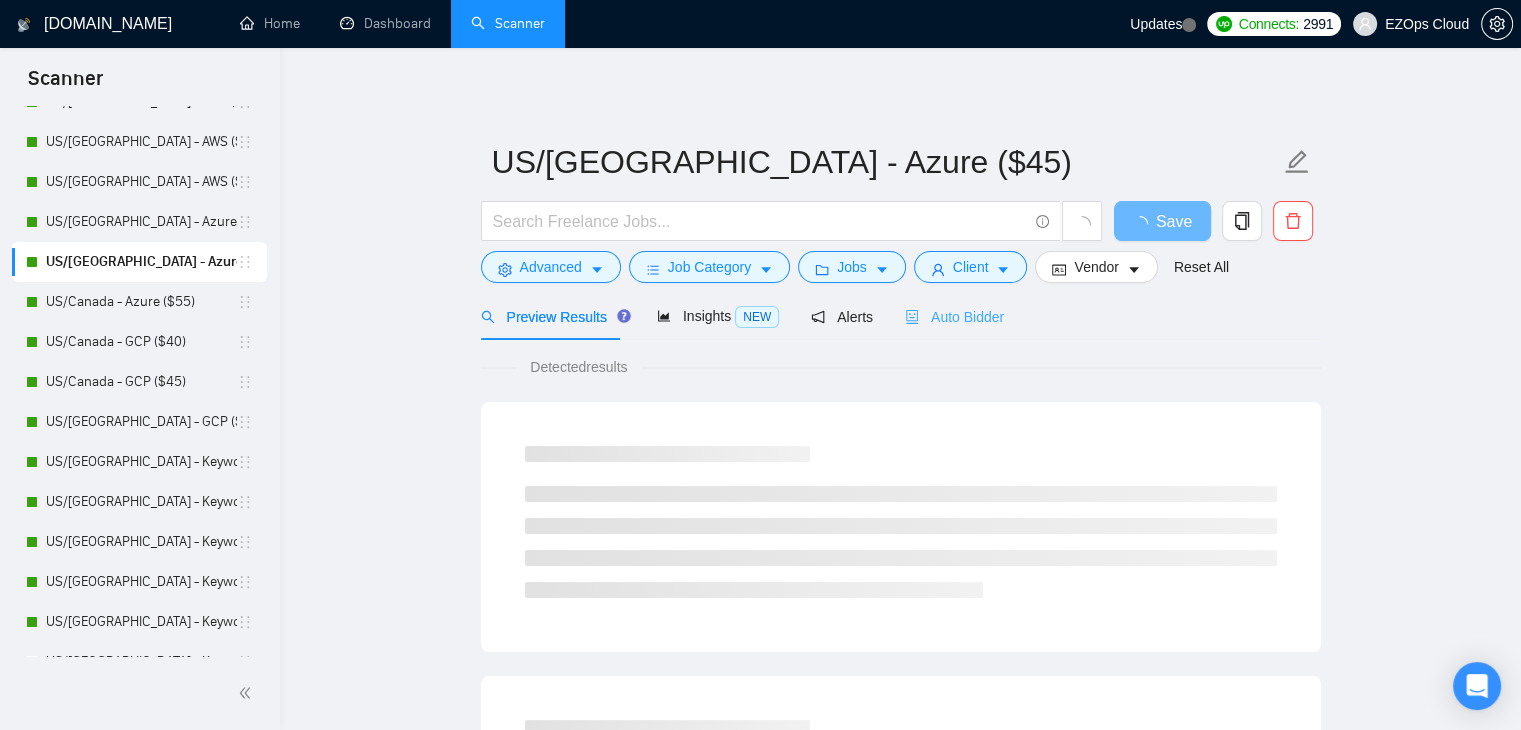 click on "Auto Bidder" at bounding box center [954, 316] 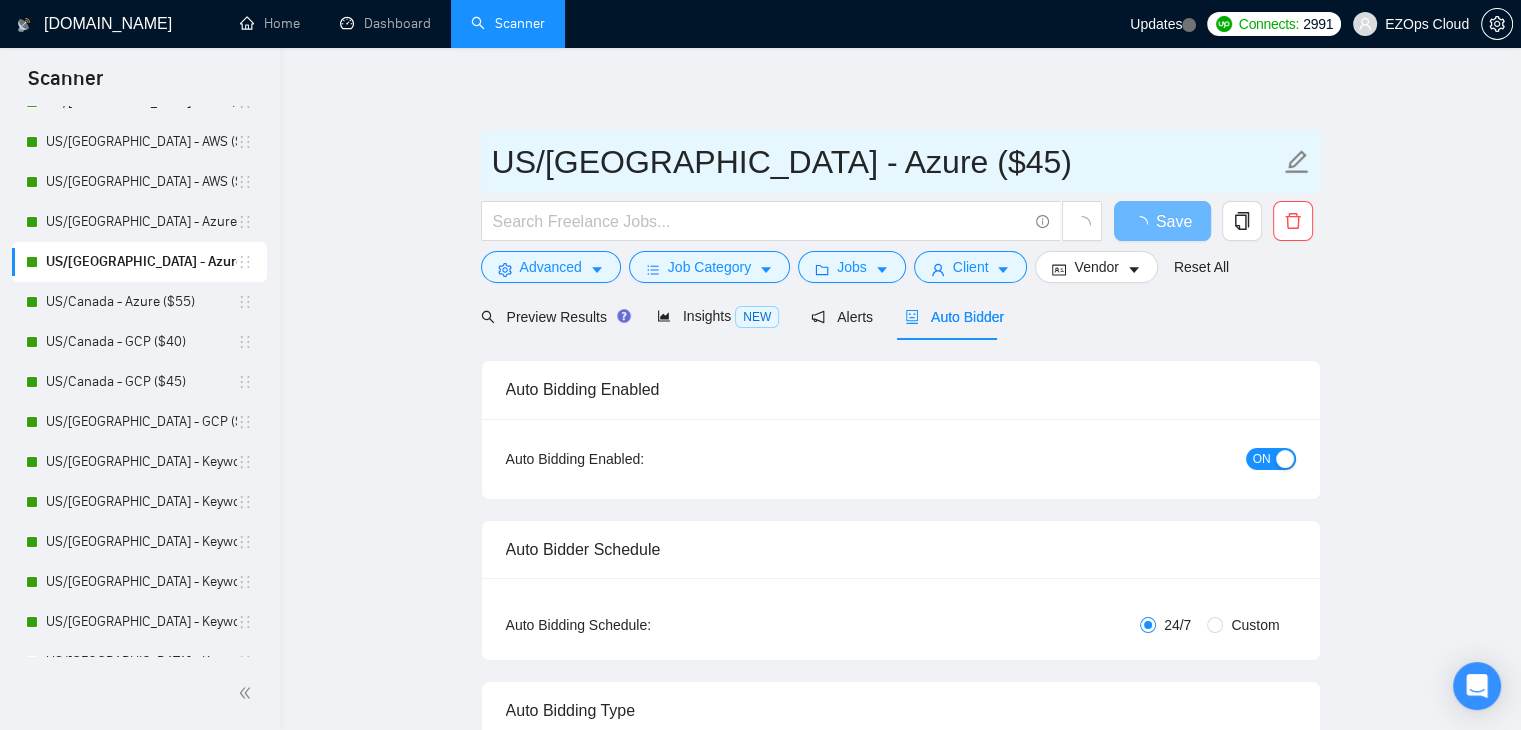 type 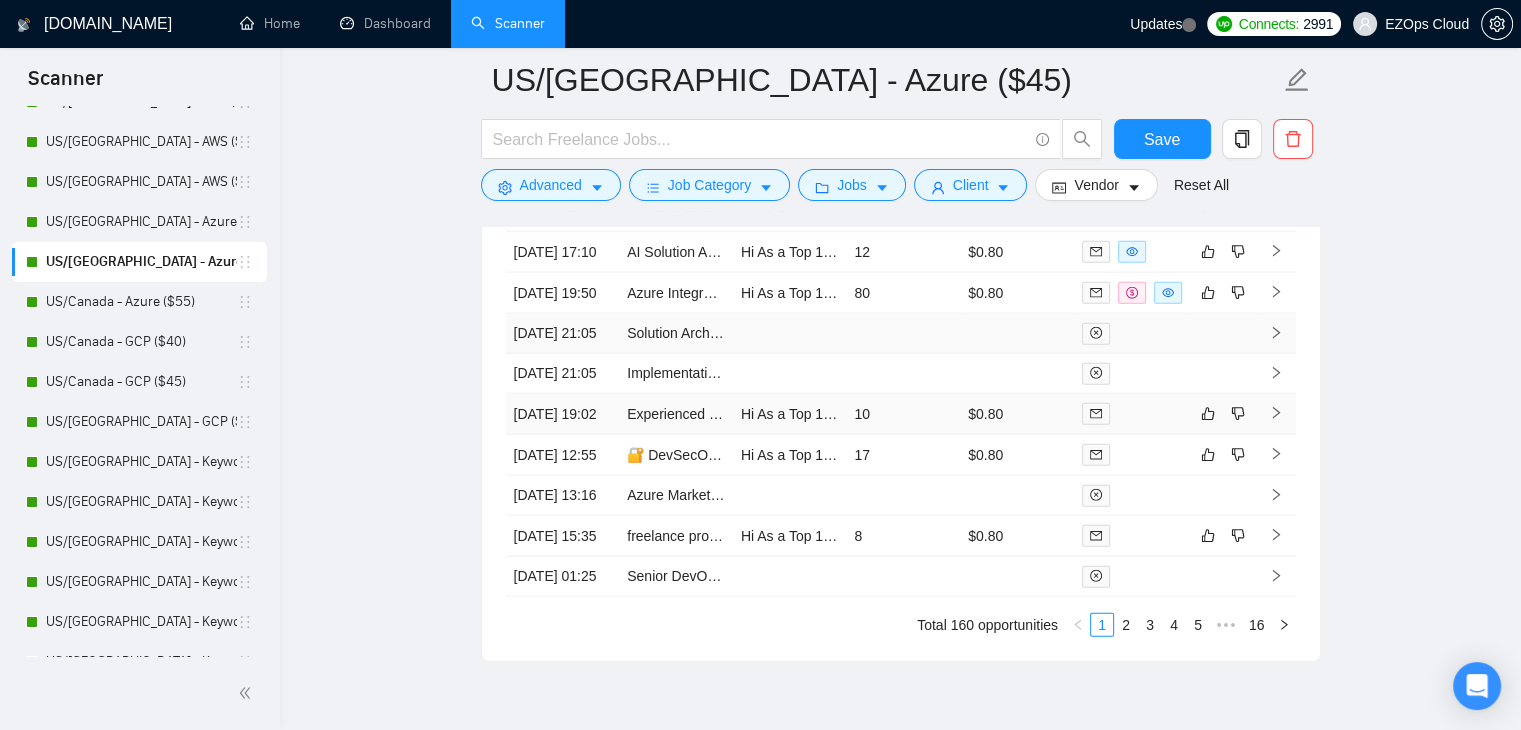 scroll, scrollTop: 4778, scrollLeft: 0, axis: vertical 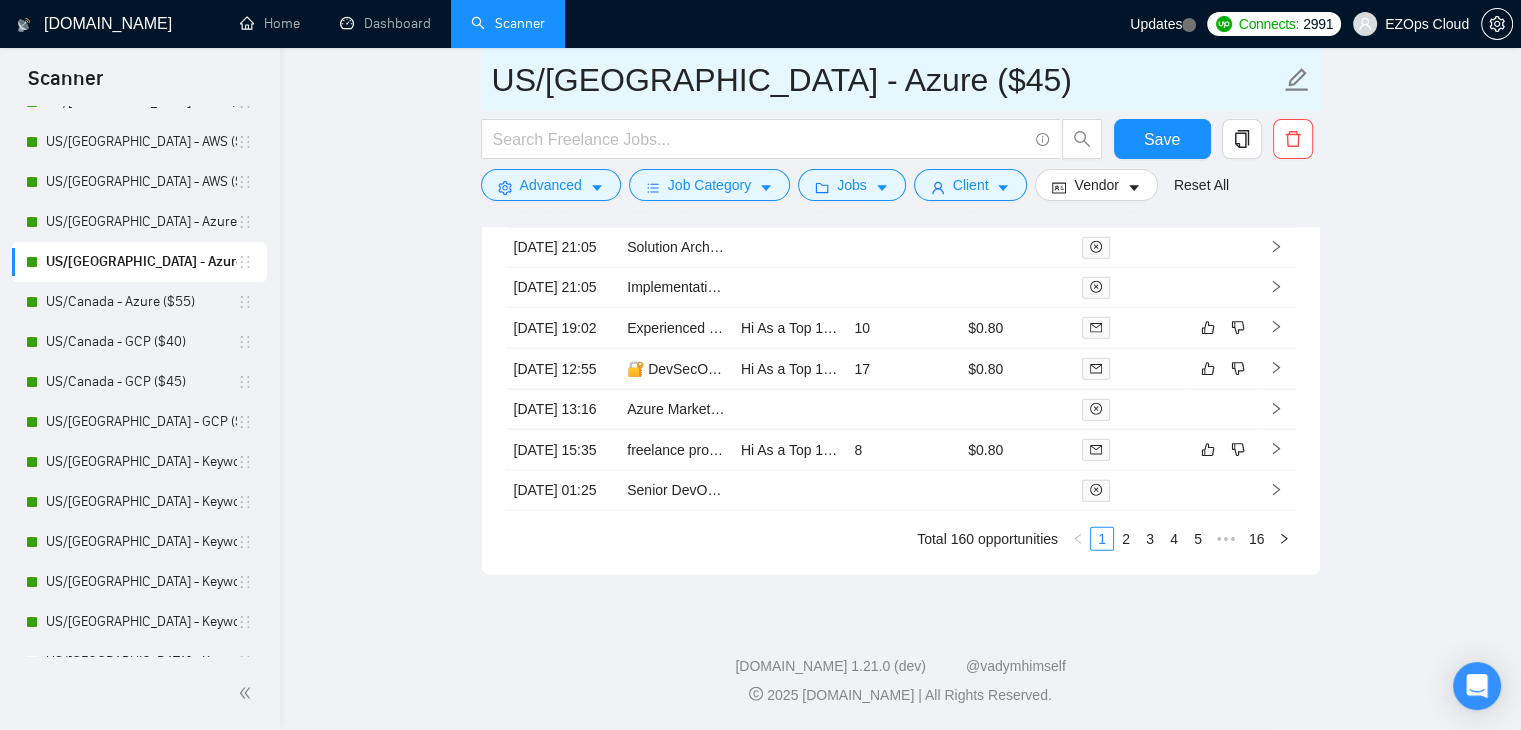 drag, startPoint x: 897, startPoint y: 91, endPoint x: 536, endPoint y: 88, distance: 361.01245 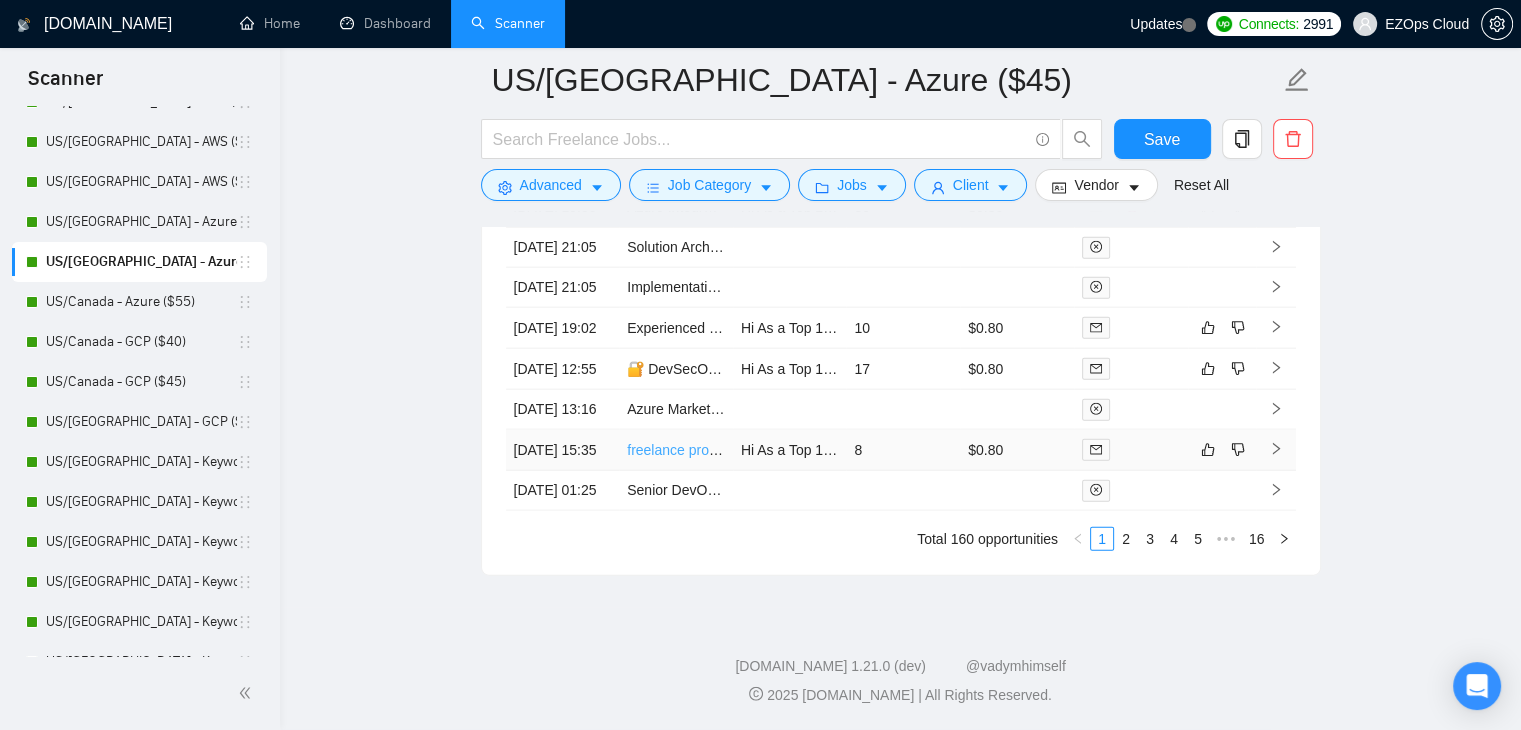 click on "freelance project Crushflow Inc" at bounding box center [723, 450] 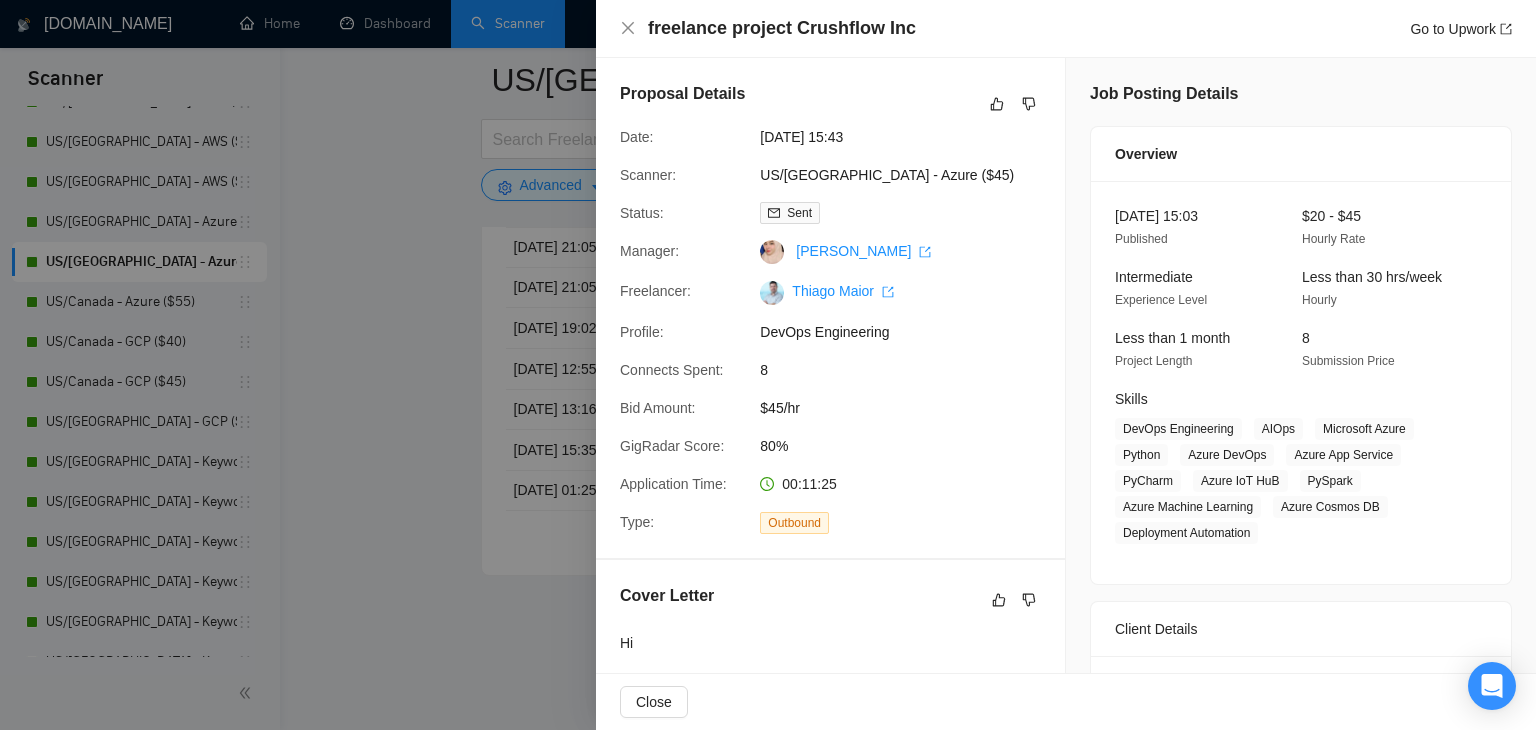 click at bounding box center [768, 365] 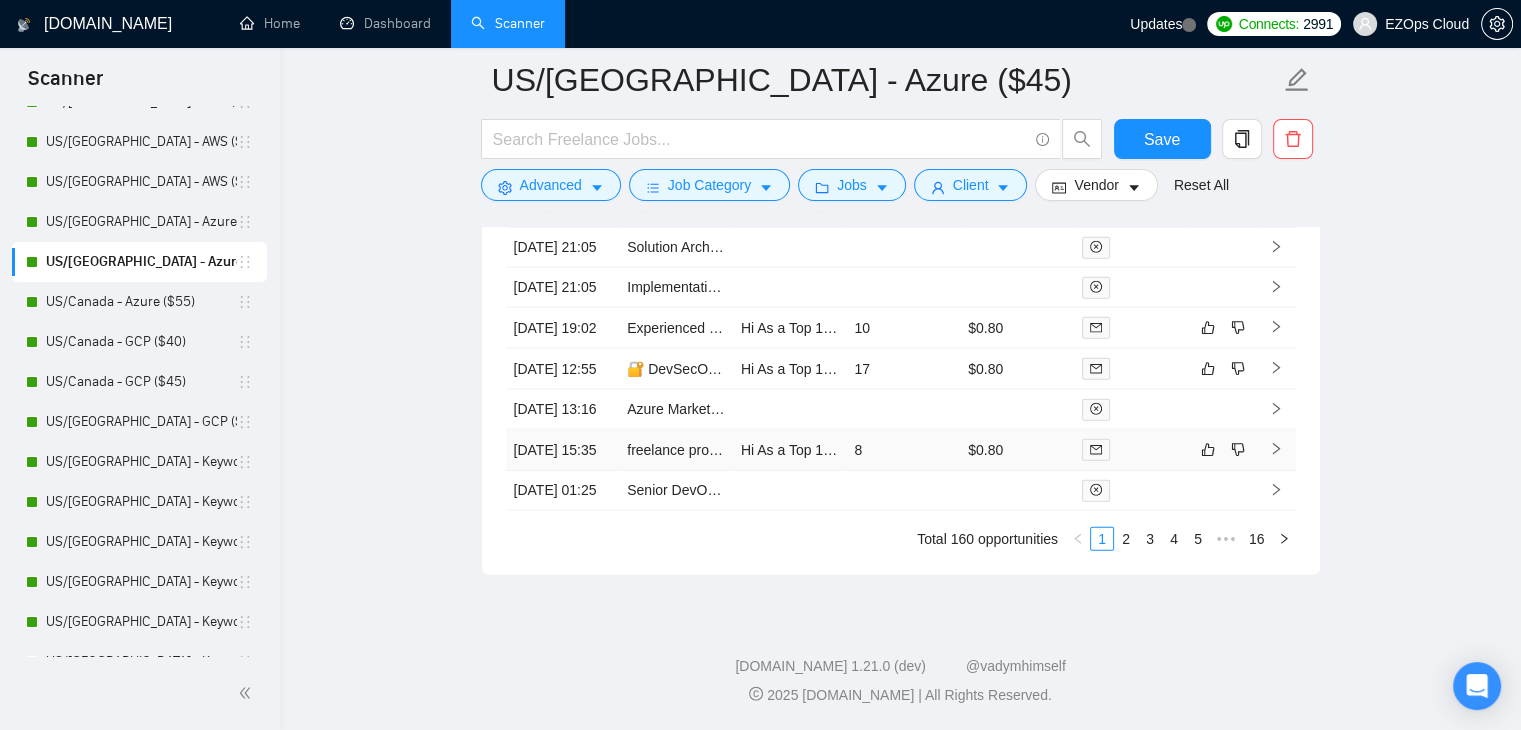 scroll, scrollTop: 4678, scrollLeft: 0, axis: vertical 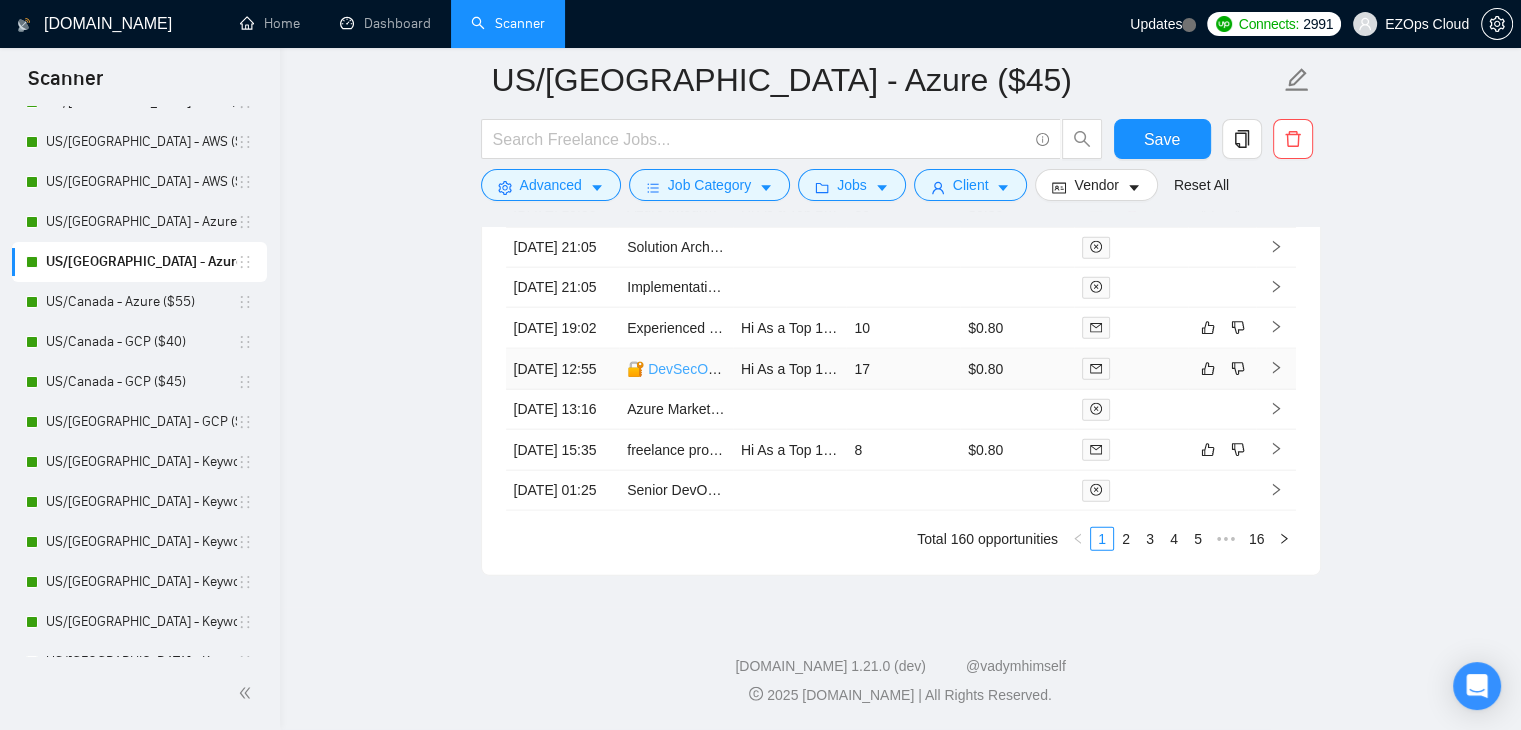 click on "🔐 DevSecOps Engineer Needed to [PERSON_NAME] Azure Containers & Improve Compliance" at bounding box center (927, 369) 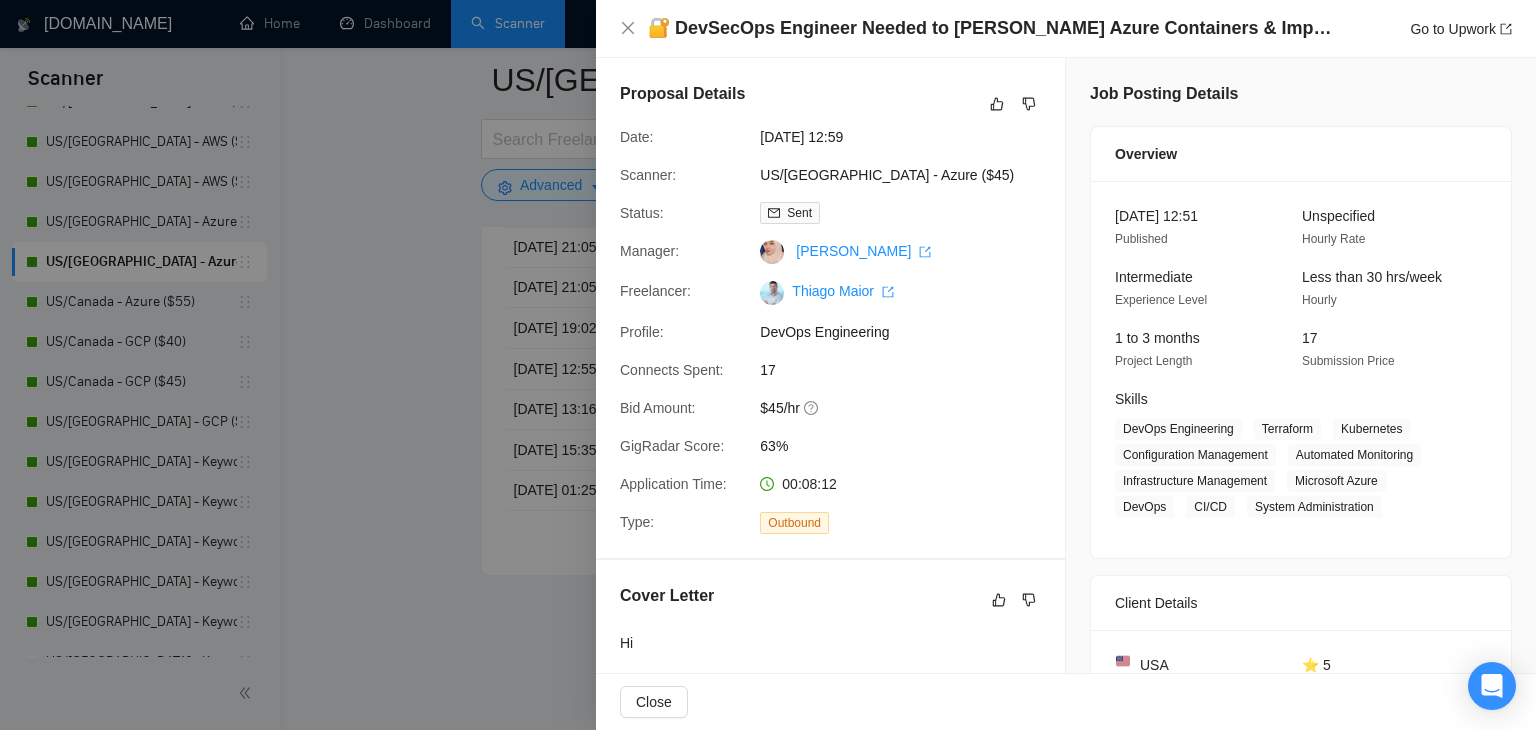 click at bounding box center [768, 365] 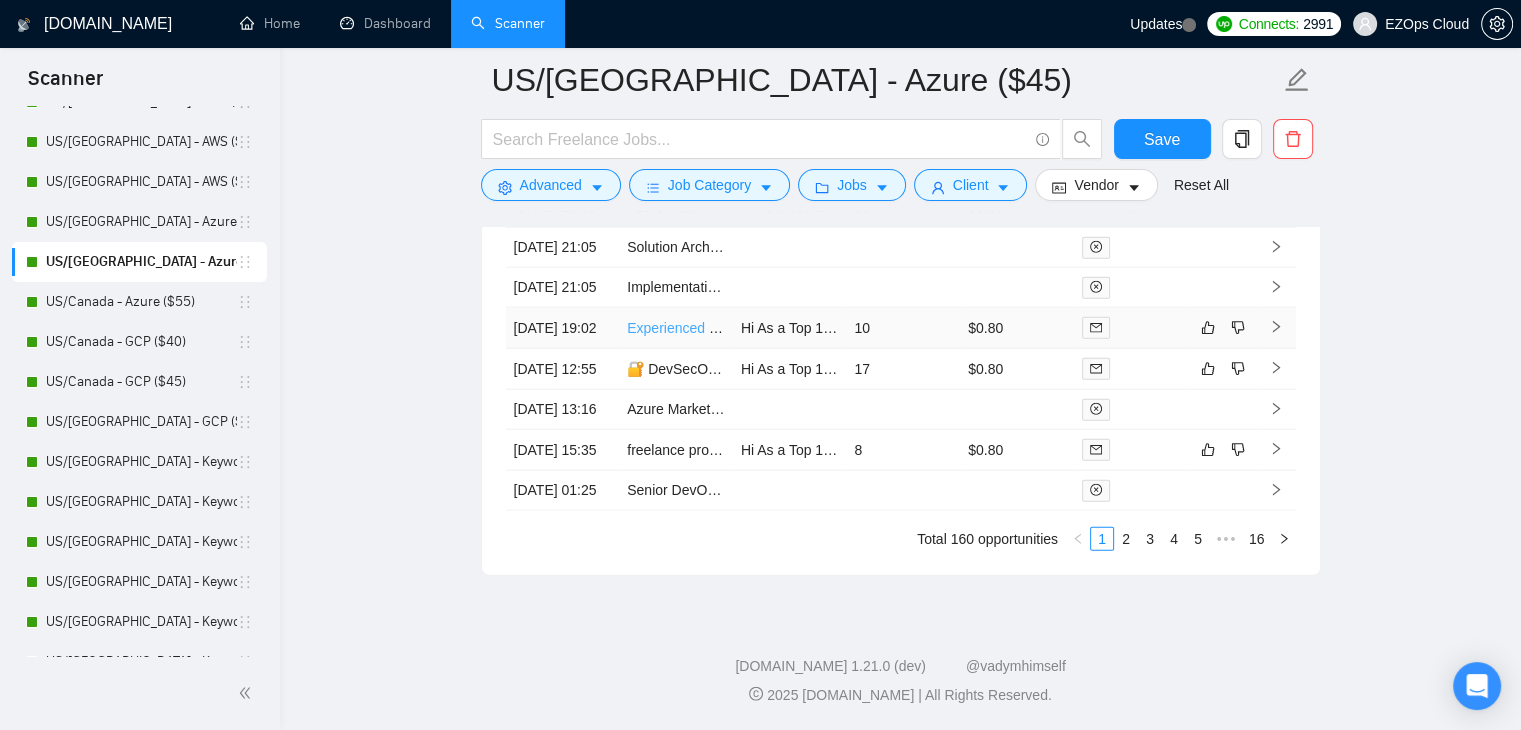 click on "Experienced DevOps Engineer for Azure Pipelines and ADF" at bounding box center [812, 328] 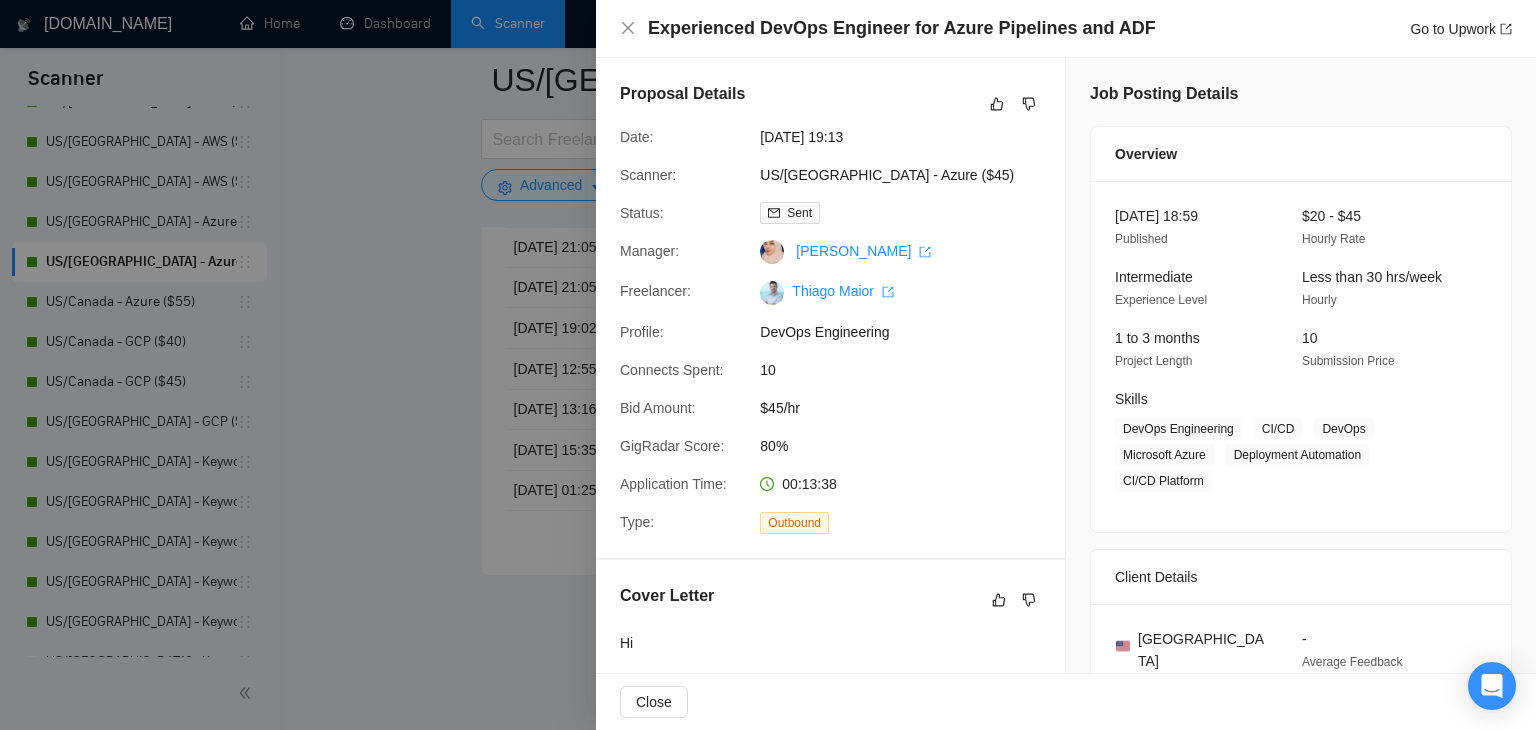 click at bounding box center (768, 365) 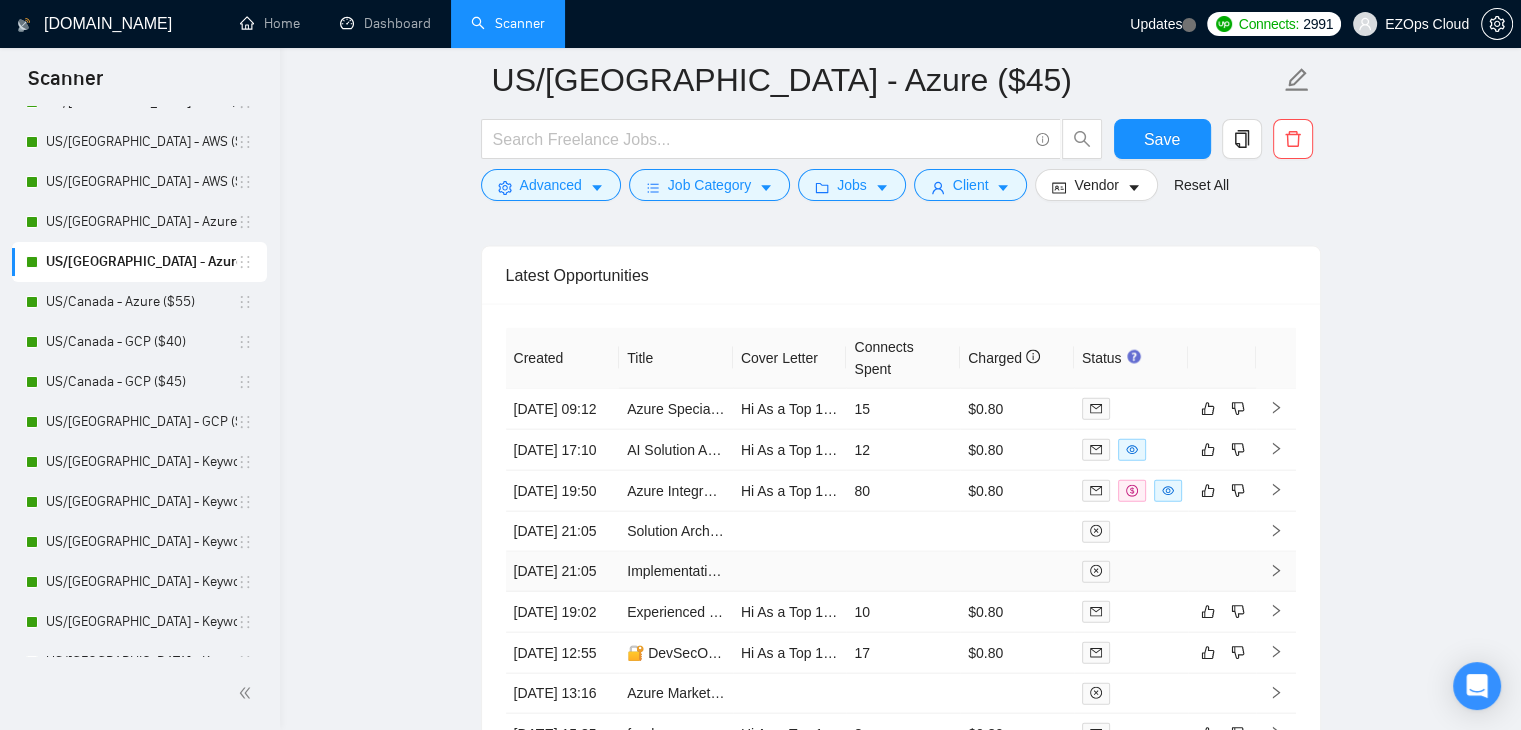scroll, scrollTop: 4378, scrollLeft: 0, axis: vertical 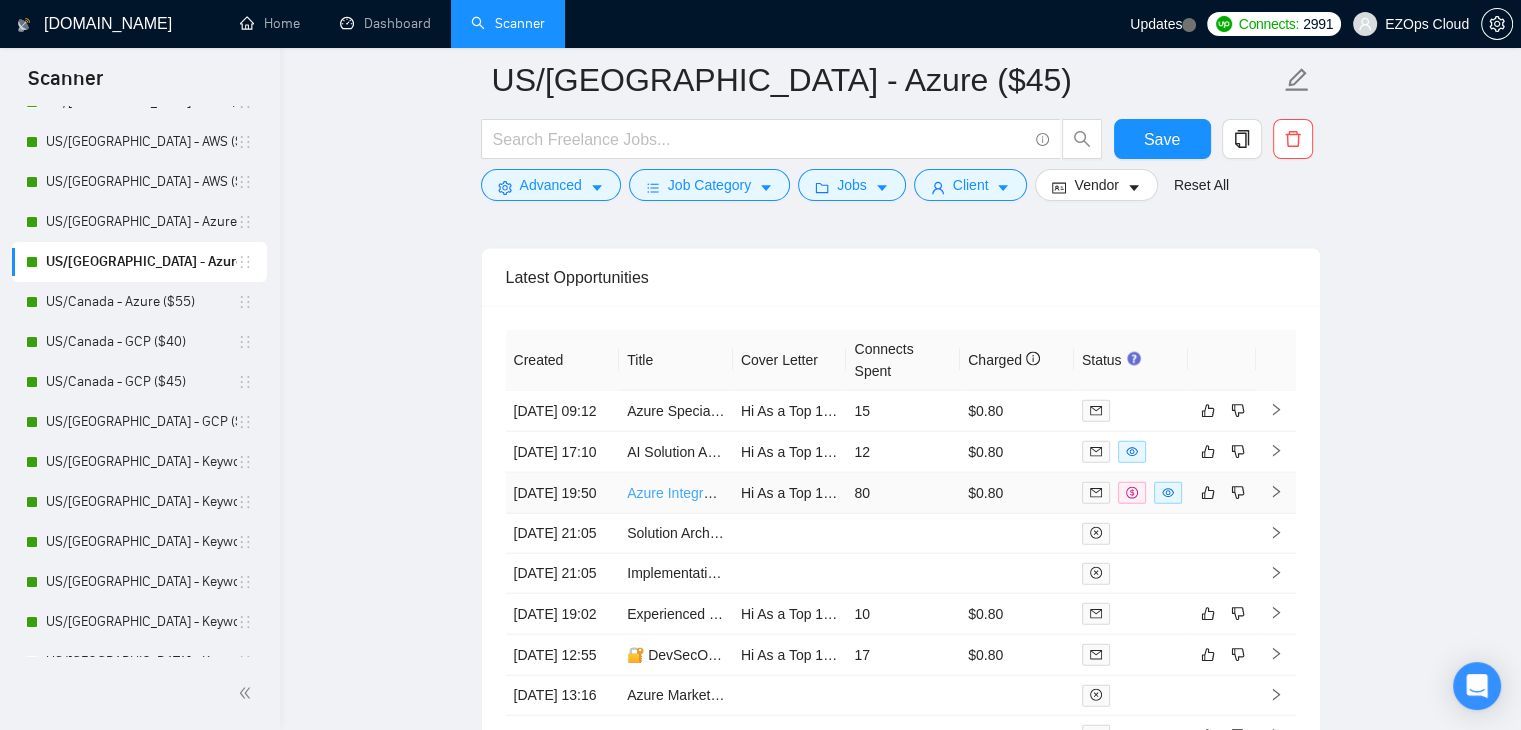 click on "Azure Integration Services Expert Needed for Integration Architecture" at bounding box center (842, 493) 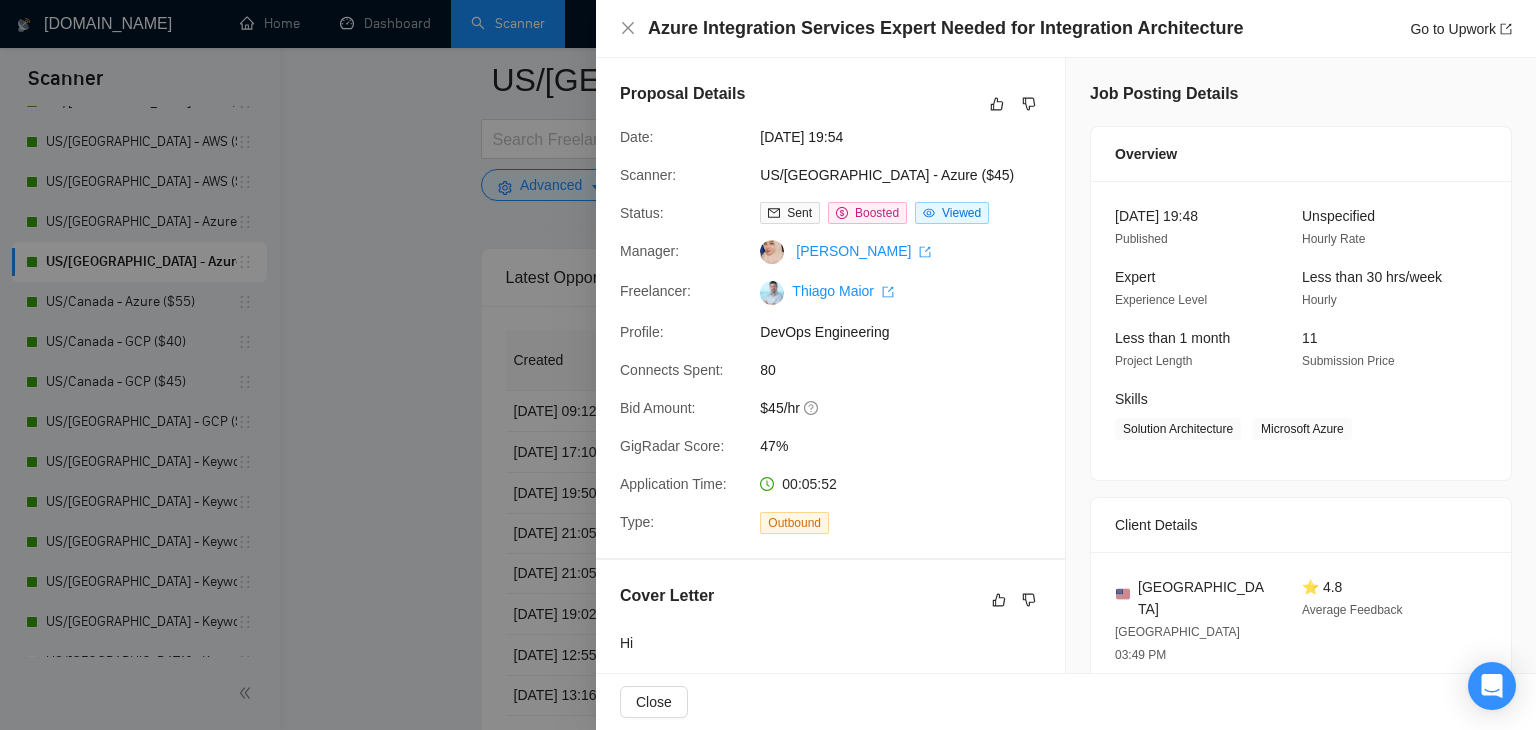 click at bounding box center [768, 365] 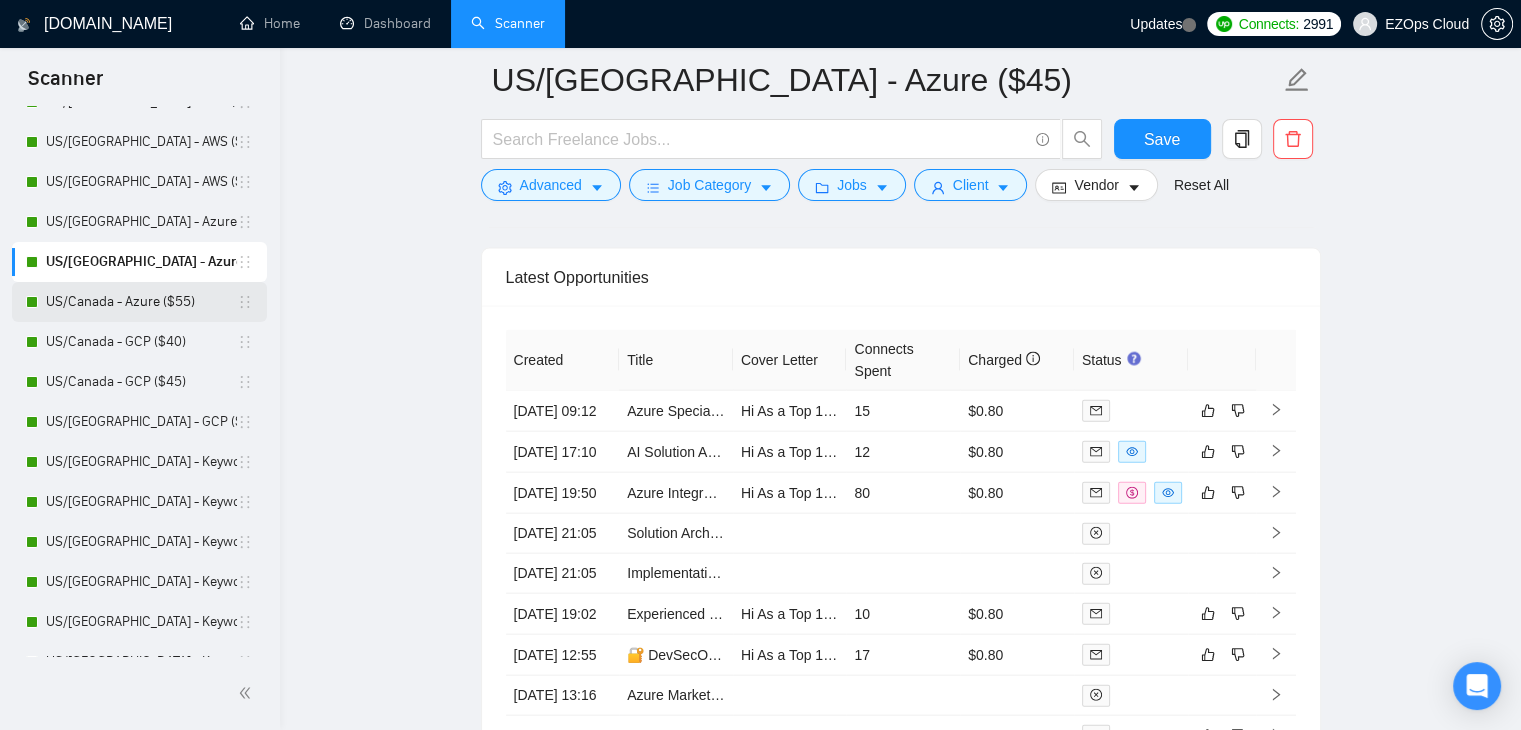 click on "US/Canada - Azure ($55)" at bounding box center [141, 302] 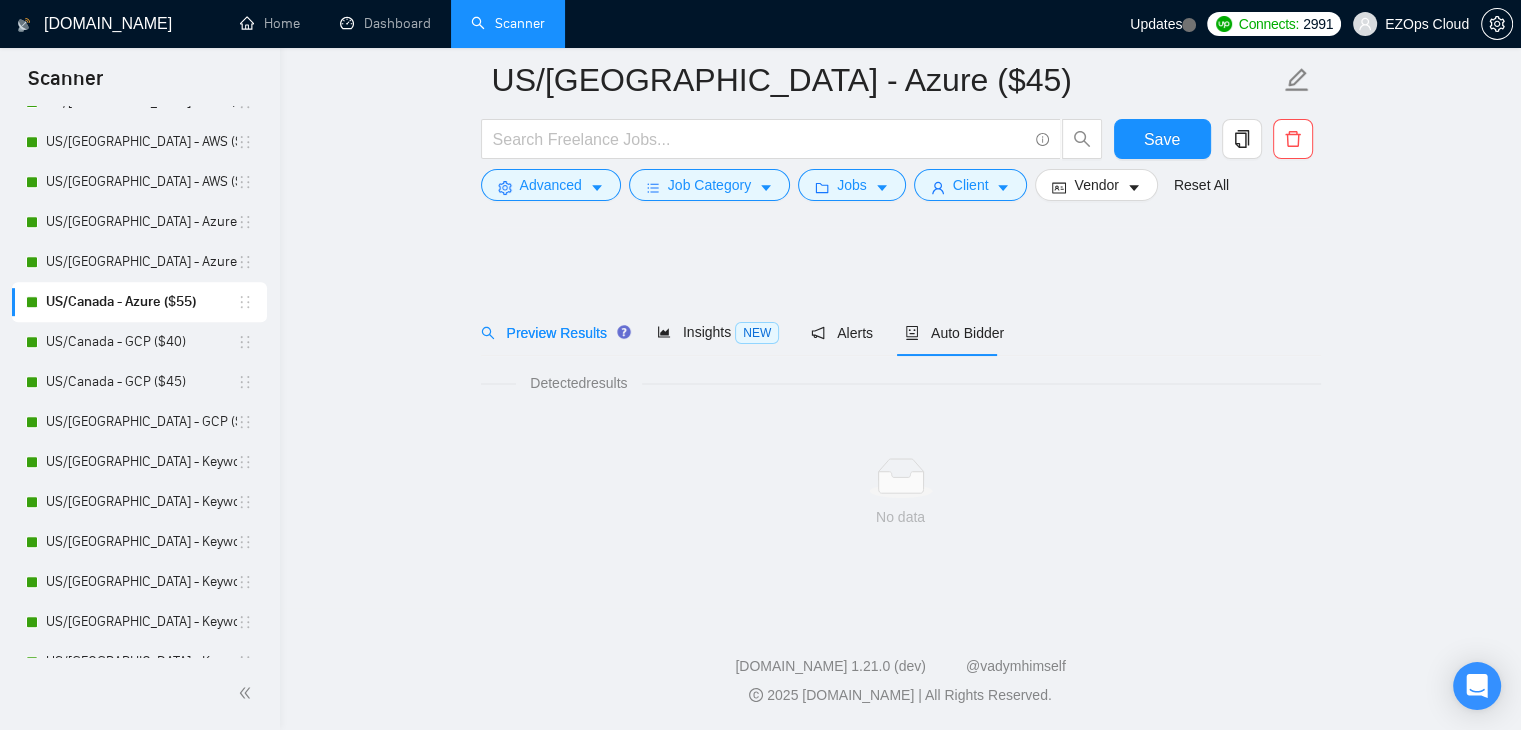 scroll, scrollTop: 0, scrollLeft: 0, axis: both 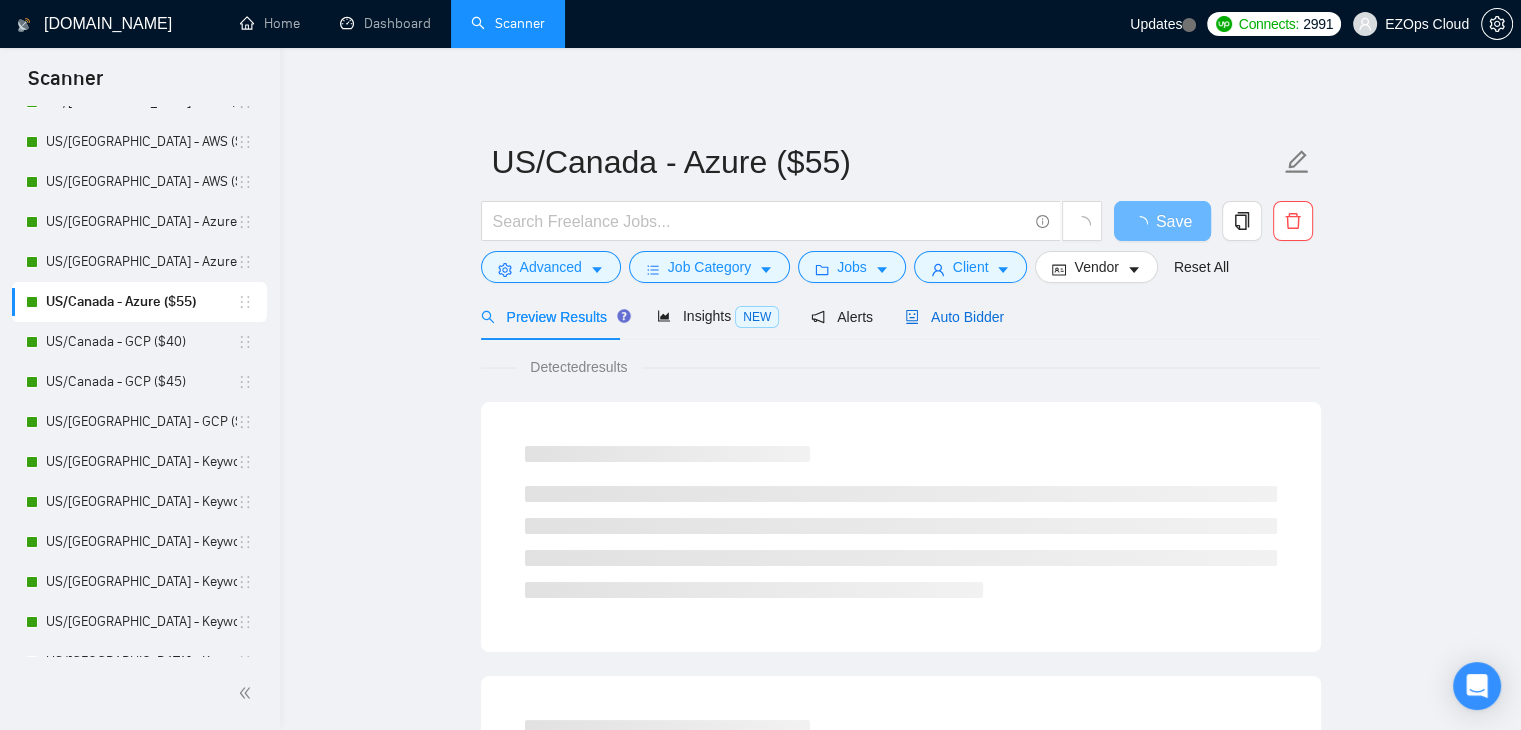click on "Auto Bidder" at bounding box center (954, 317) 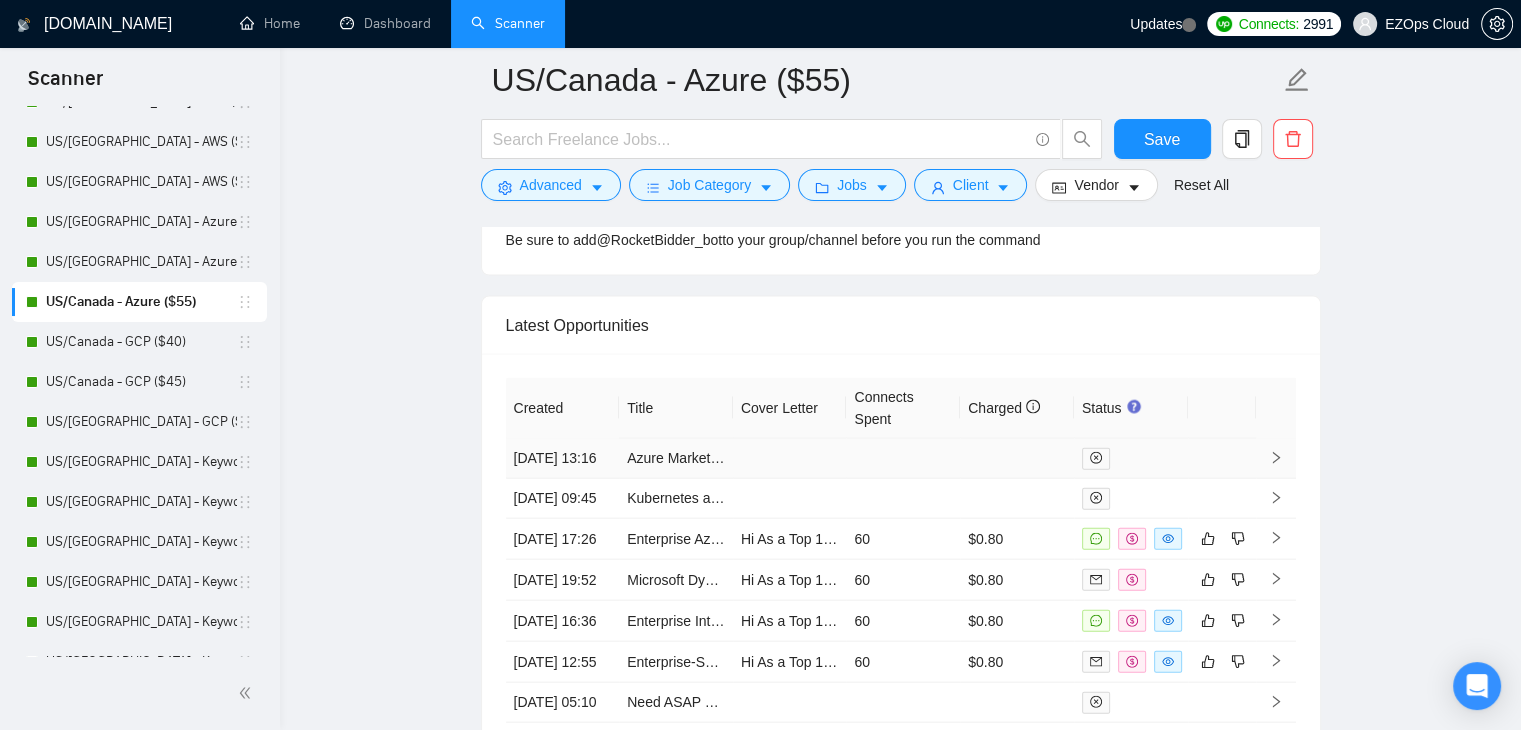 scroll, scrollTop: 4525, scrollLeft: 0, axis: vertical 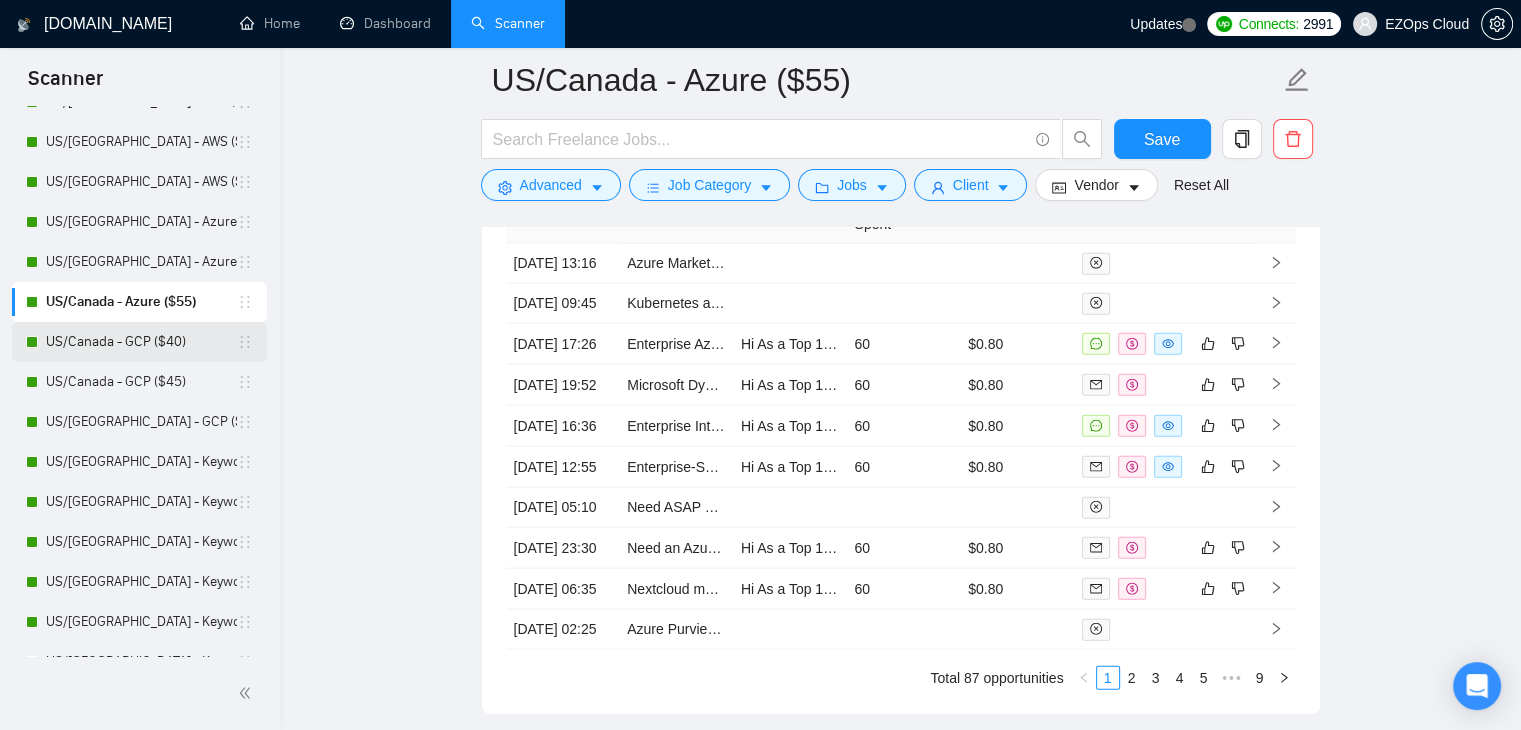 click on "US/Canada - GCP ($40)" at bounding box center (141, 342) 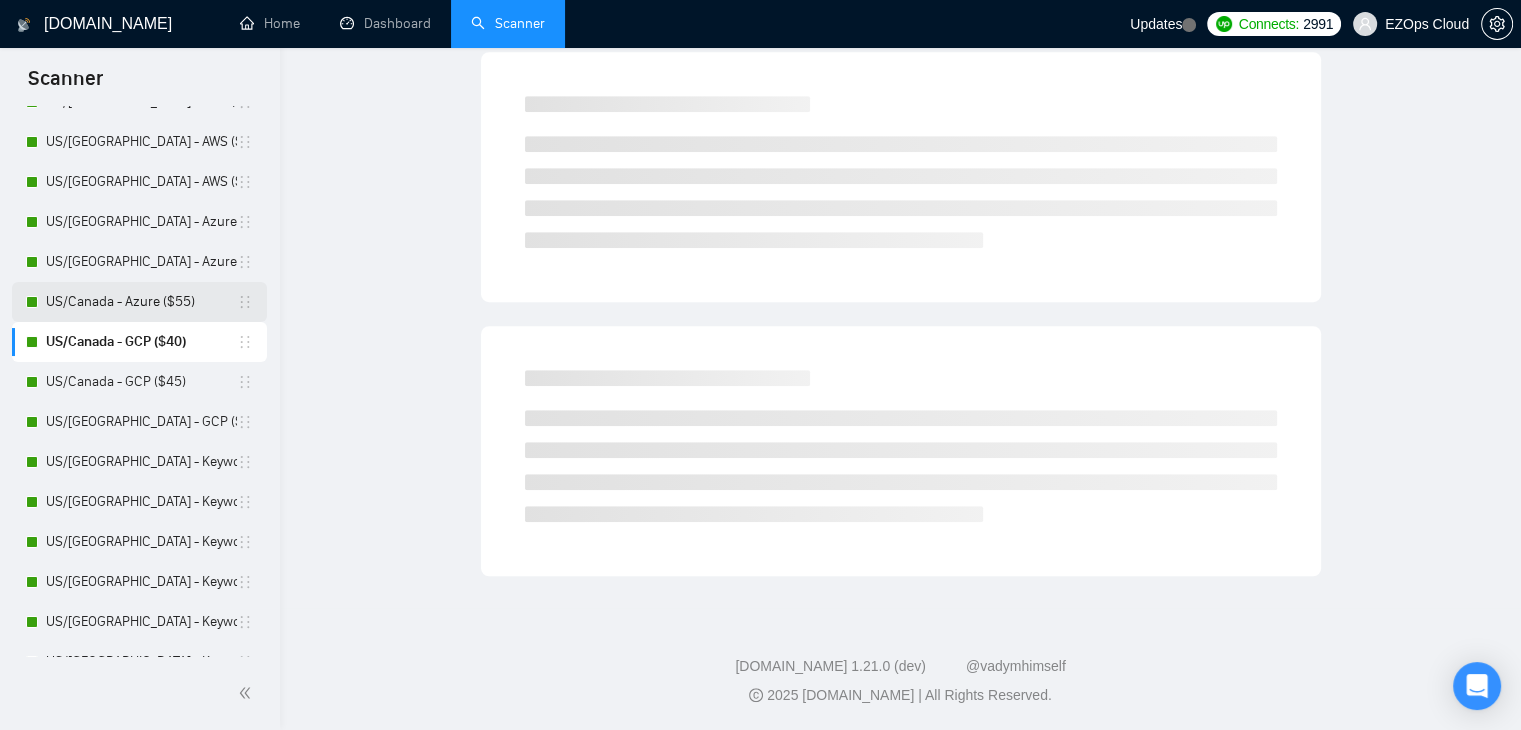 scroll, scrollTop: 0, scrollLeft: 0, axis: both 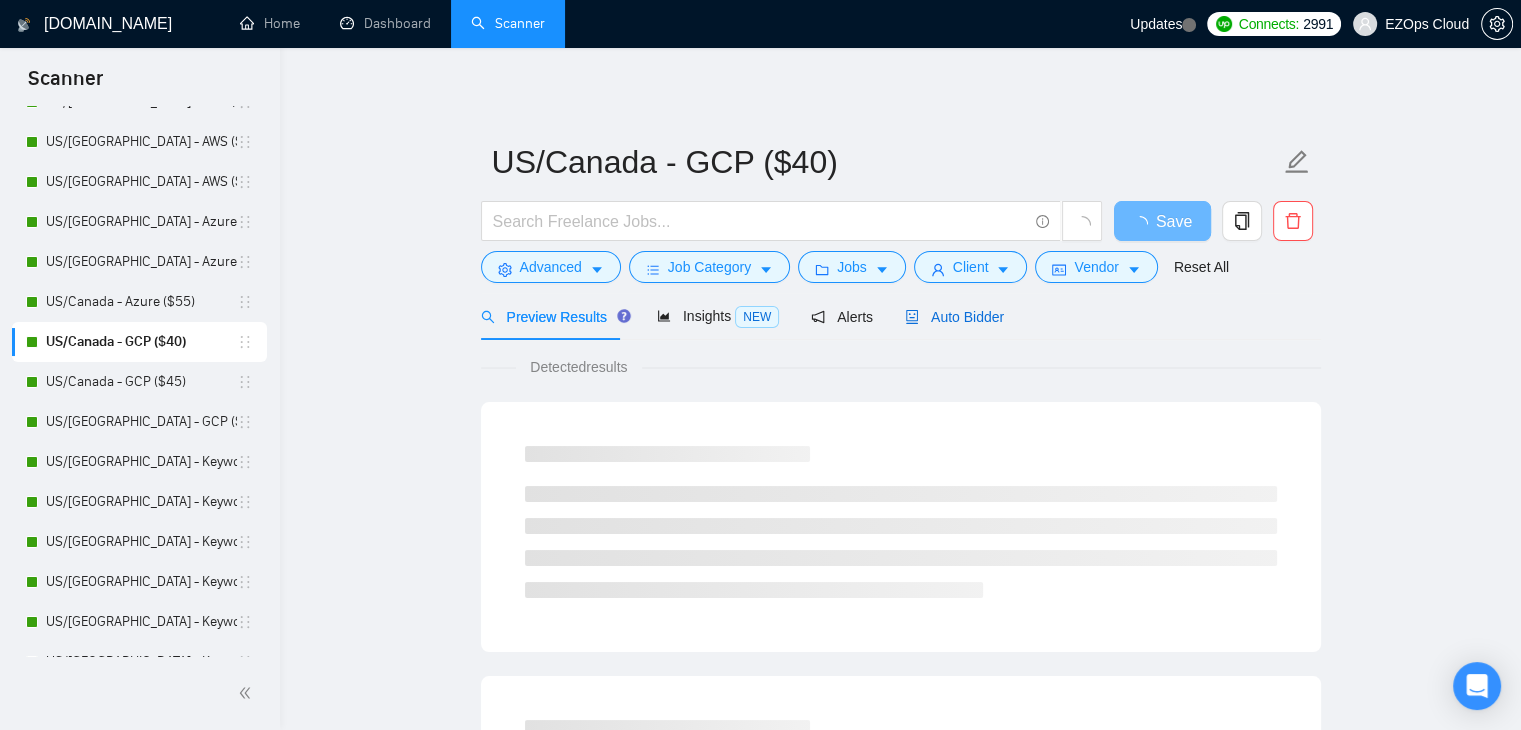 click on "Auto Bidder" at bounding box center [954, 317] 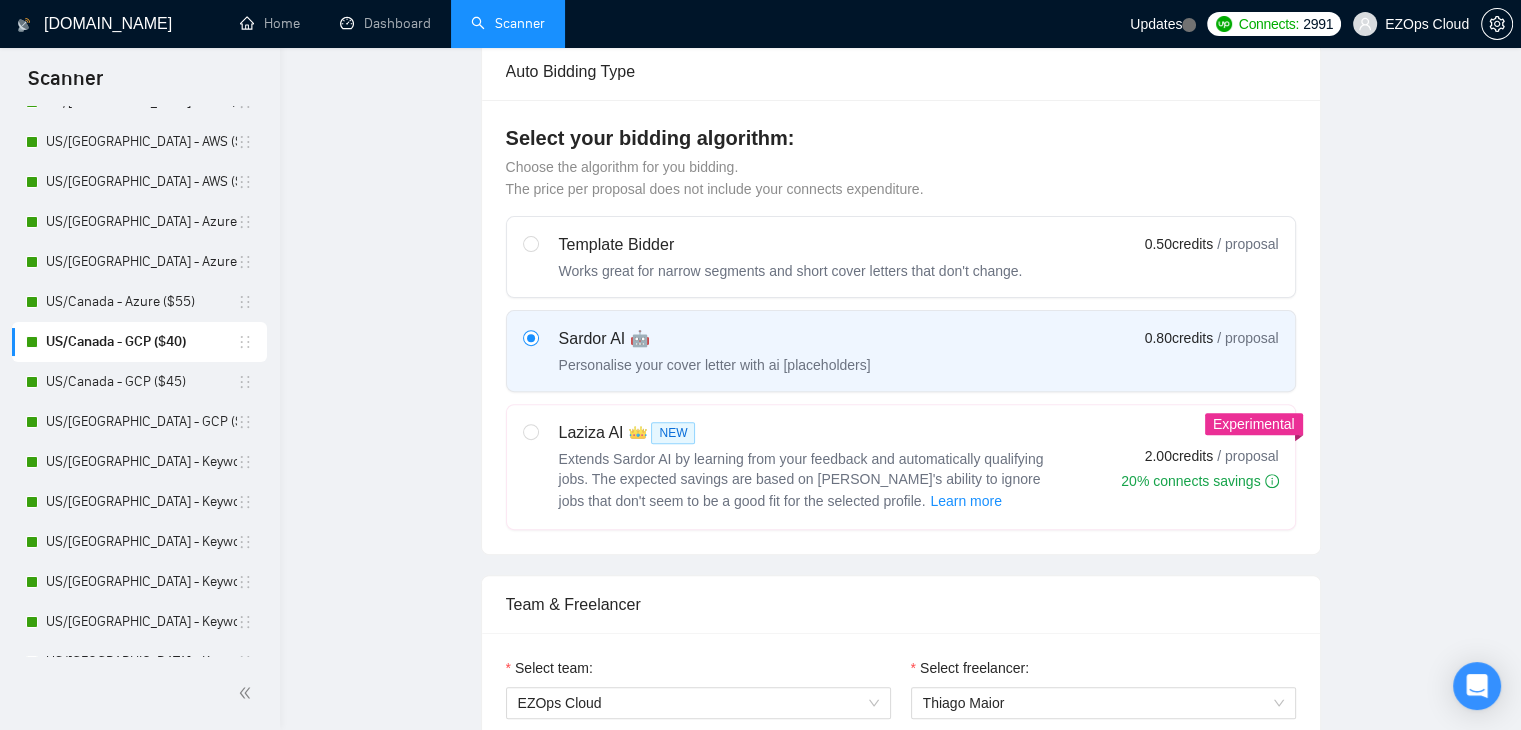 type 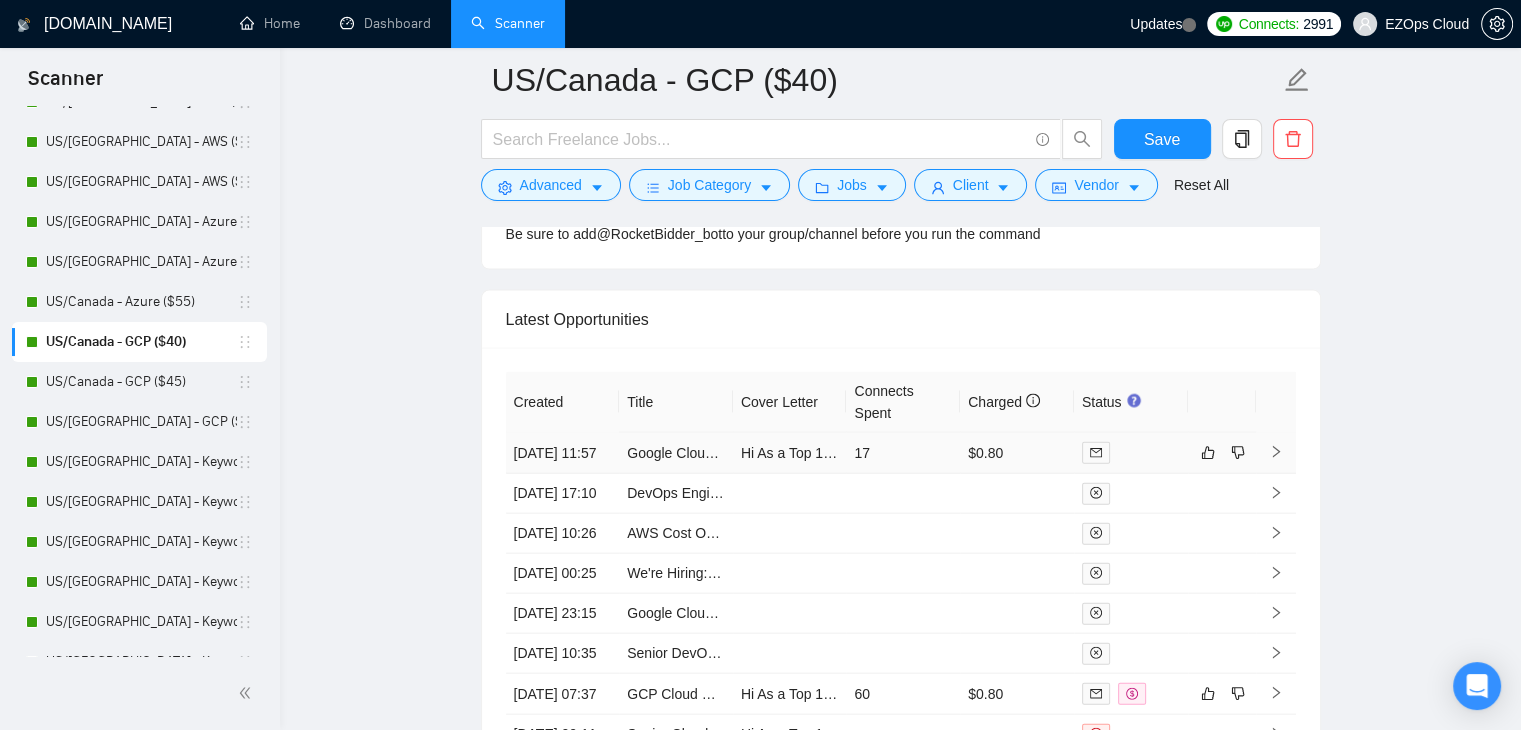scroll, scrollTop: 4332, scrollLeft: 0, axis: vertical 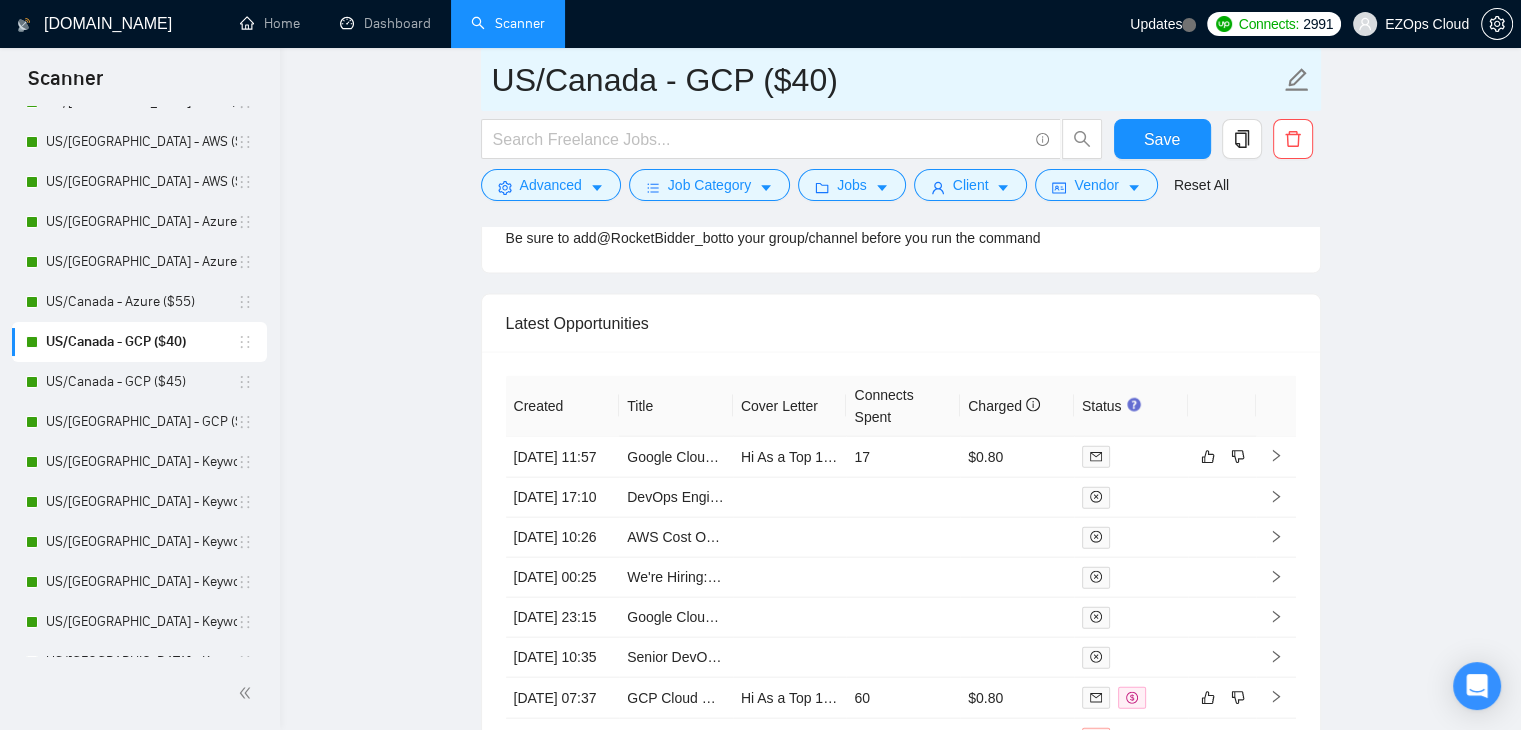 drag, startPoint x: 861, startPoint y: 81, endPoint x: 532, endPoint y: 65, distance: 329.38882 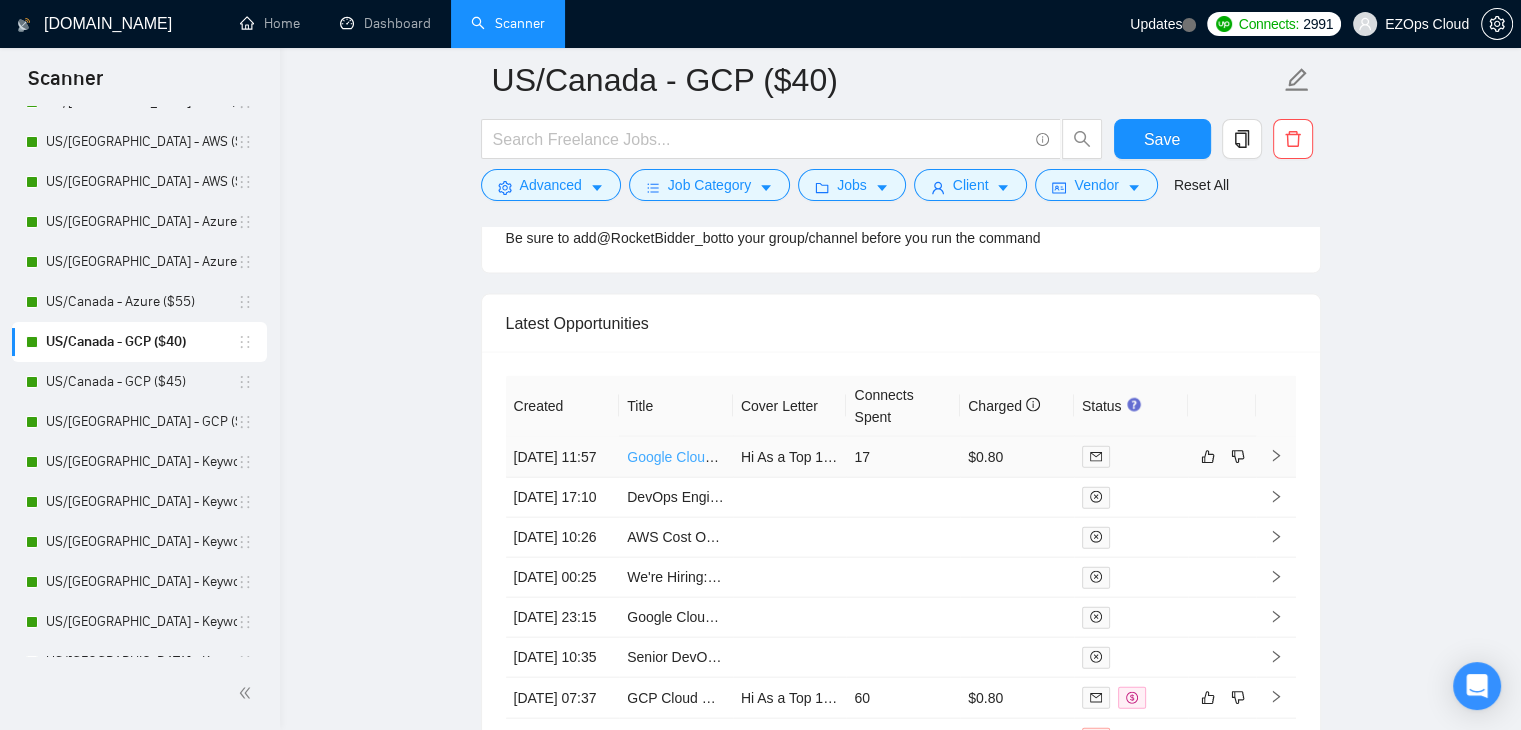click on "Google Cloud and Google Security Certifications" at bounding box center [777, 457] 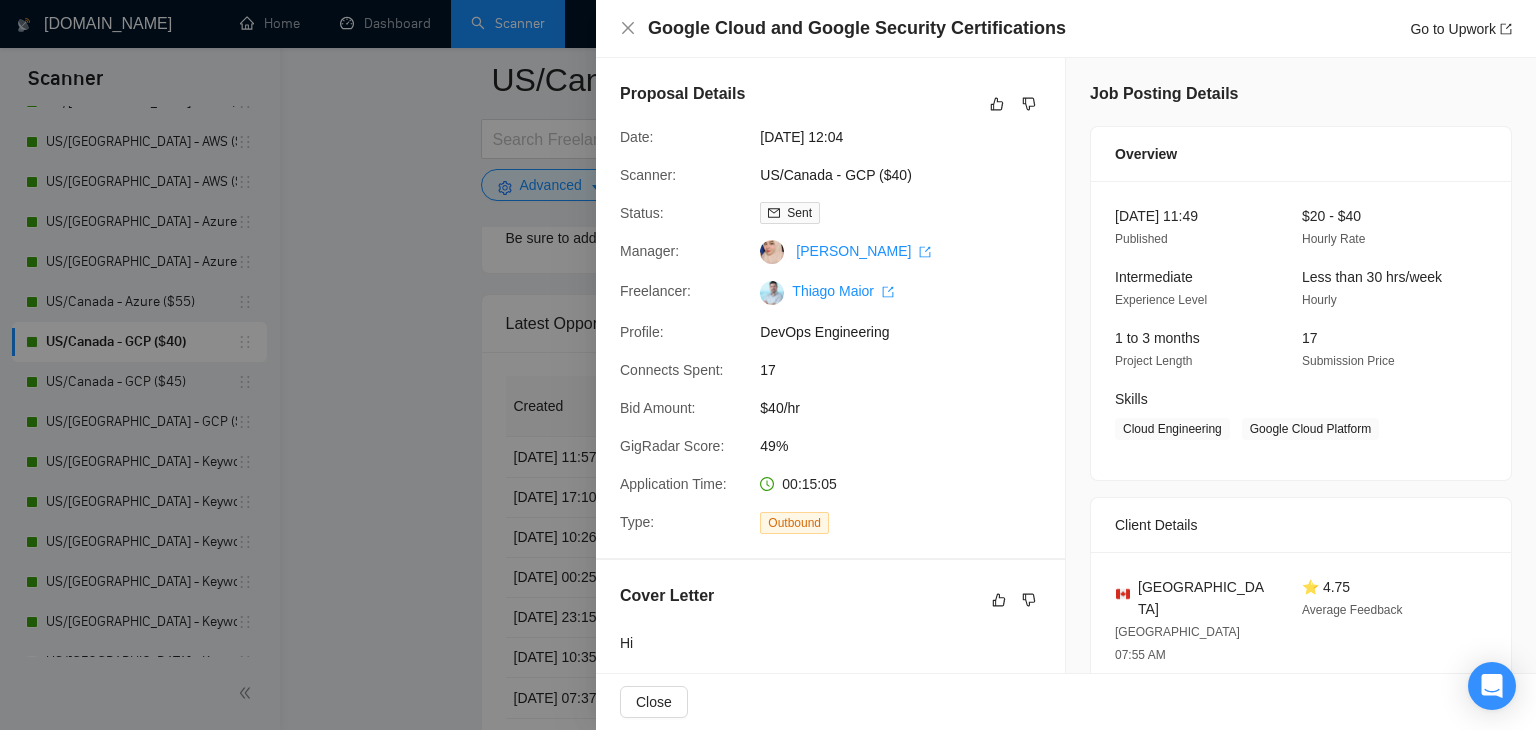 click at bounding box center (768, 365) 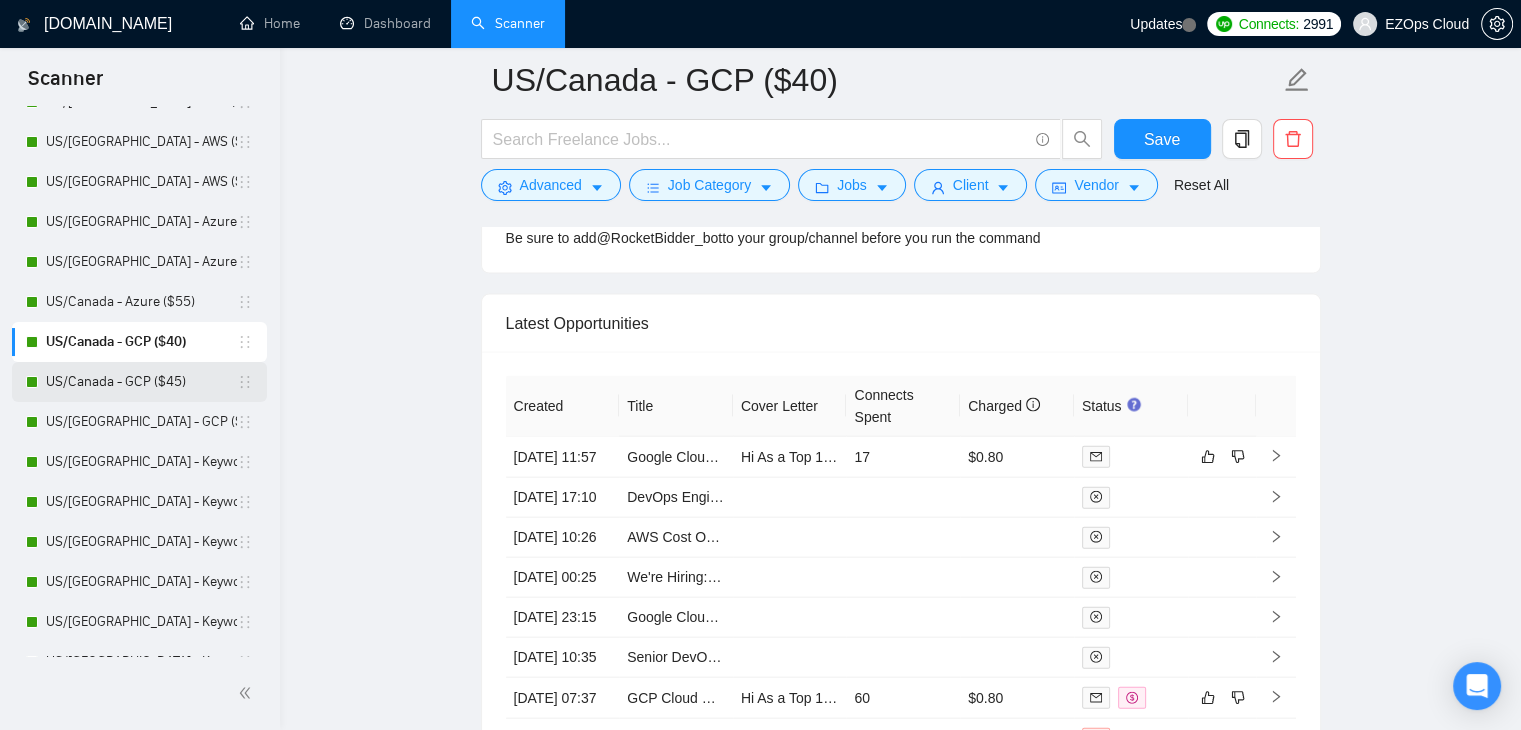 click on "US/Canada - GCP ($45)" at bounding box center [141, 382] 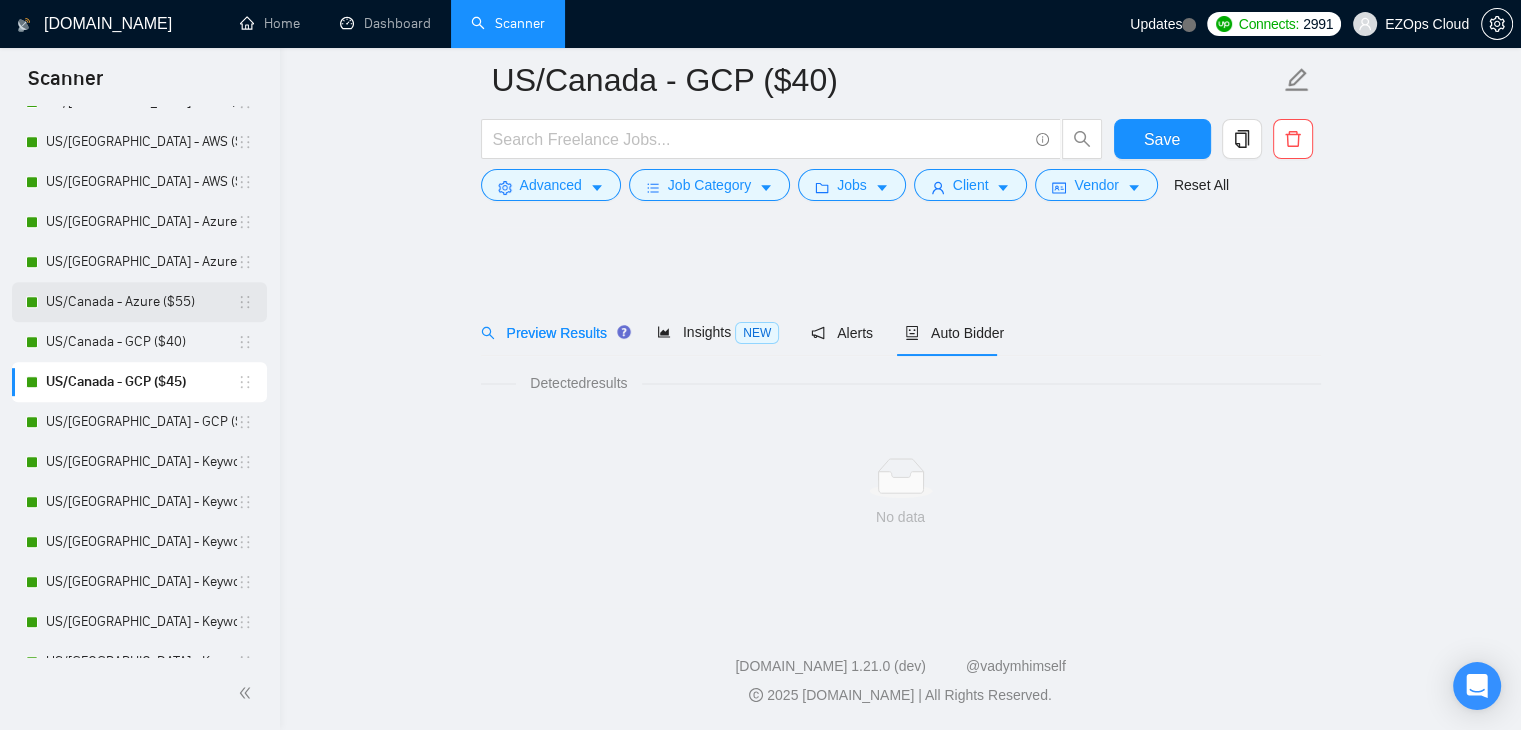 scroll, scrollTop: 0, scrollLeft: 0, axis: both 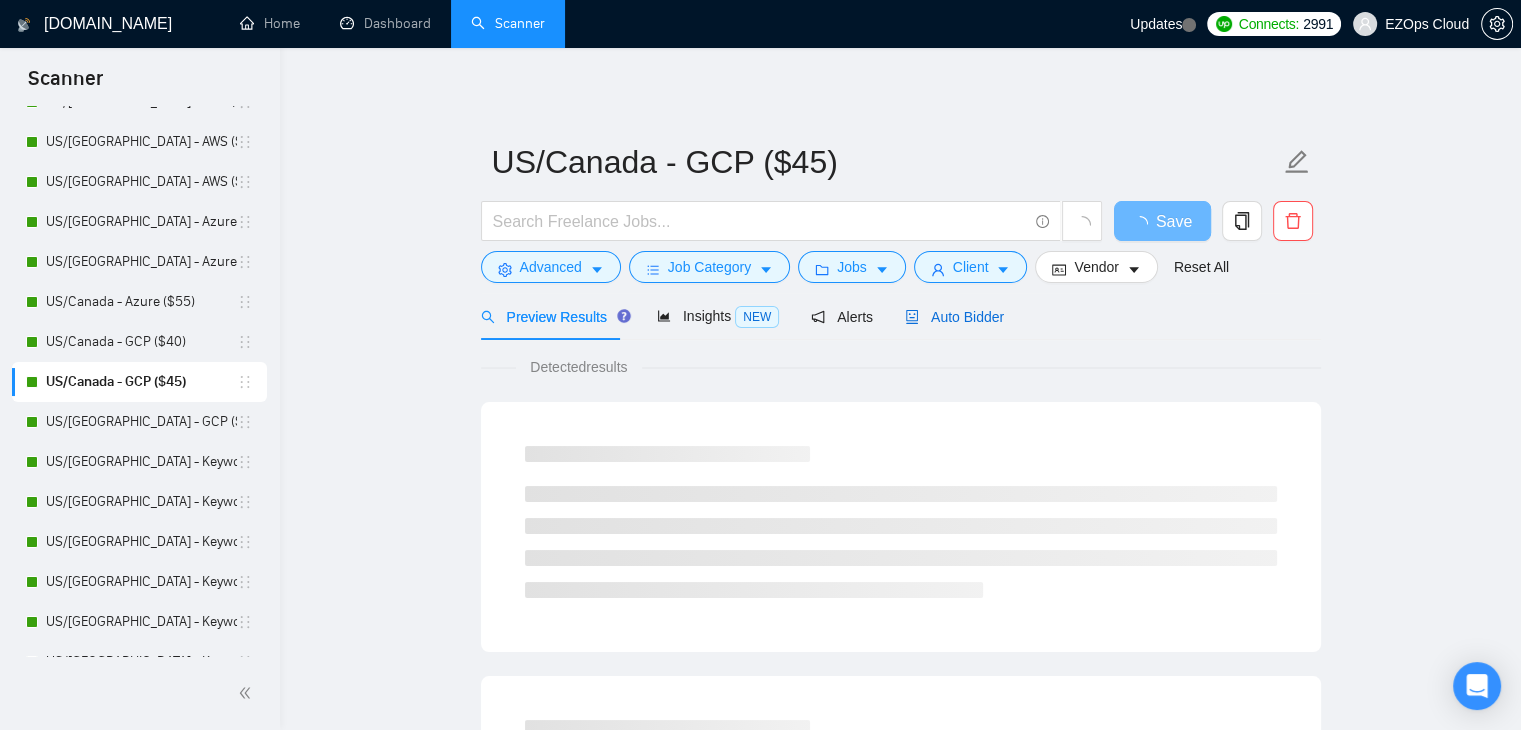click on "Auto Bidder" at bounding box center (954, 317) 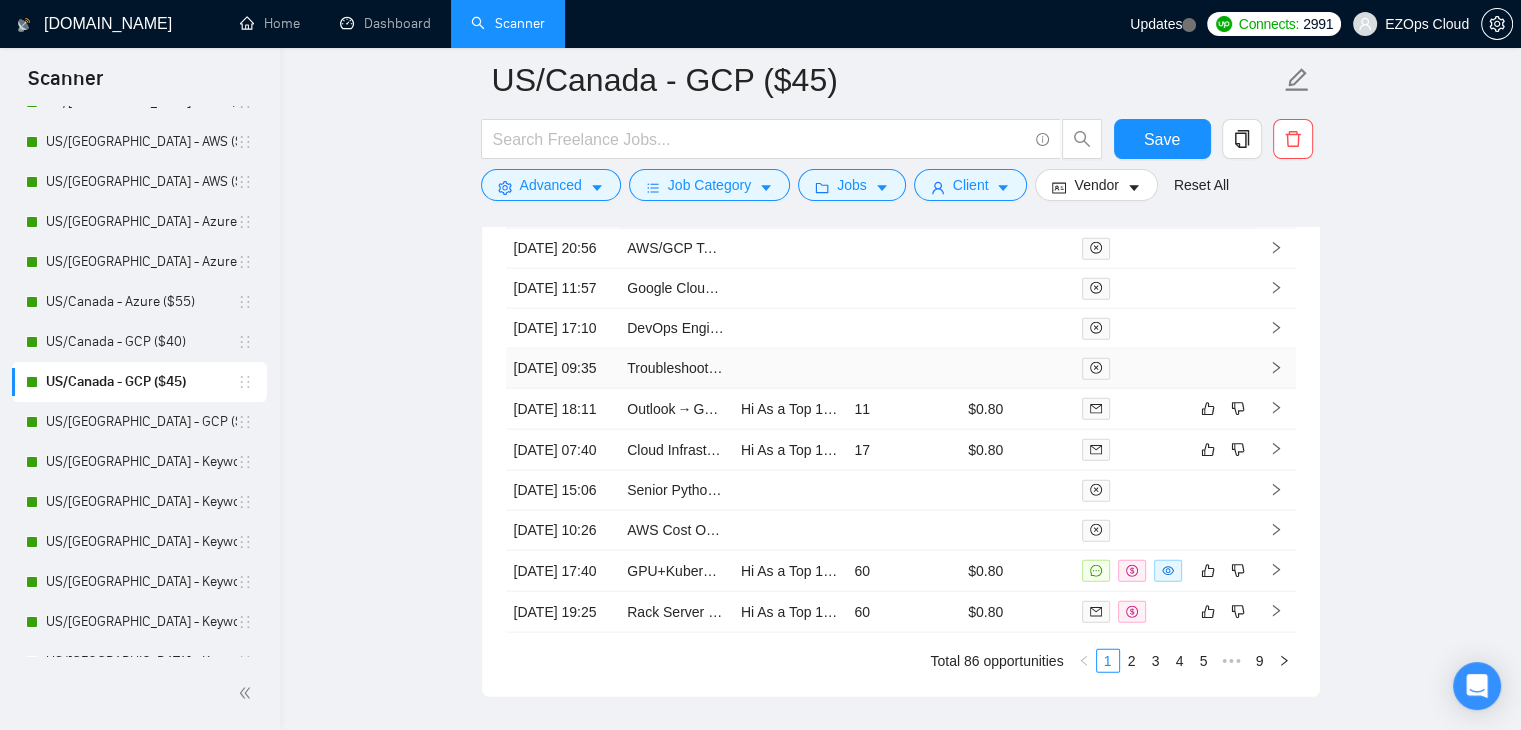 scroll, scrollTop: 4540, scrollLeft: 0, axis: vertical 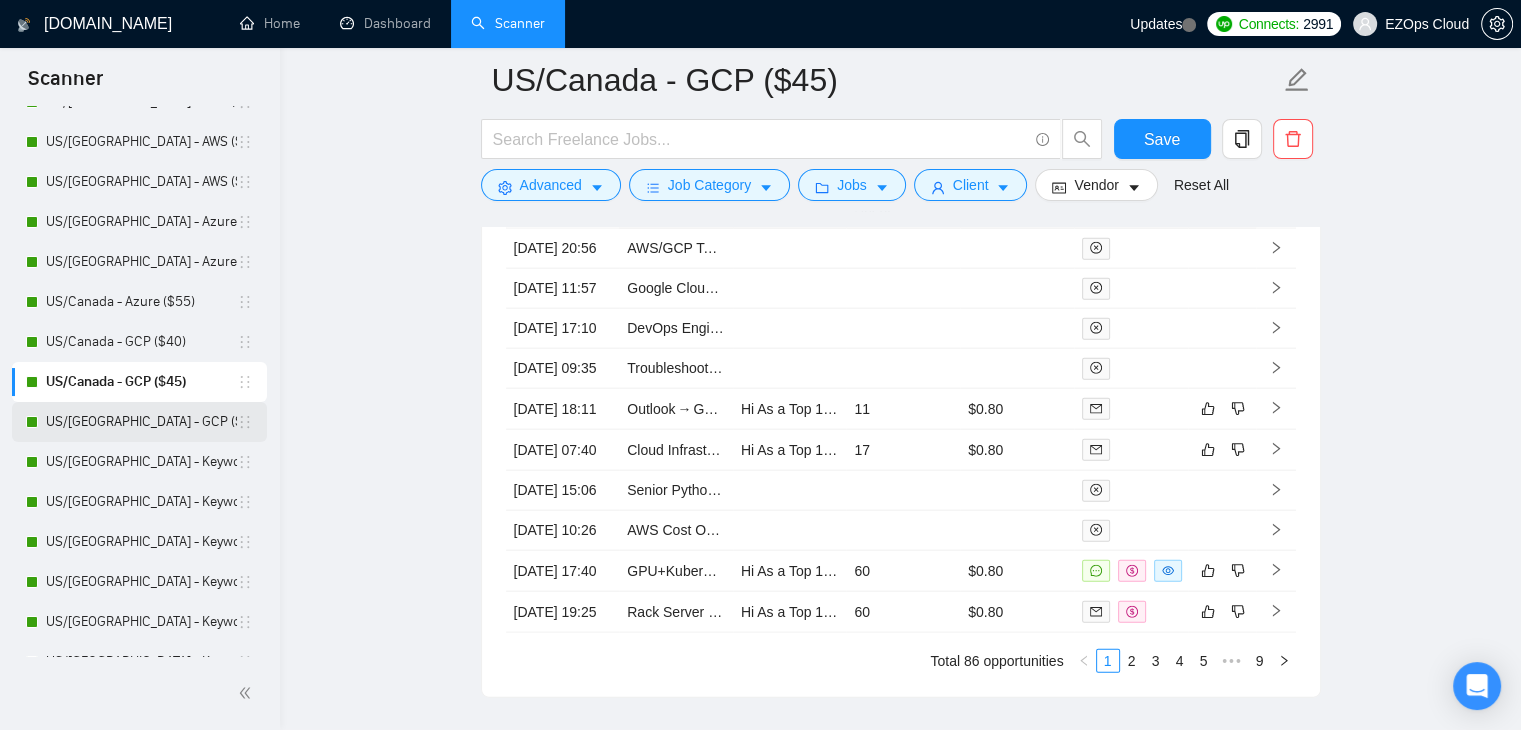 click on "US/[GEOGRAPHIC_DATA] - GCP ($55)" at bounding box center [141, 422] 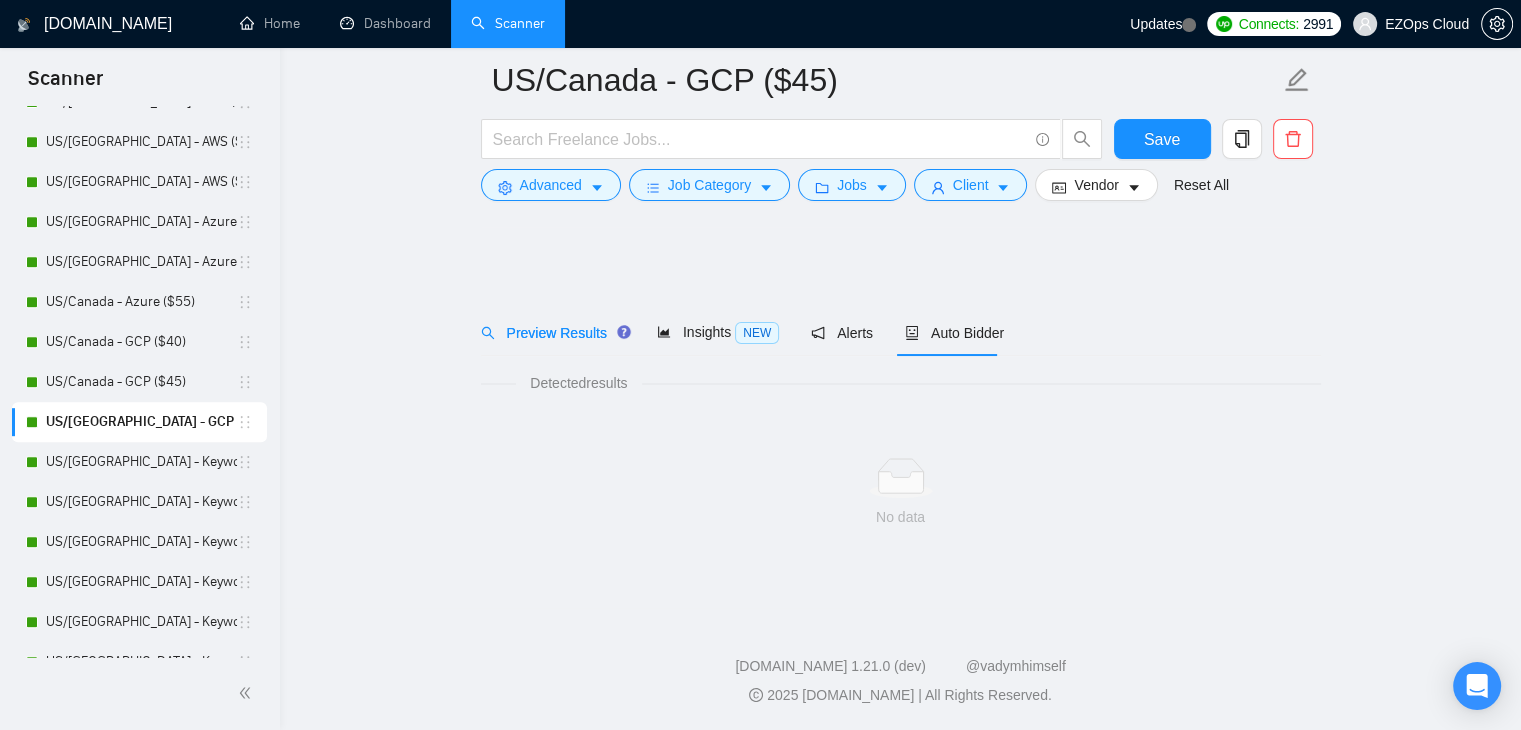 scroll, scrollTop: 0, scrollLeft: 0, axis: both 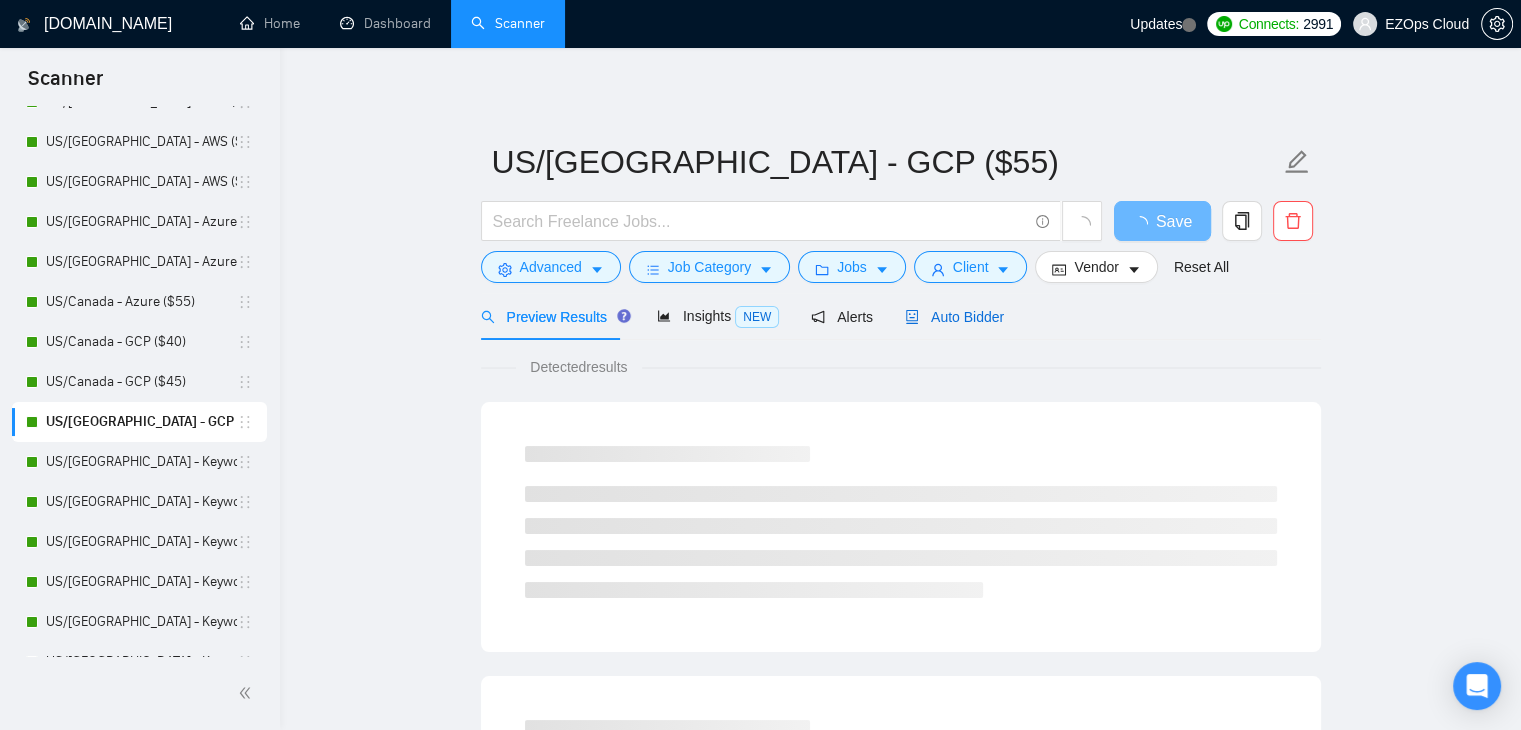 click on "Auto Bidder" at bounding box center [954, 317] 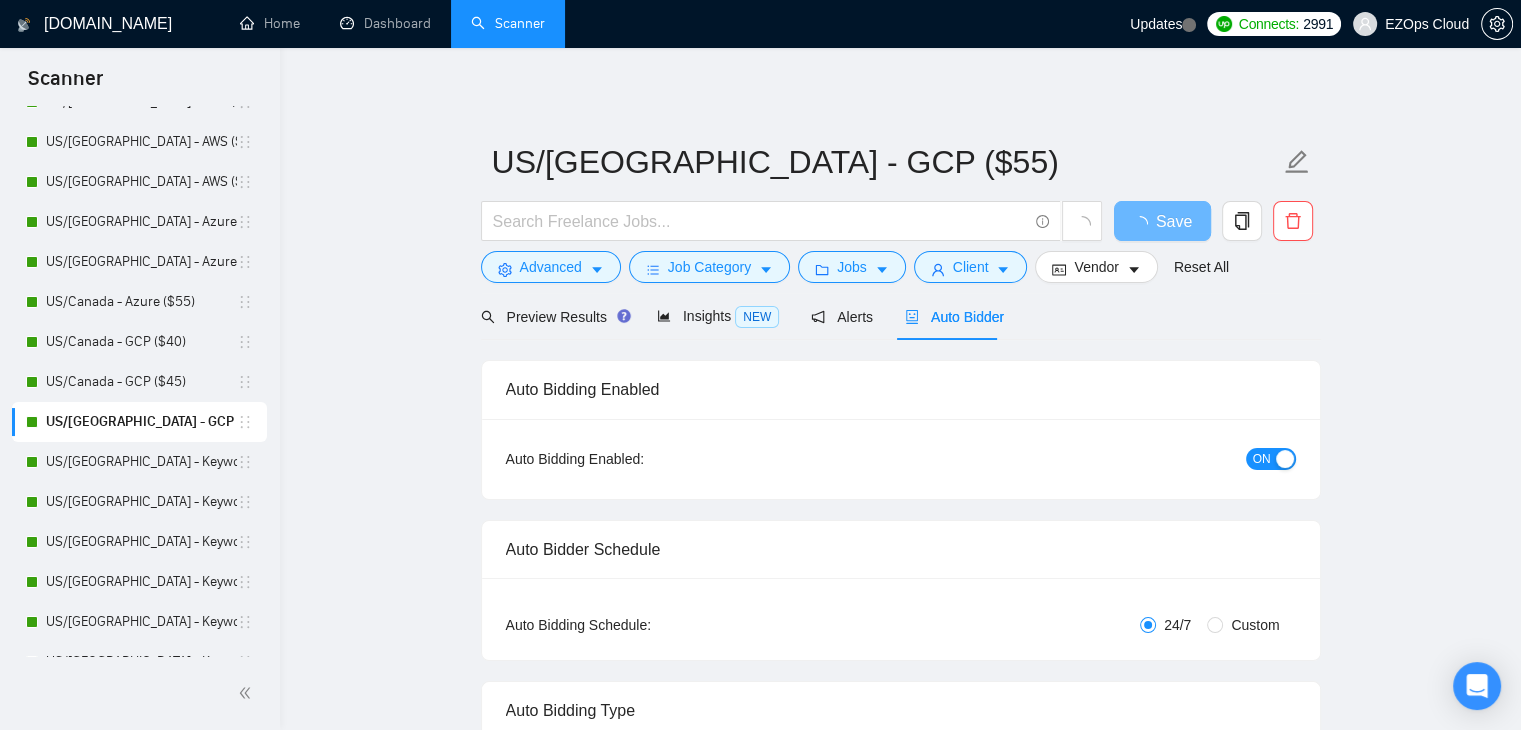 type 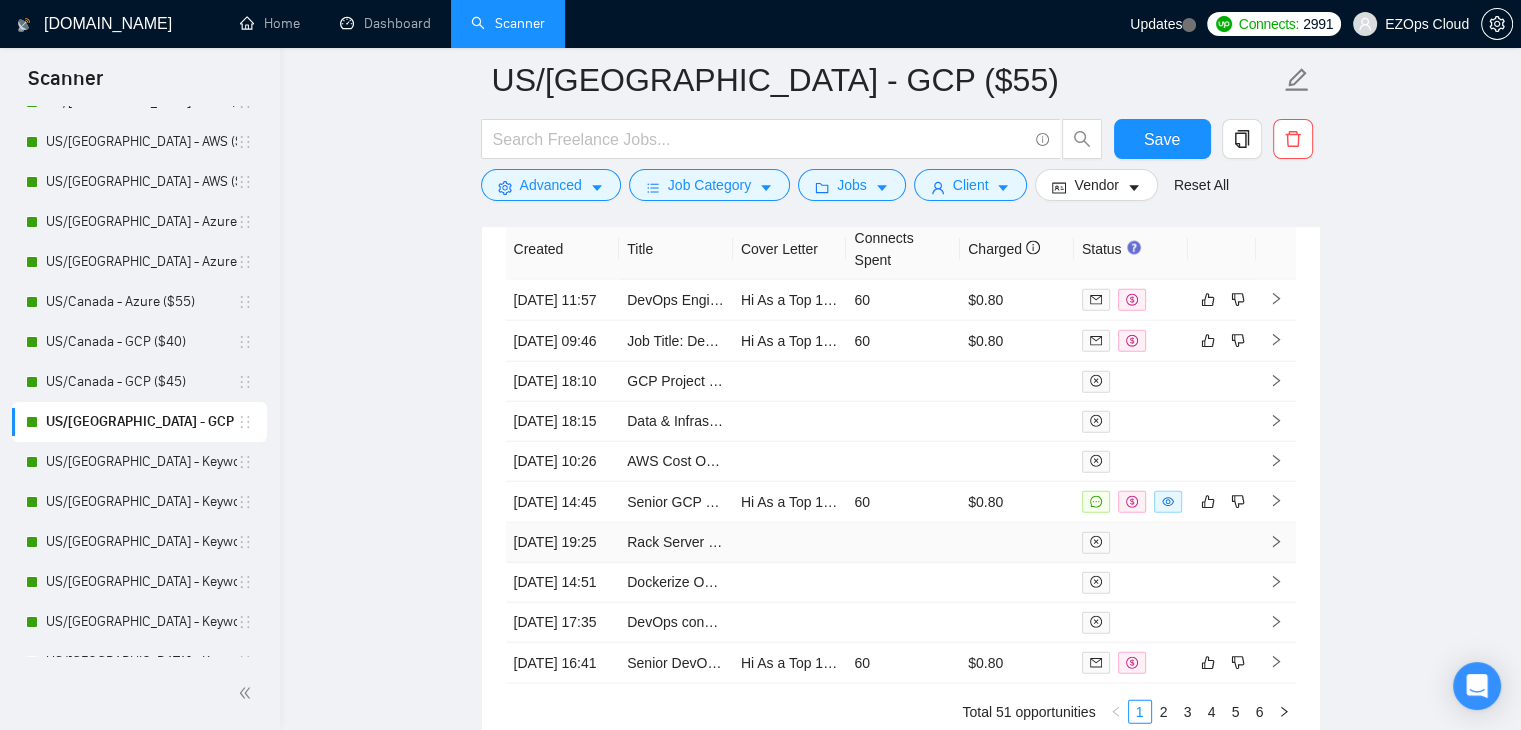 scroll, scrollTop: 4454, scrollLeft: 0, axis: vertical 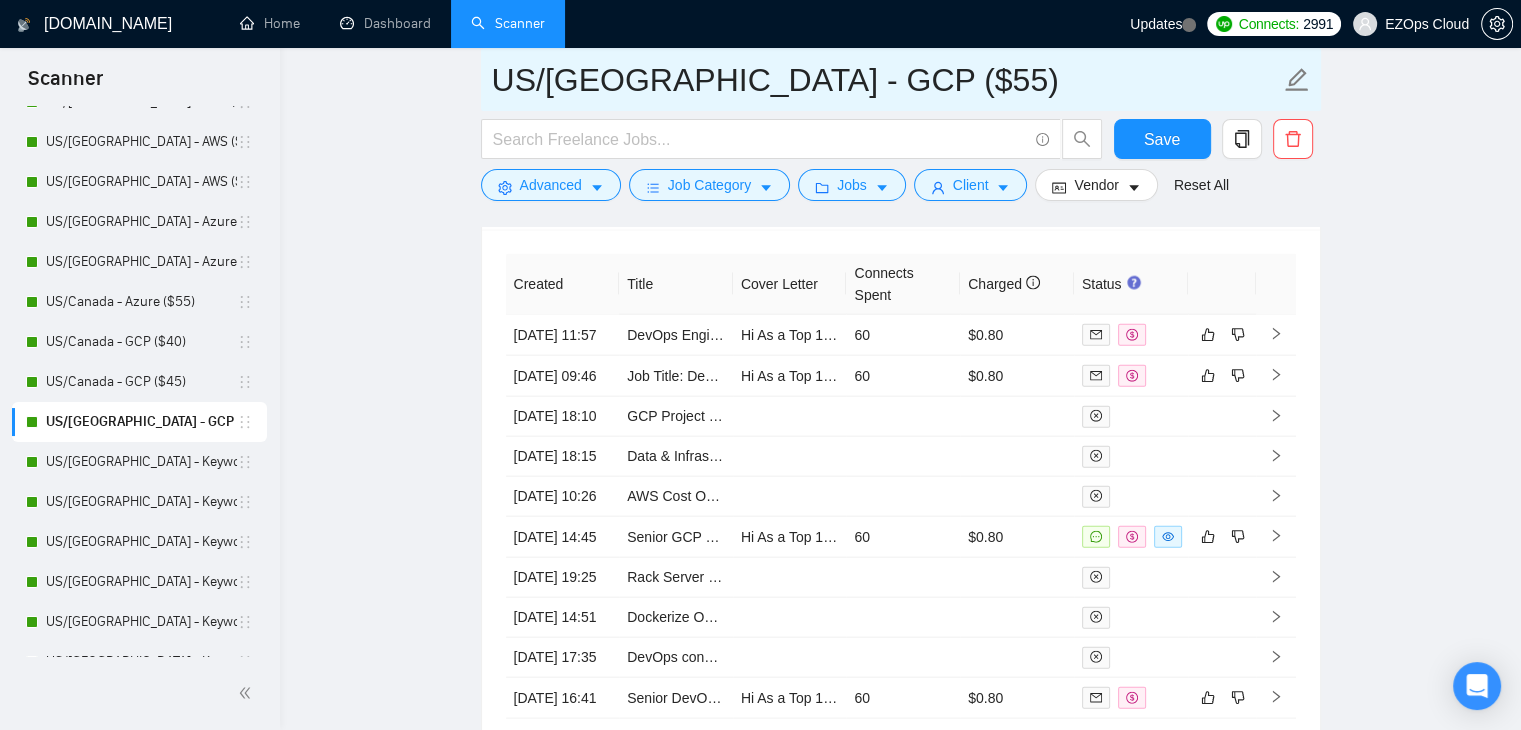 drag, startPoint x: 860, startPoint y: 93, endPoint x: 428, endPoint y: 90, distance: 432.0104 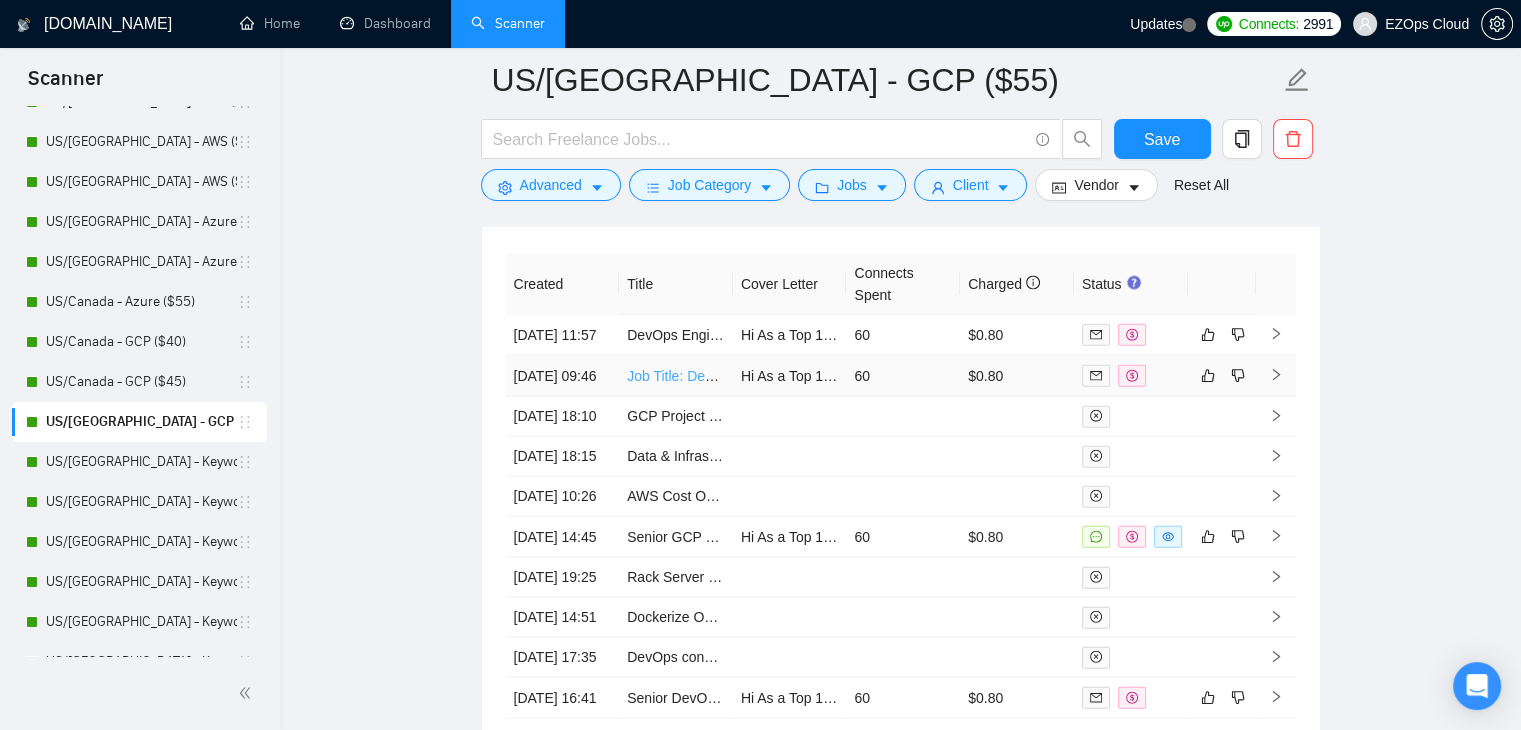 click on "Job Title: DevOps Engineer (GCP, Terraform, CI/CD)" at bounding box center [789, 376] 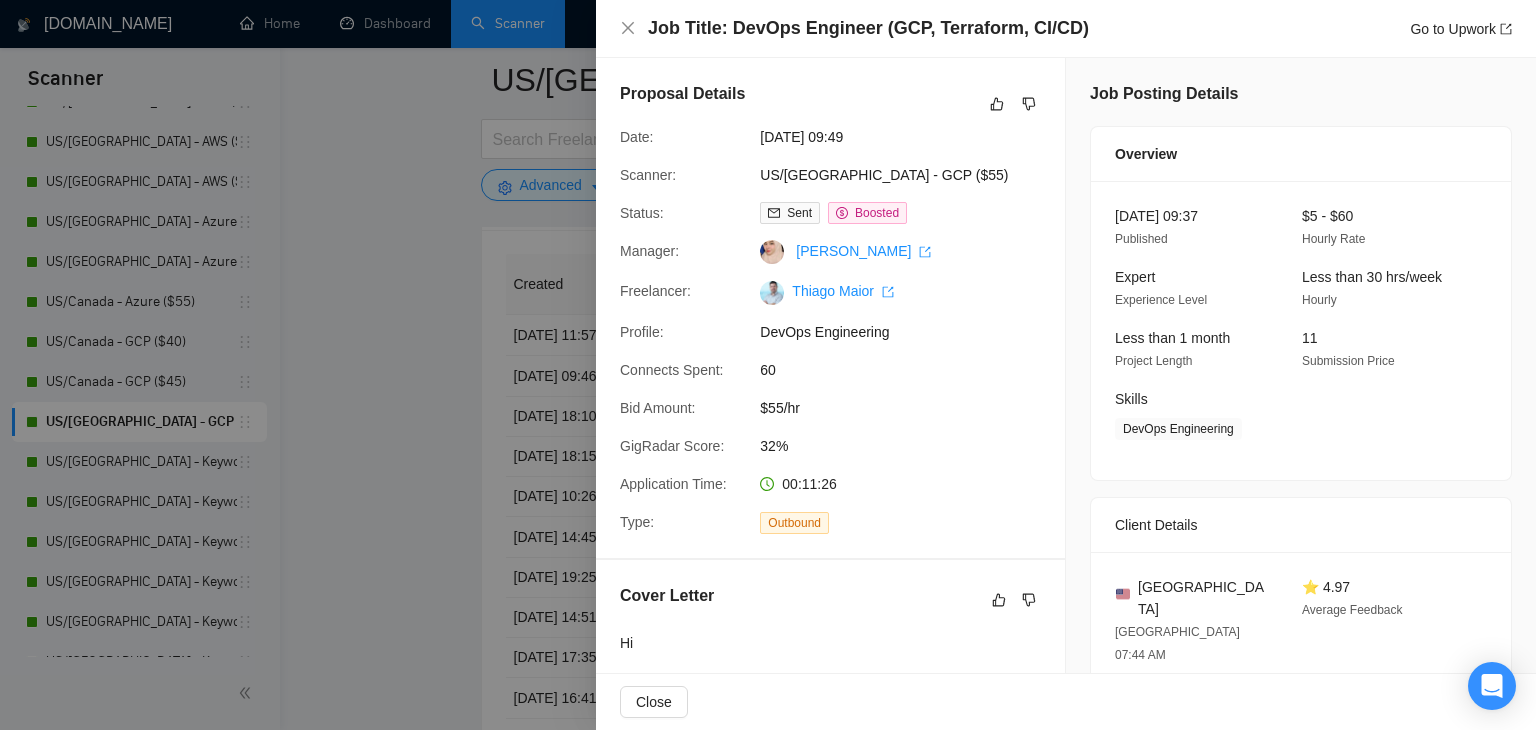 click at bounding box center [768, 365] 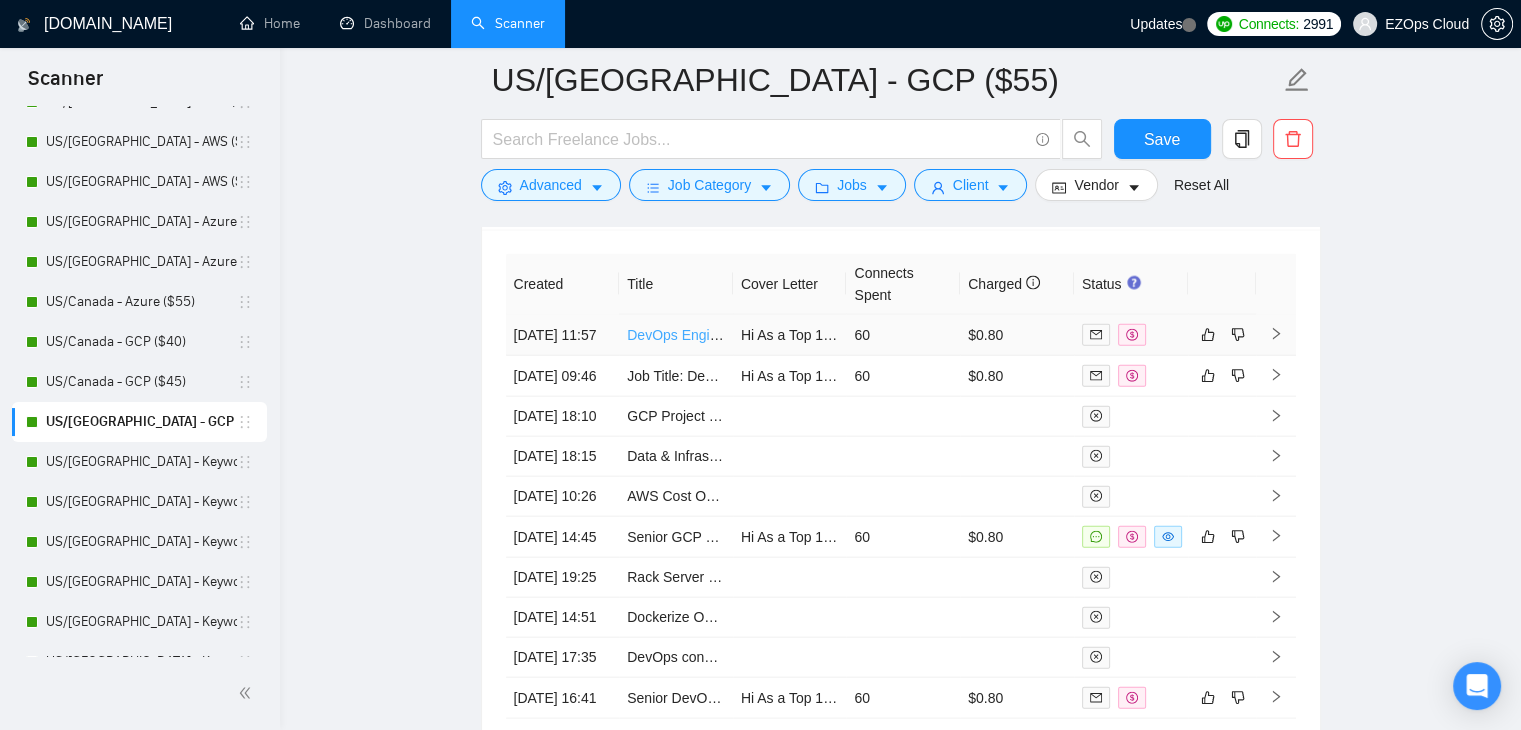 click on "DevOps Engineer for GCP Infrastructure" at bounding box center [752, 335] 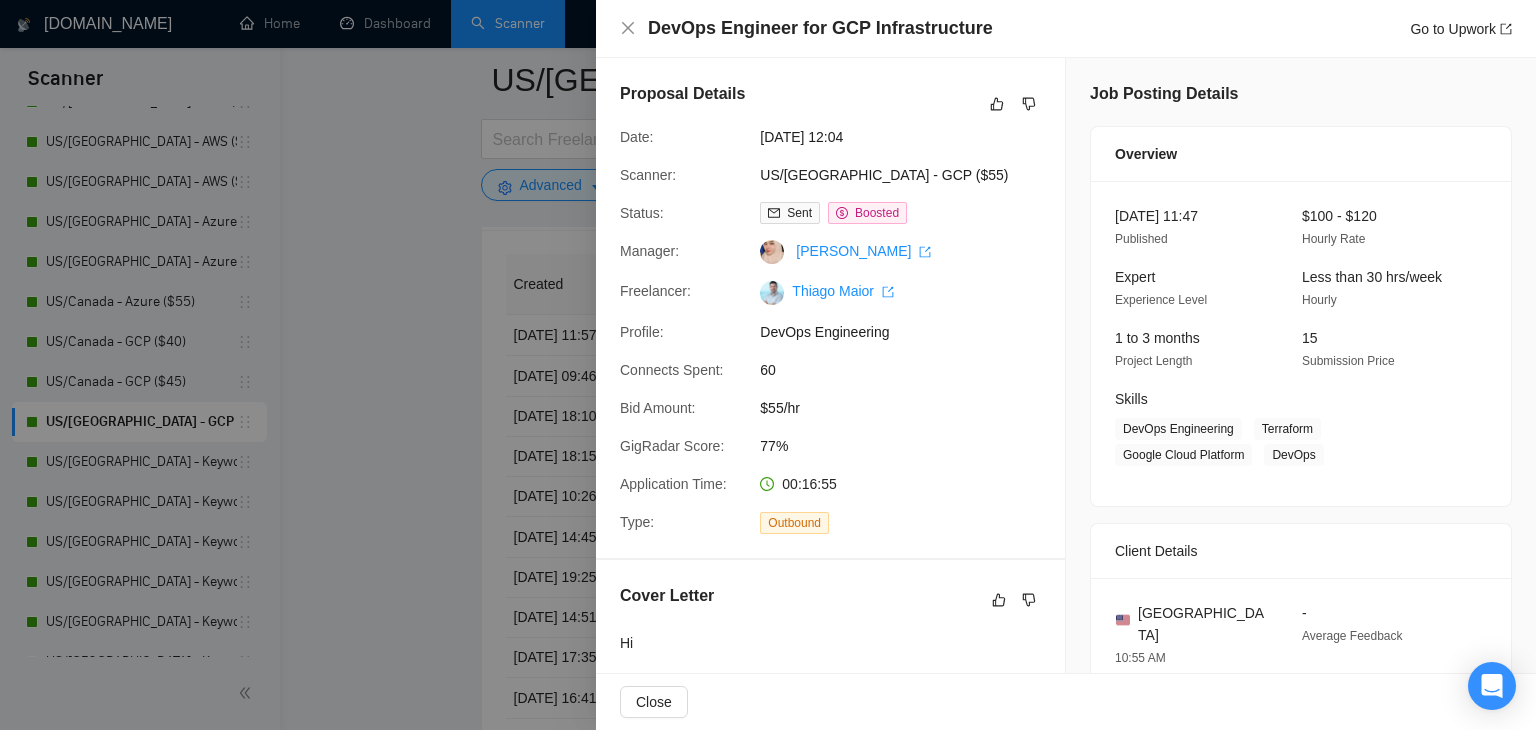 click at bounding box center (768, 365) 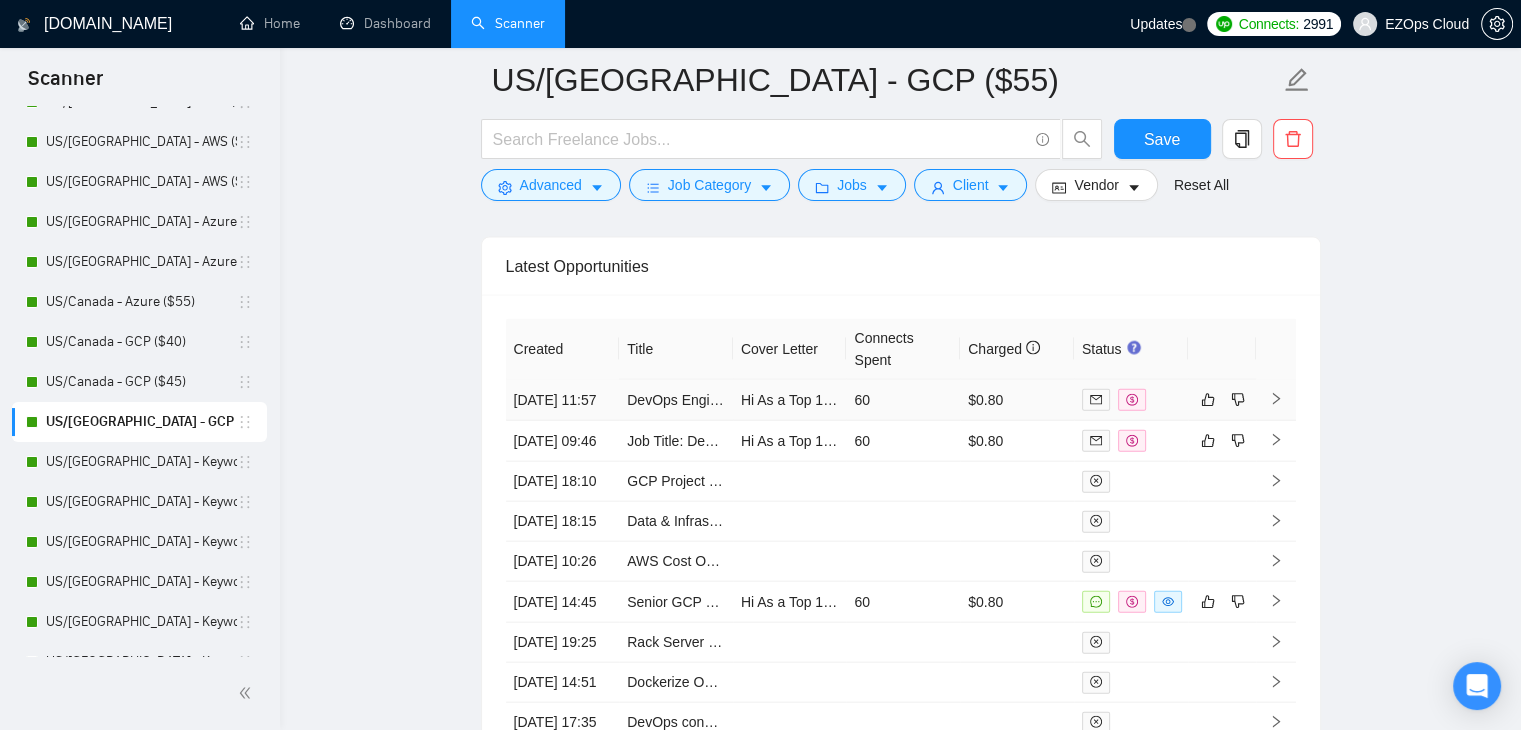 scroll, scrollTop: 4354, scrollLeft: 0, axis: vertical 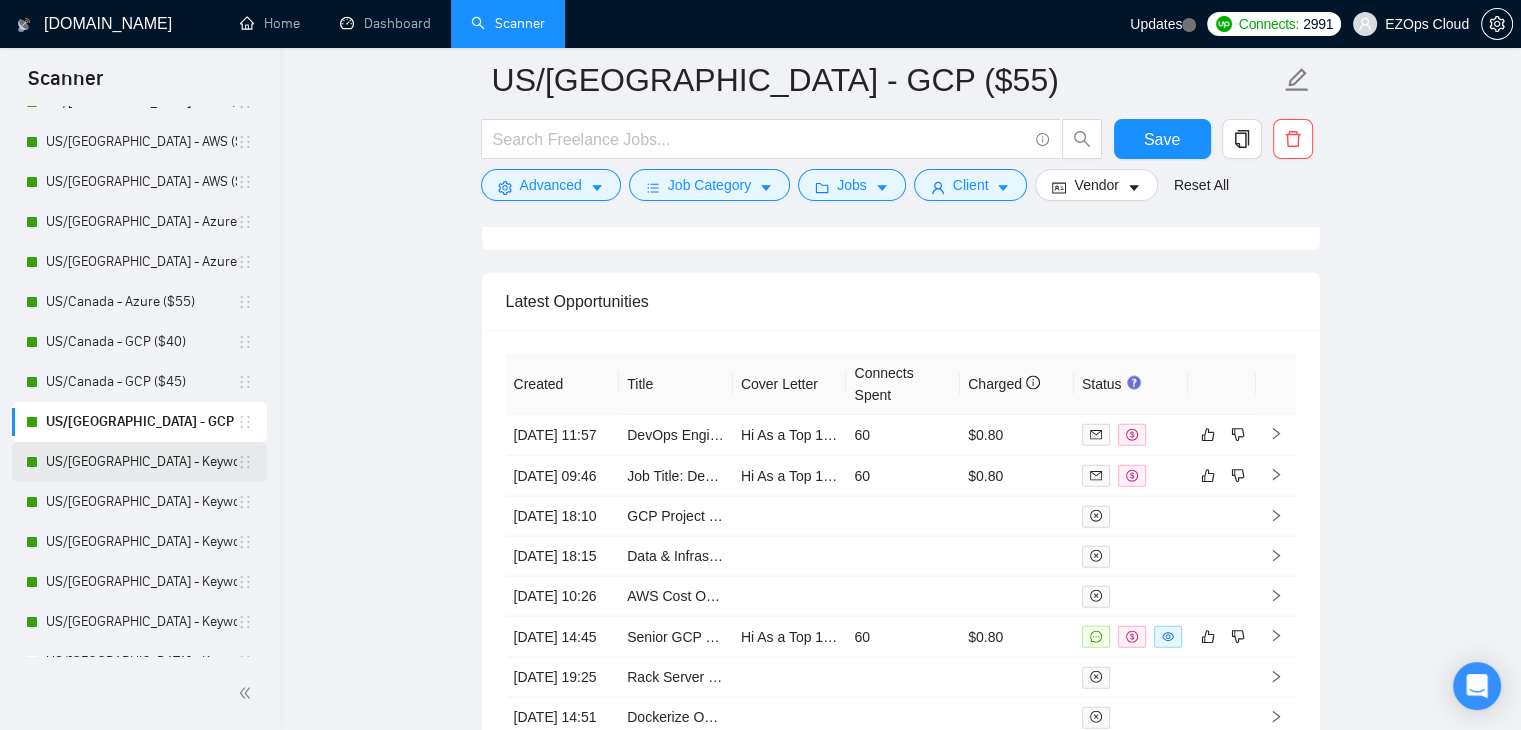 click on "US/[GEOGRAPHIC_DATA] - Keywords ($40)" at bounding box center (141, 462) 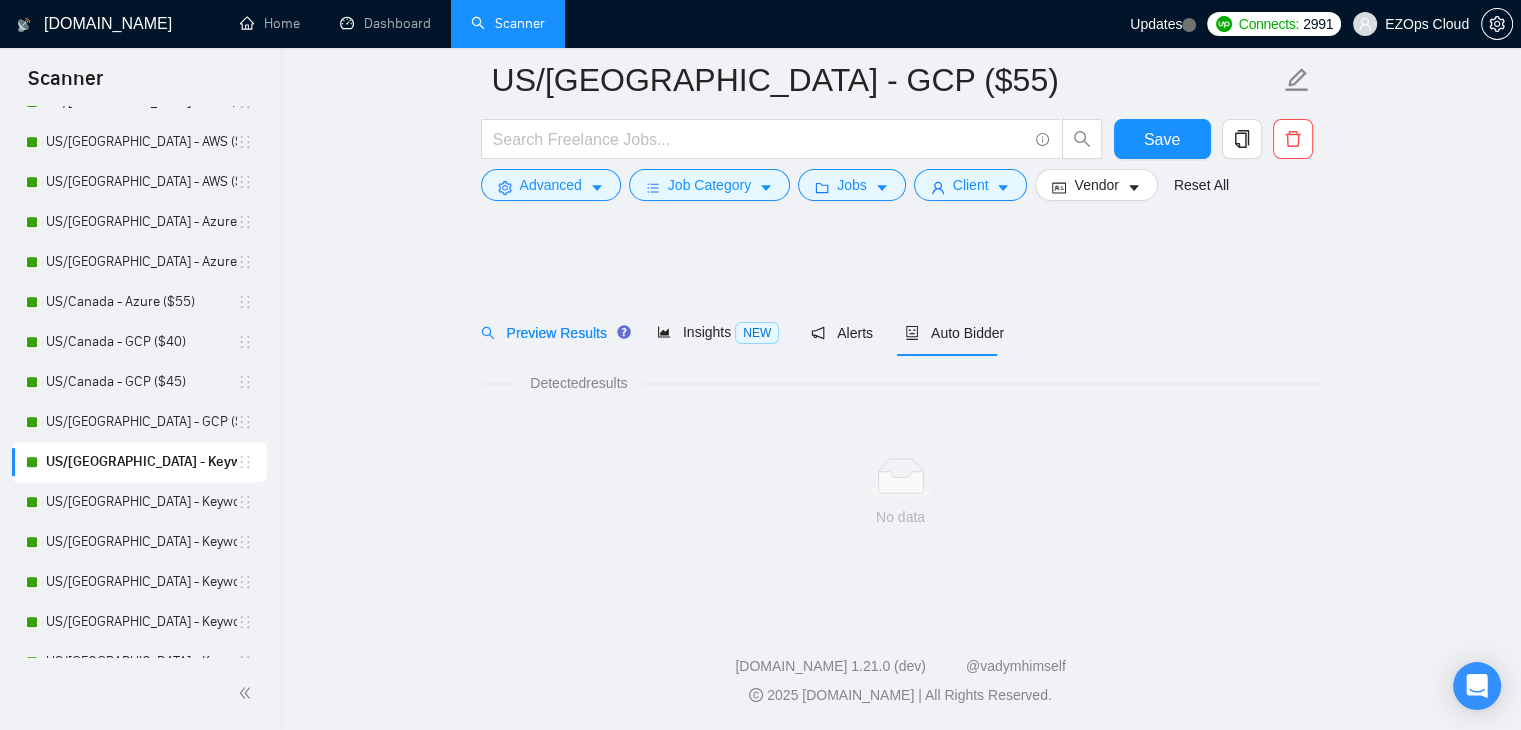 scroll, scrollTop: 0, scrollLeft: 0, axis: both 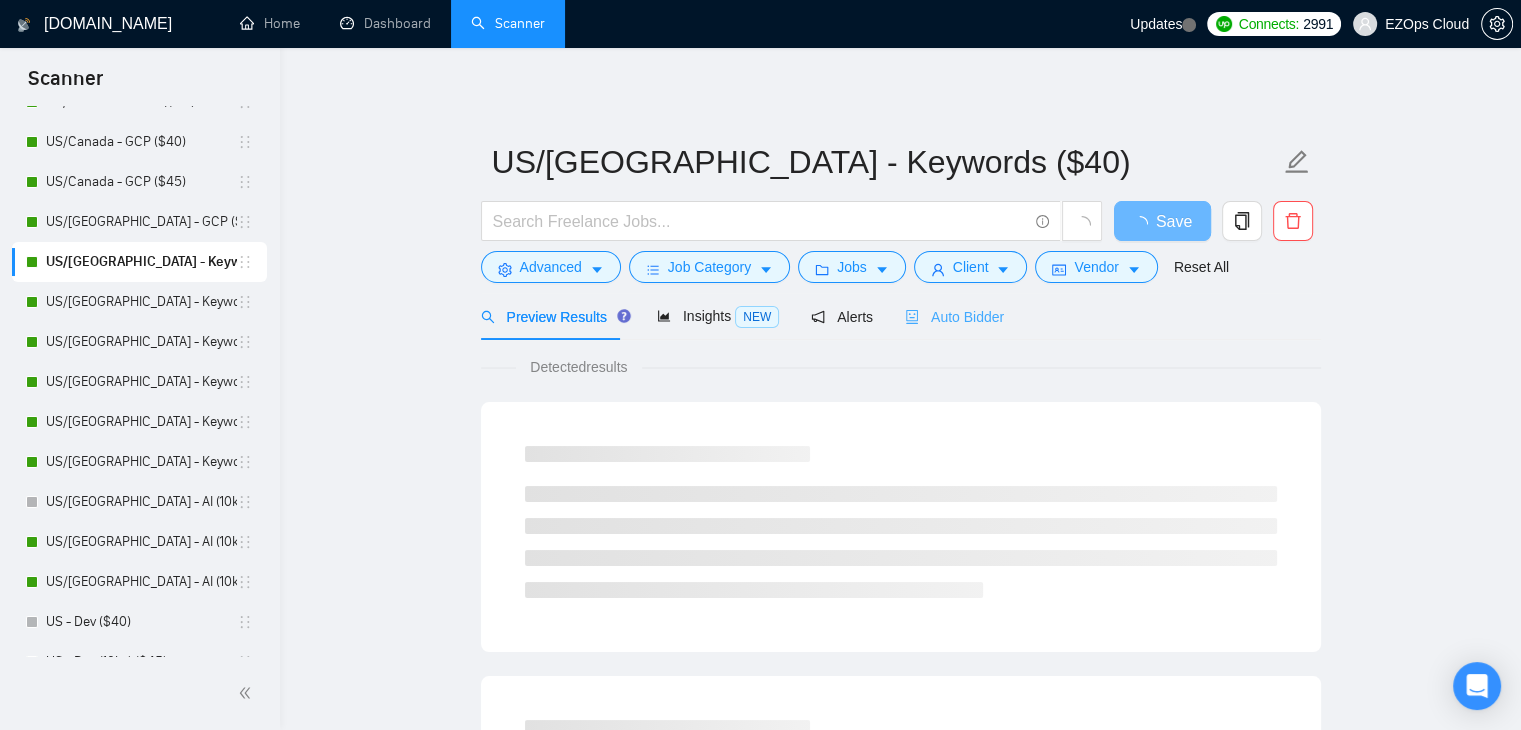 click on "Auto Bidder" at bounding box center [954, 316] 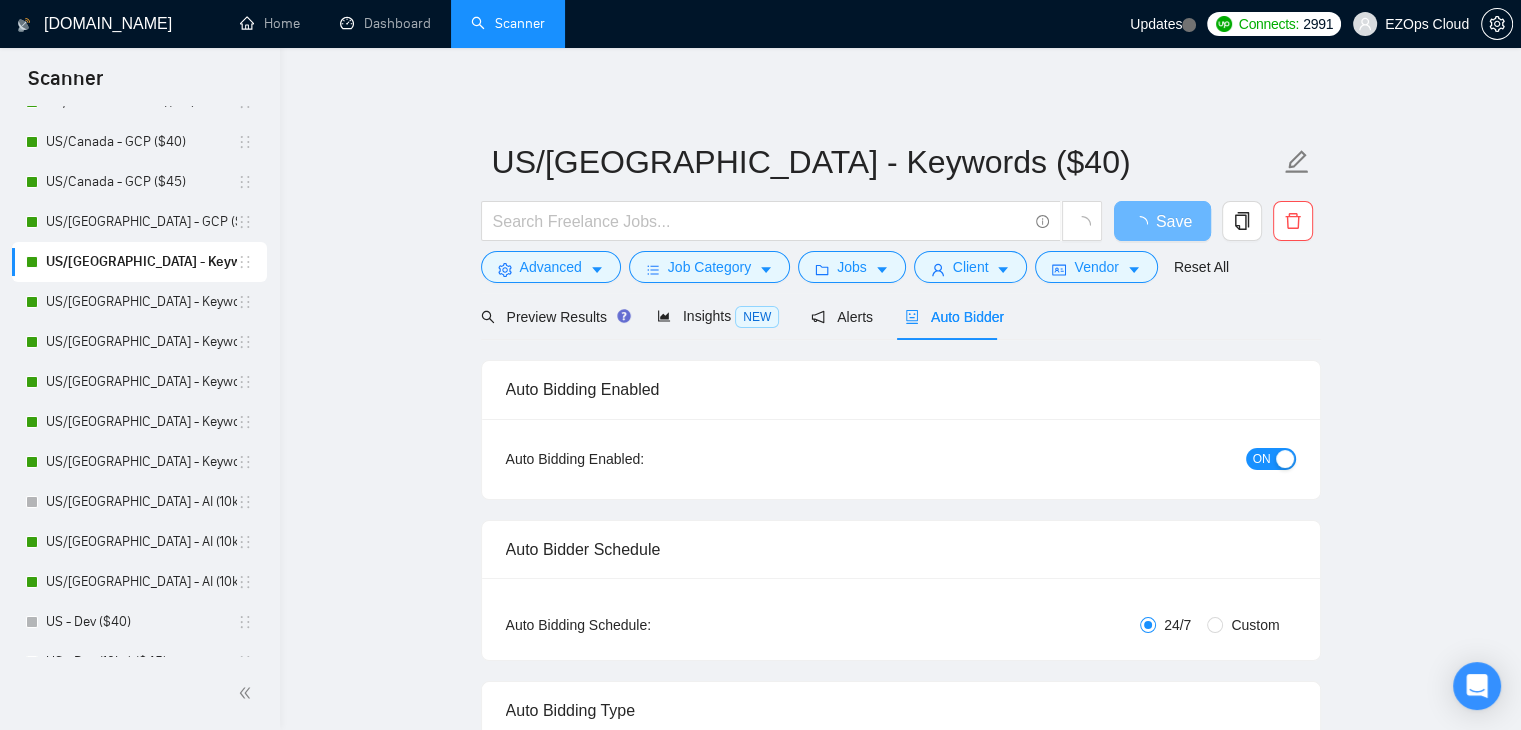 type 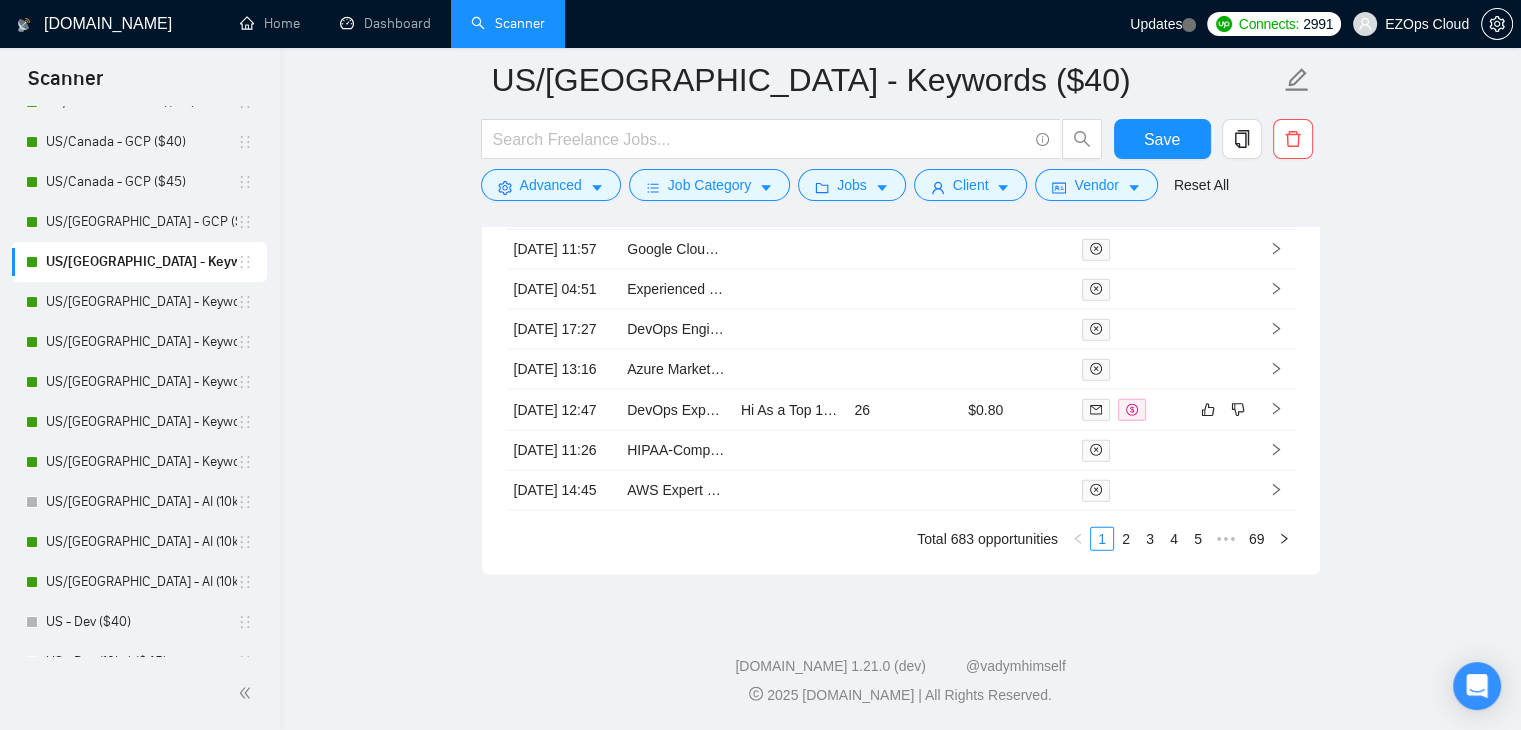 scroll, scrollTop: 4779, scrollLeft: 0, axis: vertical 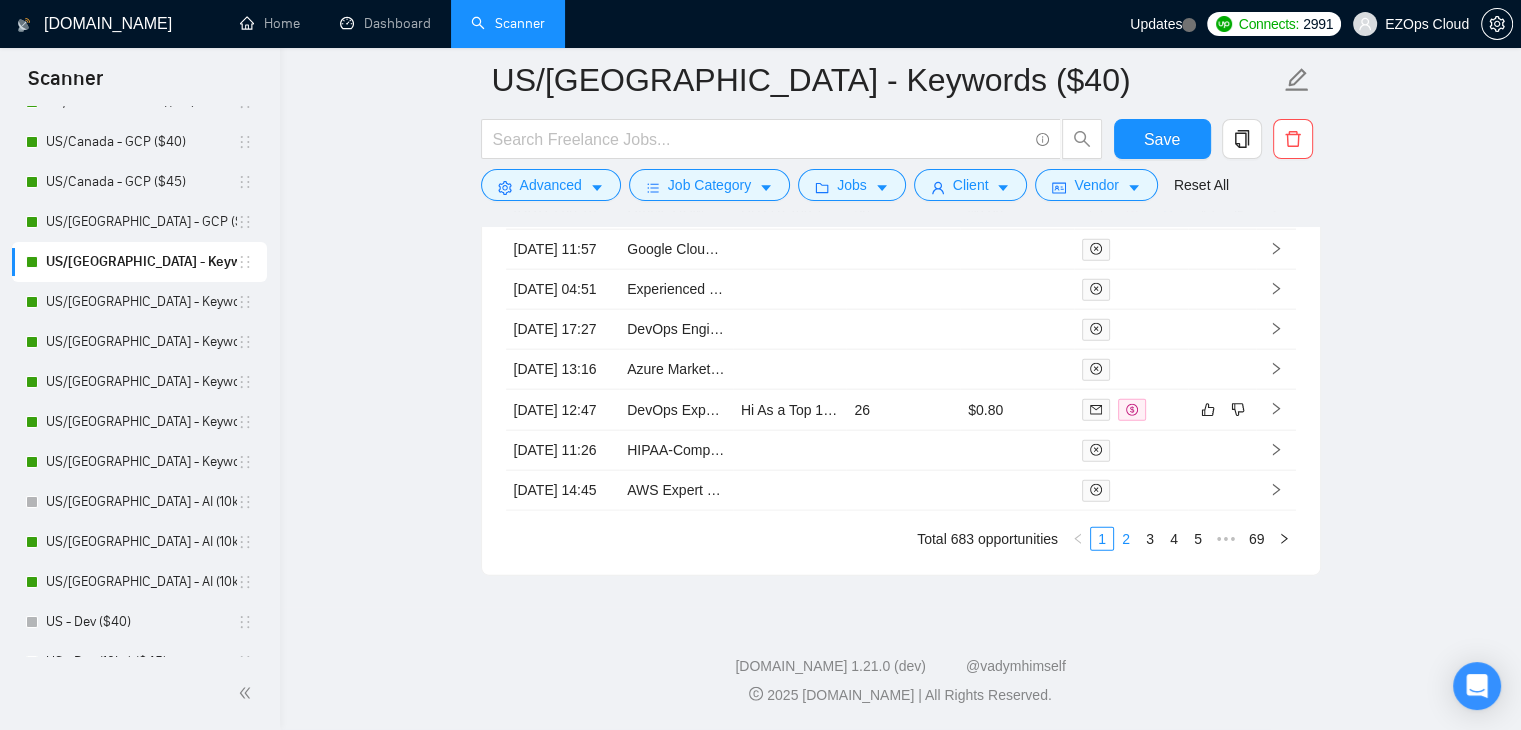 click on "2" at bounding box center [1126, 539] 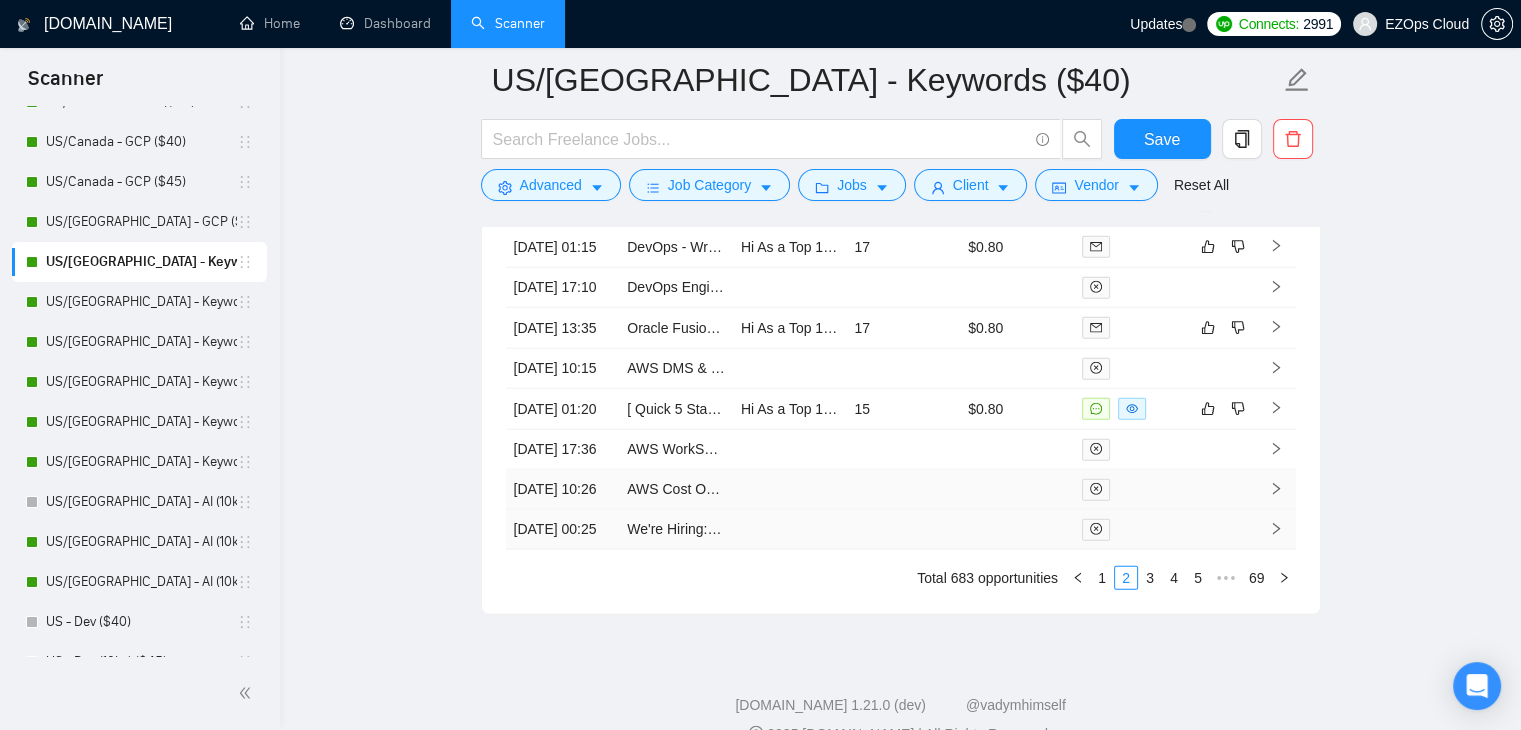 scroll, scrollTop: 4479, scrollLeft: 0, axis: vertical 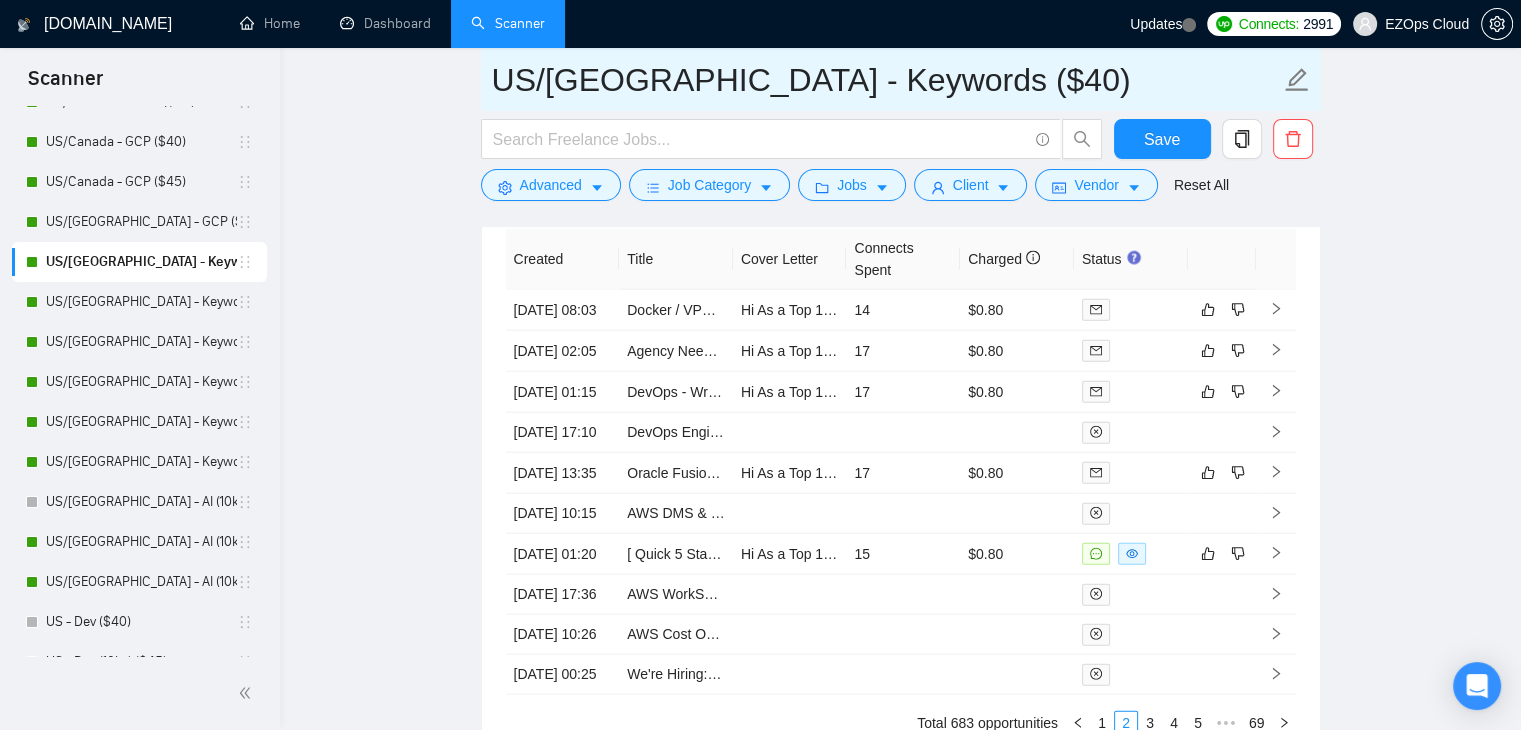 drag, startPoint x: 975, startPoint y: 82, endPoint x: 408, endPoint y: 84, distance: 567.00354 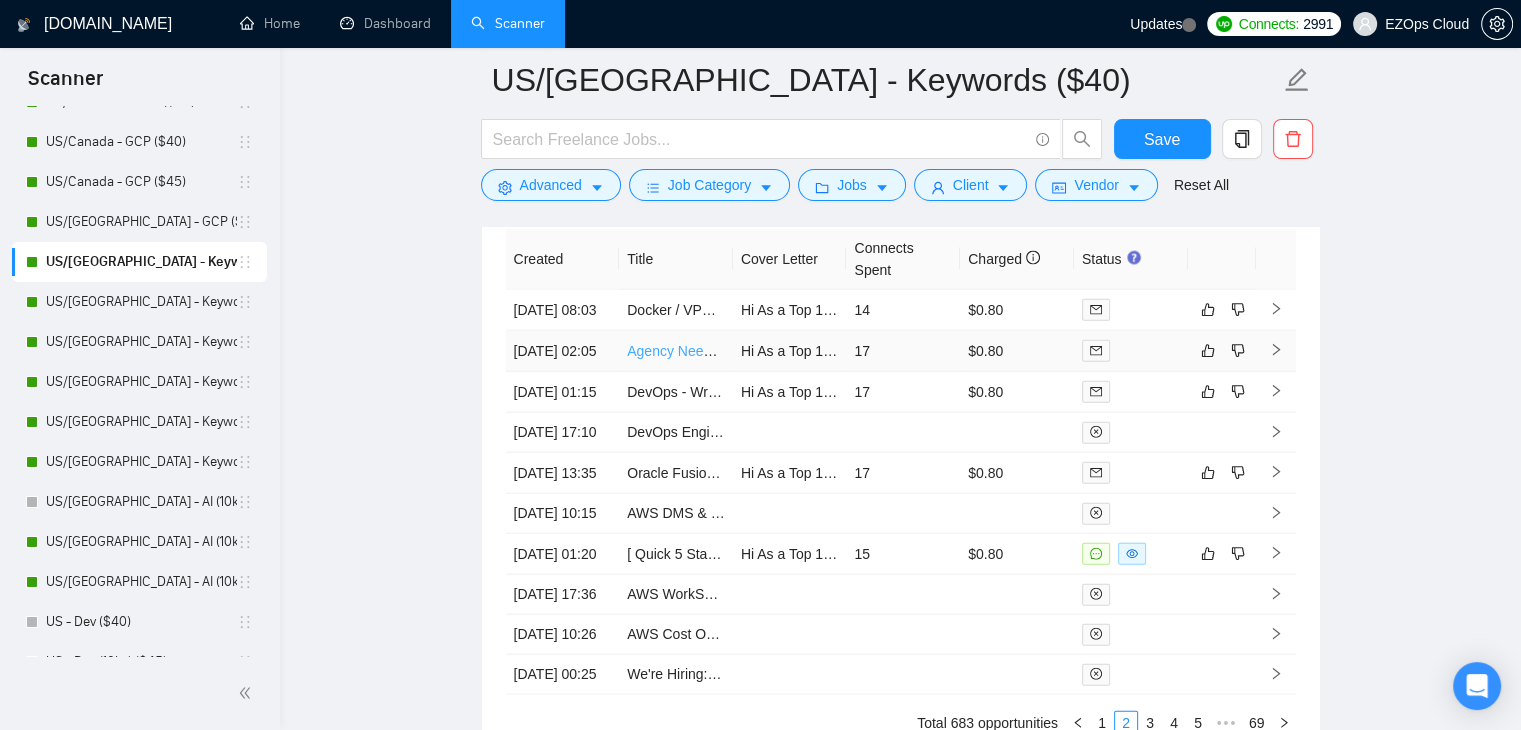 click on "Agency Needed for GHL and AI Implementation Support" at bounding box center [801, 351] 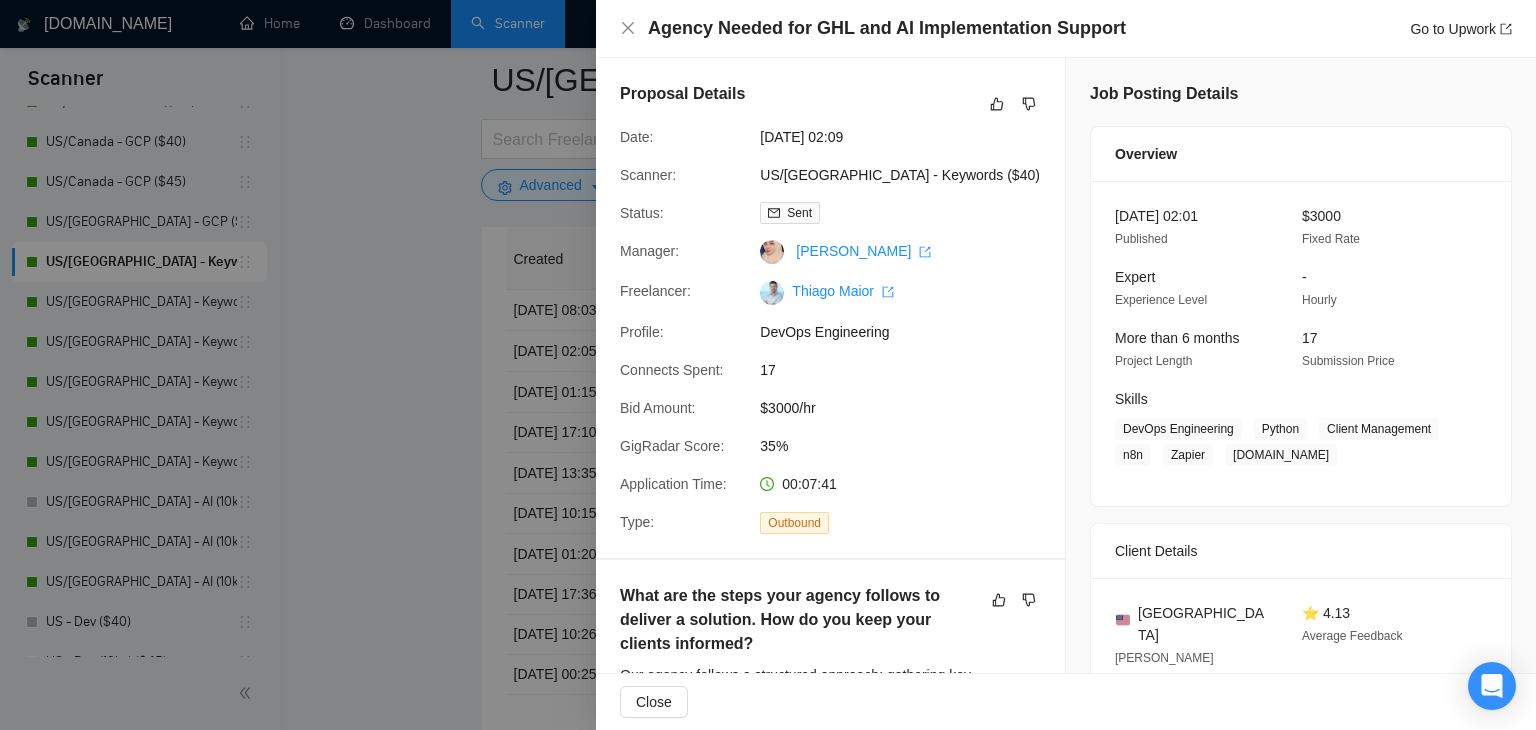 click at bounding box center (768, 365) 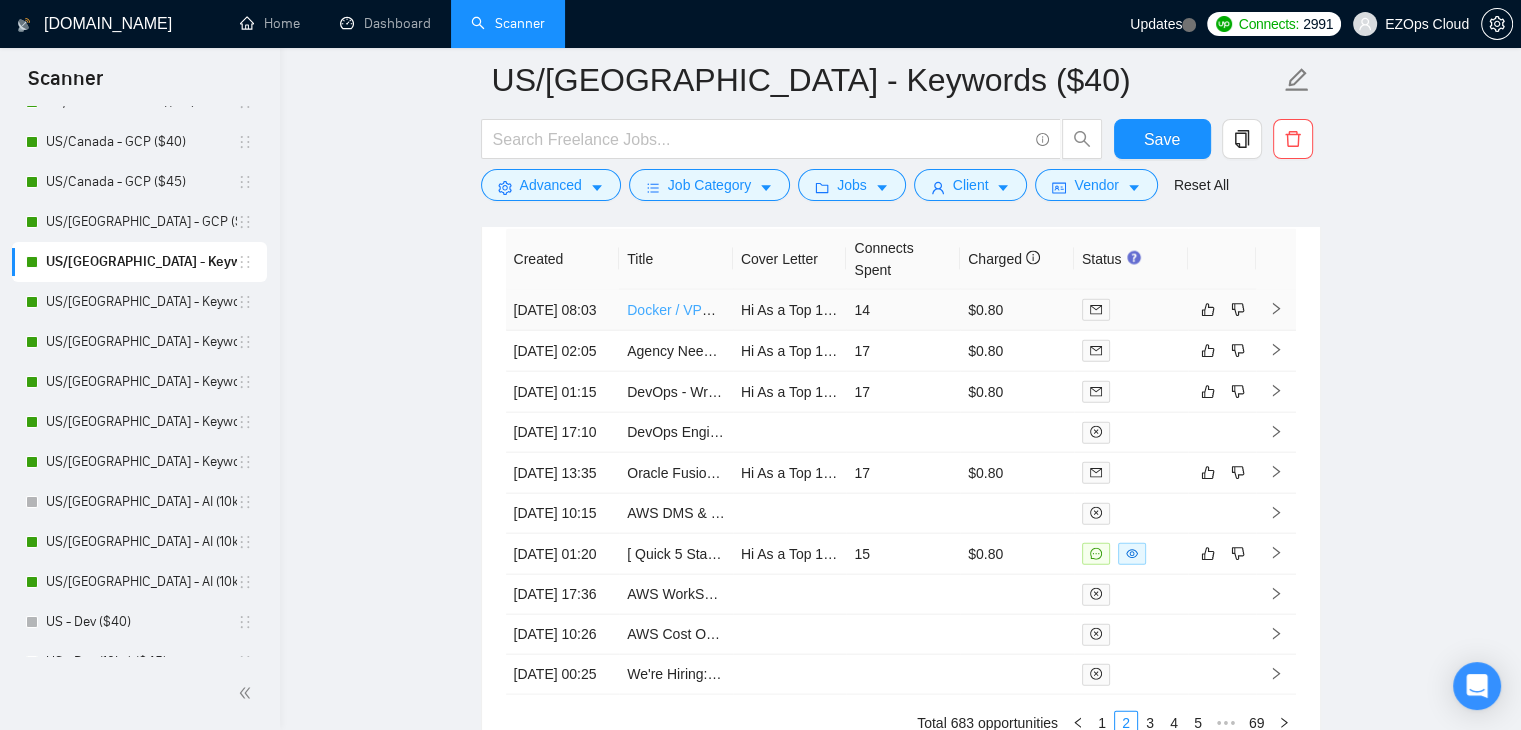 click on "Docker / VPS DevOps Engineer (Debian + STF Deployment)" at bounding box center [815, 310] 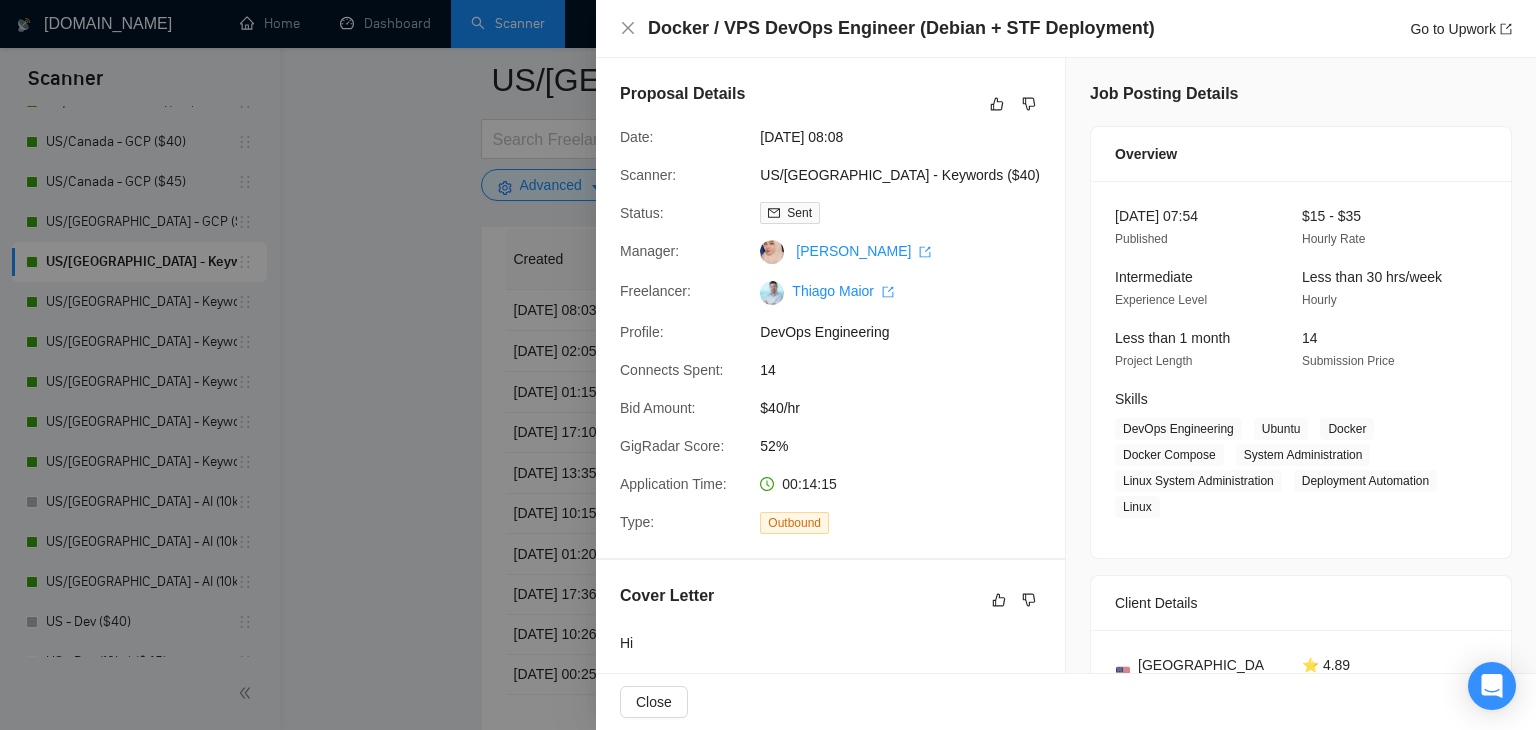 click at bounding box center (768, 365) 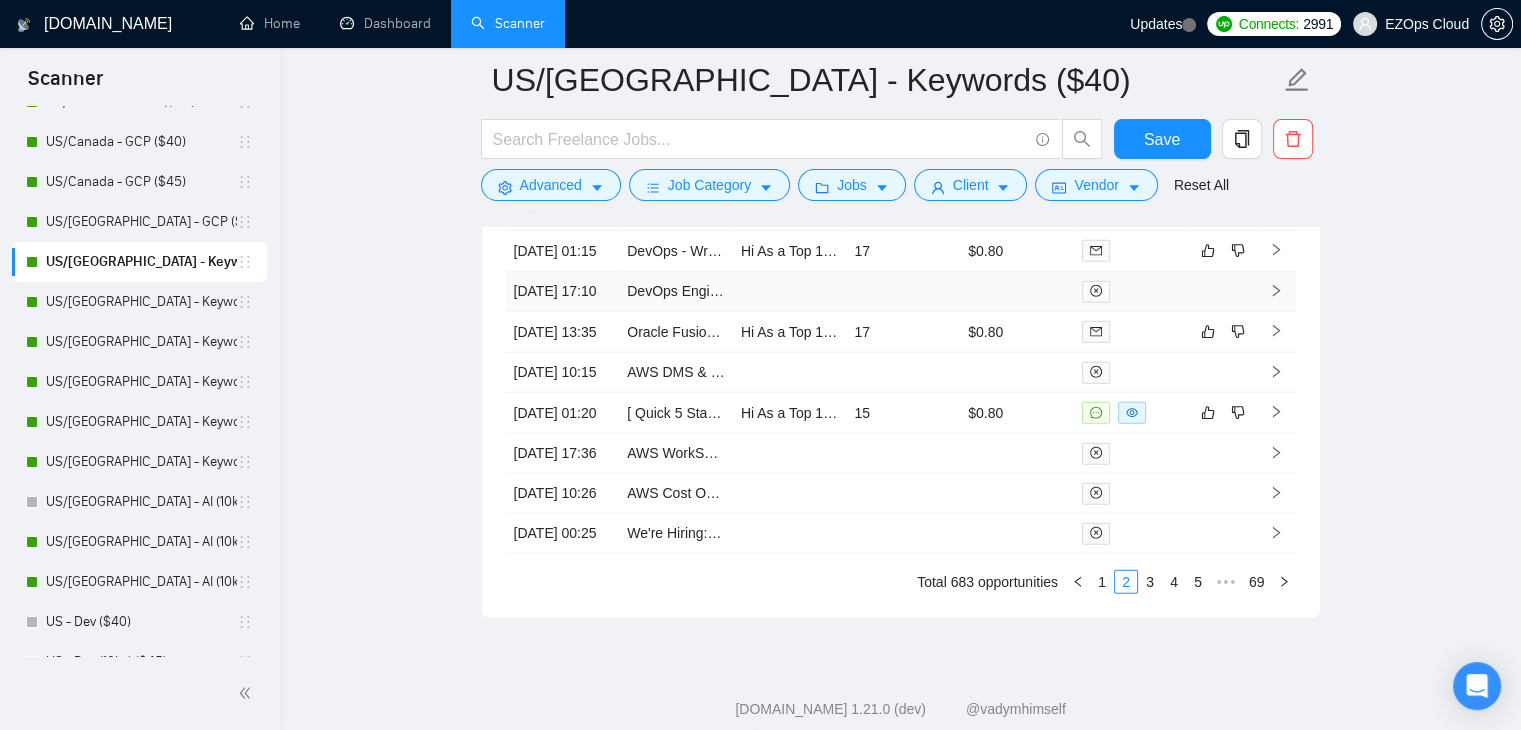 scroll, scrollTop: 4779, scrollLeft: 0, axis: vertical 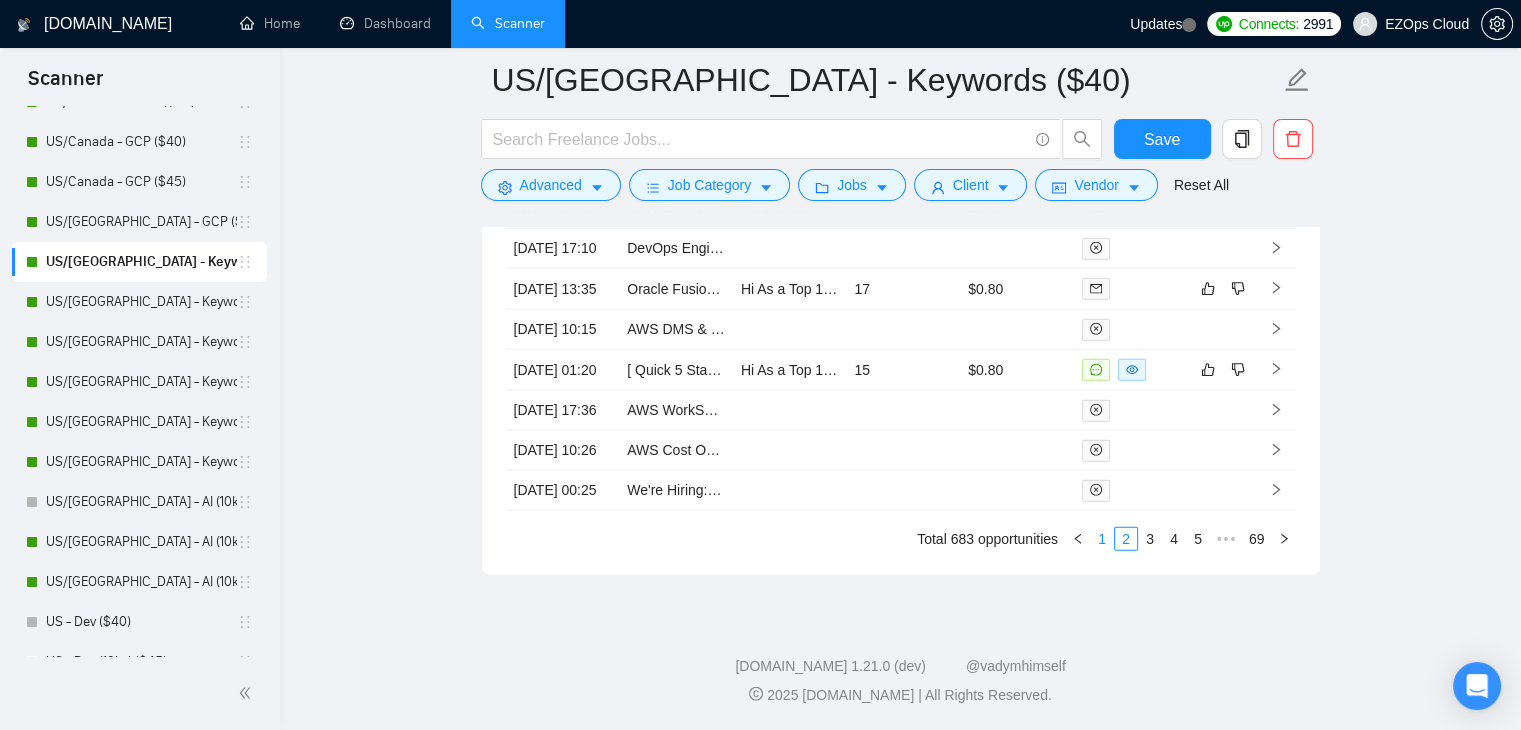 click on "1" at bounding box center (1102, 539) 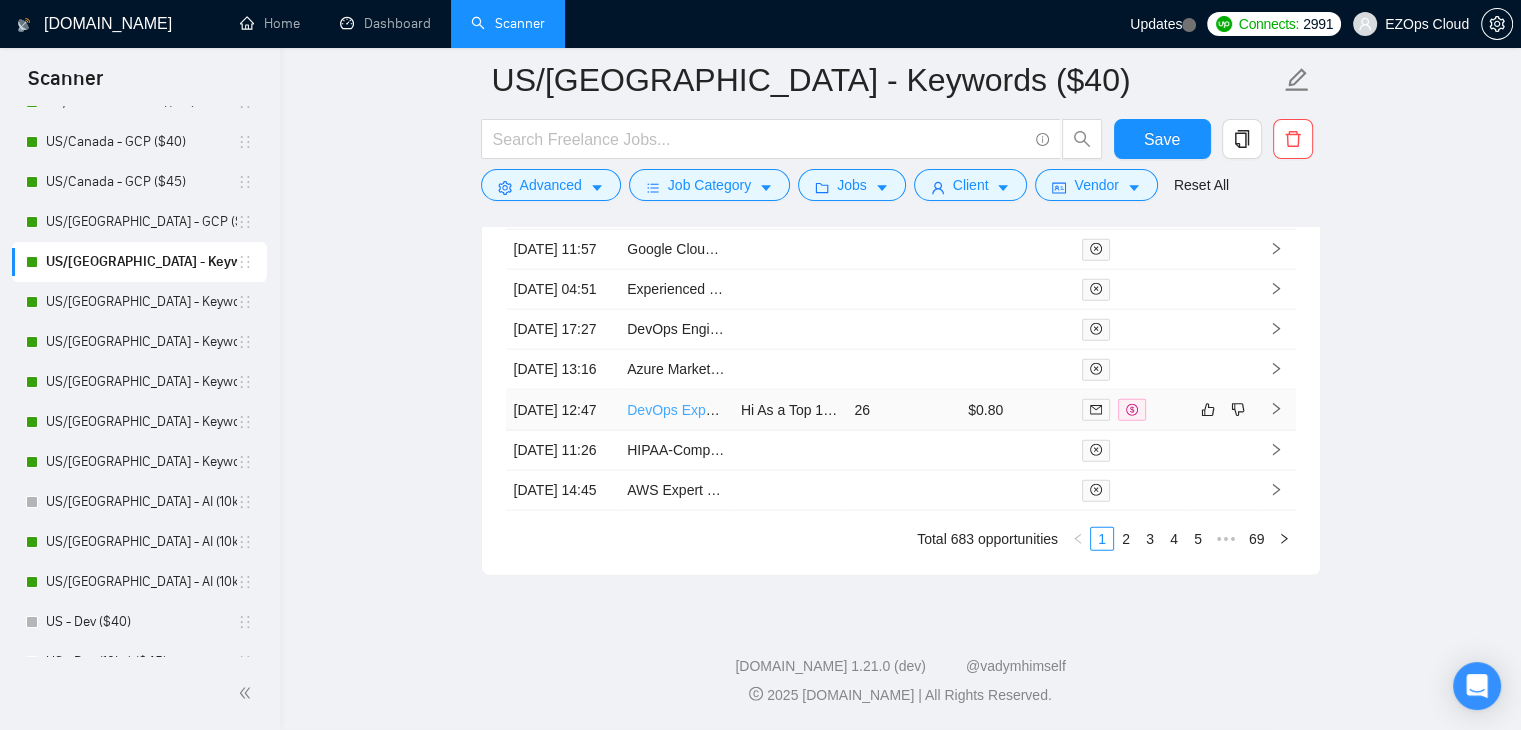 click on "DevOps Expert using Ansible to deploy AI Services" at bounding box center [785, 410] 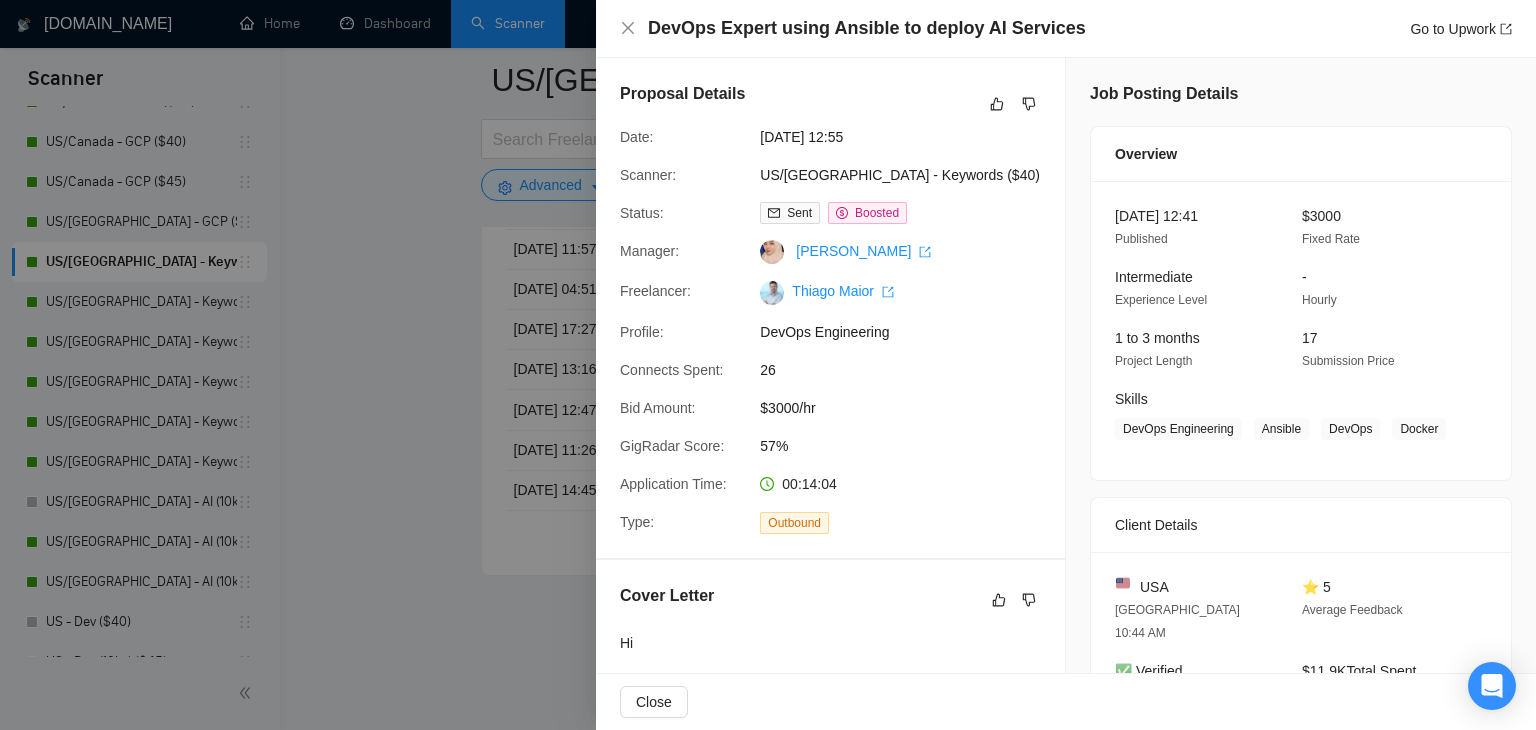click at bounding box center (768, 365) 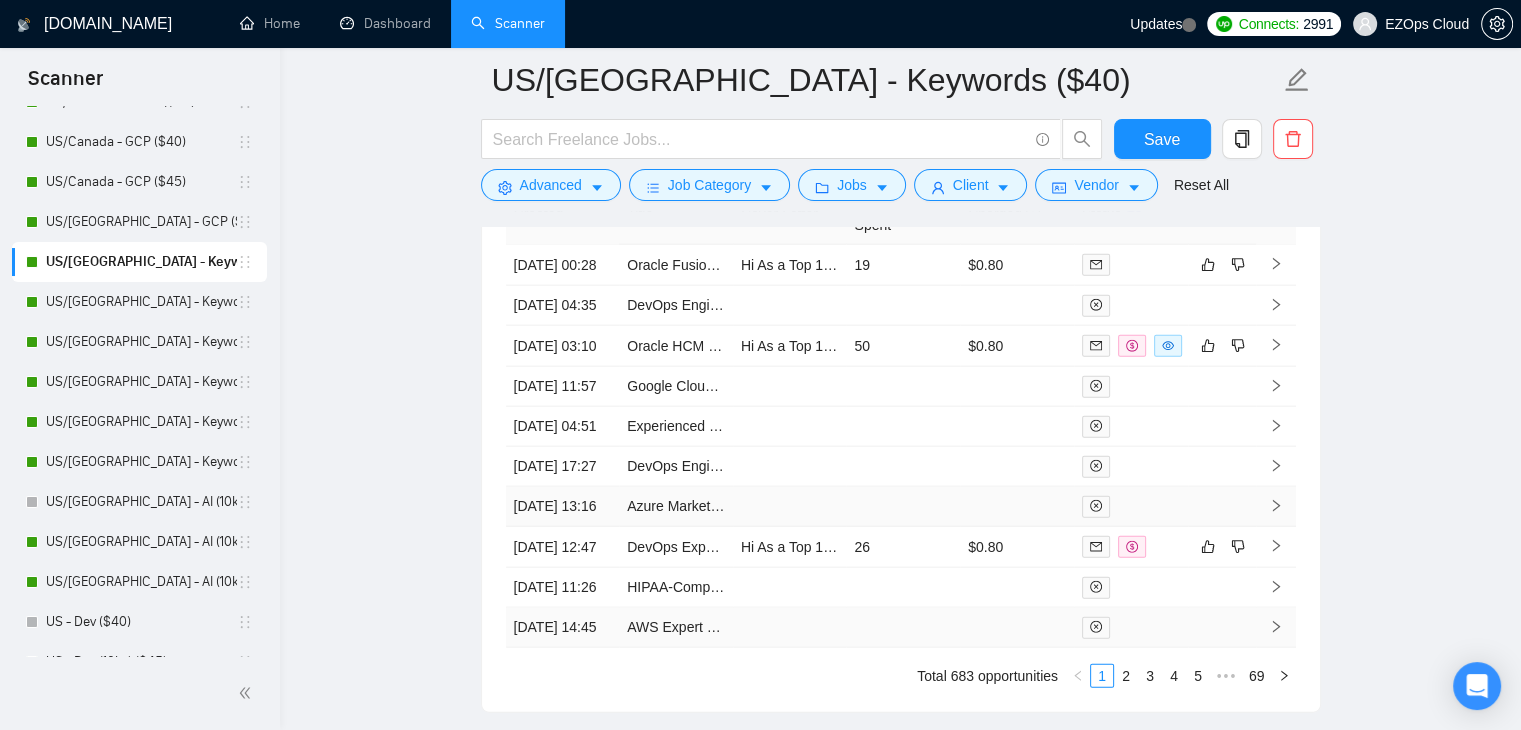 scroll, scrollTop: 4479, scrollLeft: 0, axis: vertical 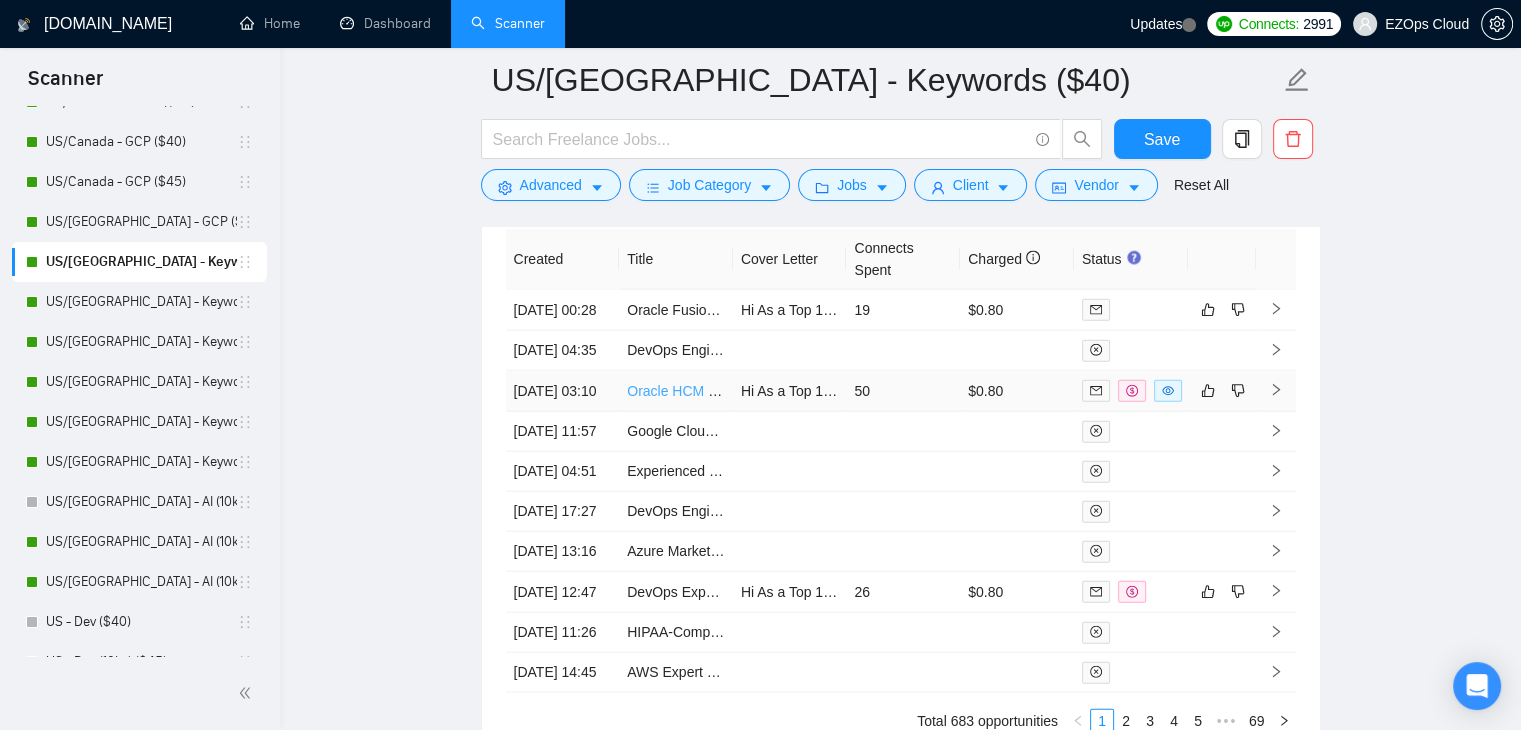 click on "Oracle HCM Cloud Functional Expert Needed" at bounding box center [768, 391] 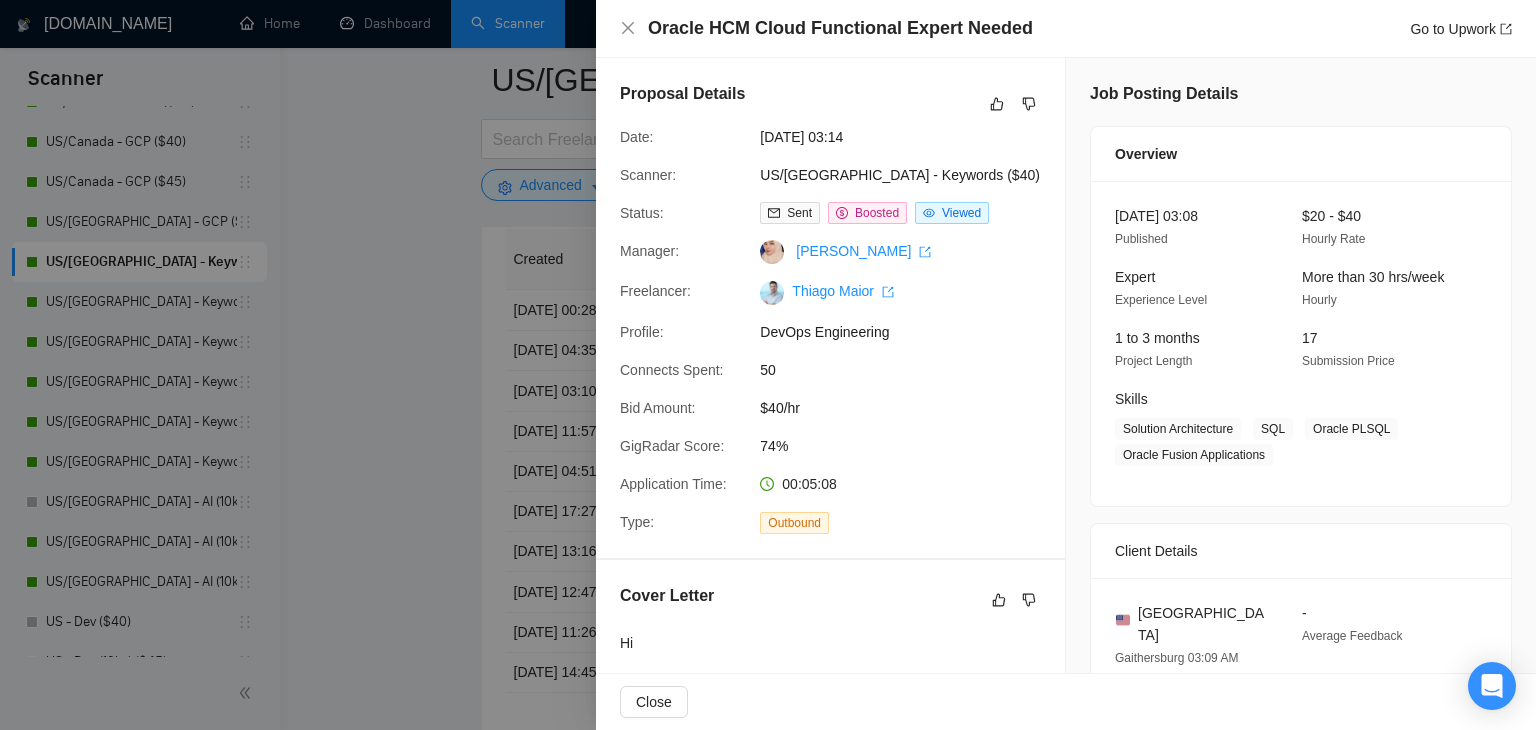 click at bounding box center (768, 365) 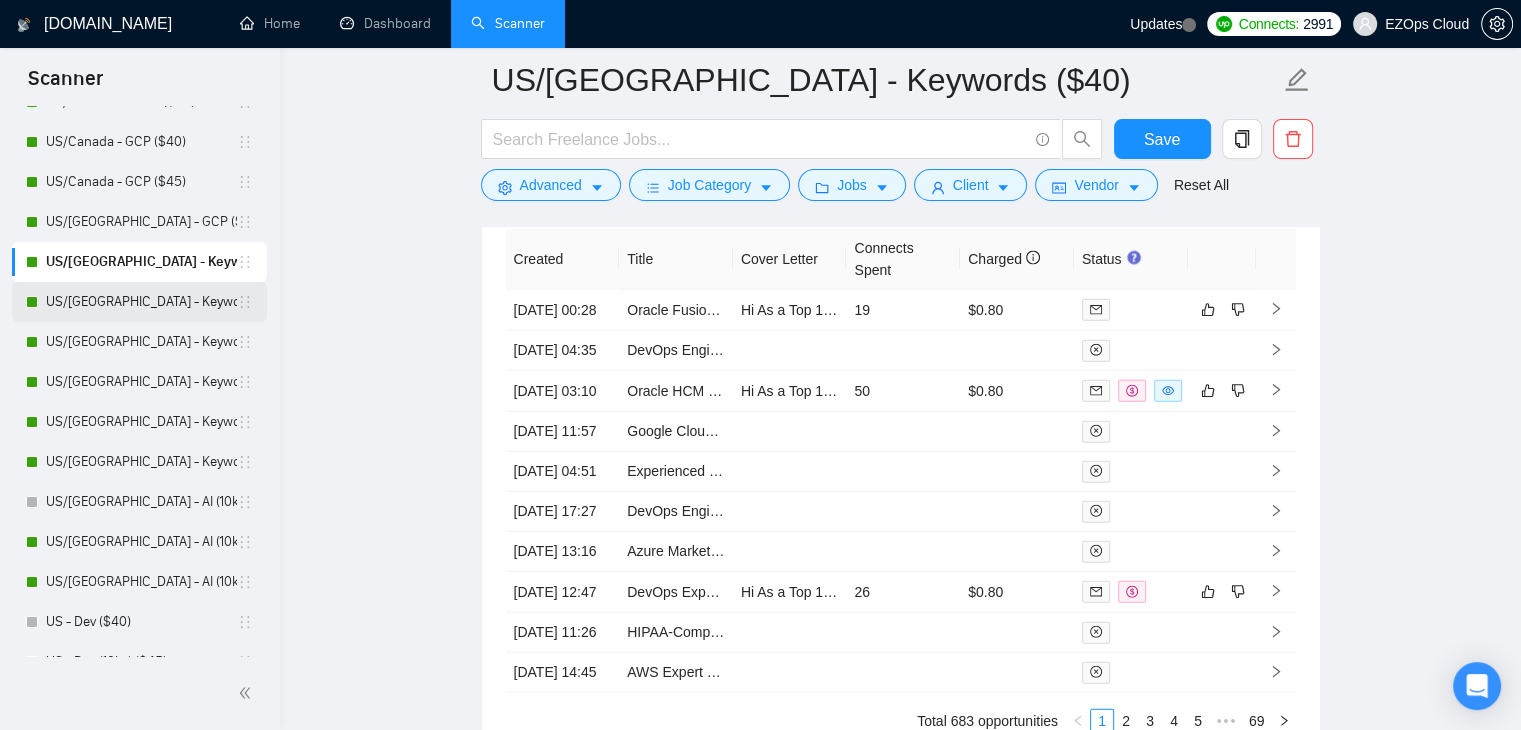 click on "US/[GEOGRAPHIC_DATA] - Keywords ($45)" at bounding box center [141, 302] 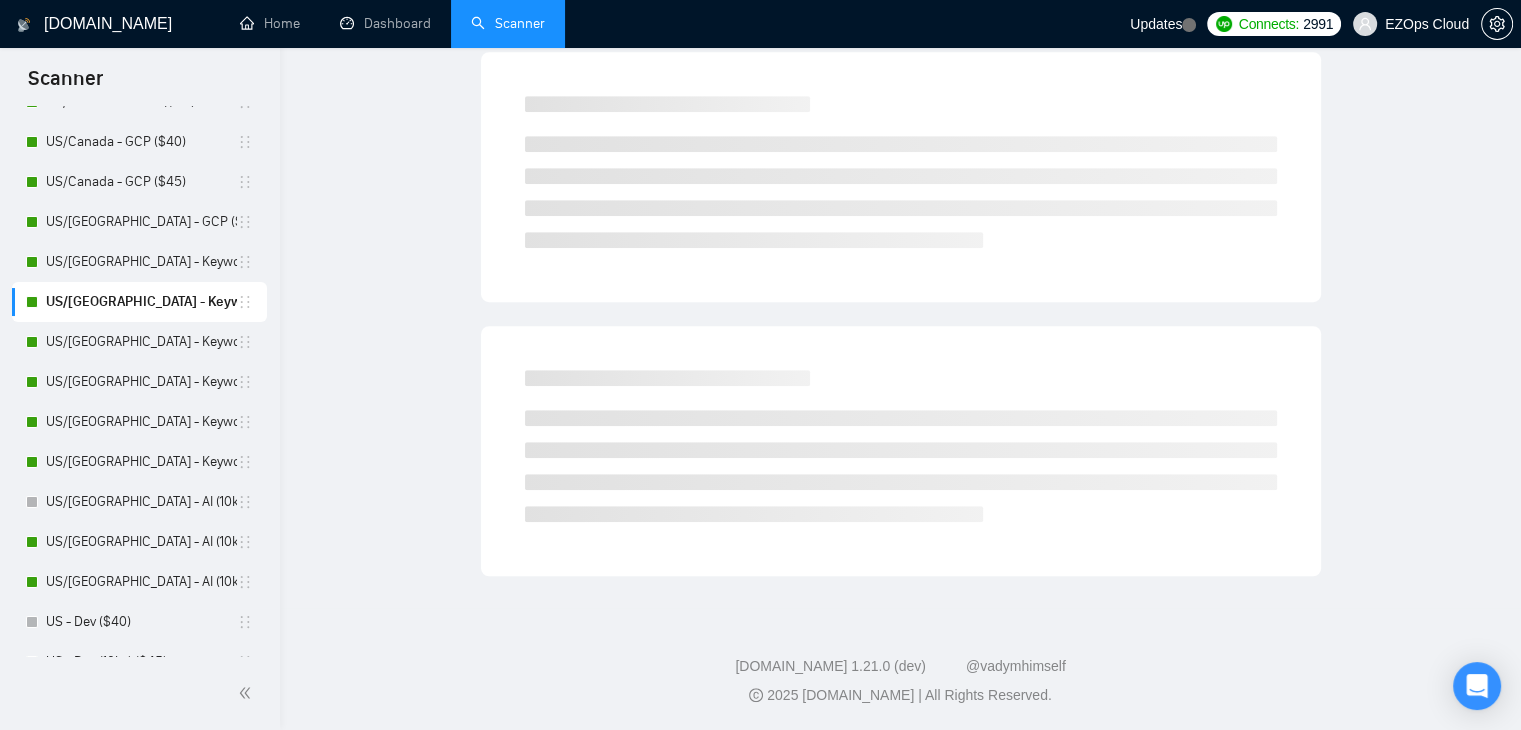 scroll, scrollTop: 0, scrollLeft: 0, axis: both 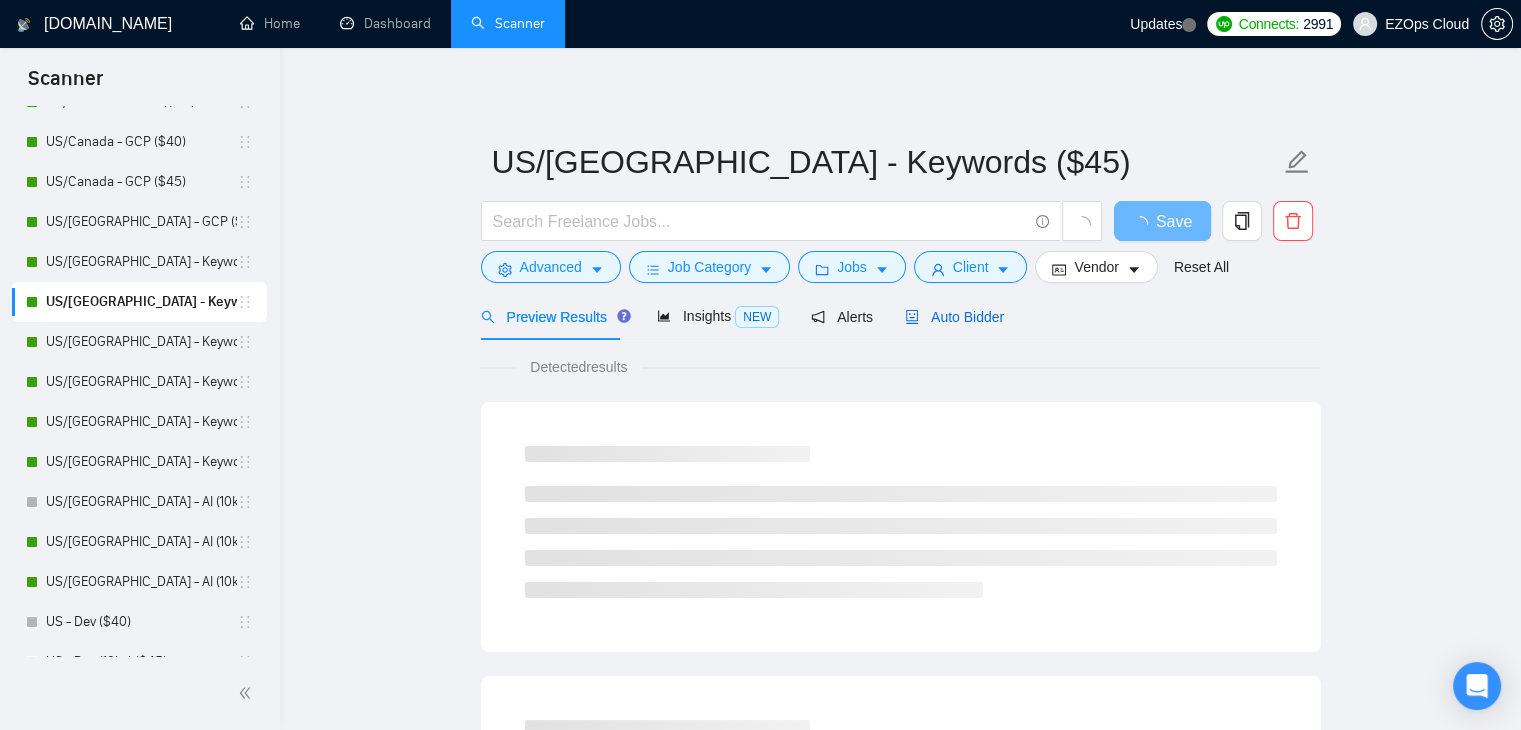 click on "Auto Bidder" at bounding box center (954, 317) 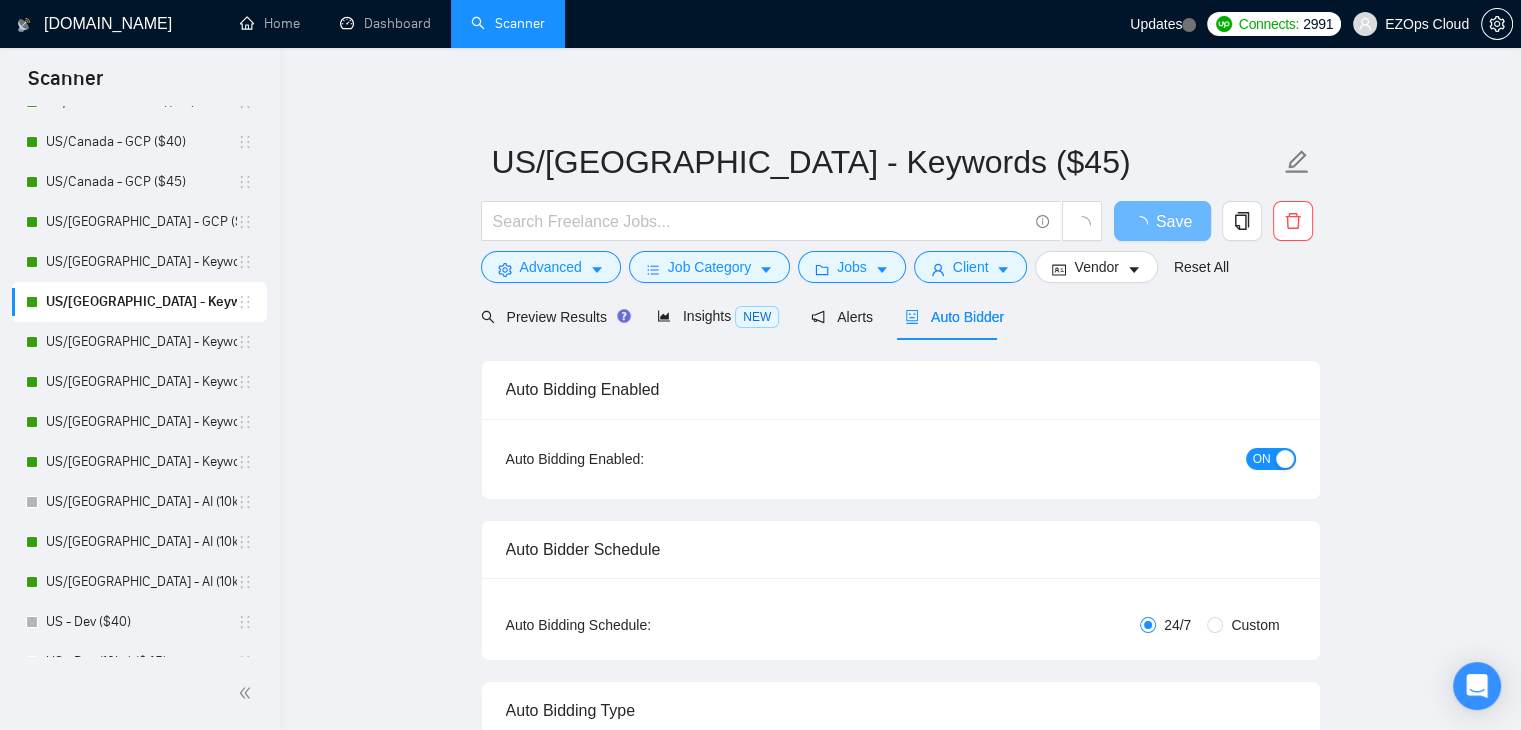 type 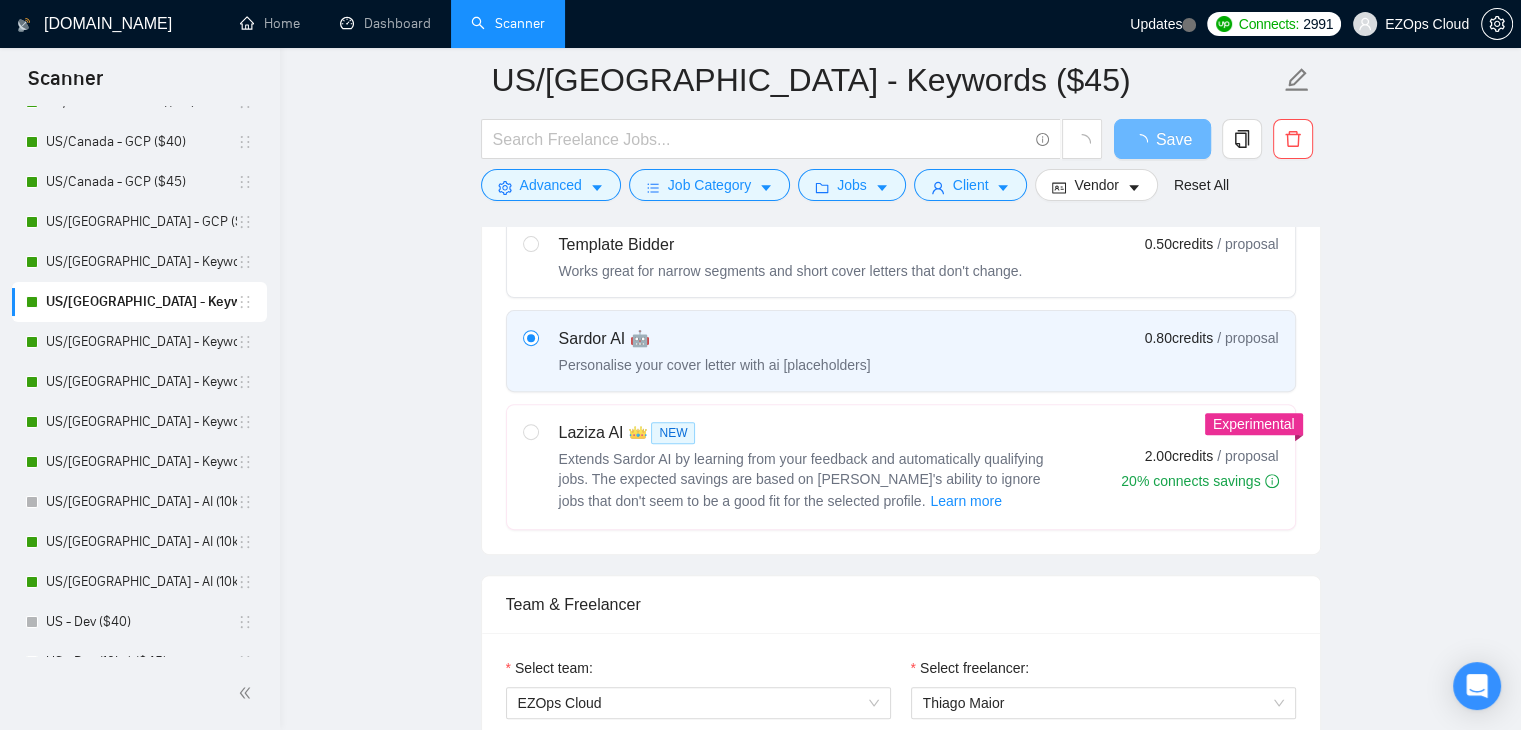 scroll, scrollTop: 1064, scrollLeft: 0, axis: vertical 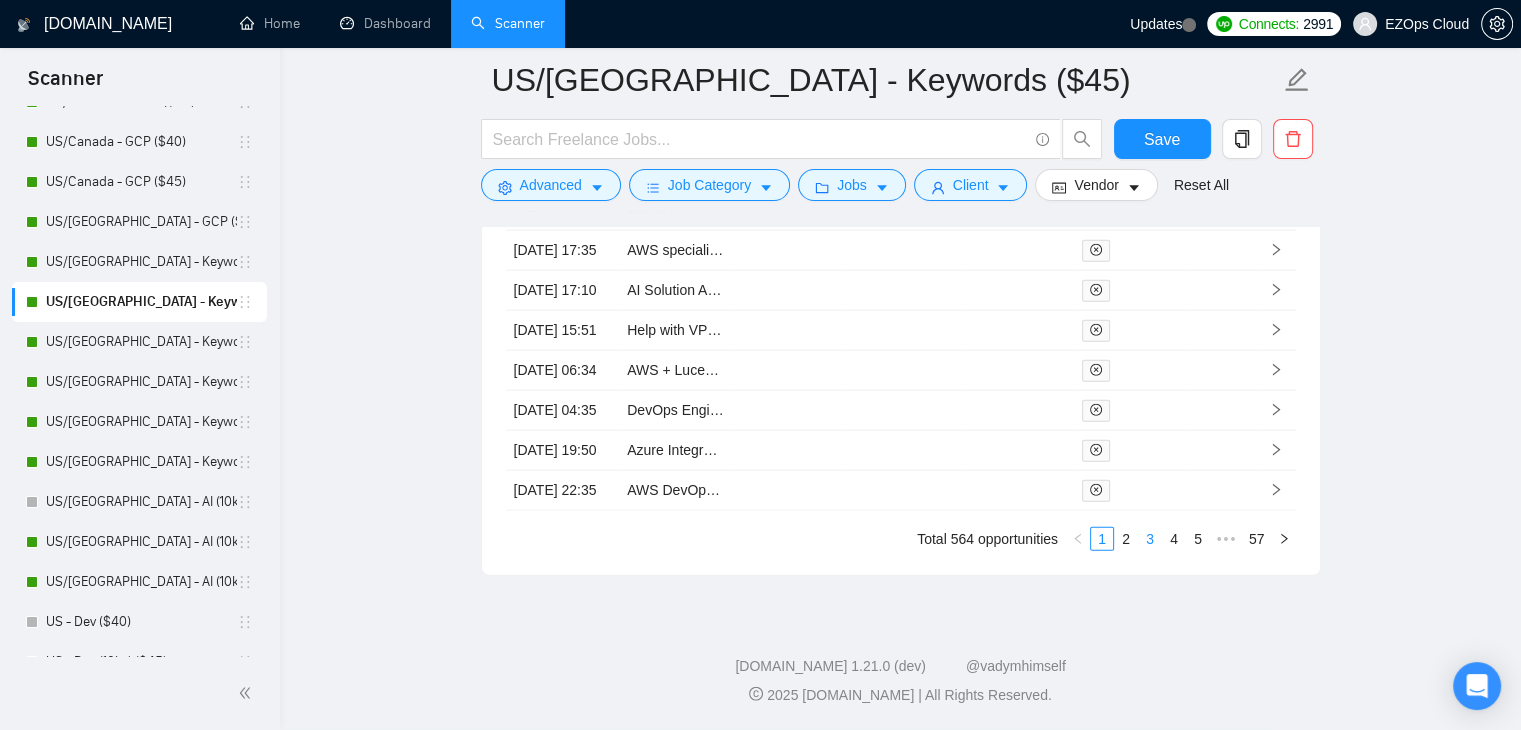 click on "3" at bounding box center (1150, 539) 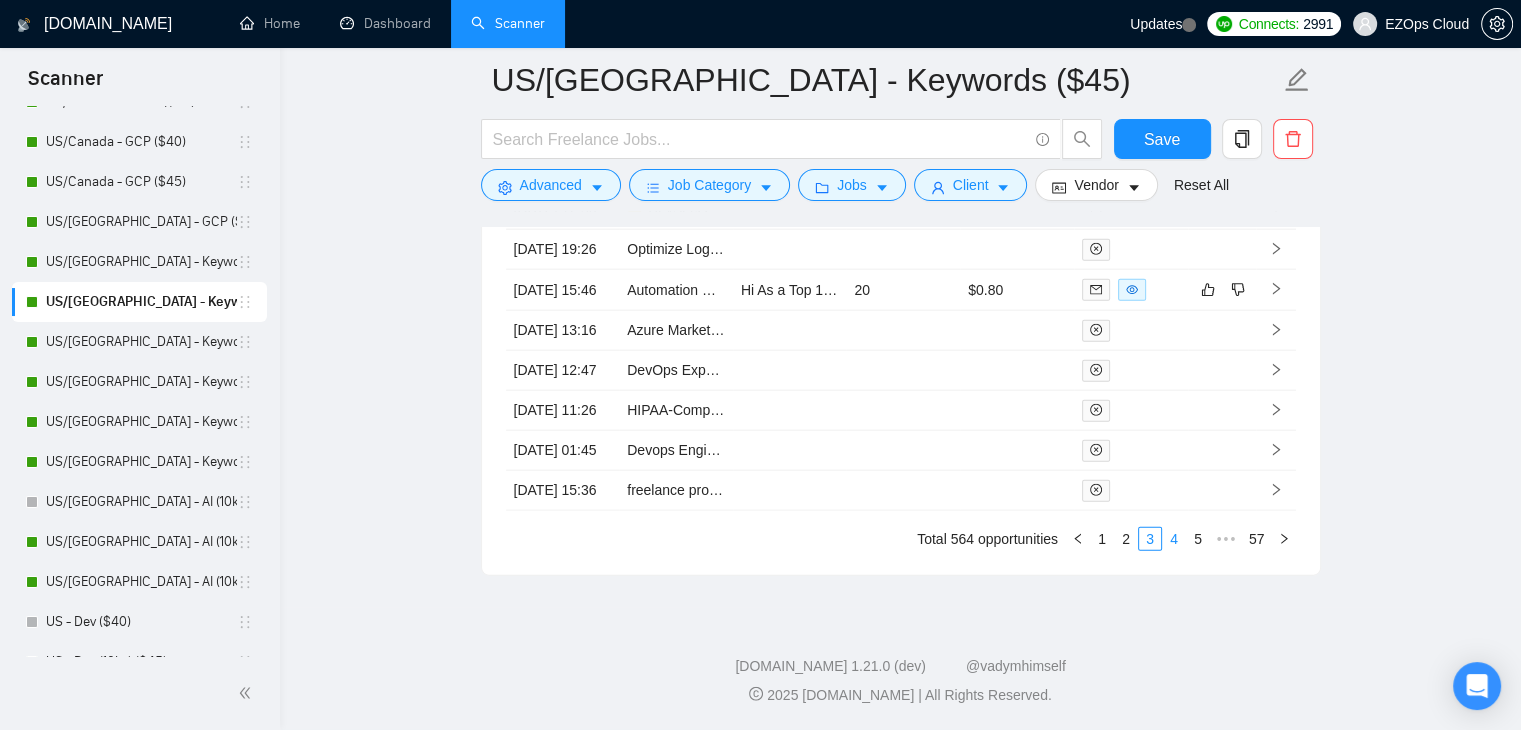 click on "4" at bounding box center [1174, 539] 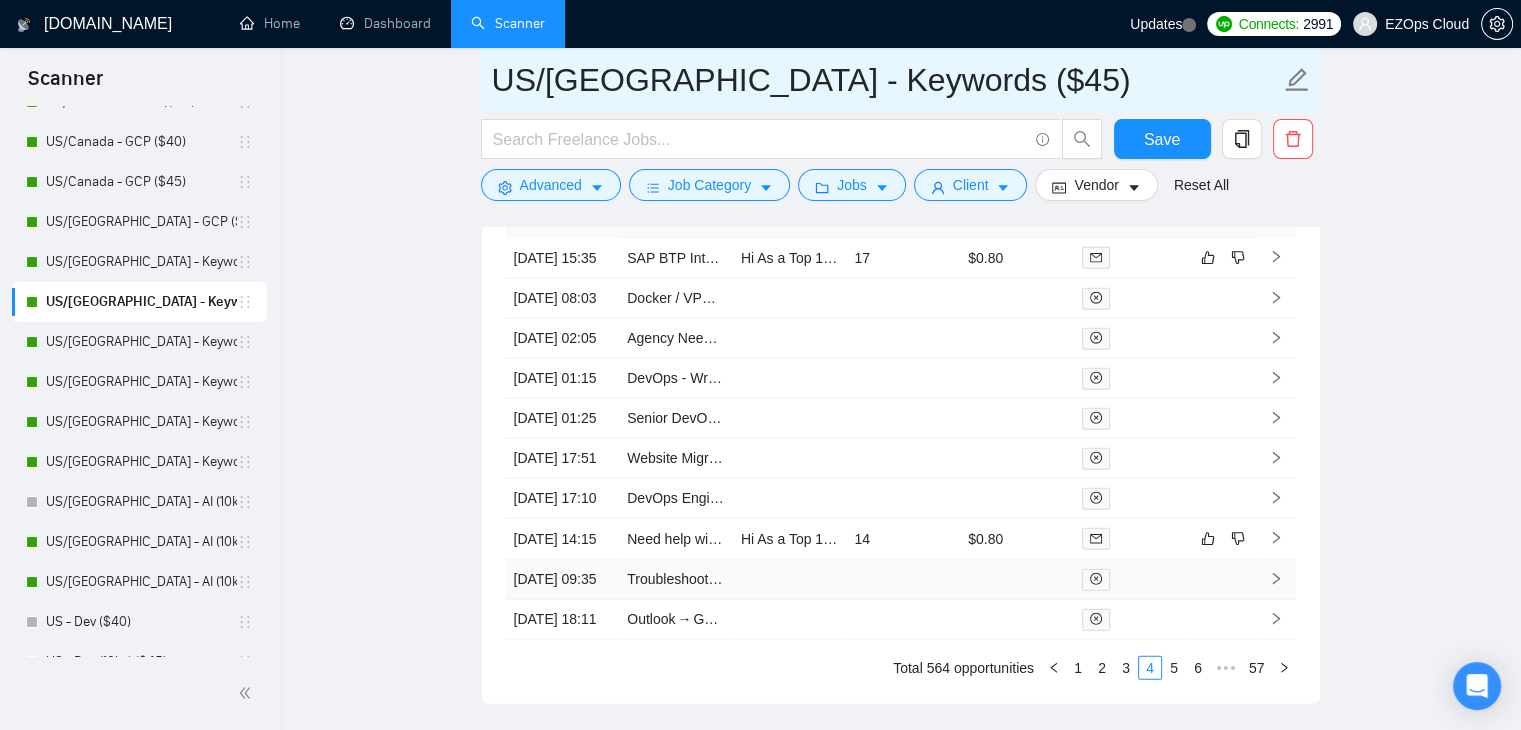 scroll, scrollTop: 4360, scrollLeft: 0, axis: vertical 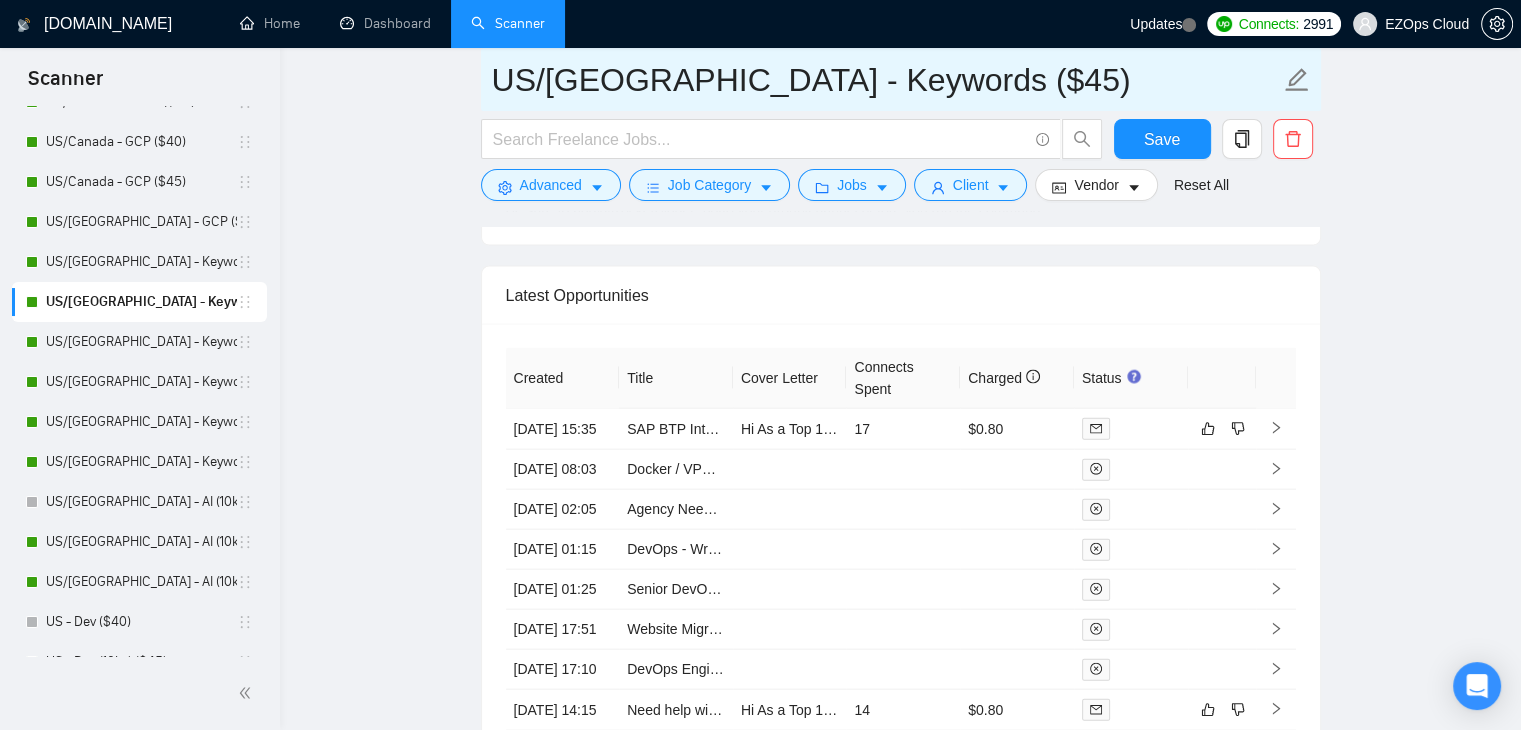 drag, startPoint x: 948, startPoint y: 76, endPoint x: 488, endPoint y: 62, distance: 460.21298 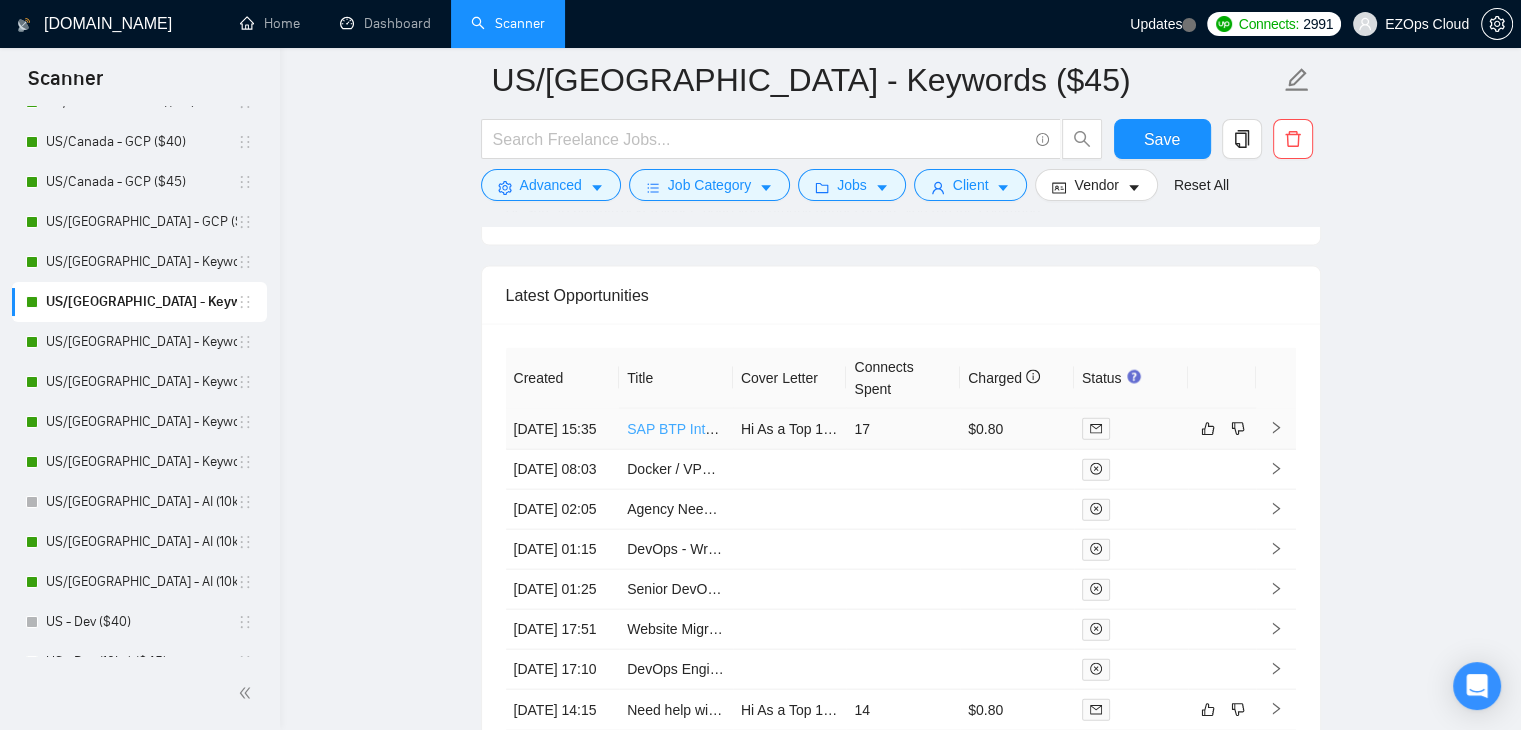 click on "SAP BTP Integration Suite Consultant" at bounding box center (744, 429) 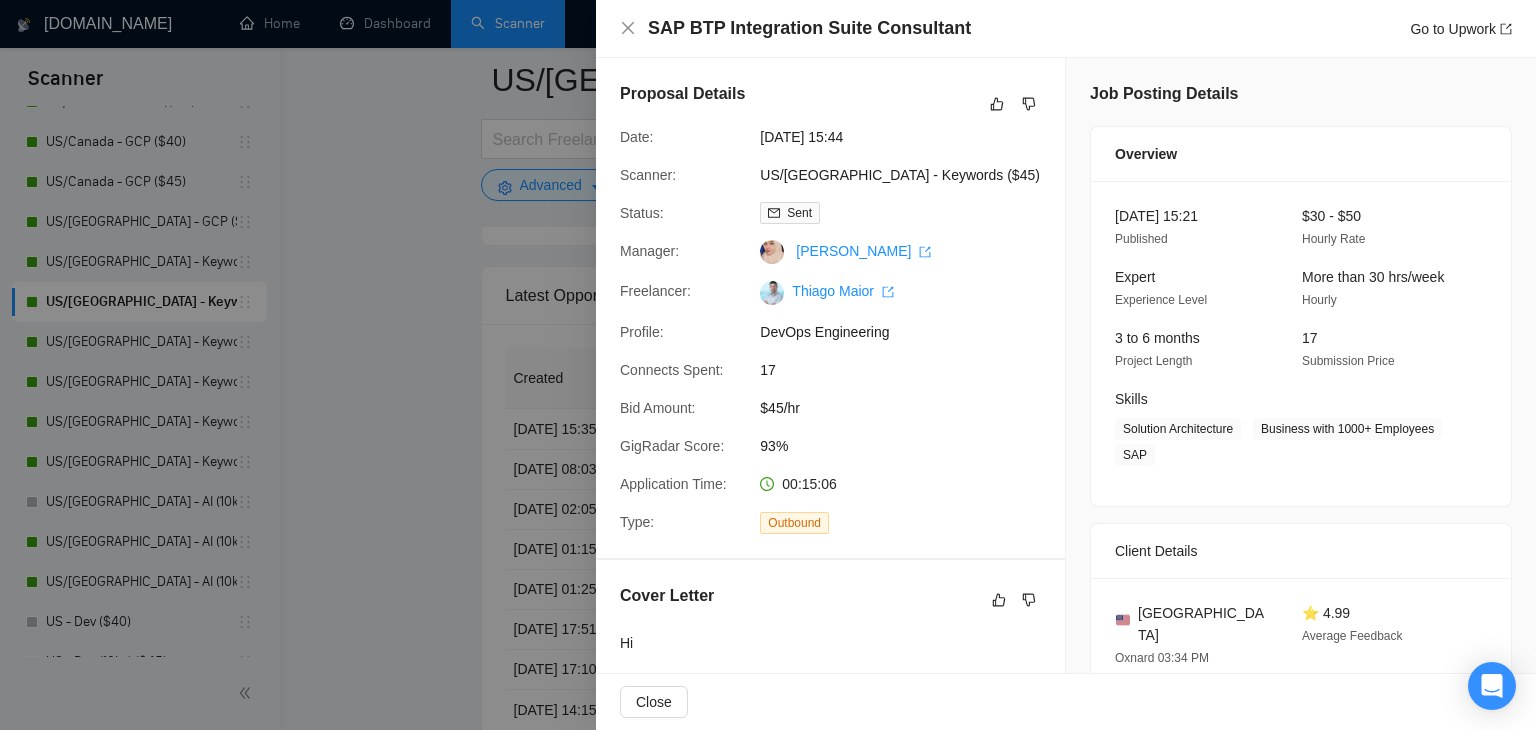 click at bounding box center [768, 365] 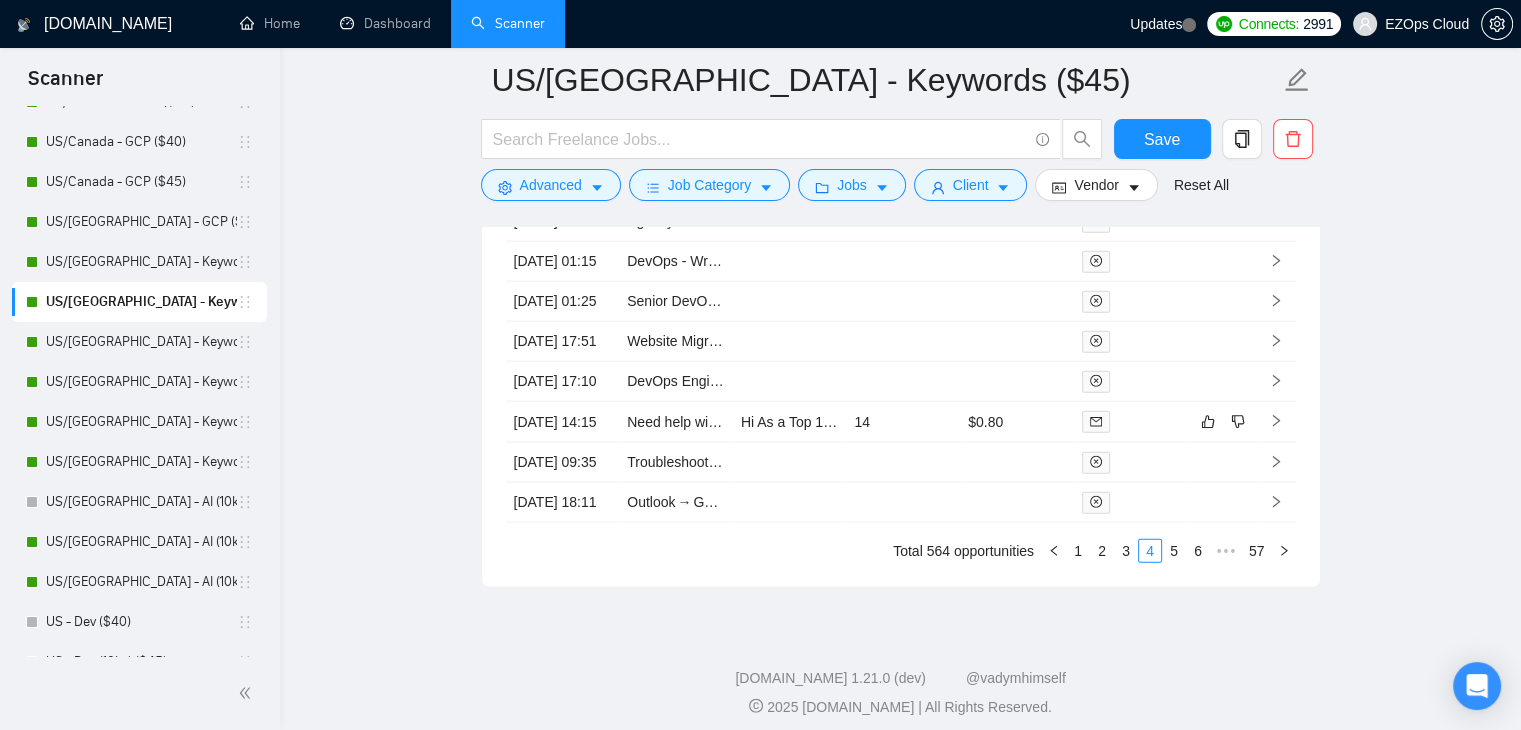 scroll, scrollTop: 4860, scrollLeft: 0, axis: vertical 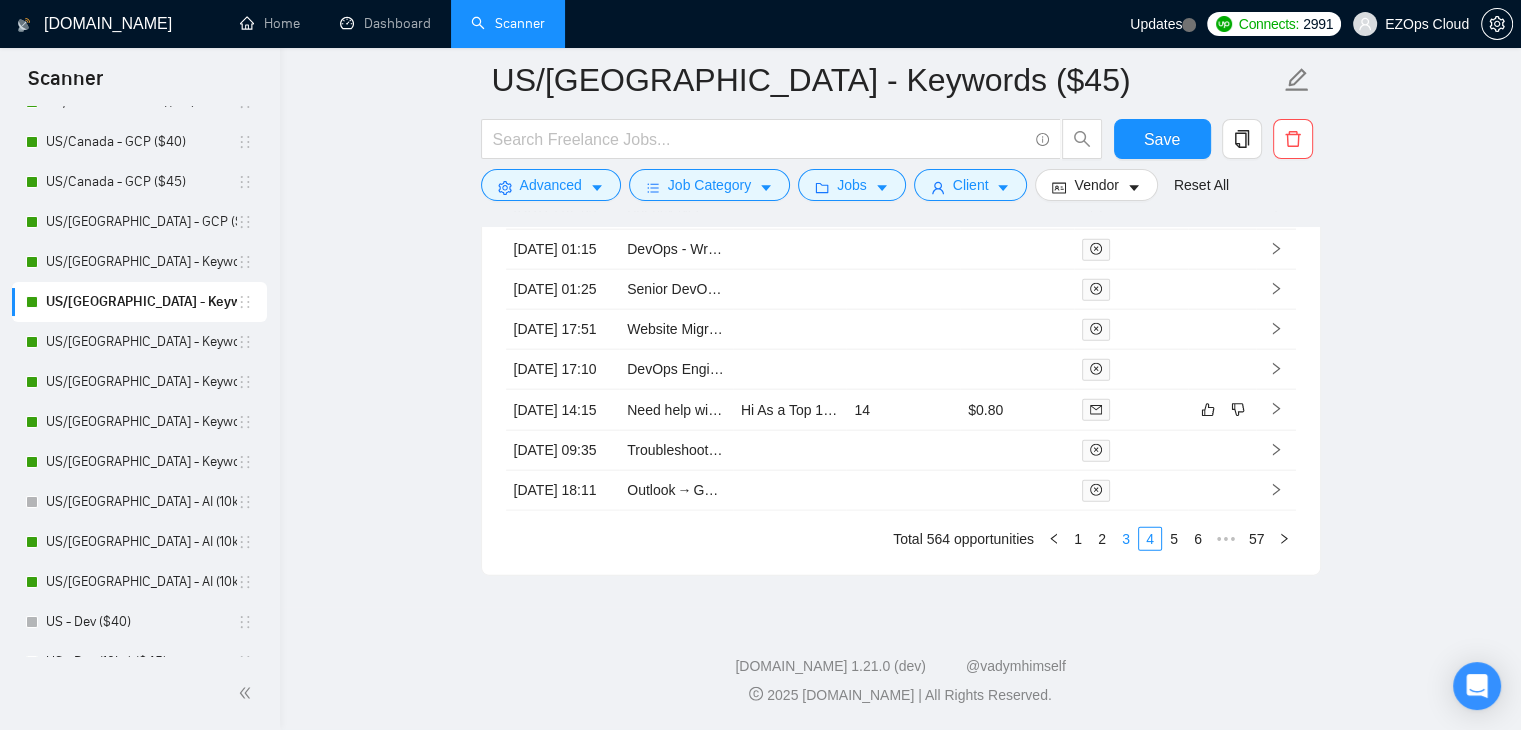click on "3" at bounding box center (1126, 539) 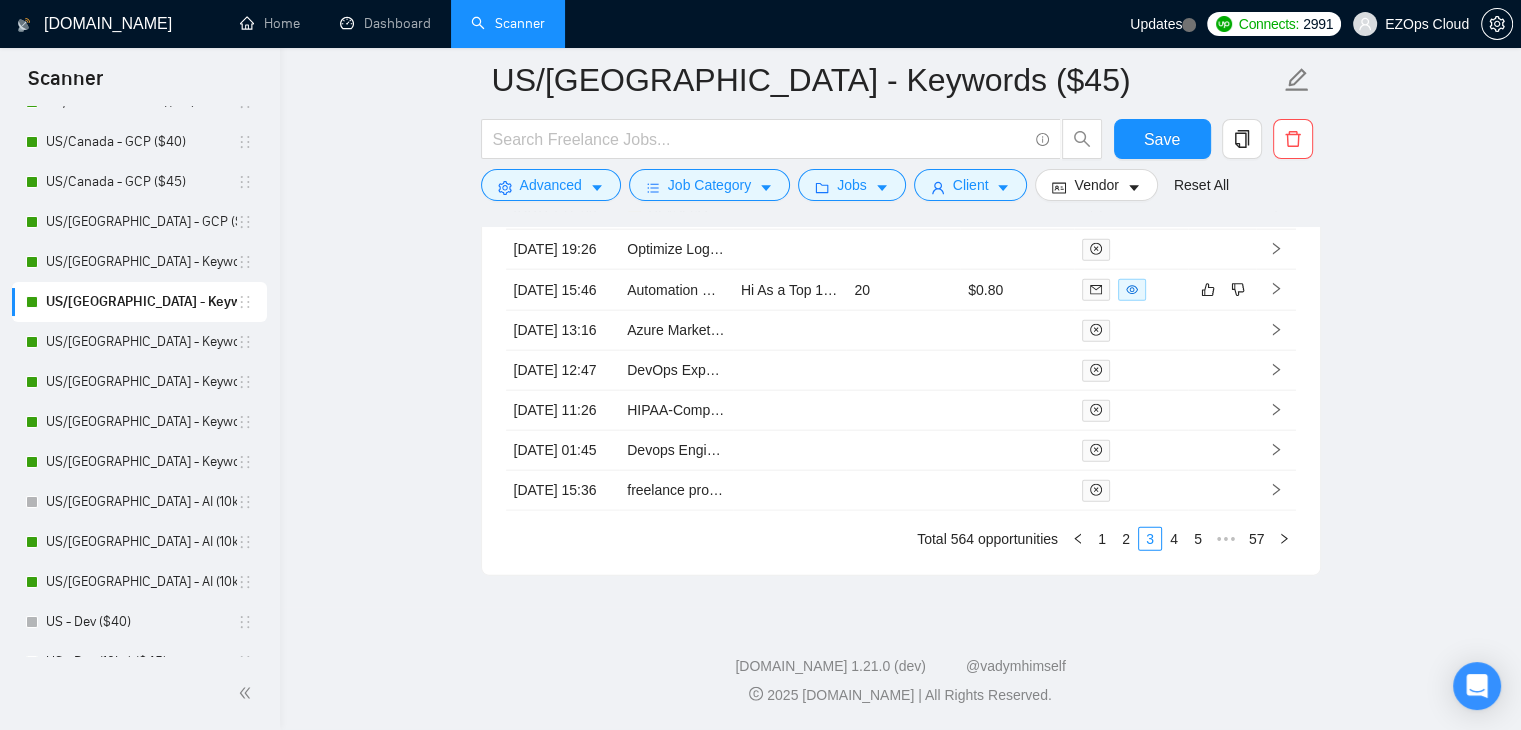 scroll, scrollTop: 4460, scrollLeft: 0, axis: vertical 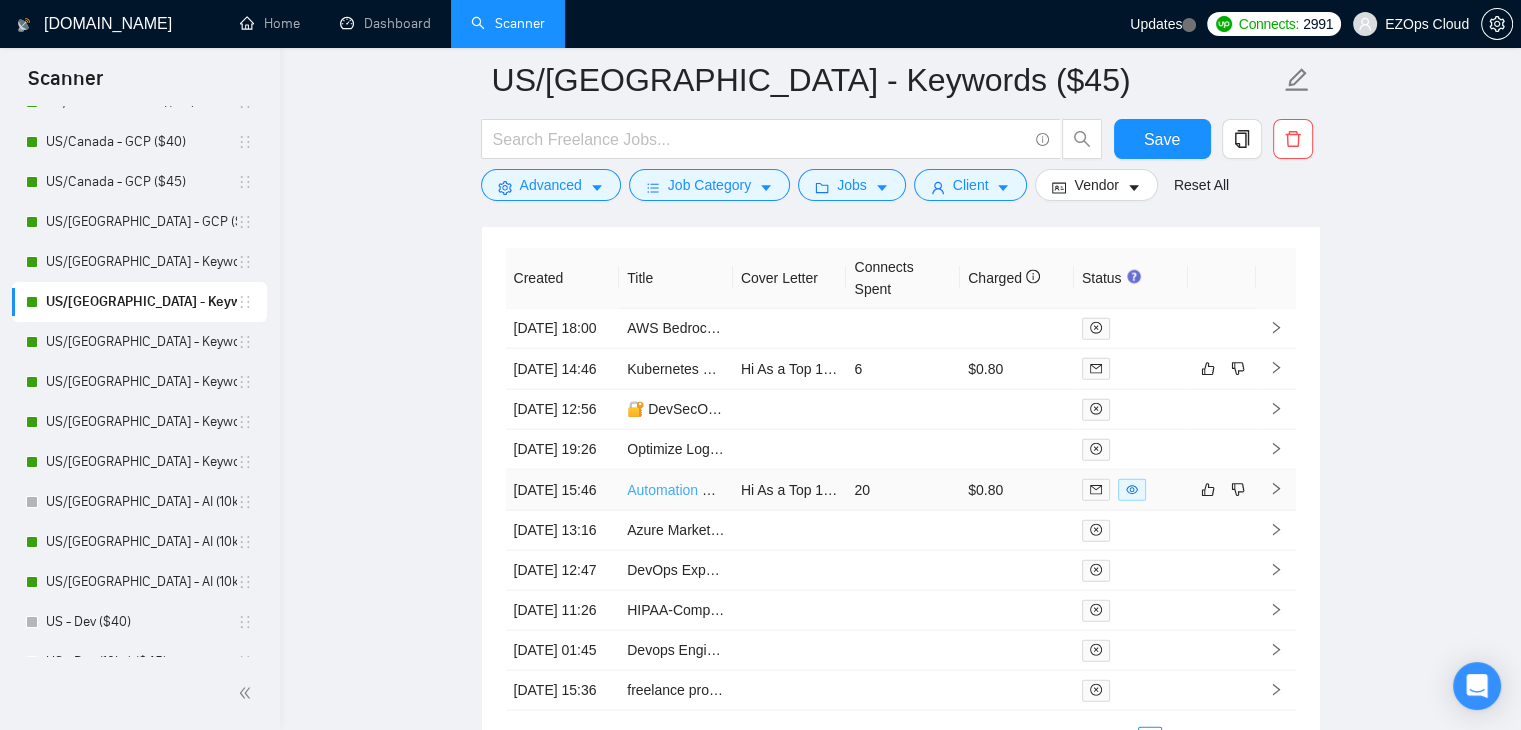 click on "Automation Specialist Needed for [DOMAIN_NAME] Integrations" at bounding box center [827, 490] 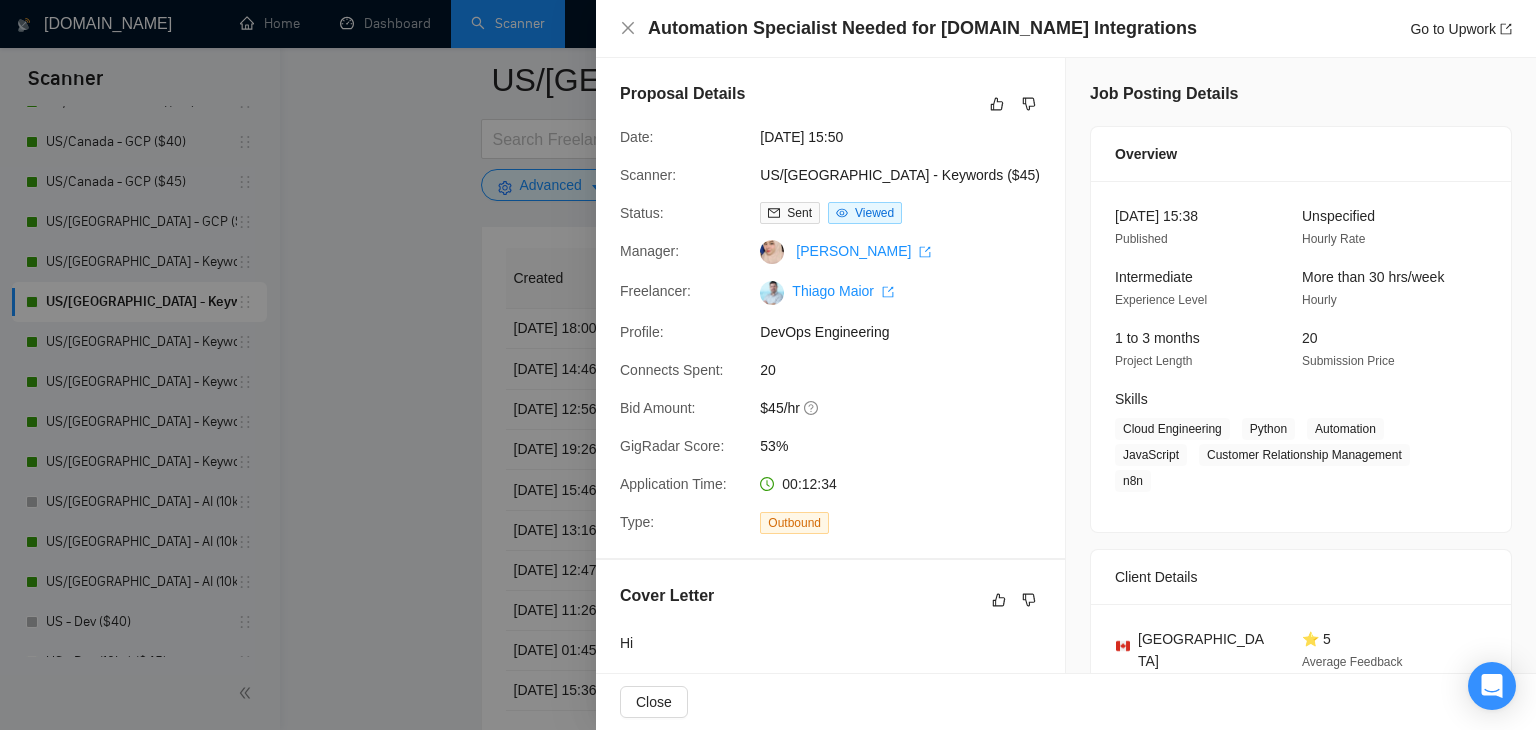 click at bounding box center (768, 365) 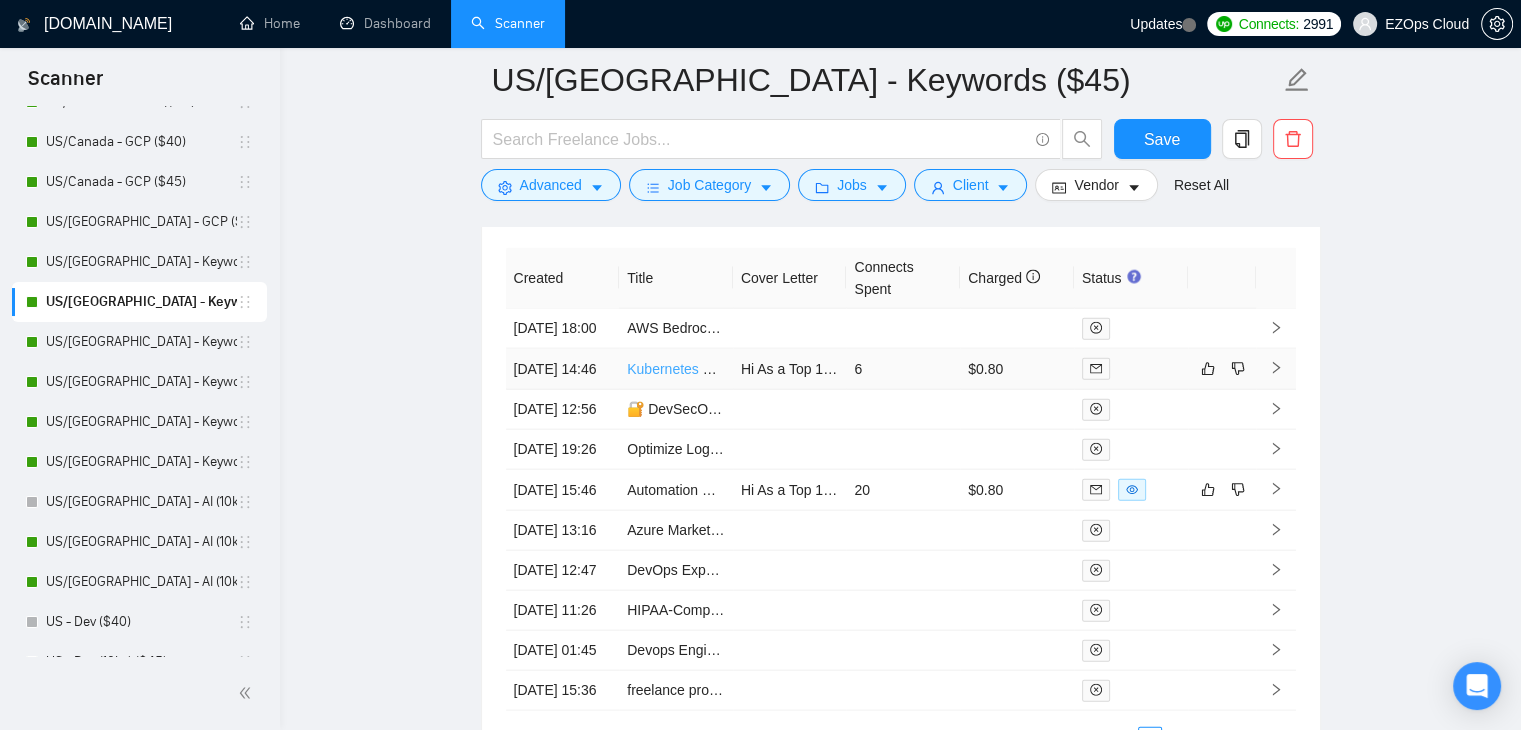 click on "Kubernetes Home Lab Networking Assistance" at bounding box center (769, 369) 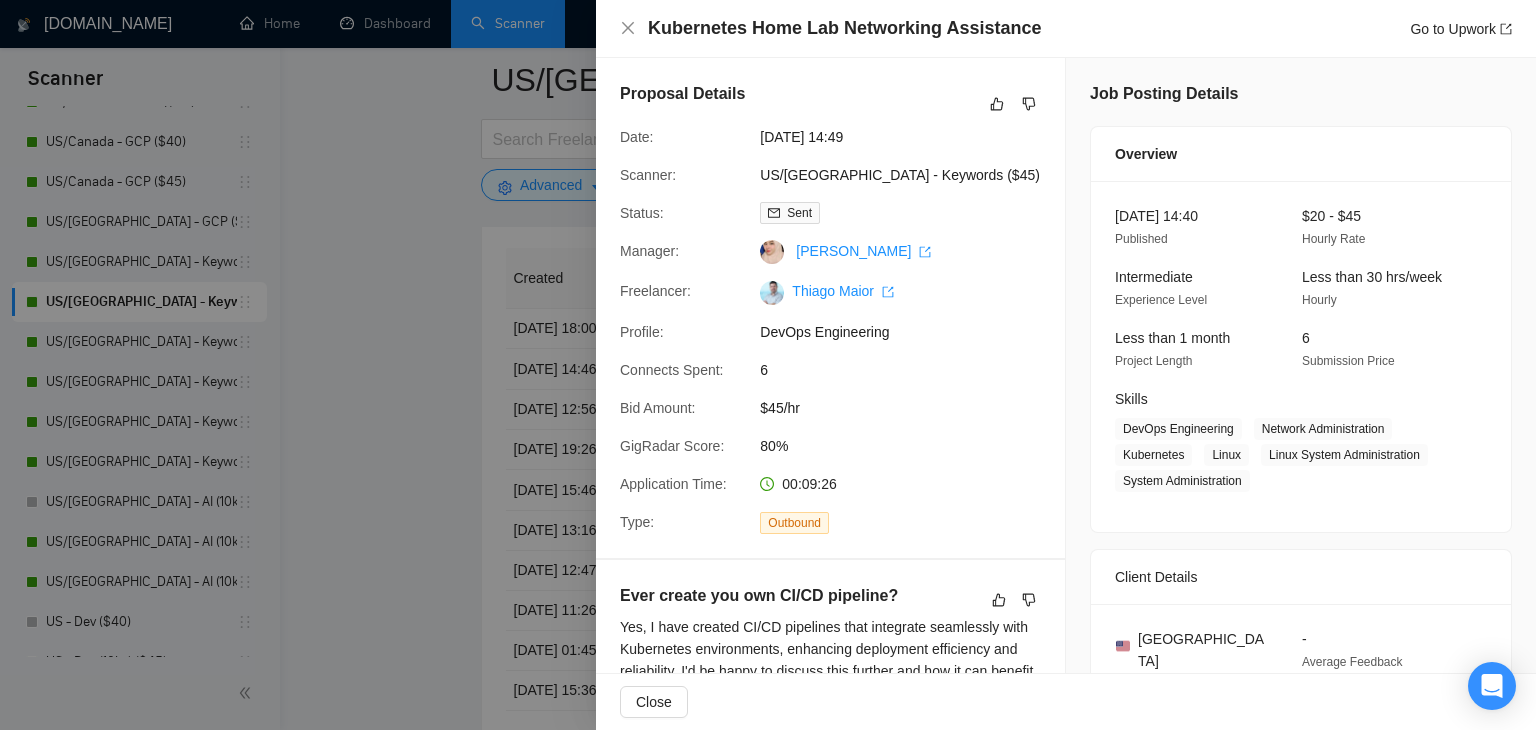 click at bounding box center (768, 365) 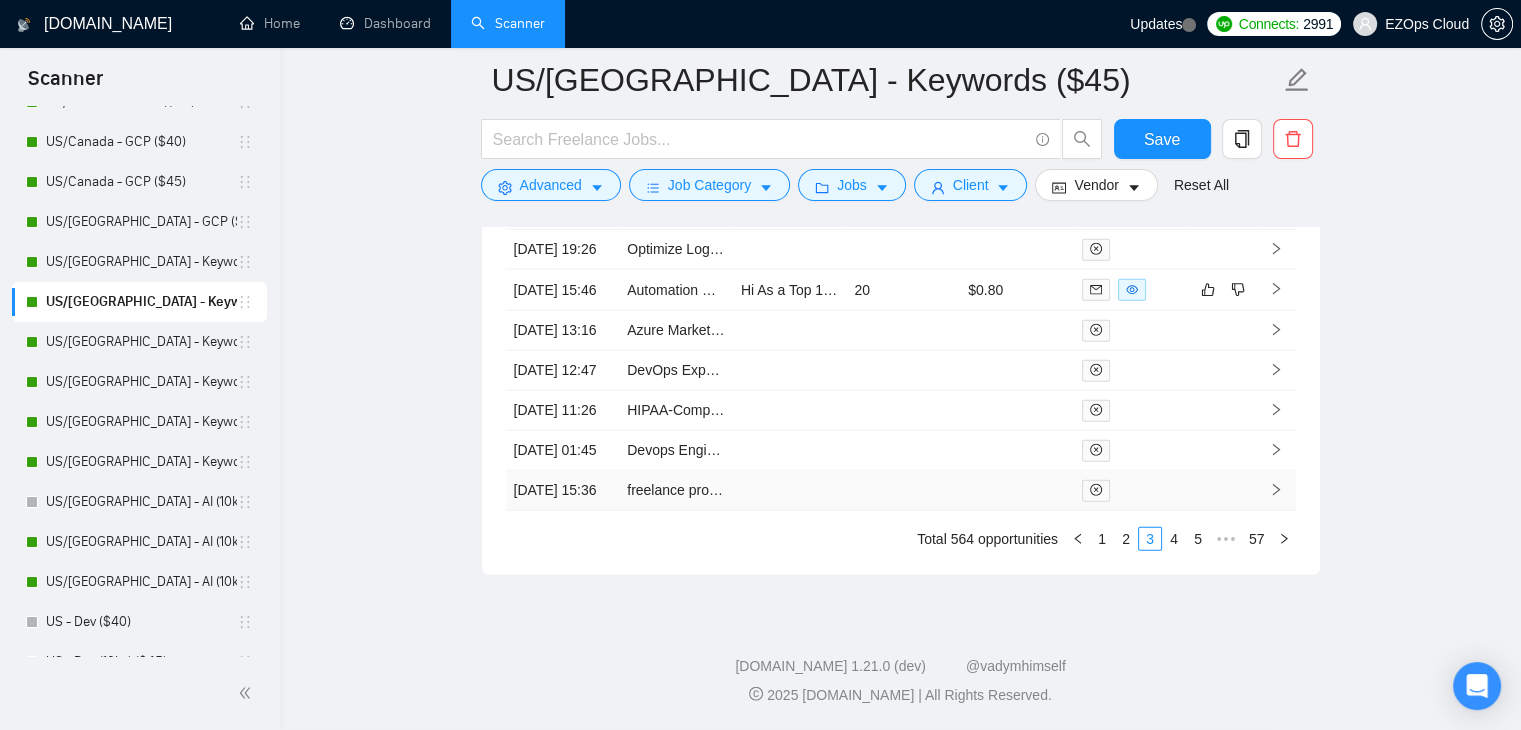 scroll, scrollTop: 4860, scrollLeft: 0, axis: vertical 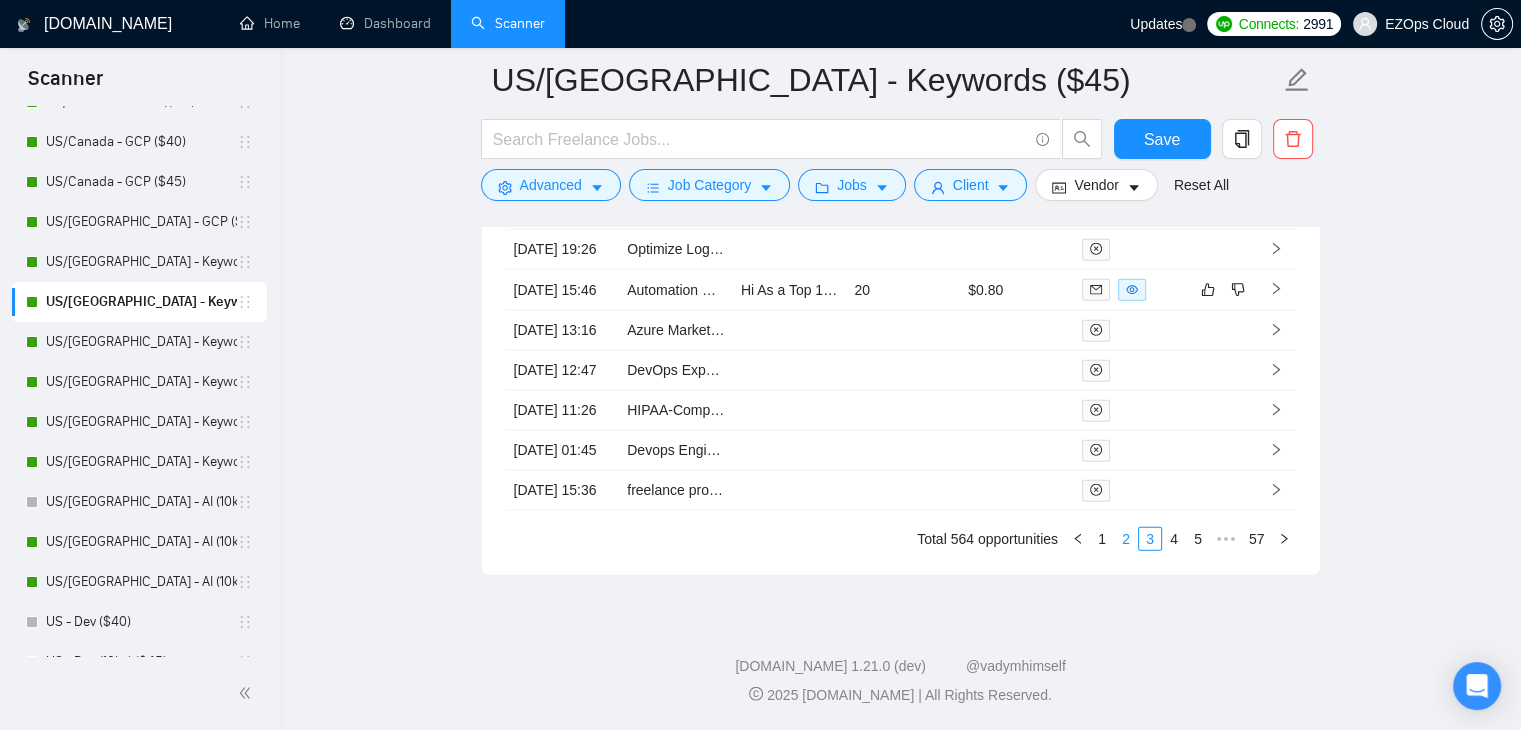 click on "2" at bounding box center (1126, 539) 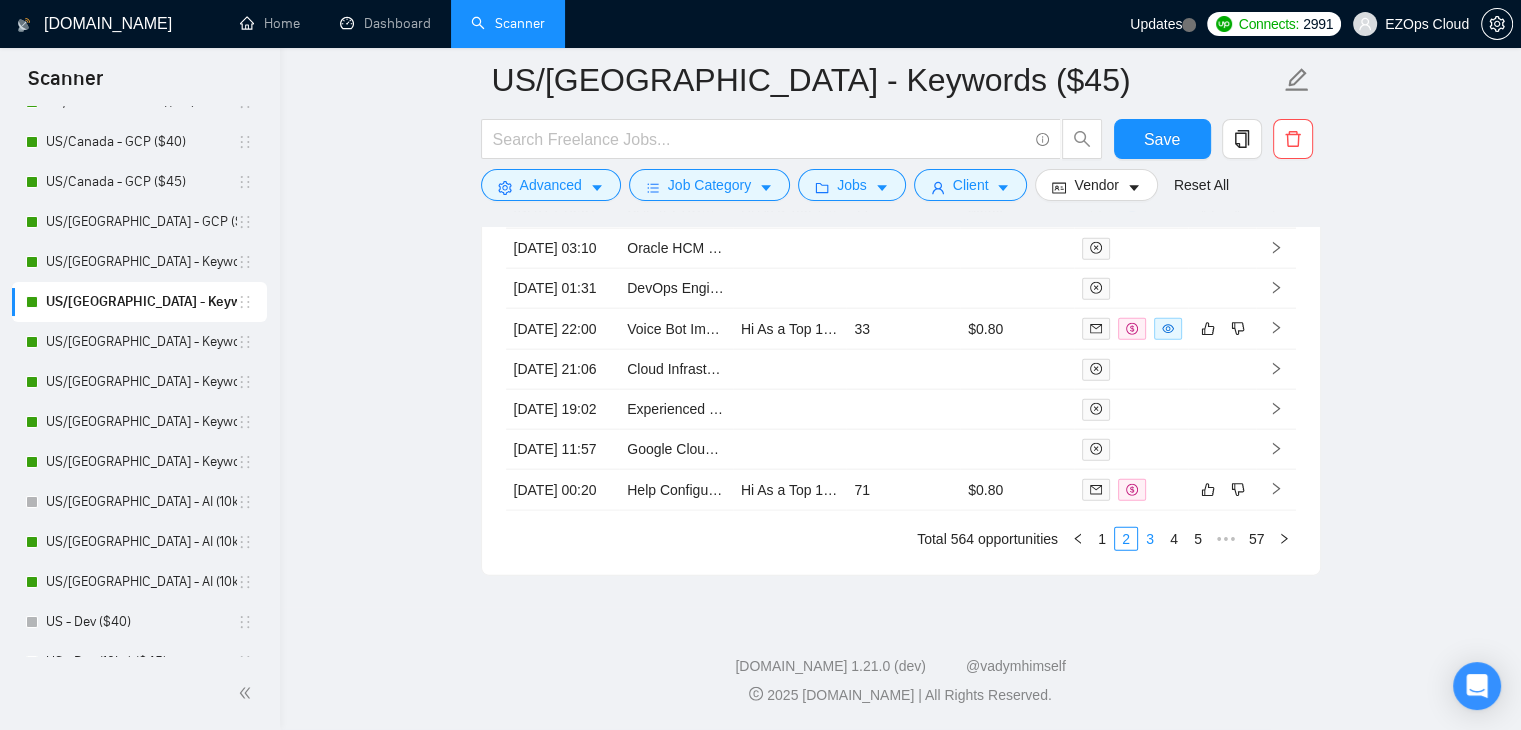 click on "3" at bounding box center [1150, 539] 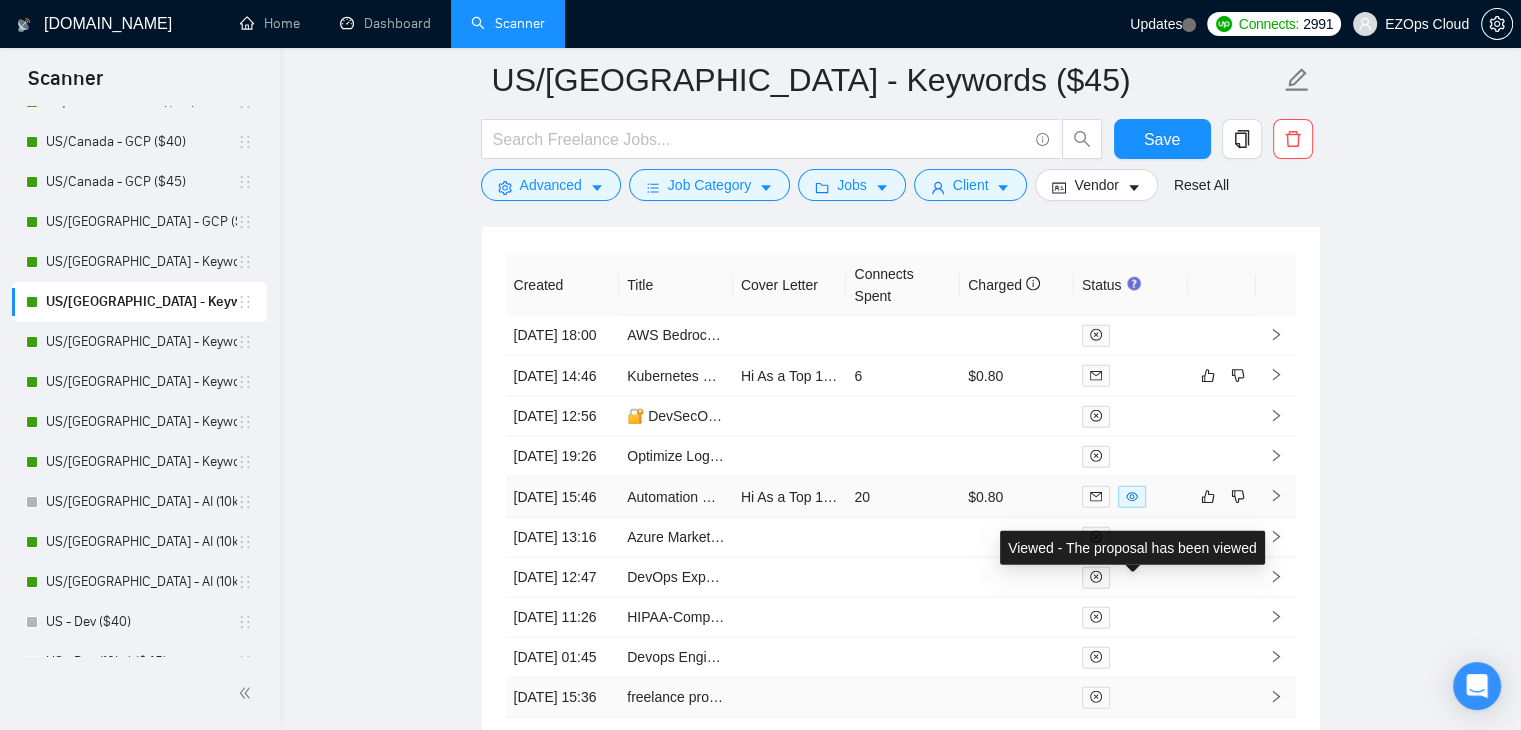 scroll, scrollTop: 4760, scrollLeft: 0, axis: vertical 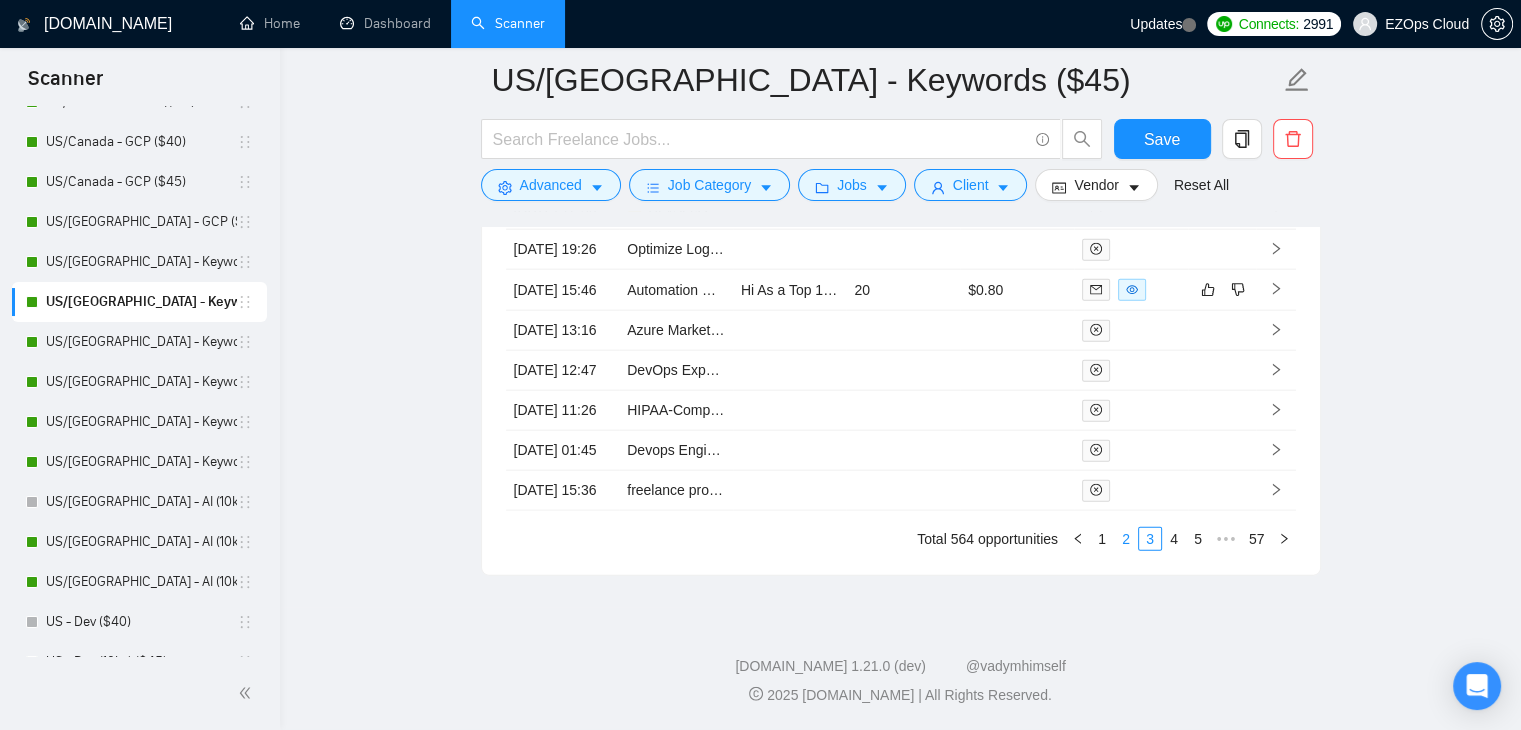 click on "2" at bounding box center (1126, 539) 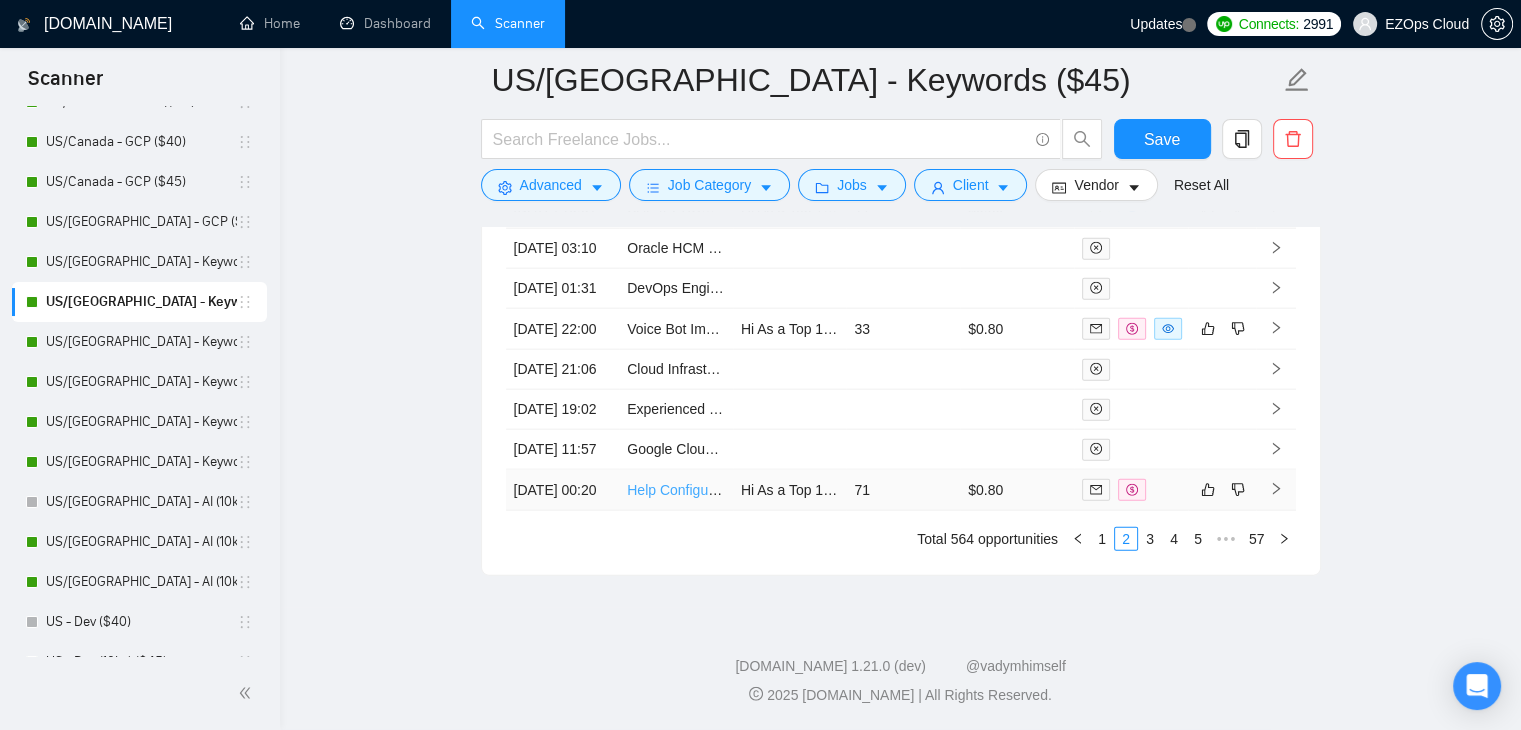 click on "Help Configure Google Conversational Agent" at bounding box center (766, 490) 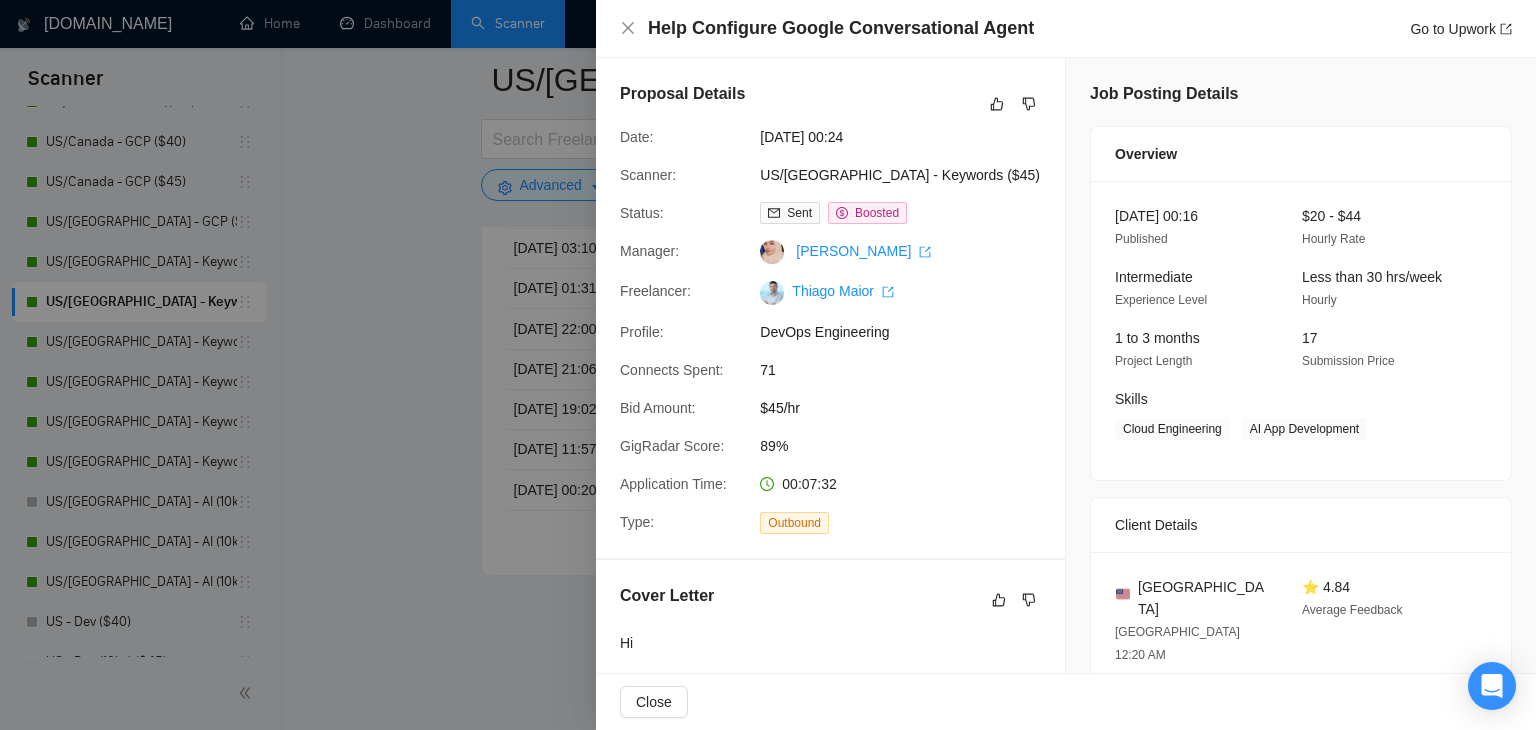 click at bounding box center [768, 365] 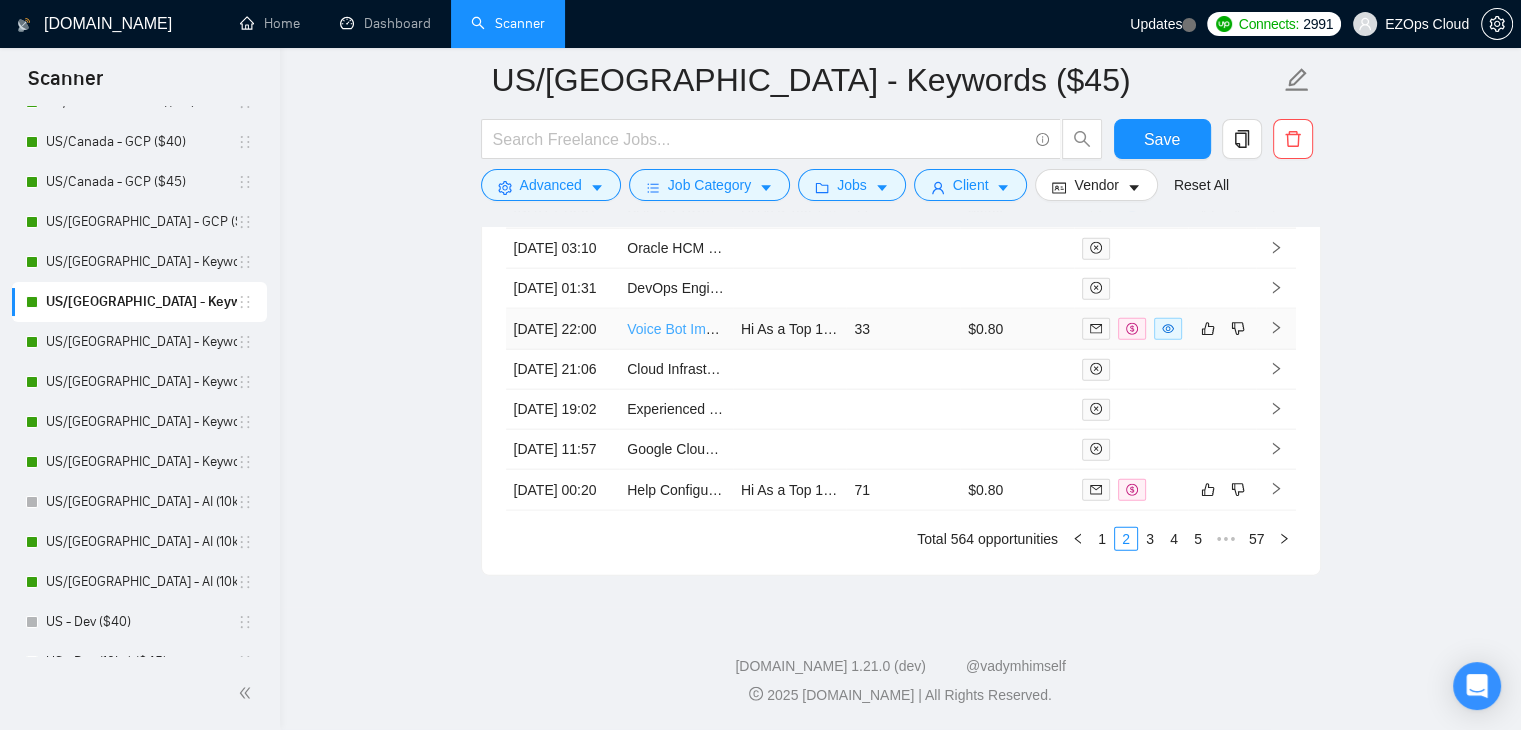 click on "Voice Bot Implementation with Genesys Cloud Integration" at bounding box center (805, 329) 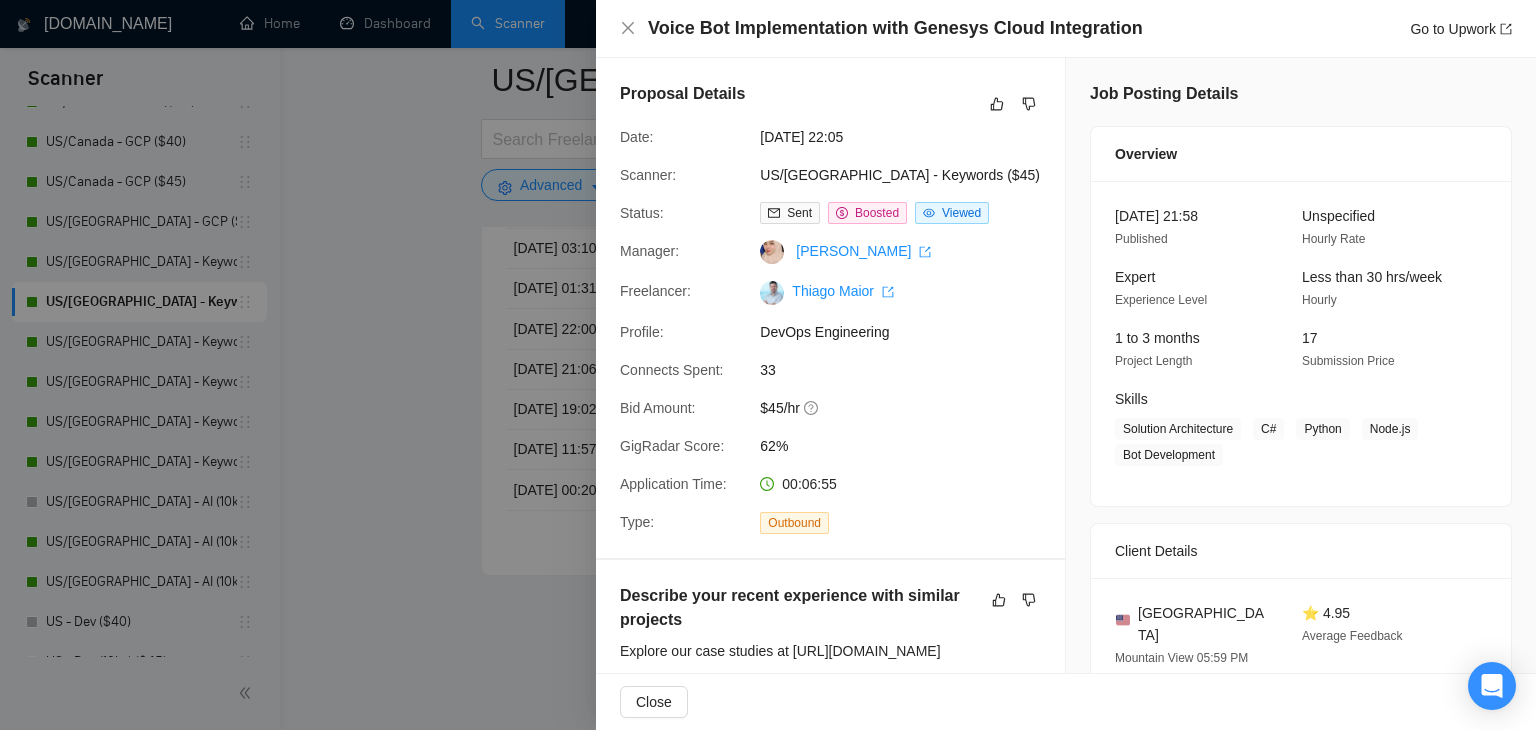 click at bounding box center [768, 365] 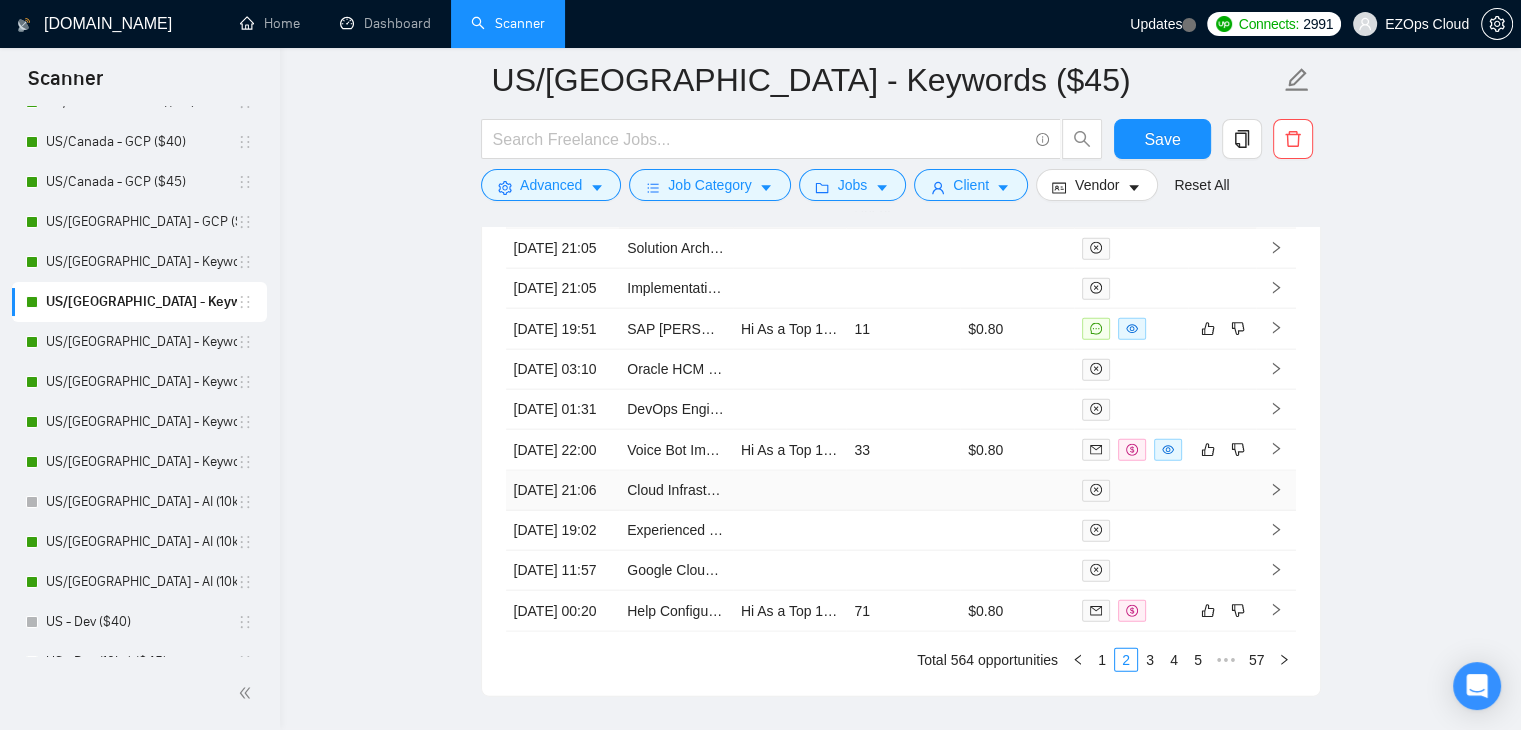 scroll, scrollTop: 4460, scrollLeft: 0, axis: vertical 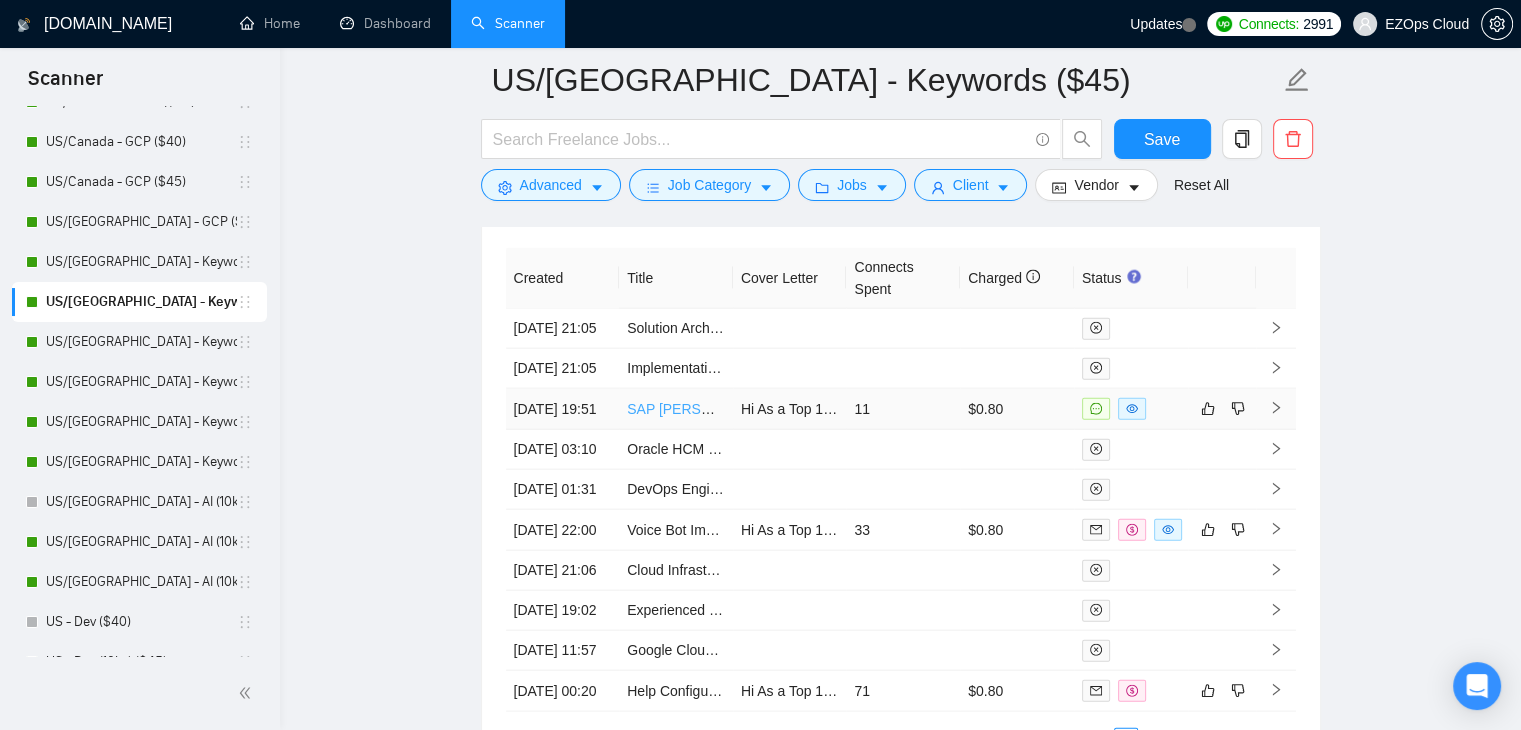 click on "SAP [PERSON_NAME] Consulting" at bounding box center [735, 409] 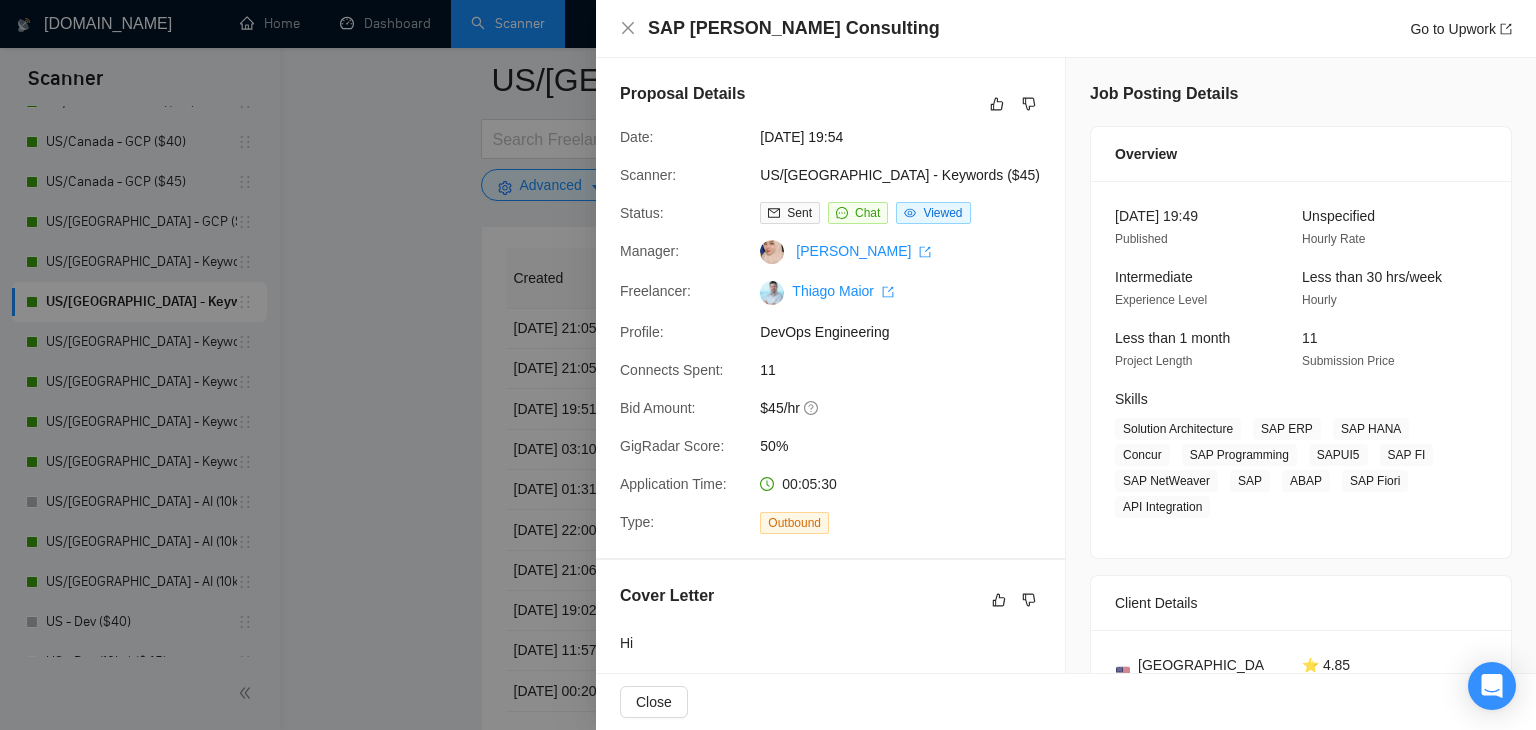 click at bounding box center [768, 365] 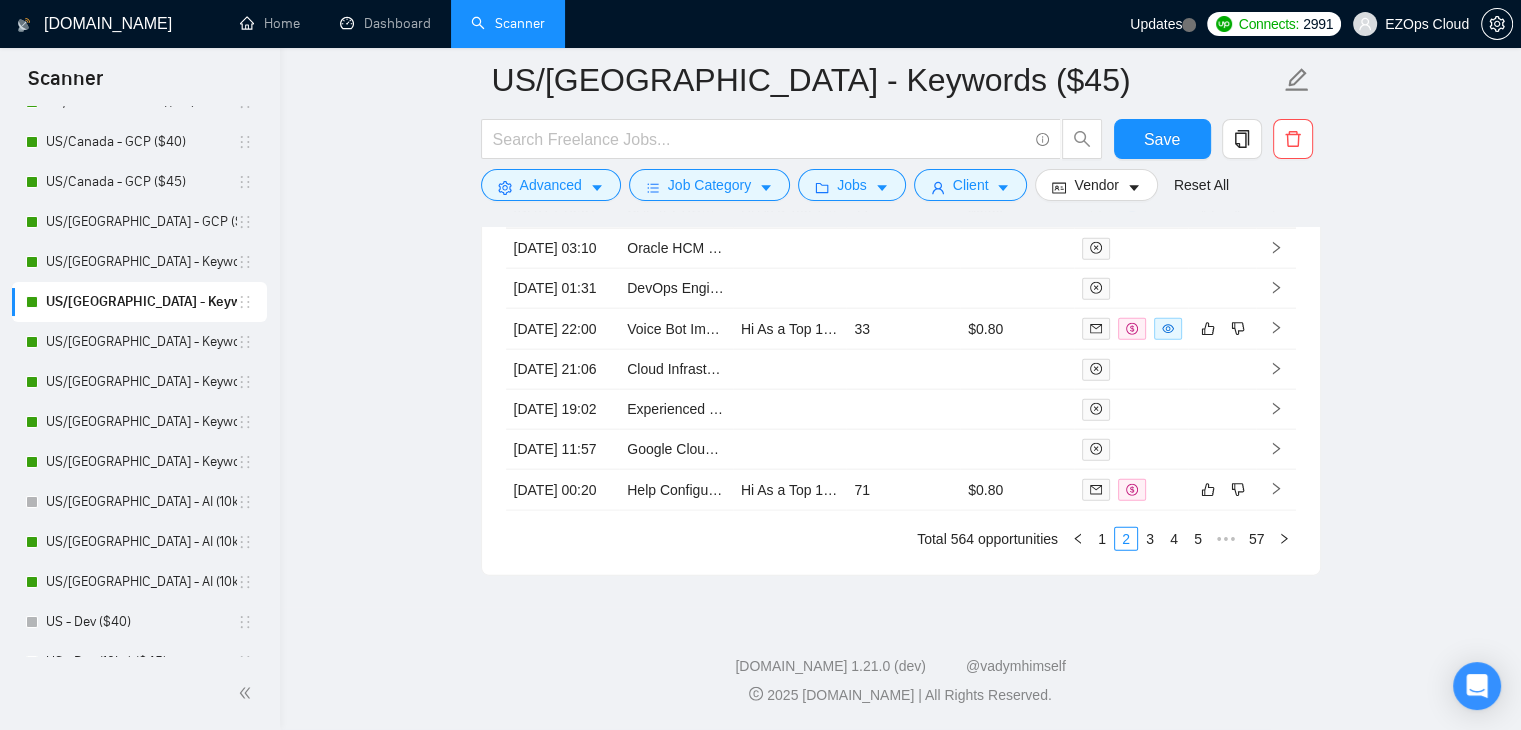 scroll, scrollTop: 4860, scrollLeft: 0, axis: vertical 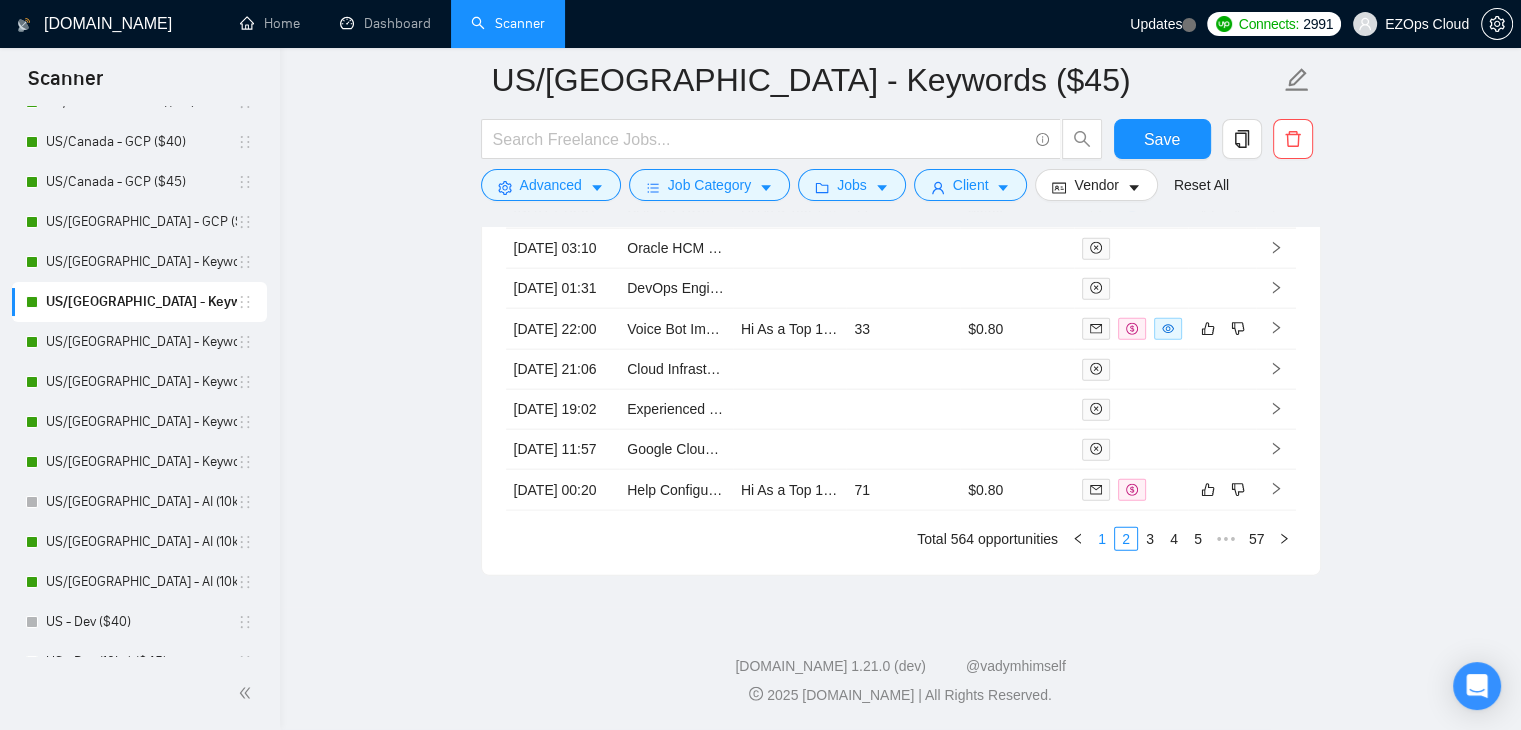click on "1" at bounding box center (1102, 539) 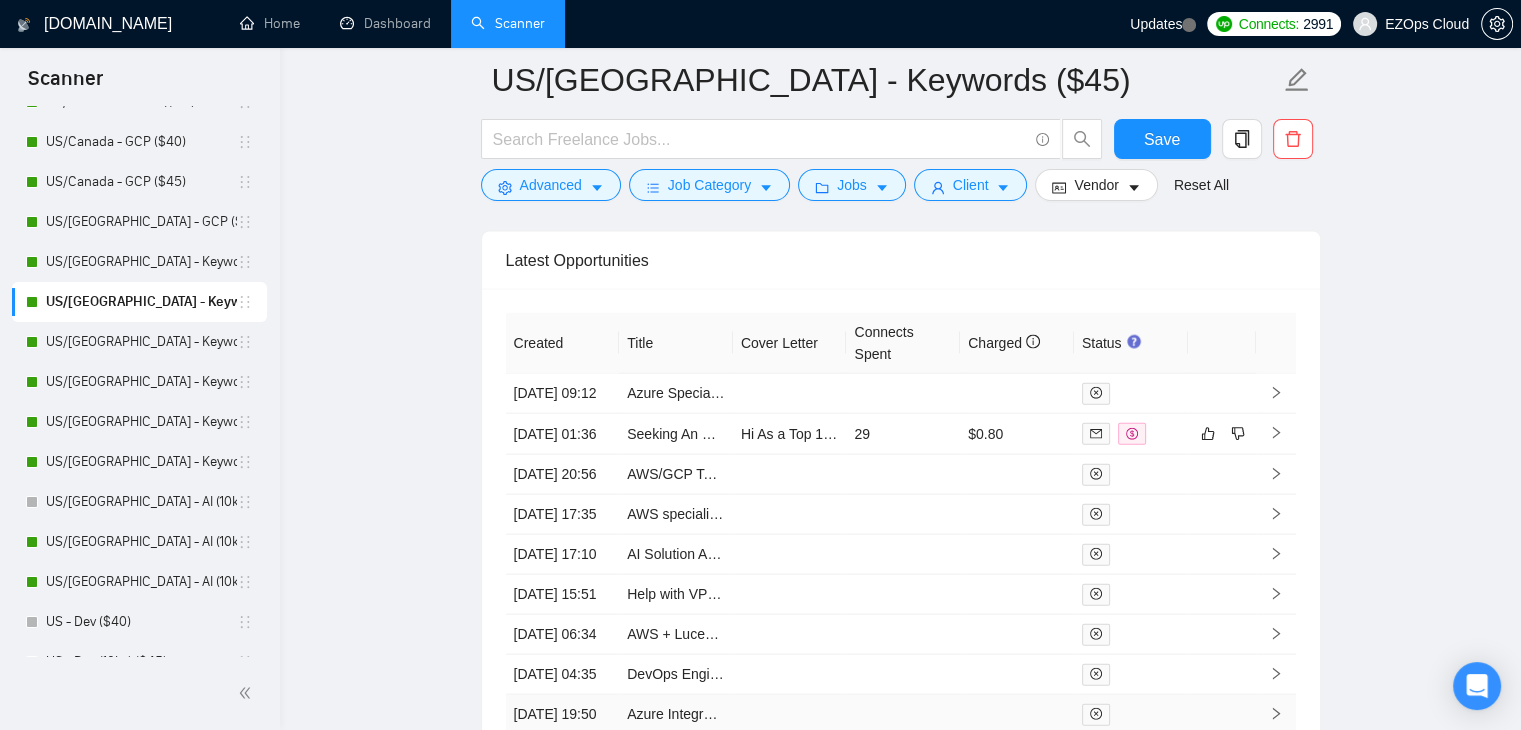 scroll, scrollTop: 4360, scrollLeft: 0, axis: vertical 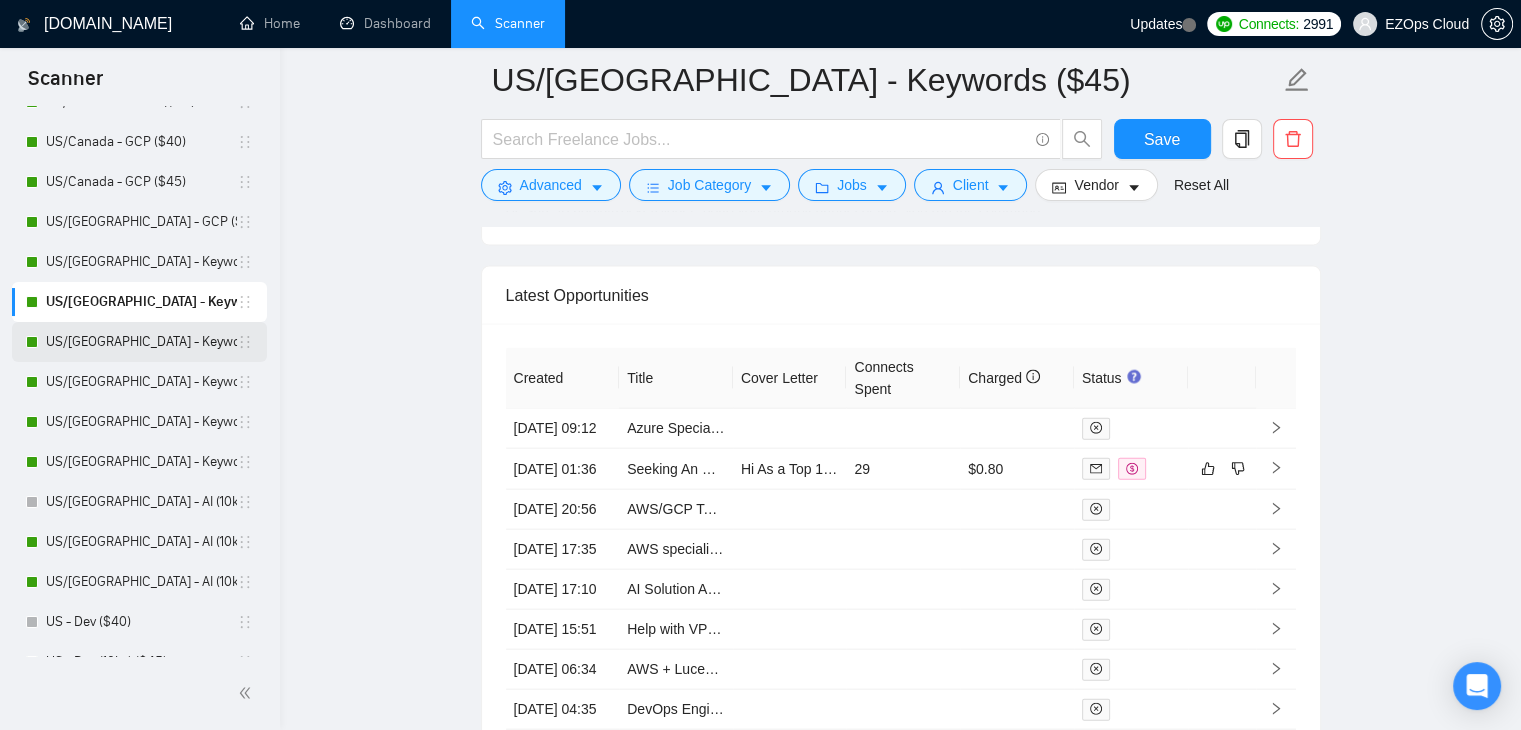 click on "US/[GEOGRAPHIC_DATA] - Keywords ($55)" at bounding box center (141, 342) 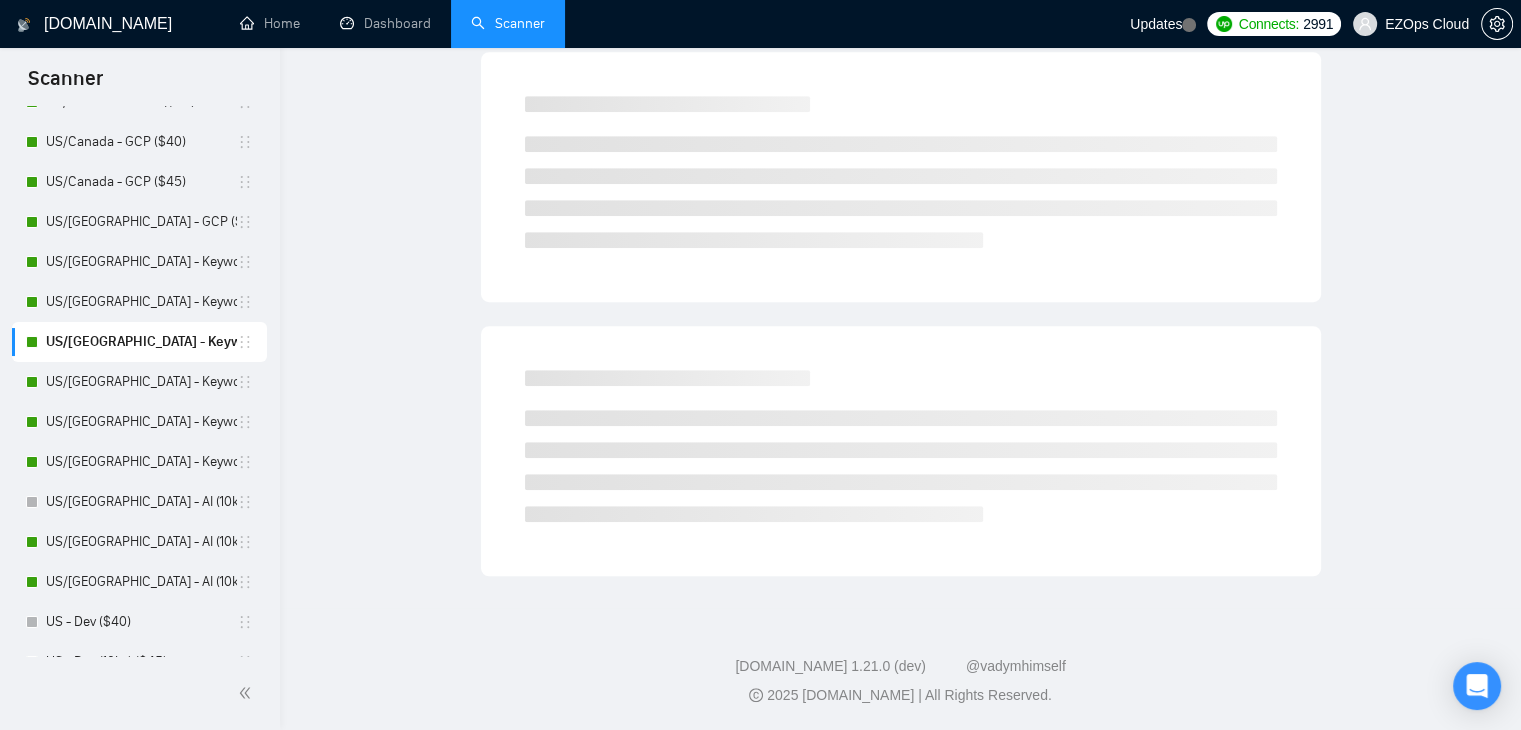 scroll, scrollTop: 0, scrollLeft: 0, axis: both 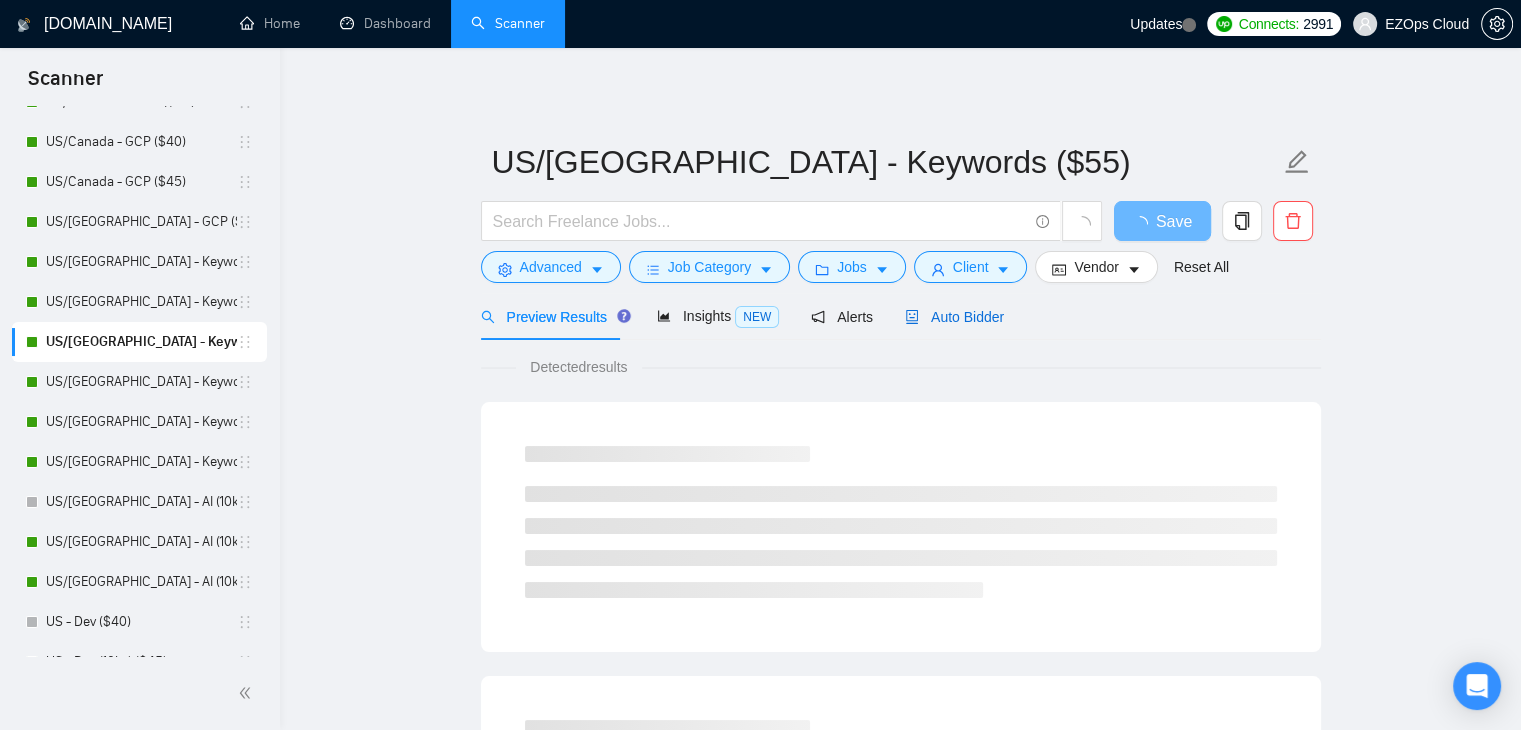 click on "Auto Bidder" at bounding box center (954, 317) 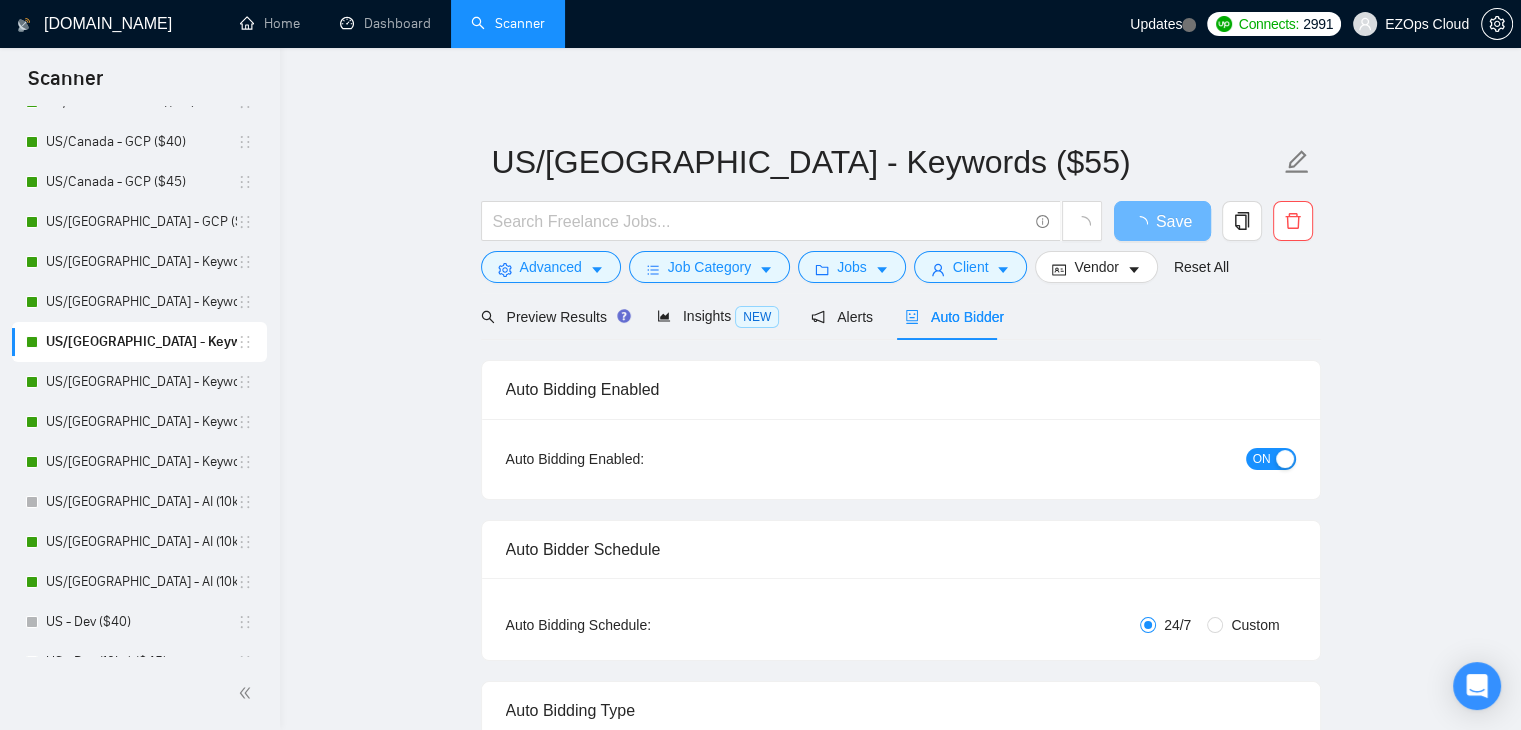type 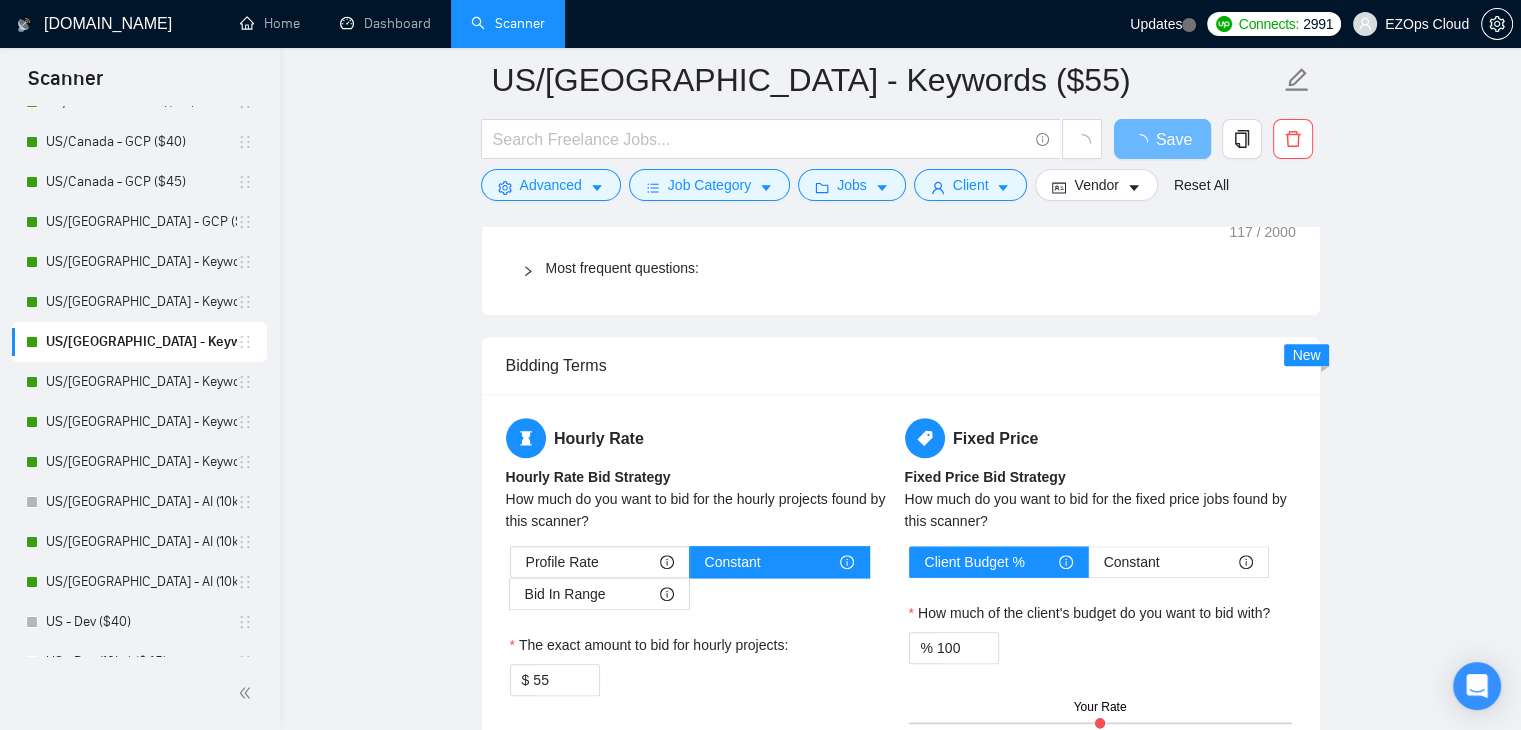 scroll, scrollTop: 3828, scrollLeft: 0, axis: vertical 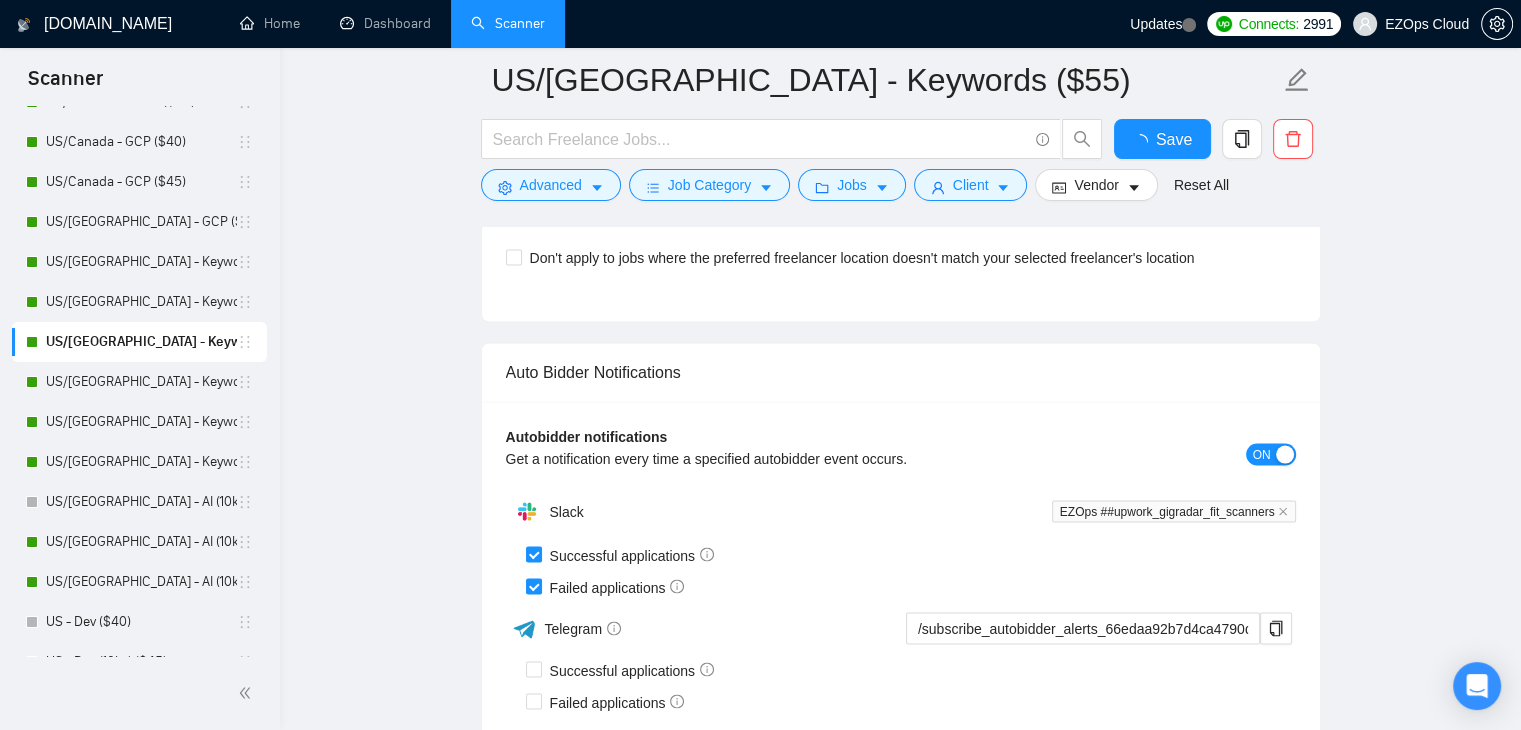 type 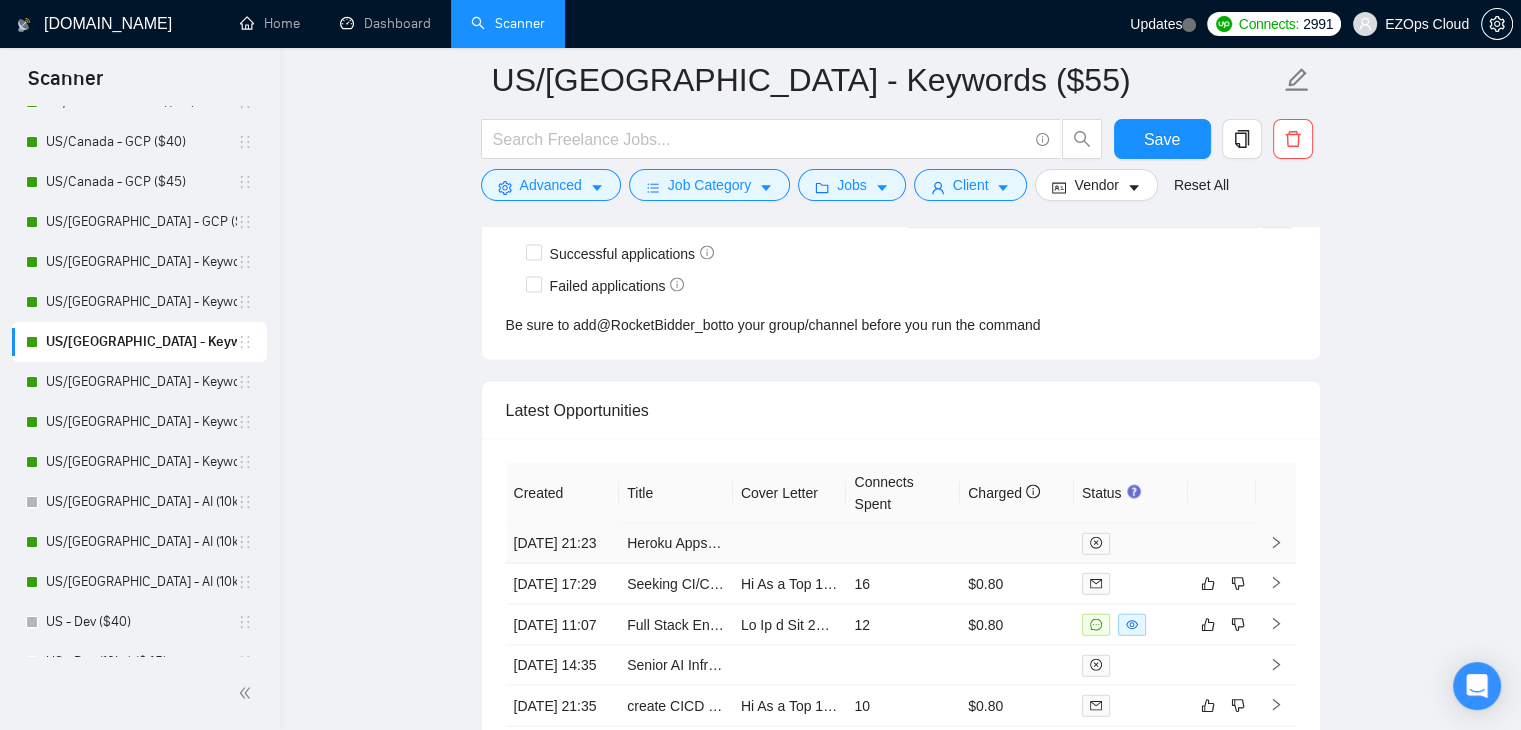 scroll, scrollTop: 4828, scrollLeft: 0, axis: vertical 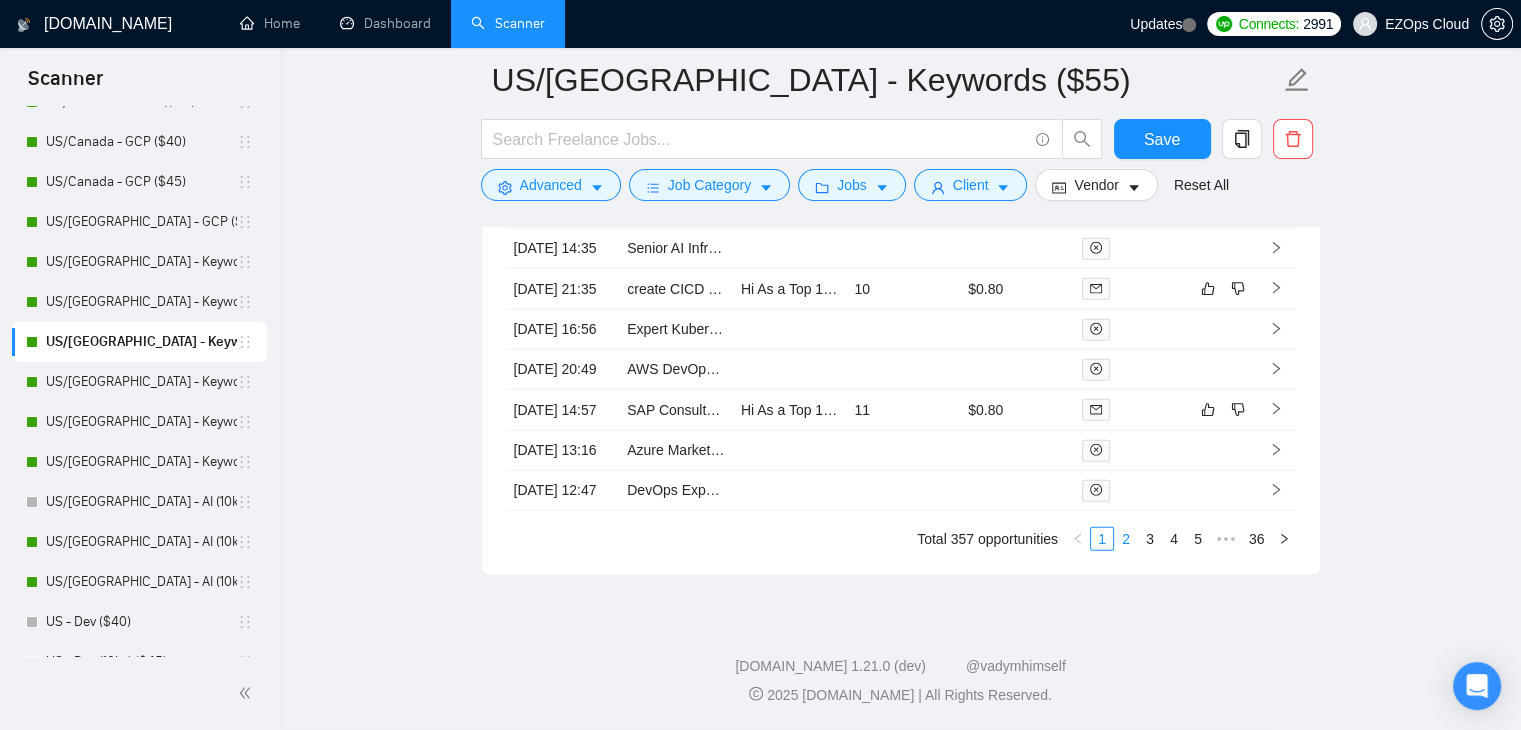 click on "2" at bounding box center [1126, 539] 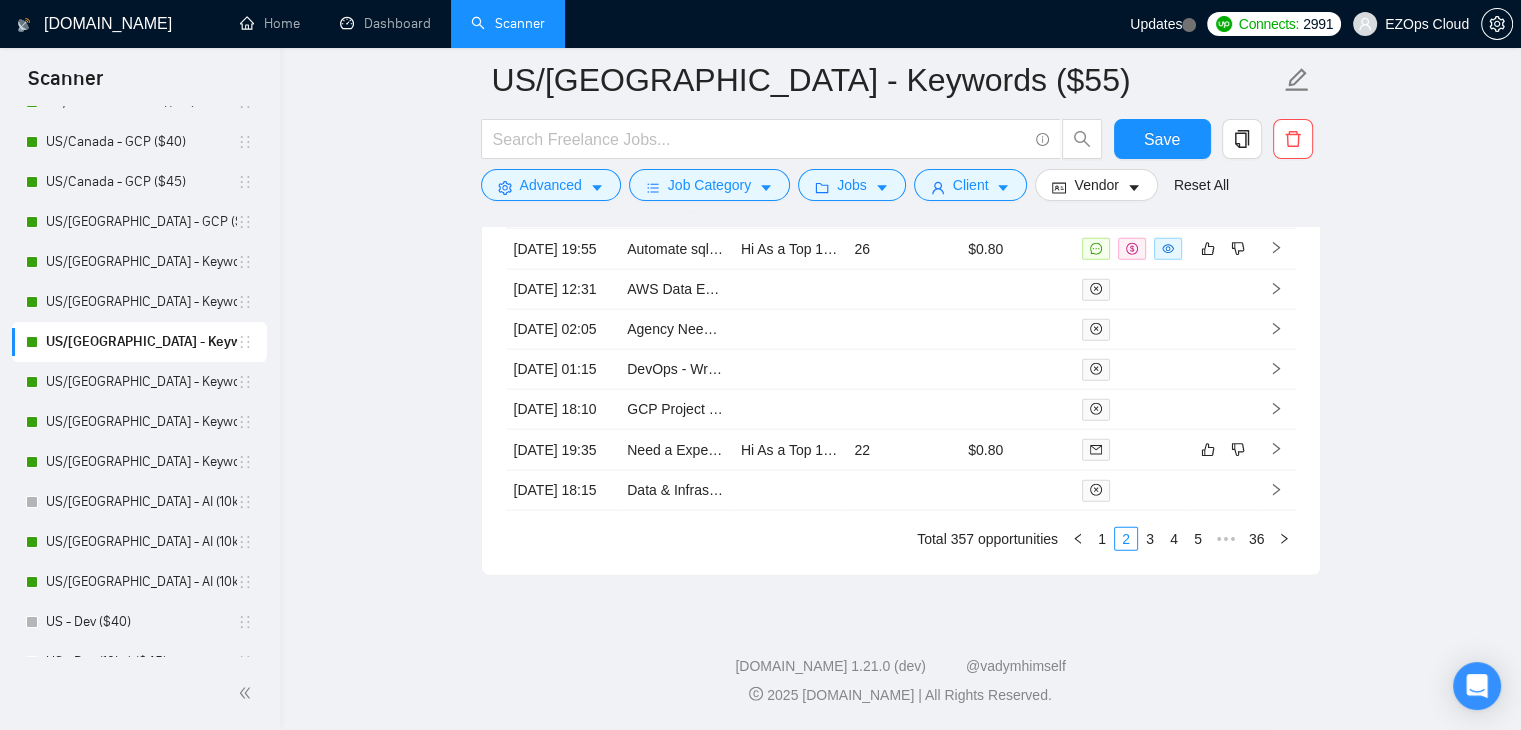 scroll, scrollTop: 4528, scrollLeft: 0, axis: vertical 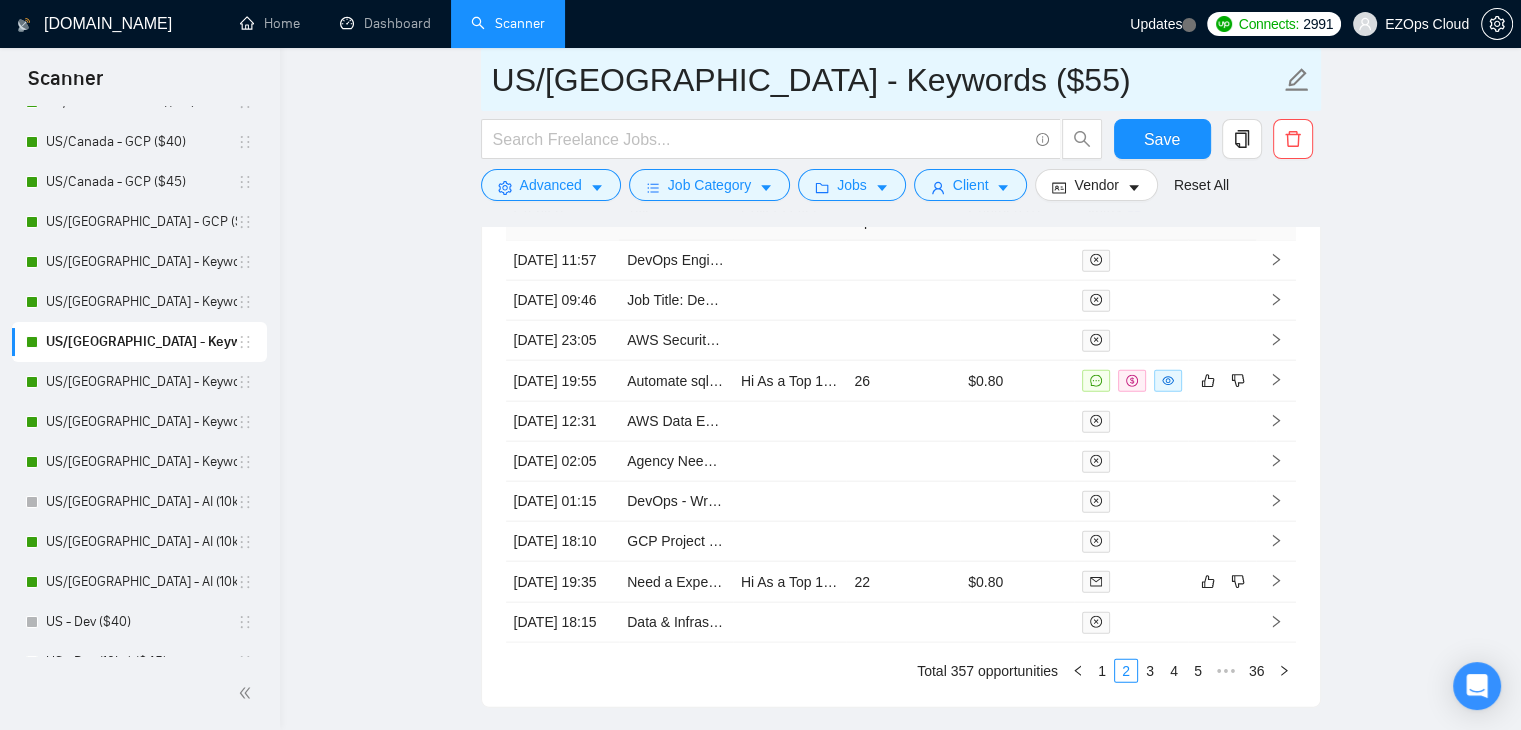drag, startPoint x: 960, startPoint y: 82, endPoint x: 496, endPoint y: 69, distance: 464.18207 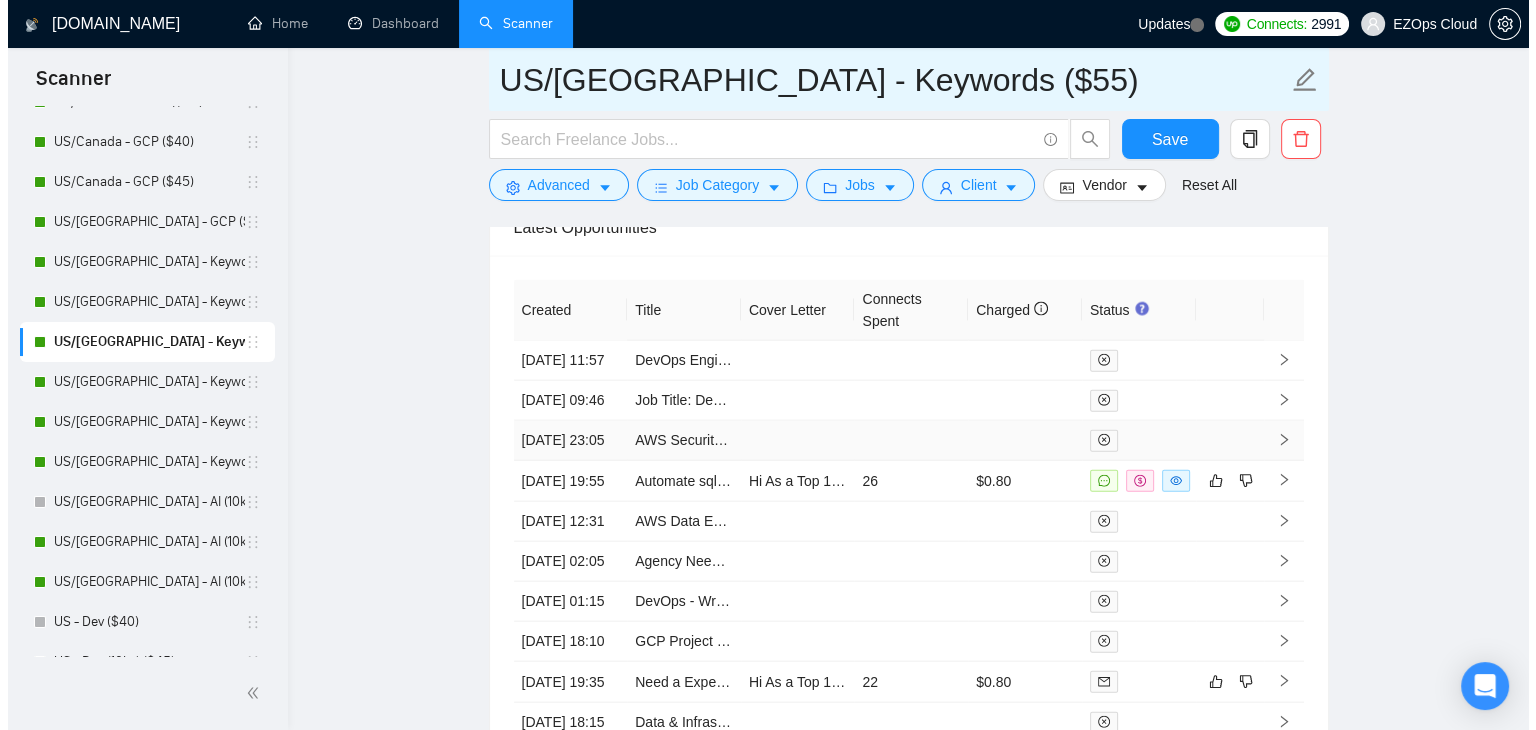 scroll, scrollTop: 4528, scrollLeft: 0, axis: vertical 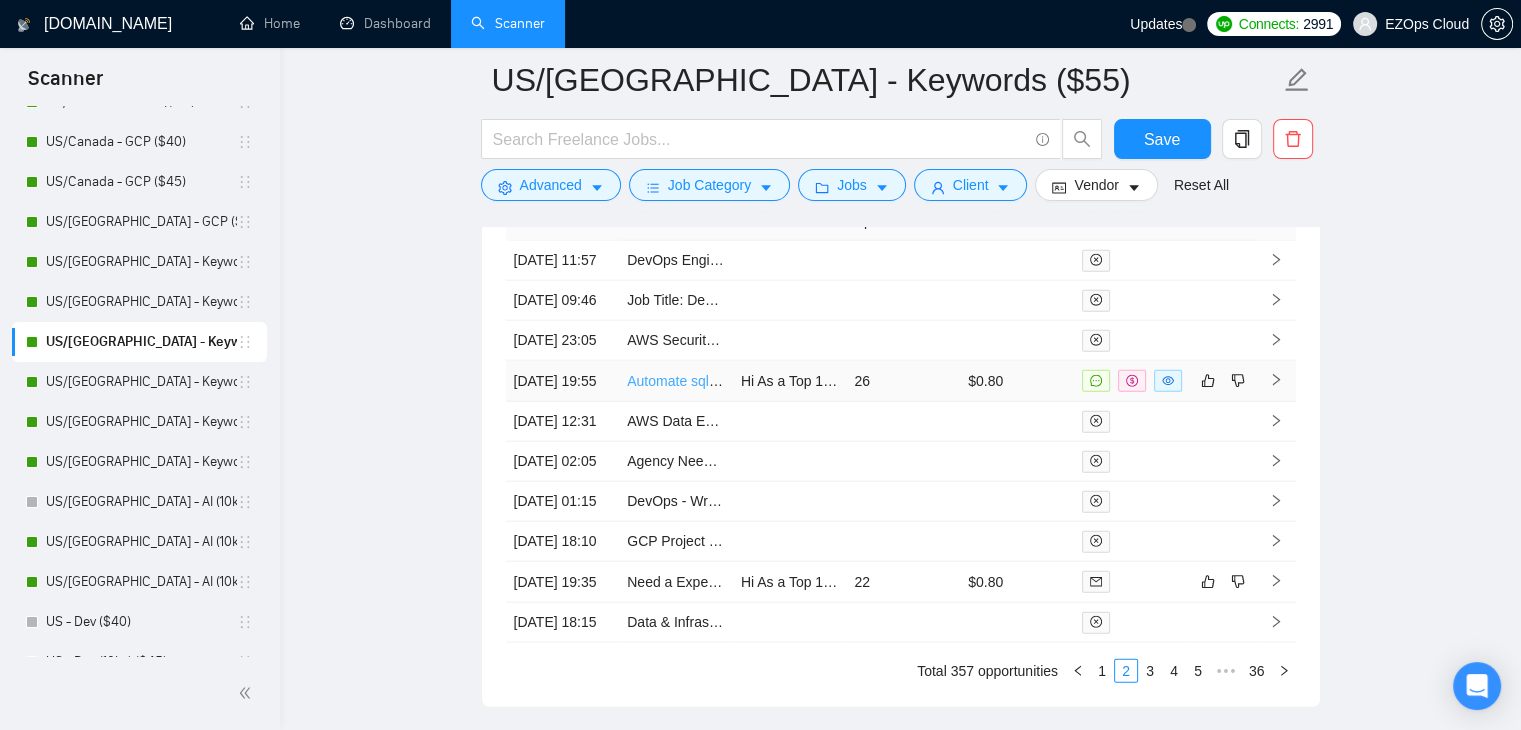 click on "Automate sql login permissions using [PERSON_NAME]" at bounding box center [802, 381] 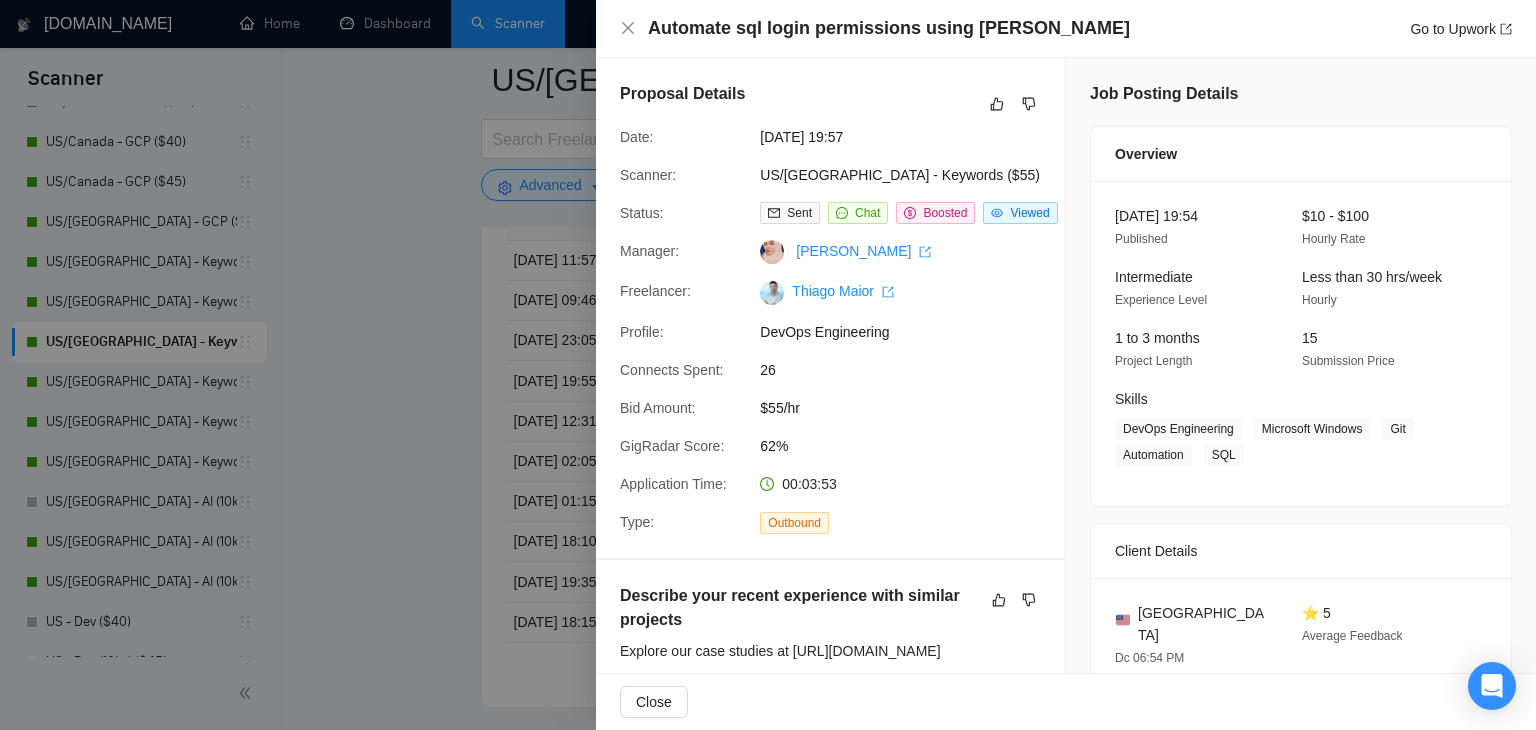 click at bounding box center [768, 365] 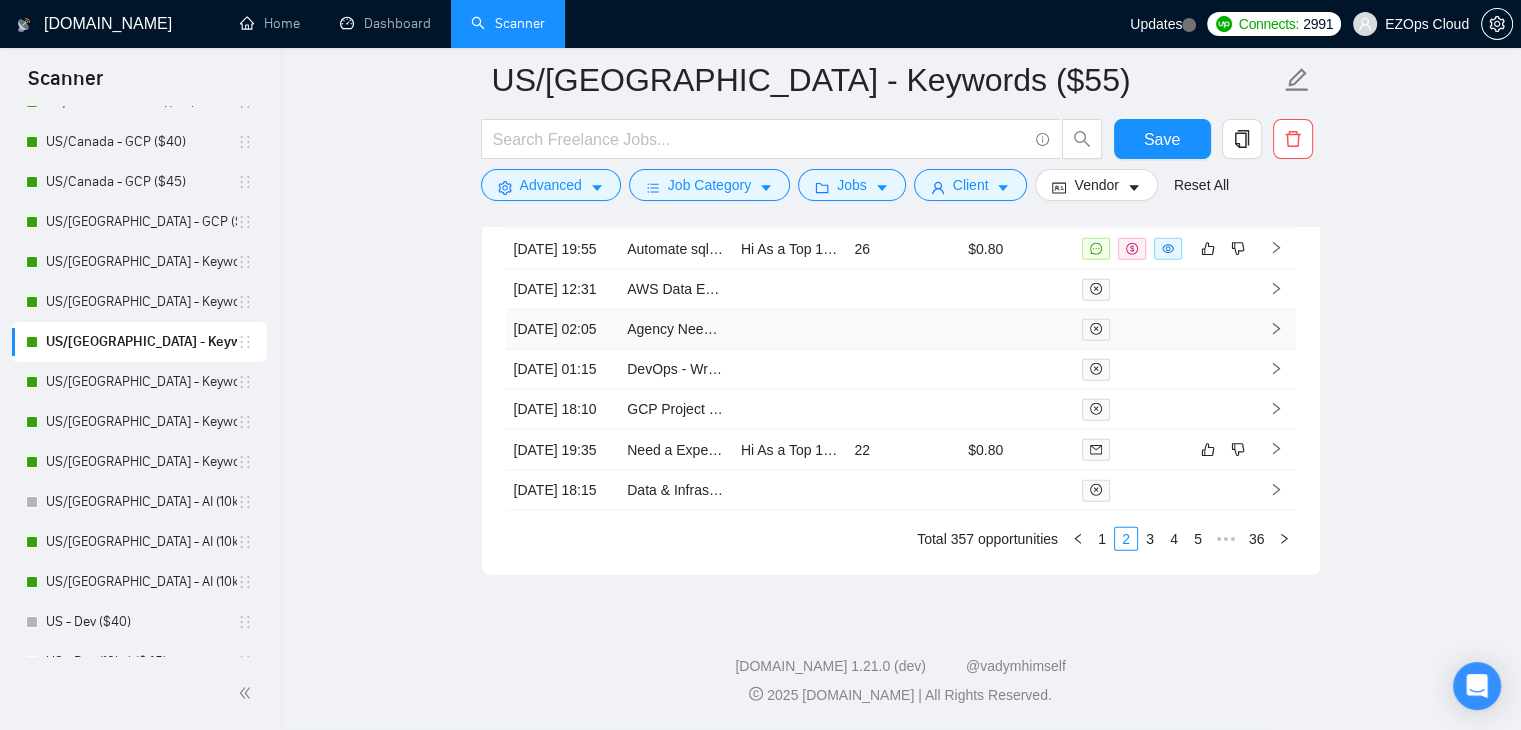 scroll, scrollTop: 4860, scrollLeft: 0, axis: vertical 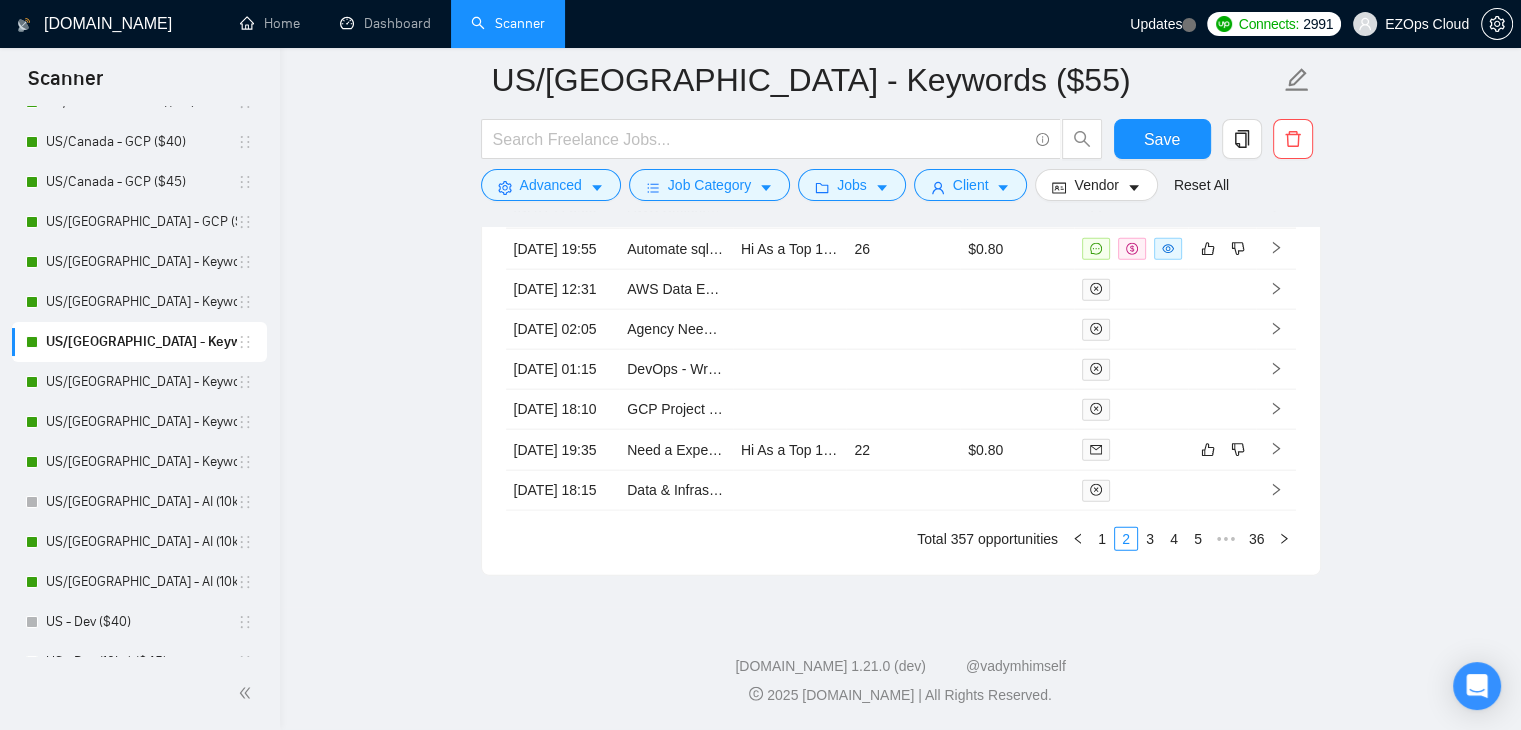drag, startPoint x: 1105, startPoint y: 540, endPoint x: 1022, endPoint y: 467, distance: 110.535065 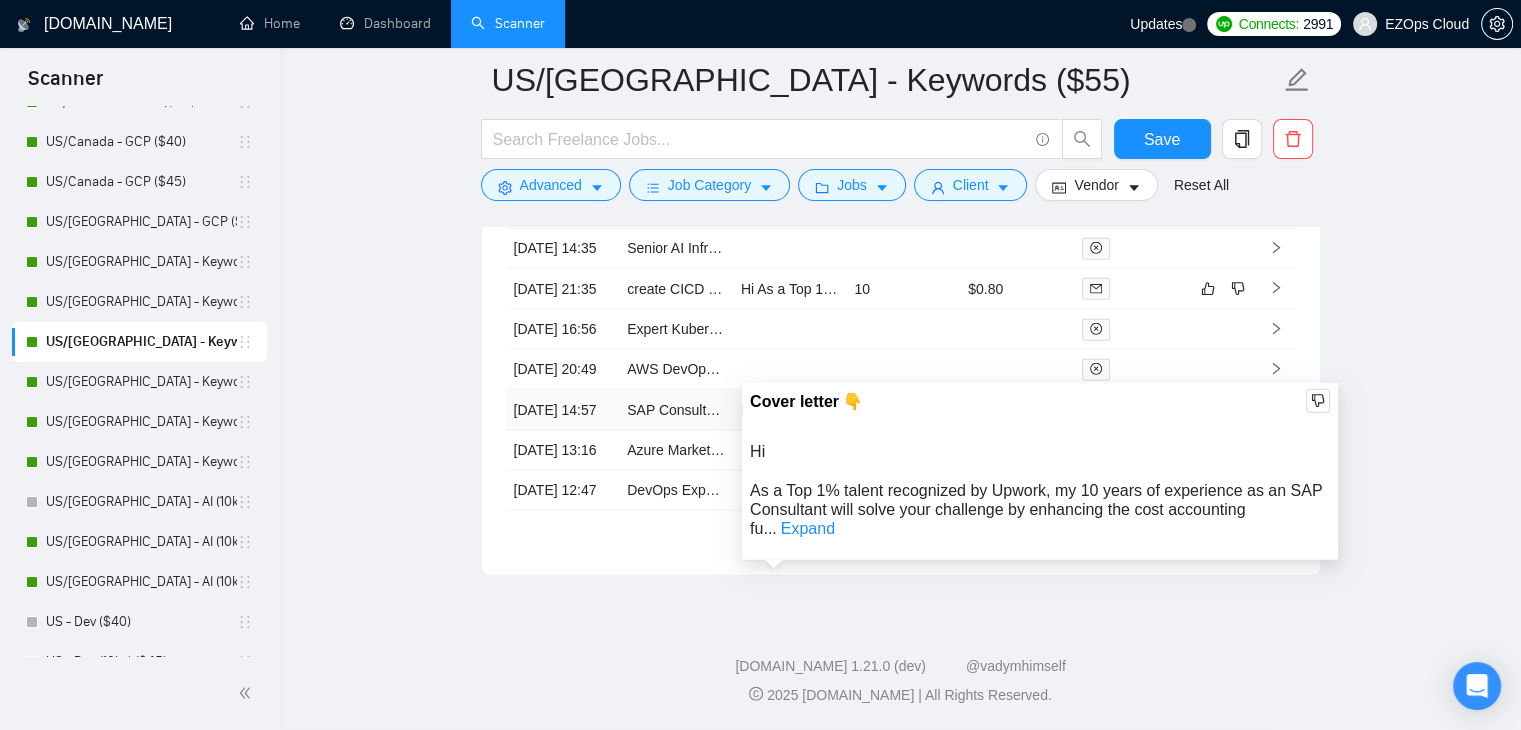 scroll, scrollTop: 4660, scrollLeft: 0, axis: vertical 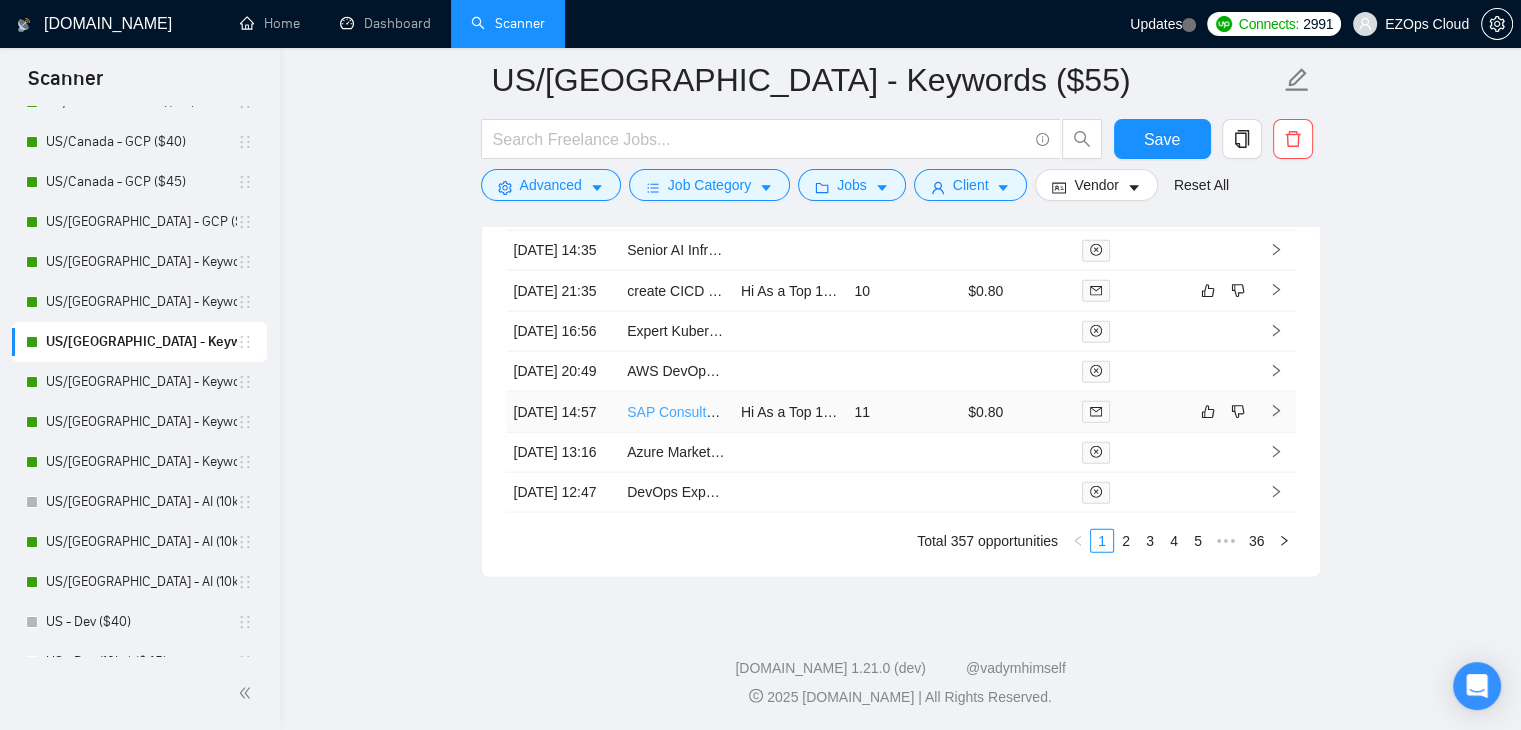 click on "SAP Consultant" at bounding box center (676, 412) 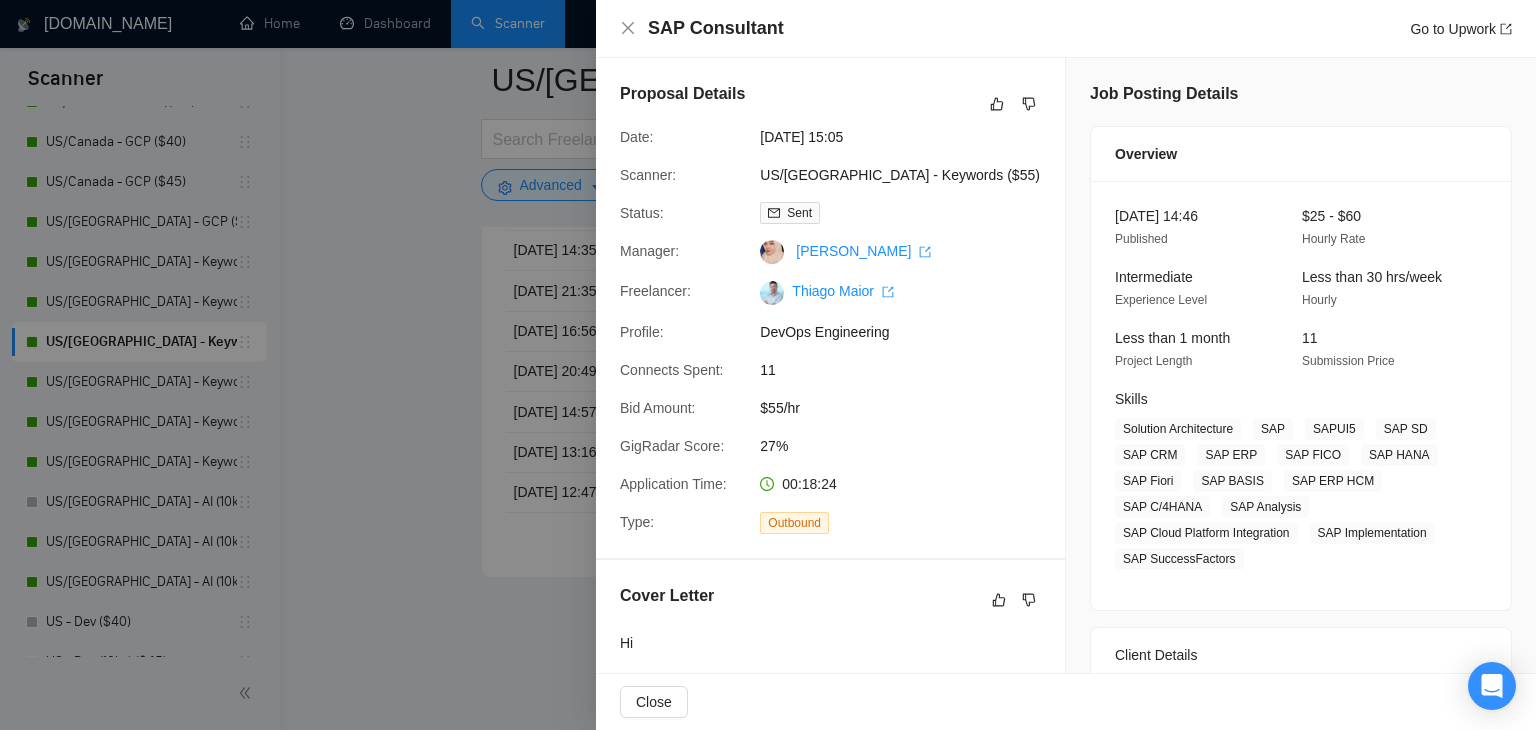 click at bounding box center (768, 365) 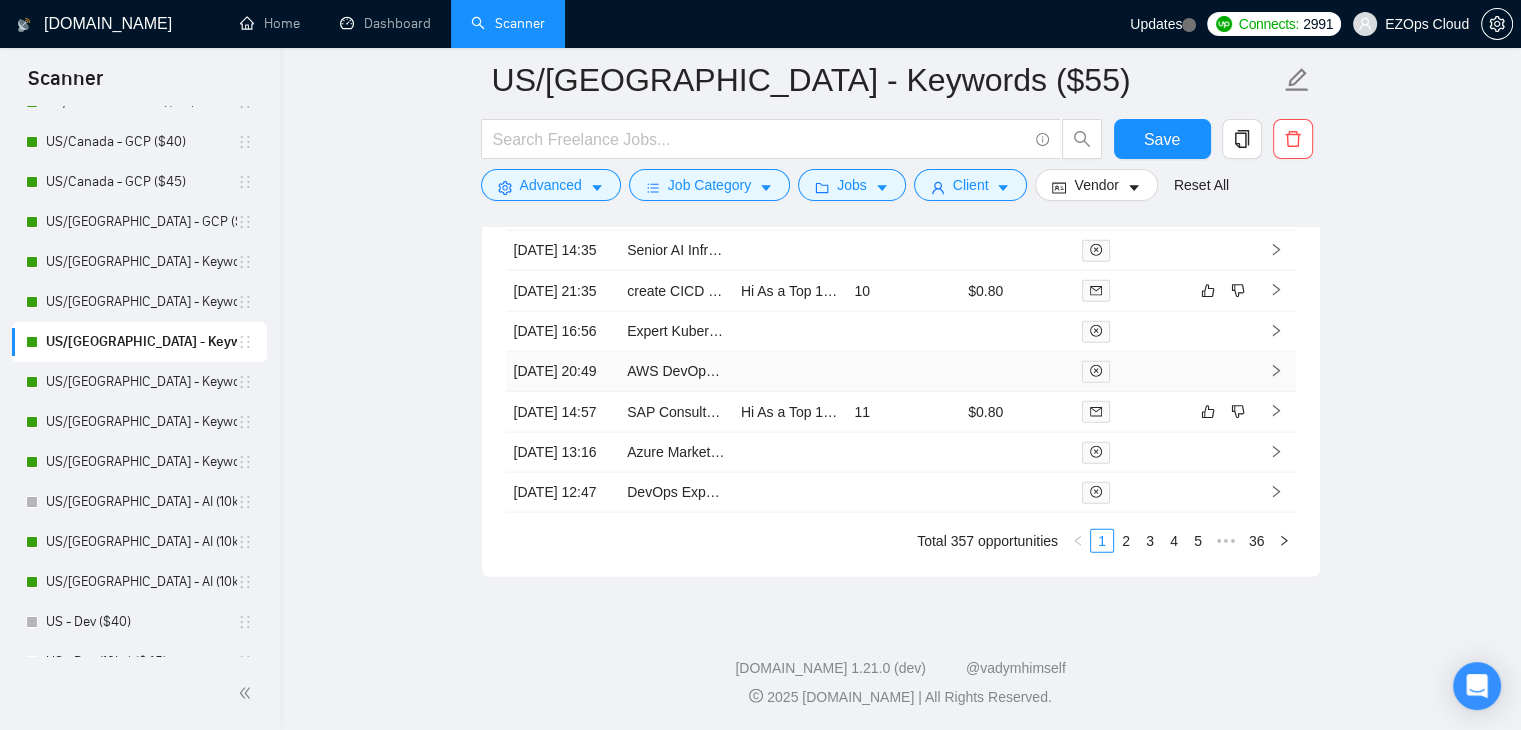 scroll, scrollTop: 4560, scrollLeft: 0, axis: vertical 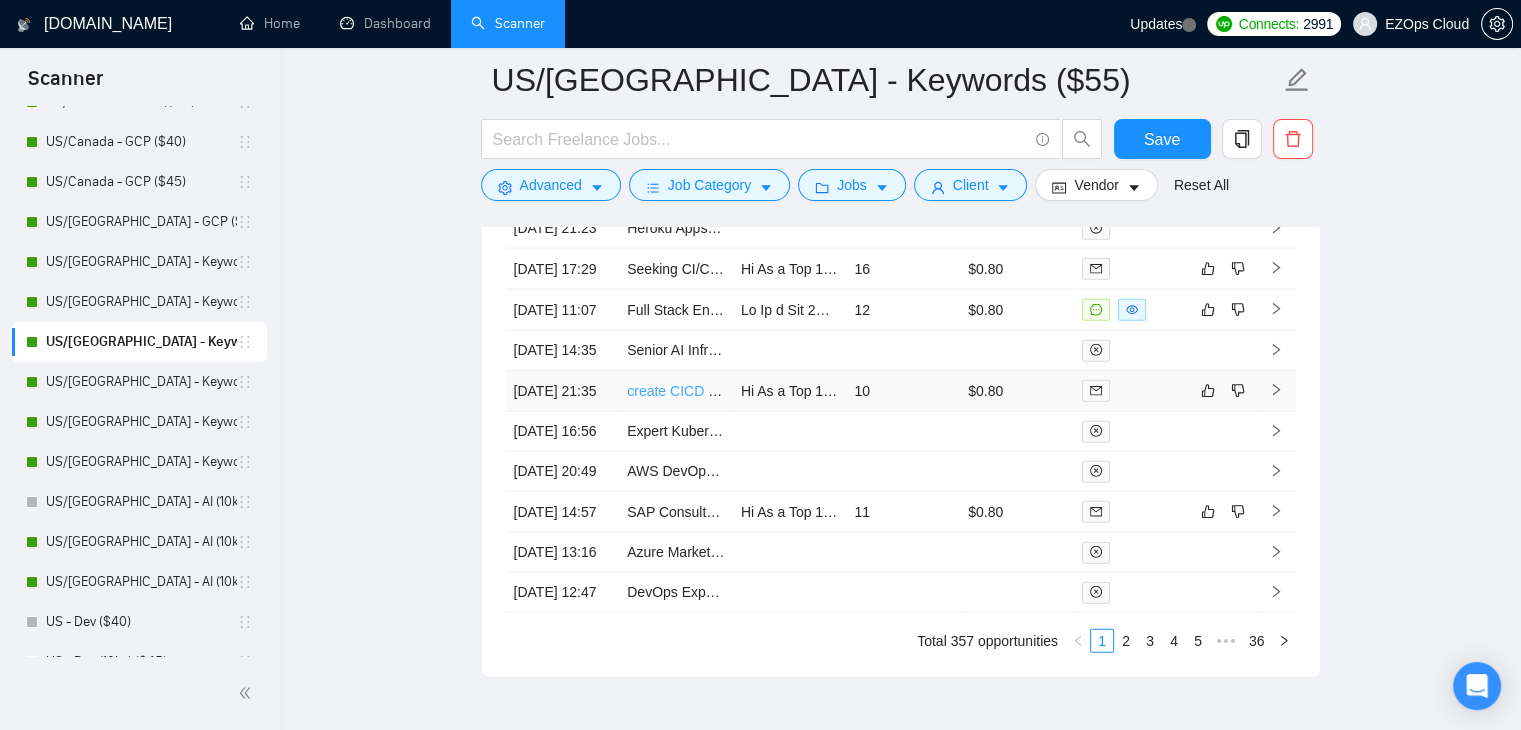 click on "create CICD pipeline for Business Center AL Code" at bounding box center [783, 391] 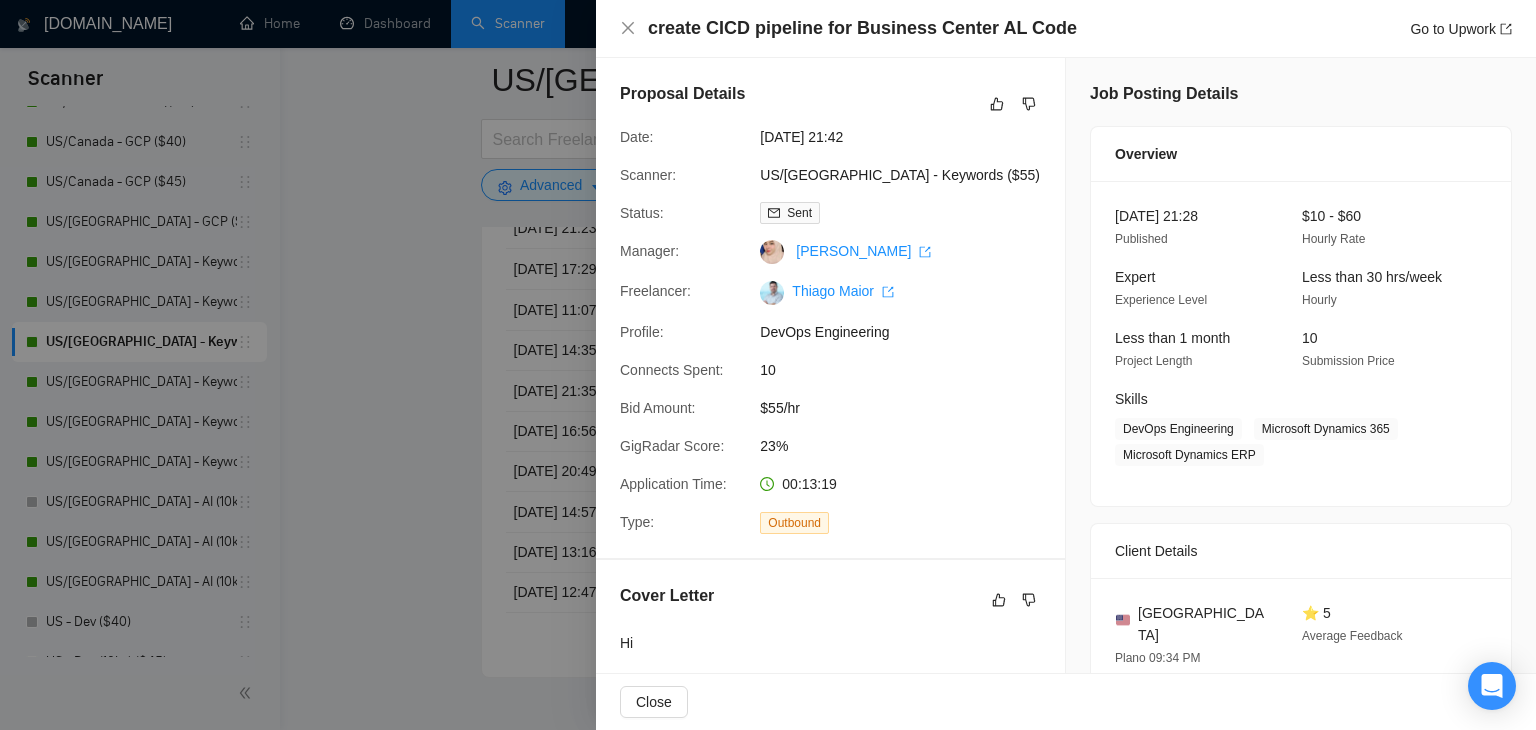 click at bounding box center [768, 365] 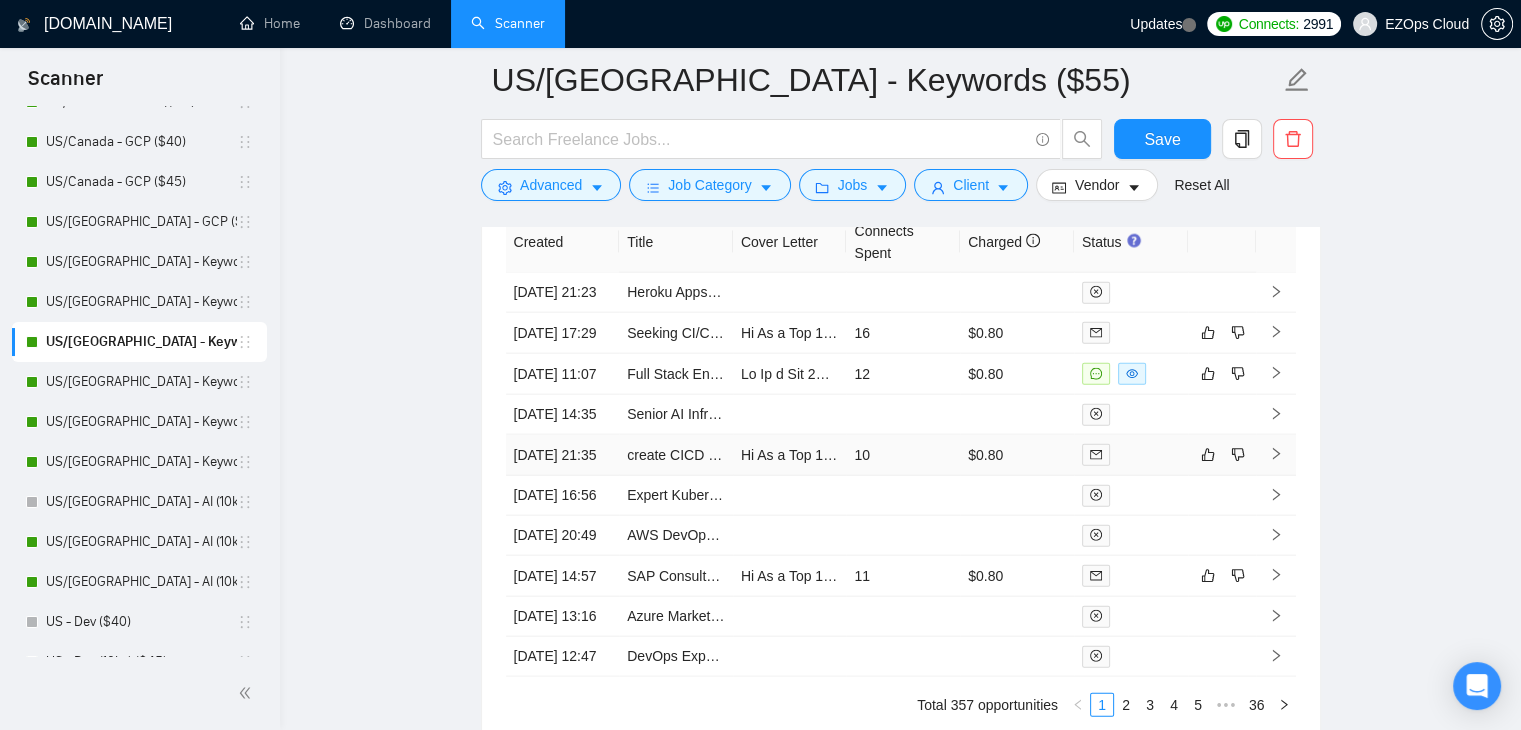 scroll, scrollTop: 4460, scrollLeft: 0, axis: vertical 